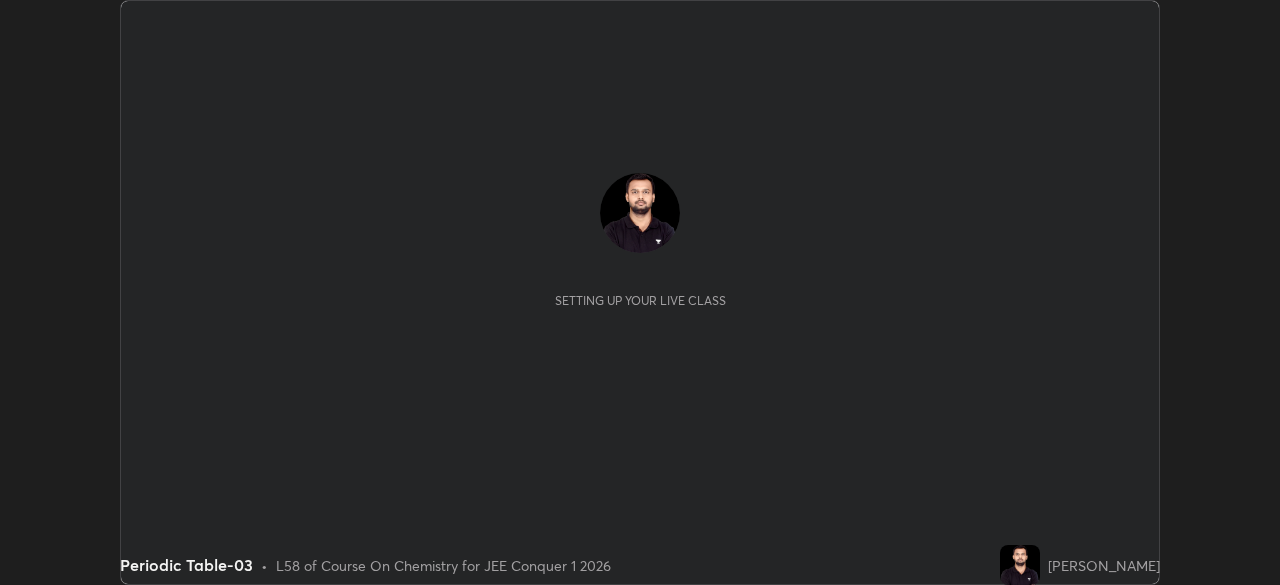 scroll, scrollTop: 0, scrollLeft: 0, axis: both 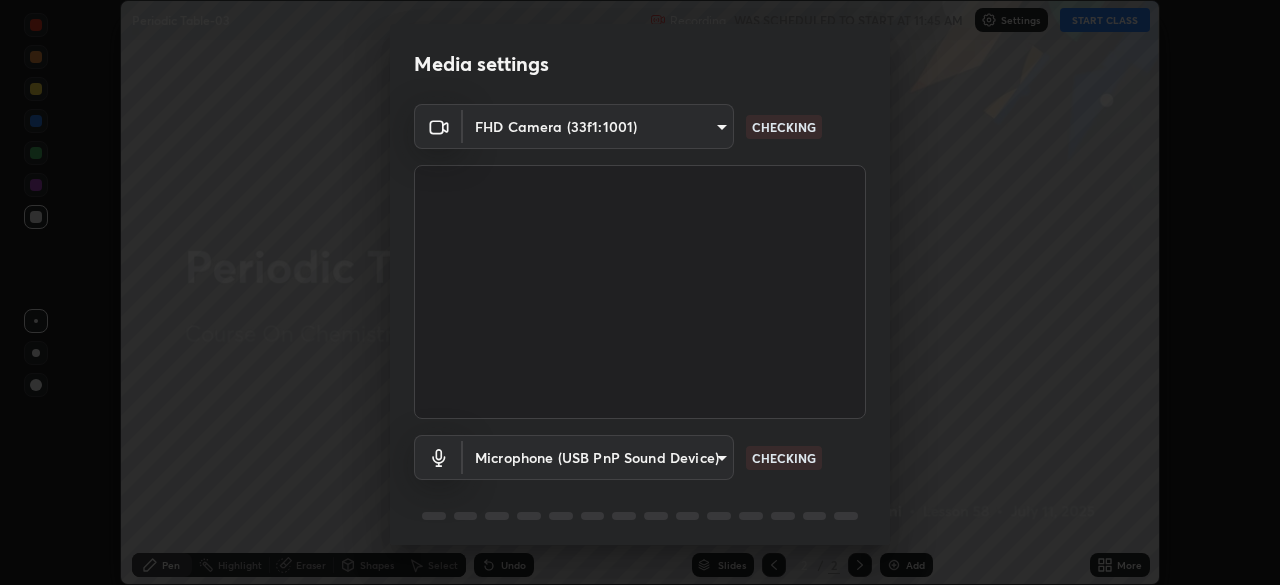 type on "69bdd8a02e5ed36429e3a7f37b7ba890afabce5b55555b302807d75542c6646f" 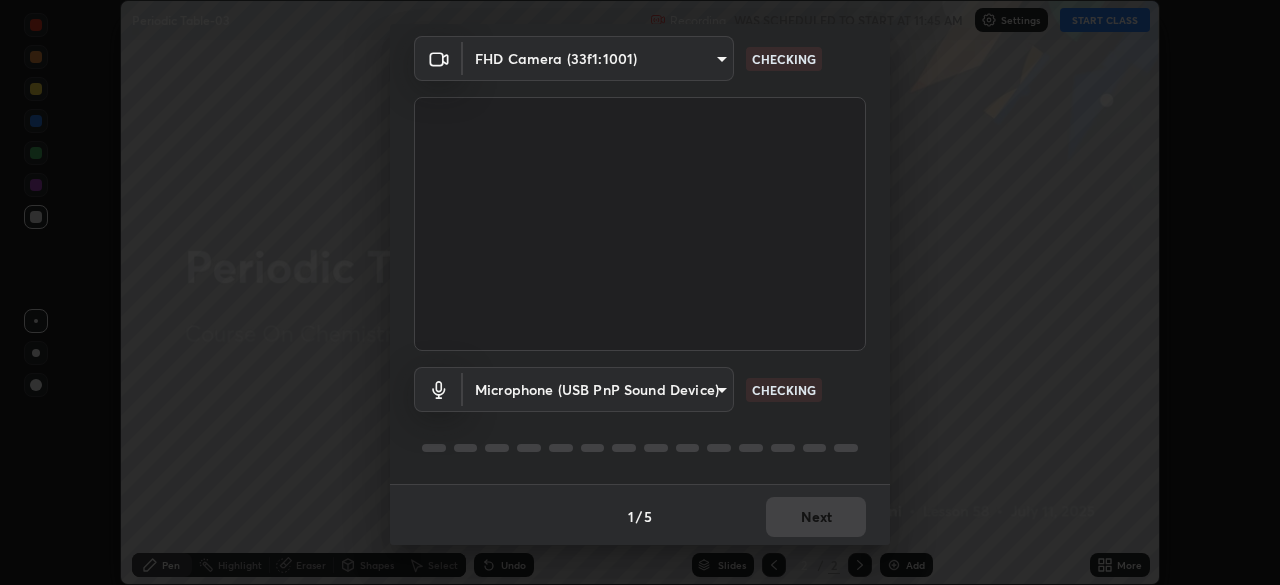 scroll, scrollTop: 67, scrollLeft: 0, axis: vertical 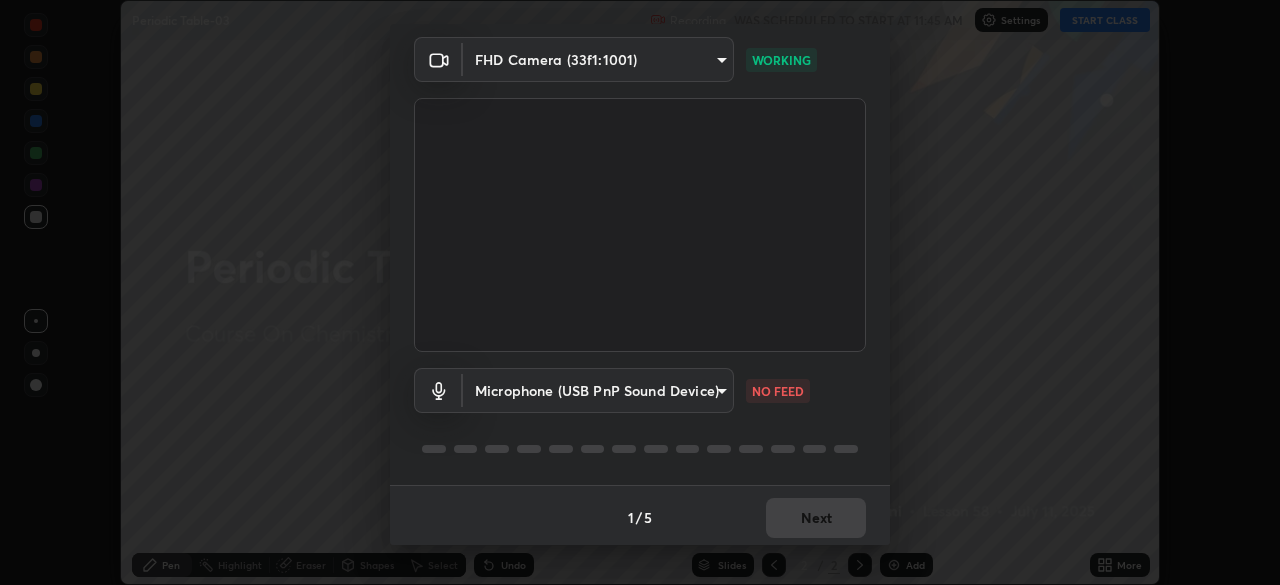 click on "Erase all Periodic Table-03 Recording WAS SCHEDULED TO START AT  11:45 AM Settings START CLASS Setting up your live class Periodic Table-03 • L58 of Course On Chemistry for JEE Conquer 1 2026 [PERSON_NAME] Pen Highlight Eraser Shapes Select Undo Slides 2 / 2 Add More No doubts shared Encourage your learners to ask a doubt for better clarity Report an issue Reason for reporting Buffering Chat not working Audio - Video sync issue Educator video quality low ​ Attach an image Report Media settings FHD Camera (33f1:1001) 69bdd8a02e5ed36429e3a7f37b7ba890afabce5b55555b302807d75542c6646f WORKING Microphone (USB PnP Sound Device) 9ee57d3ba7e883763f511777087a9462a091faba37d88fa5dc9ec98e3dd9c8d0 NO FEED 1 / 5 Next" at bounding box center (640, 292) 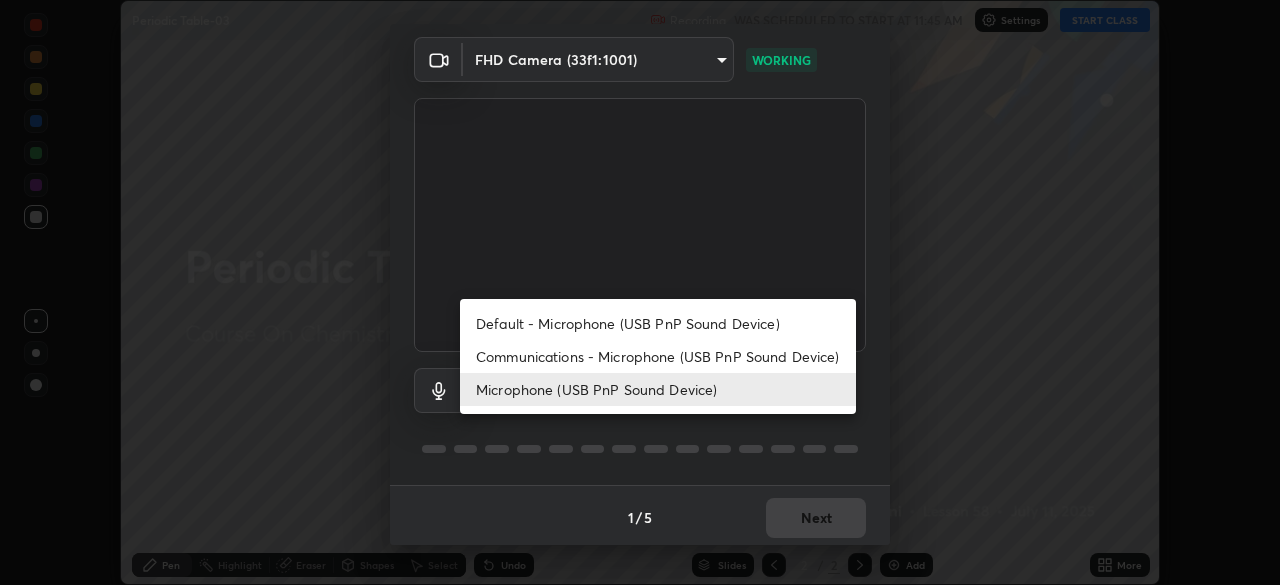 click on "Default - Microphone (USB PnP Sound Device)" at bounding box center (658, 323) 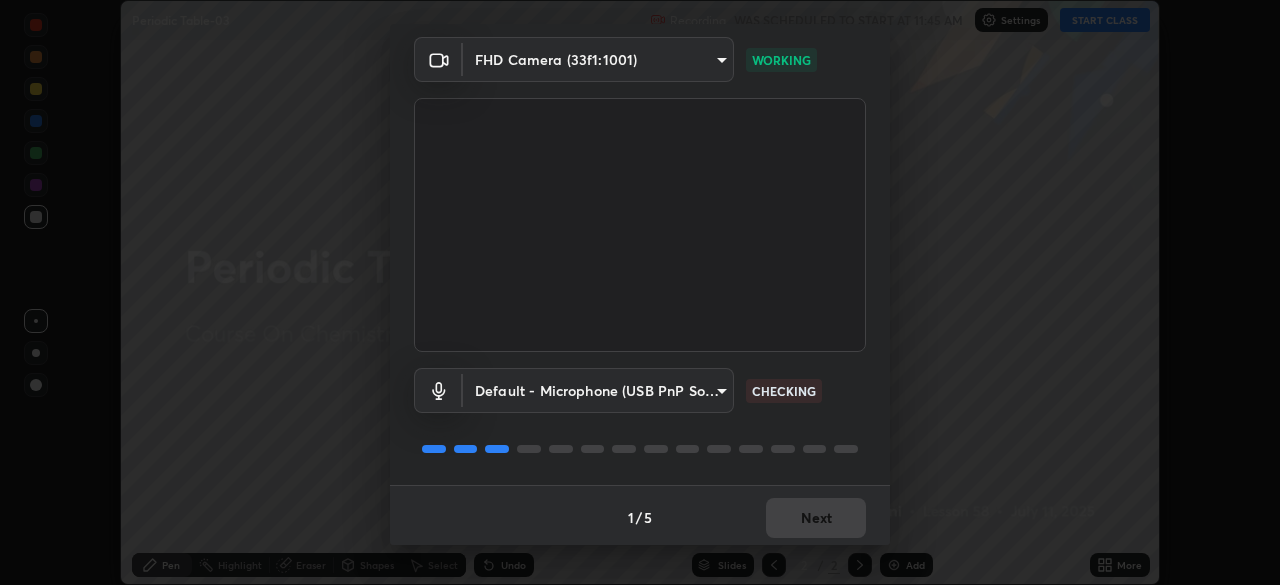 click on "Erase all Periodic Table-03 Recording WAS SCHEDULED TO START AT  11:45 AM Settings START CLASS Setting up your live class Periodic Table-03 • L58 of Course On Chemistry for JEE Conquer 1 2026 [PERSON_NAME] Pen Highlight Eraser Shapes Select Undo Slides 2 / 2 Add More No doubts shared Encourage your learners to ask a doubt for better clarity Report an issue Reason for reporting Buffering Chat not working Audio - Video sync issue Educator video quality low ​ Attach an image Report Media settings FHD Camera (33f1:1001) 69bdd8a02e5ed36429e3a7f37b7ba890afabce5b55555b302807d75542c6646f WORKING Default - Microphone (USB PnP Sound Device) default CHECKING 1 / 5 Next" at bounding box center [640, 292] 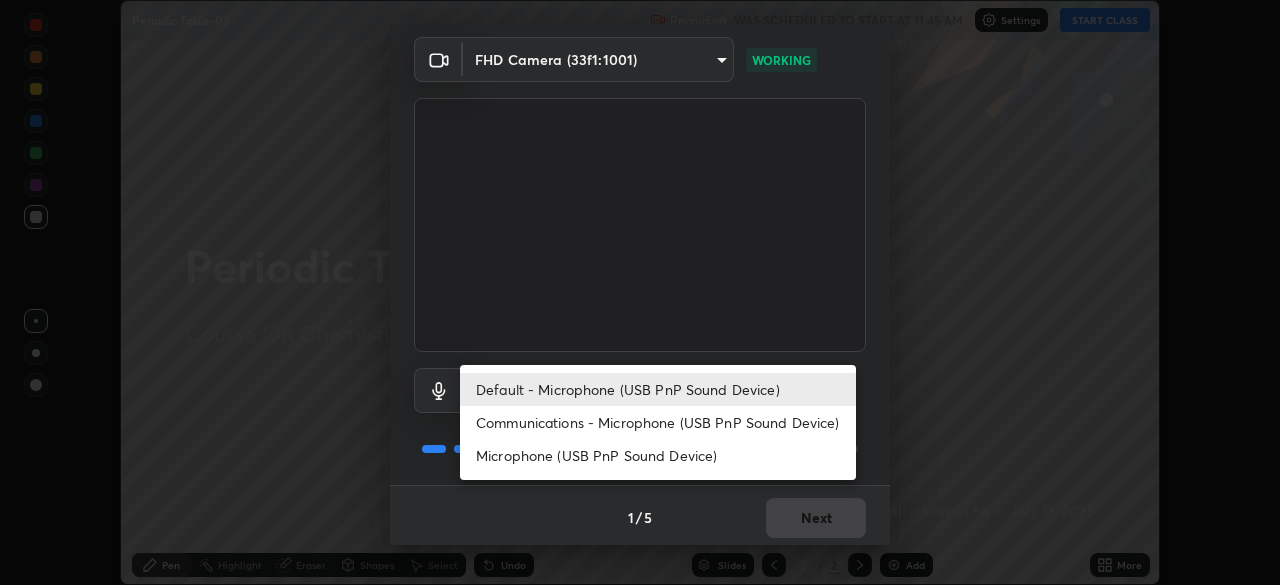 click on "Microphone (USB PnP Sound Device)" at bounding box center [658, 455] 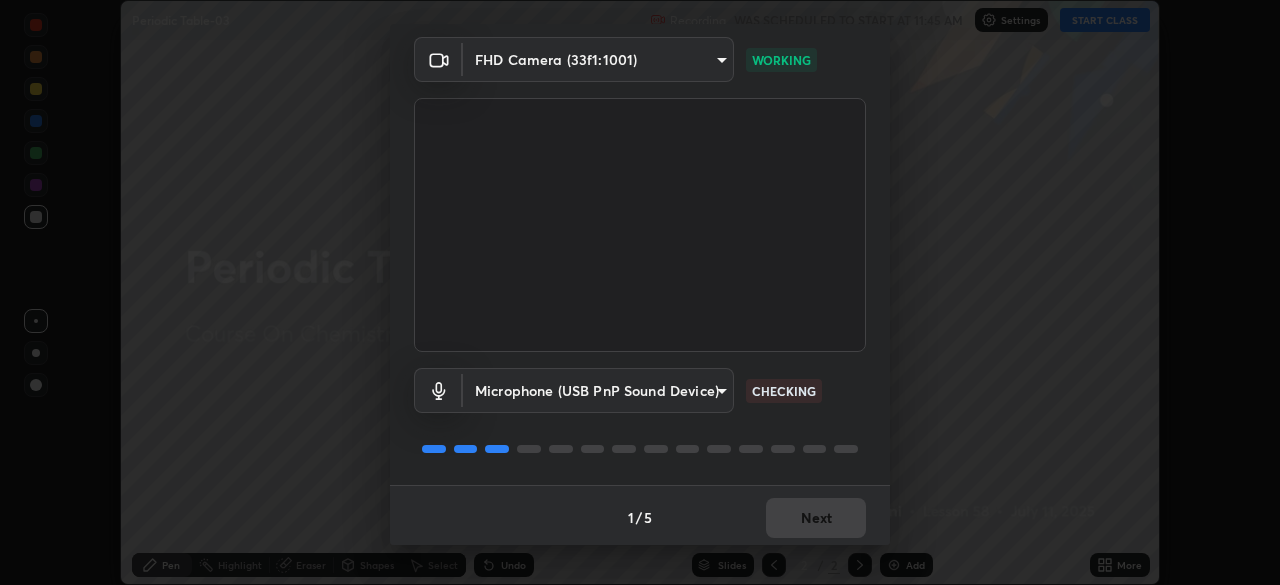 scroll, scrollTop: 71, scrollLeft: 0, axis: vertical 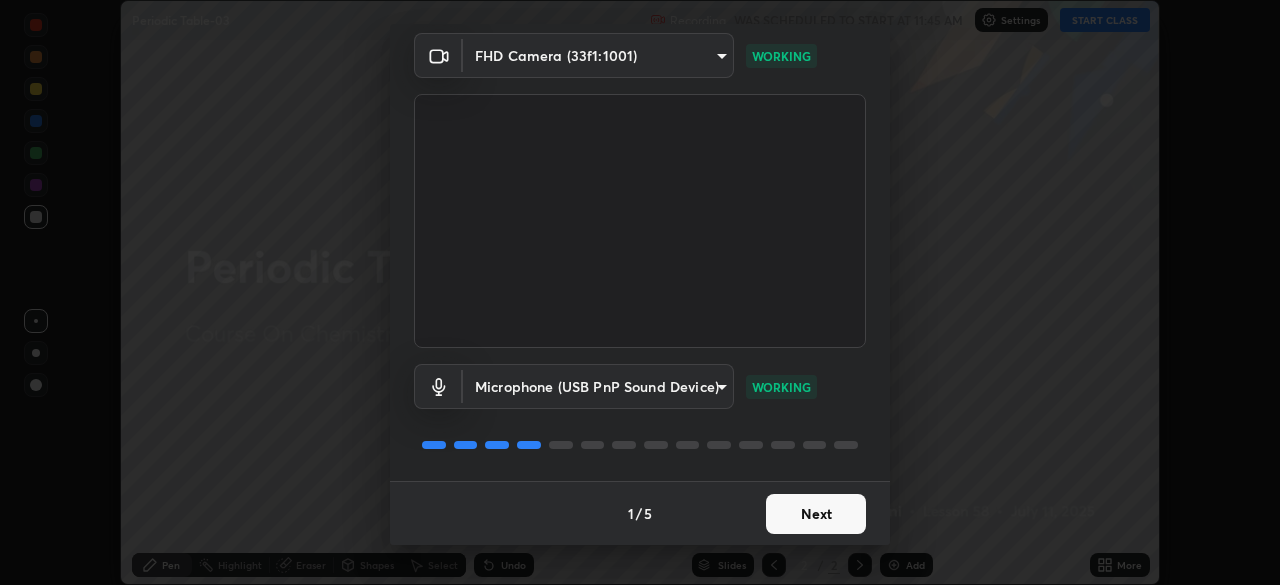 click on "Next" at bounding box center (816, 514) 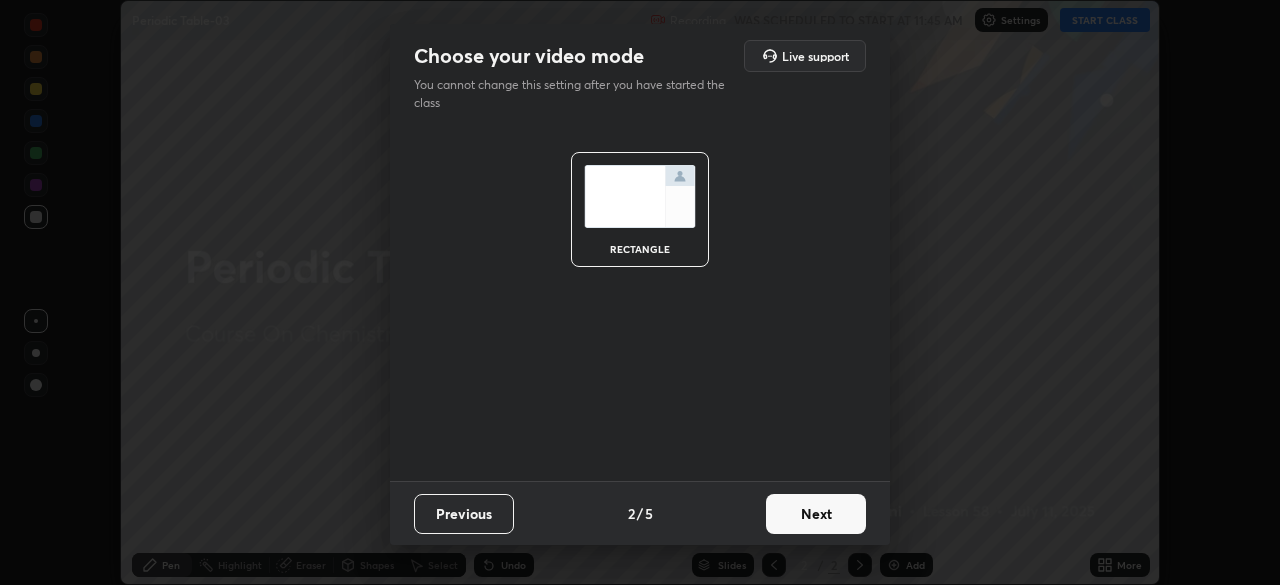 scroll, scrollTop: 0, scrollLeft: 0, axis: both 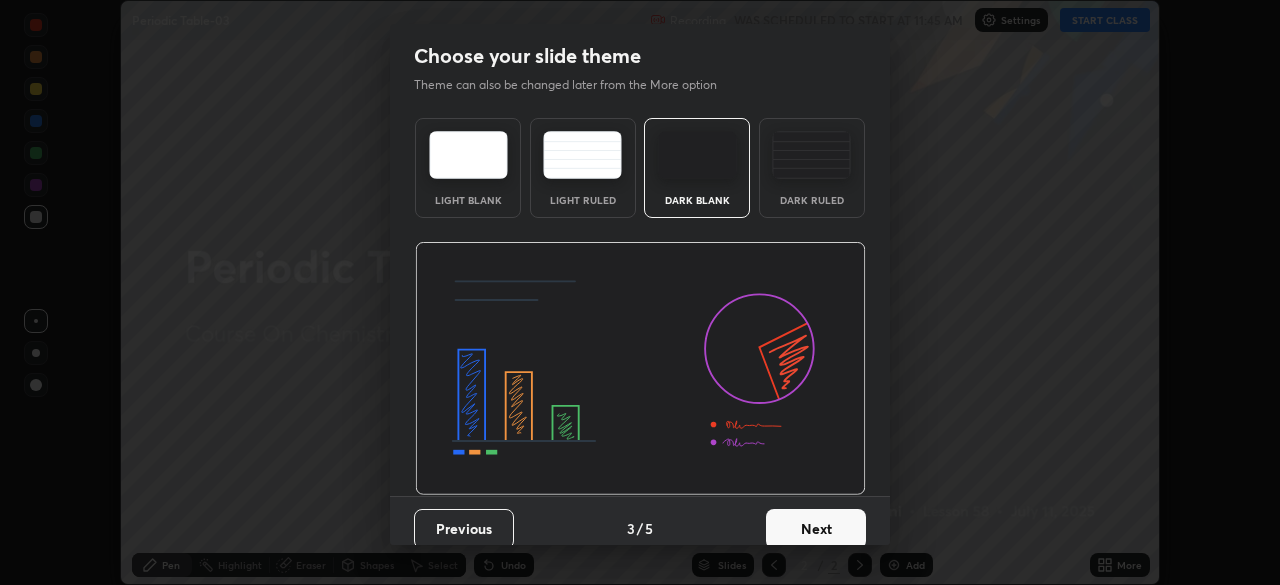 click on "Next" at bounding box center (816, 529) 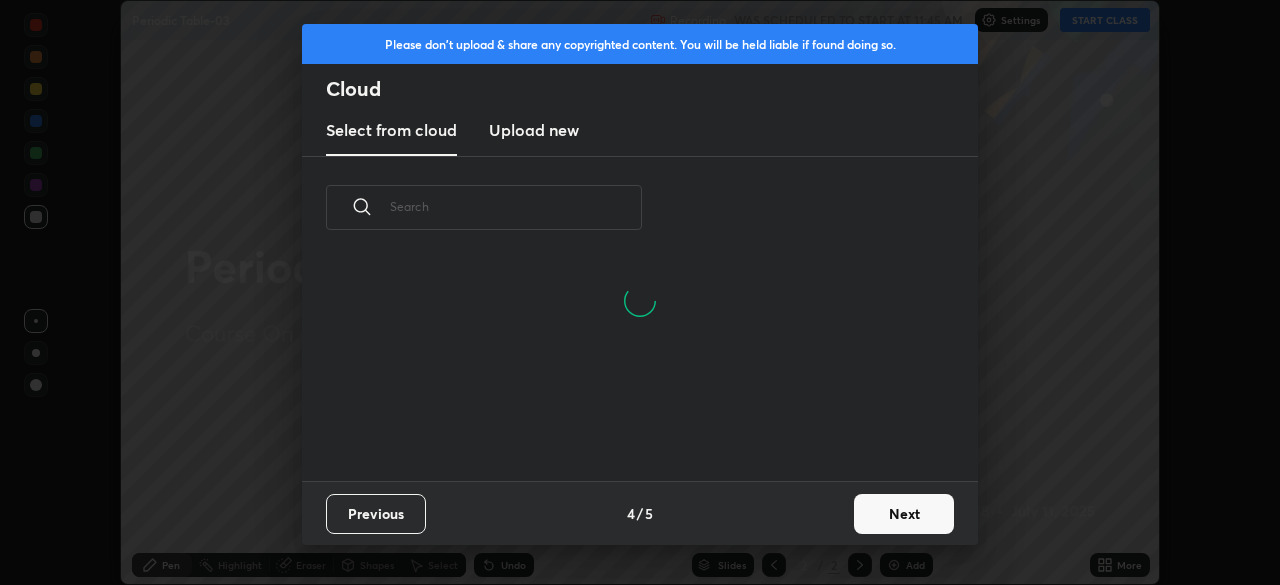 scroll, scrollTop: 7, scrollLeft: 11, axis: both 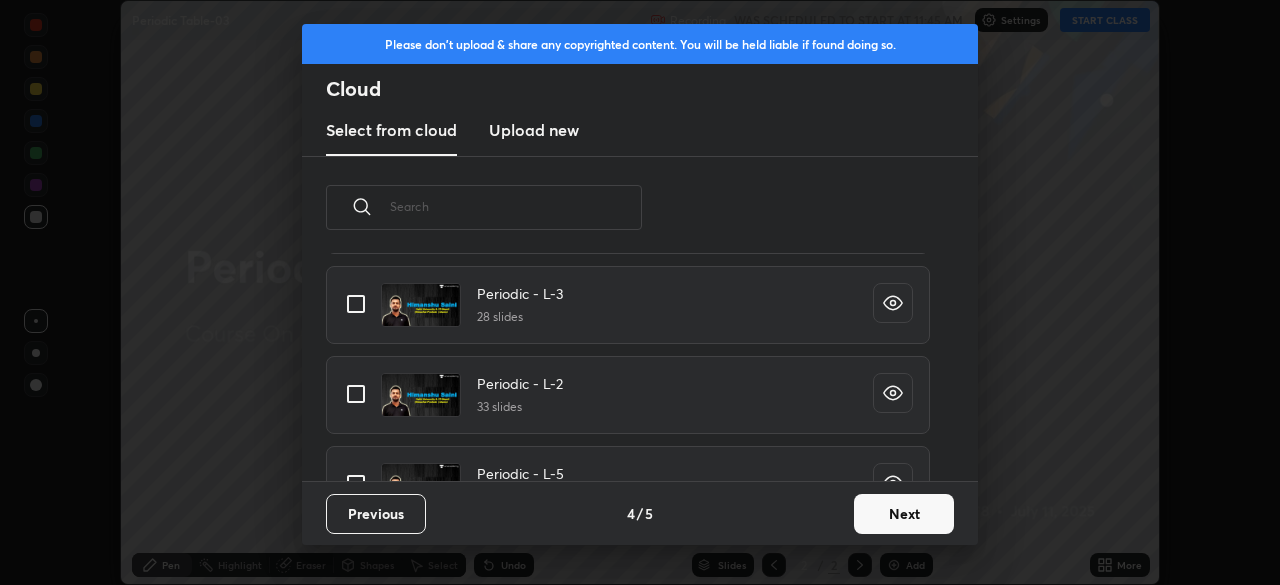 click at bounding box center [356, 394] 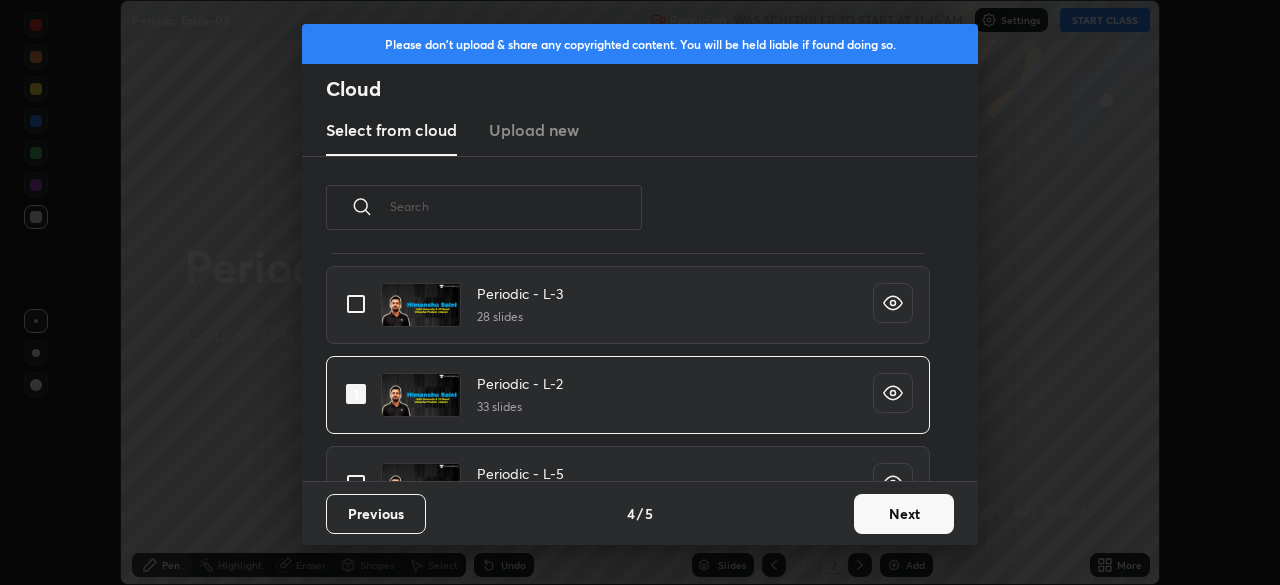 click on "Next" at bounding box center (904, 514) 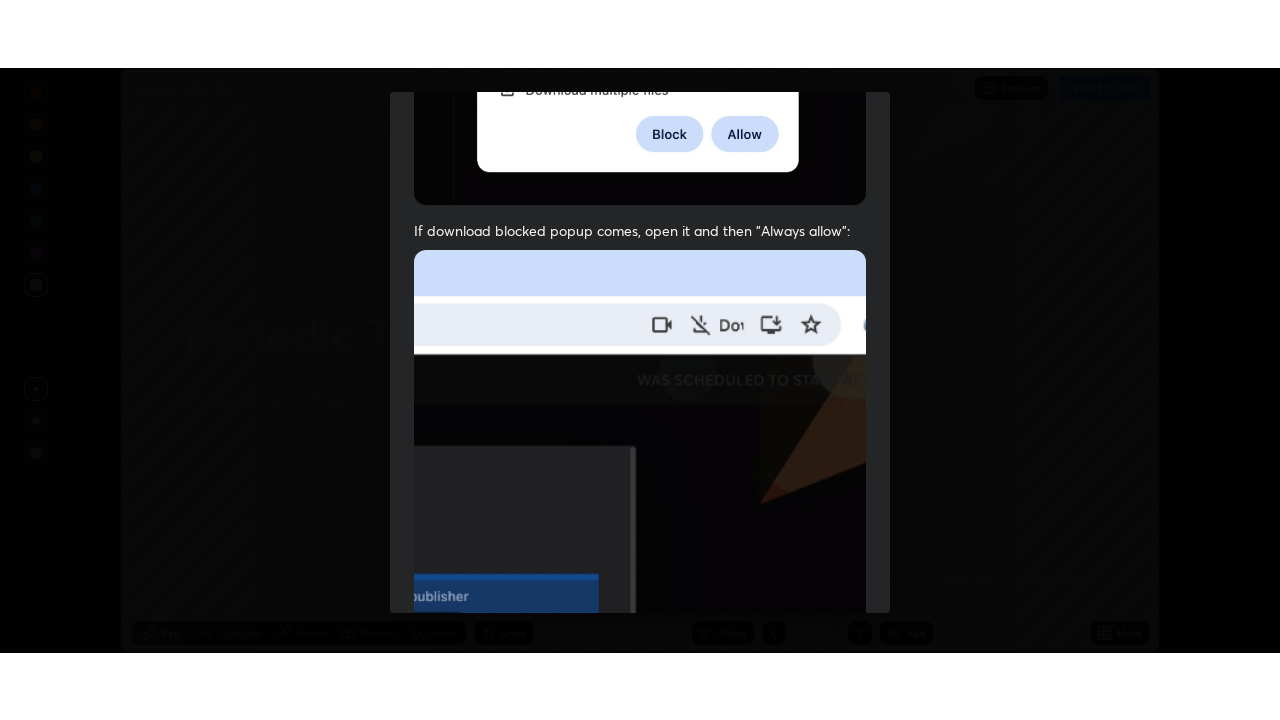 scroll, scrollTop: 479, scrollLeft: 0, axis: vertical 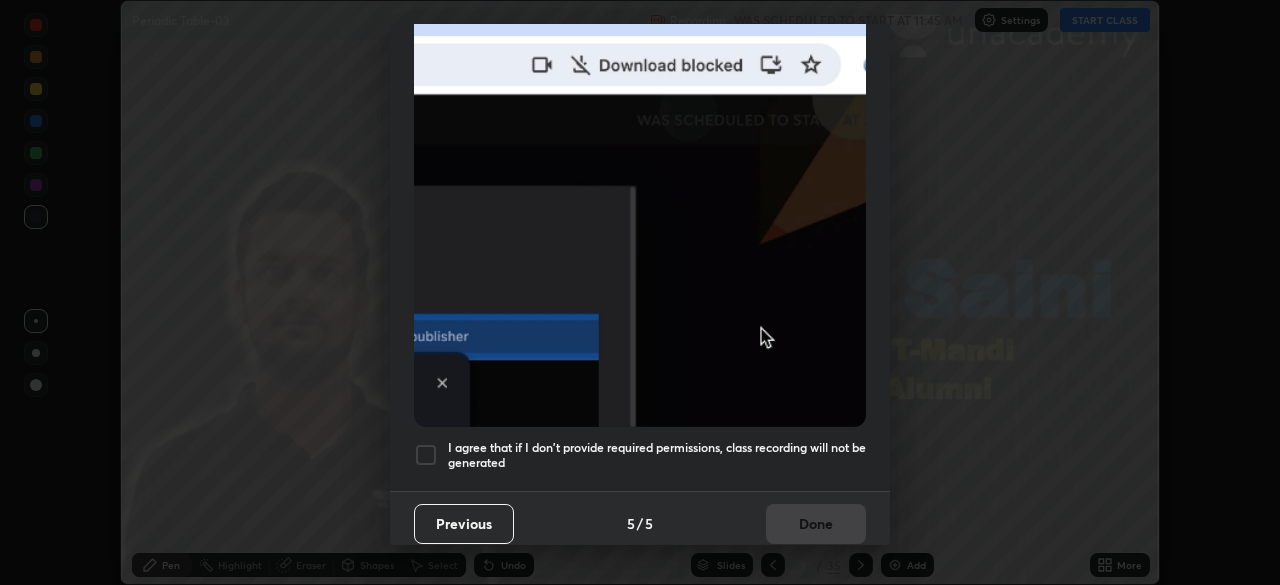 click at bounding box center [426, 455] 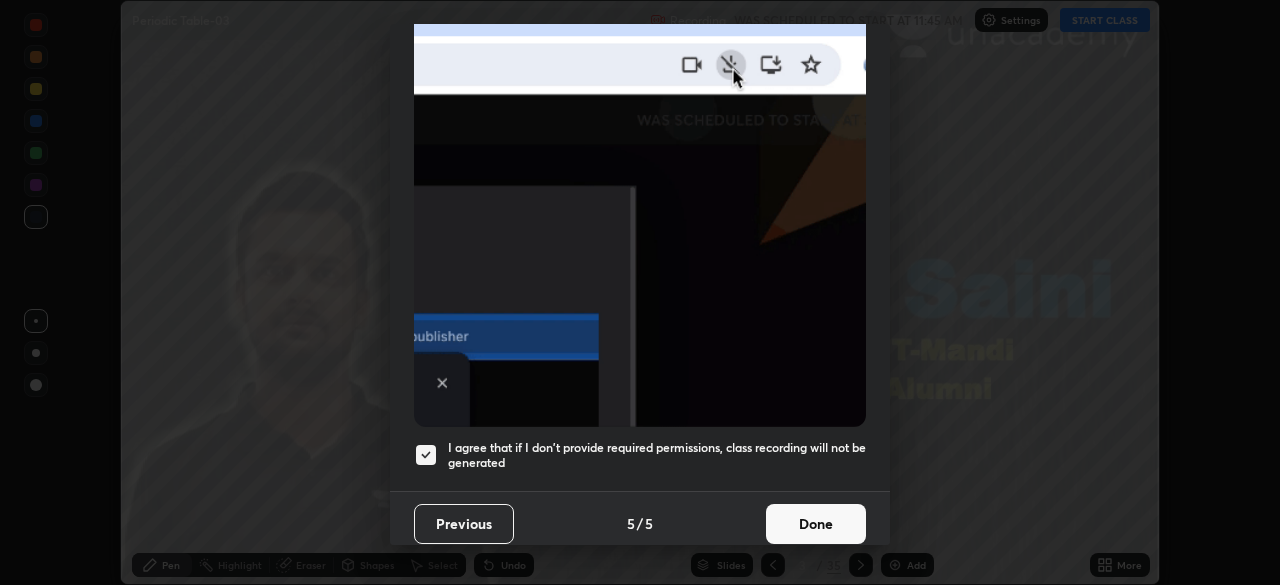 click on "Done" at bounding box center [816, 524] 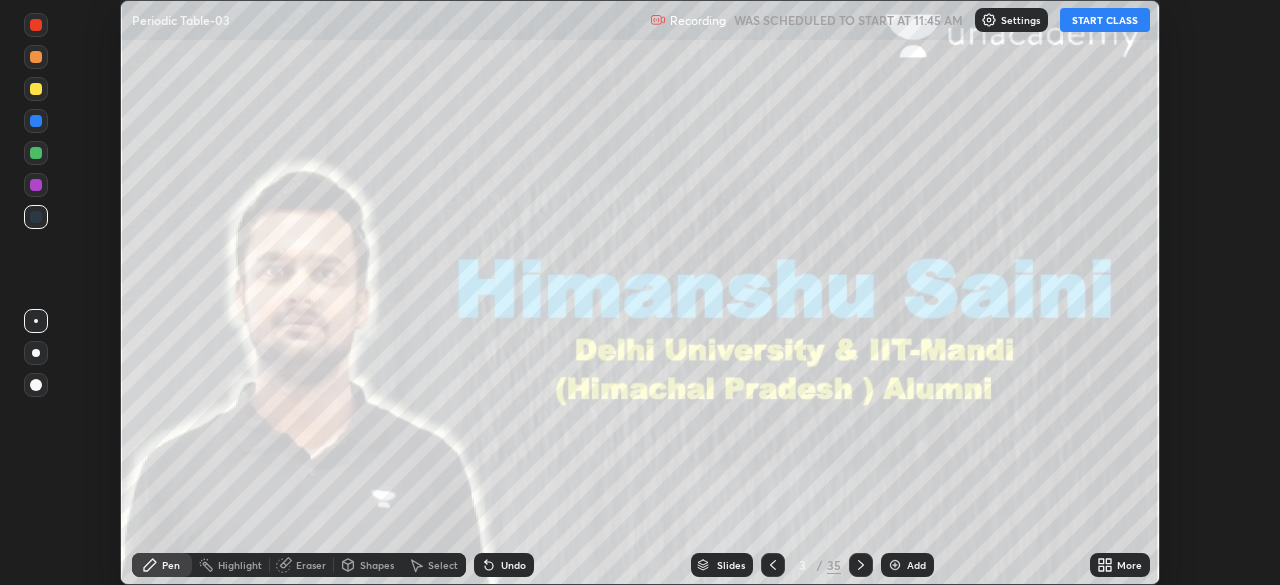 click on "START CLASS" at bounding box center [1105, 20] 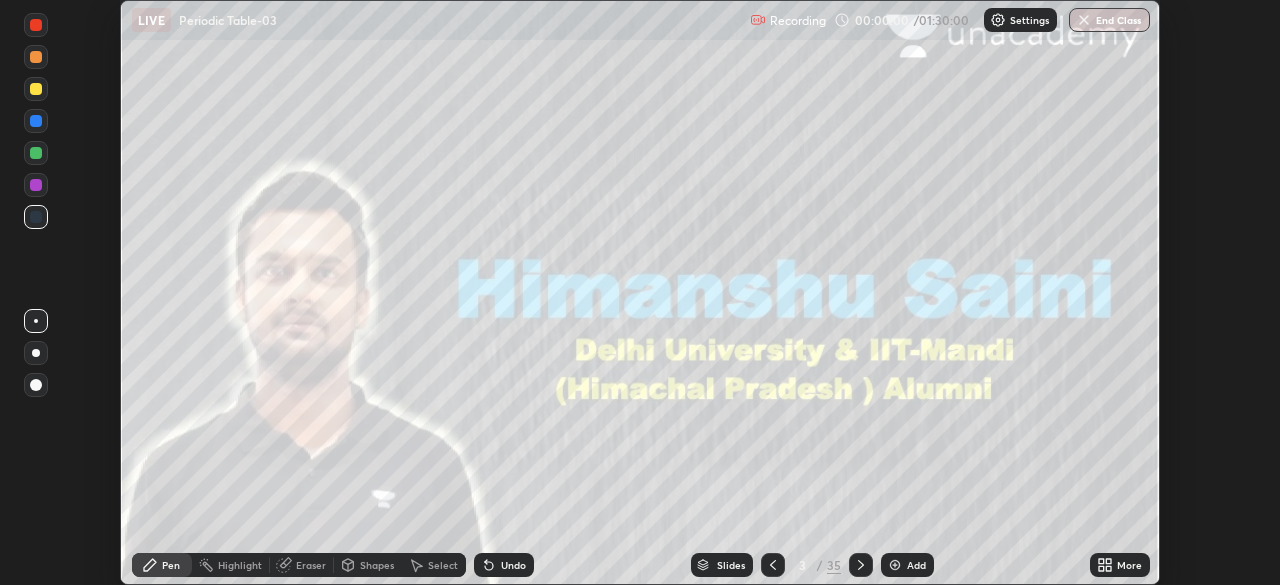 click 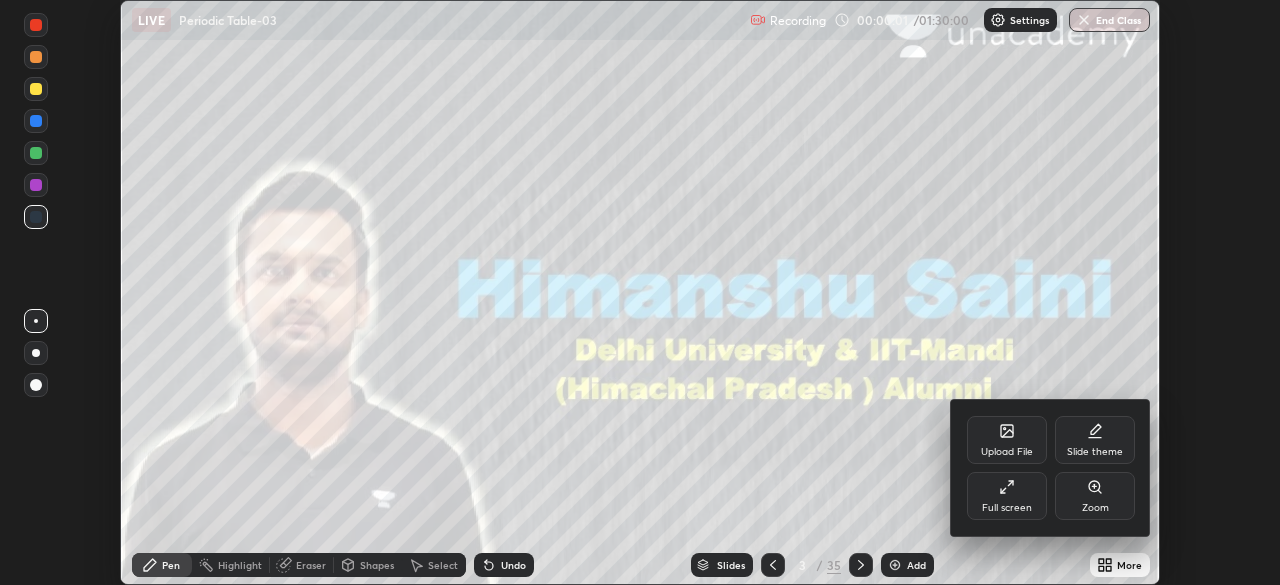 click on "Full screen" at bounding box center [1007, 496] 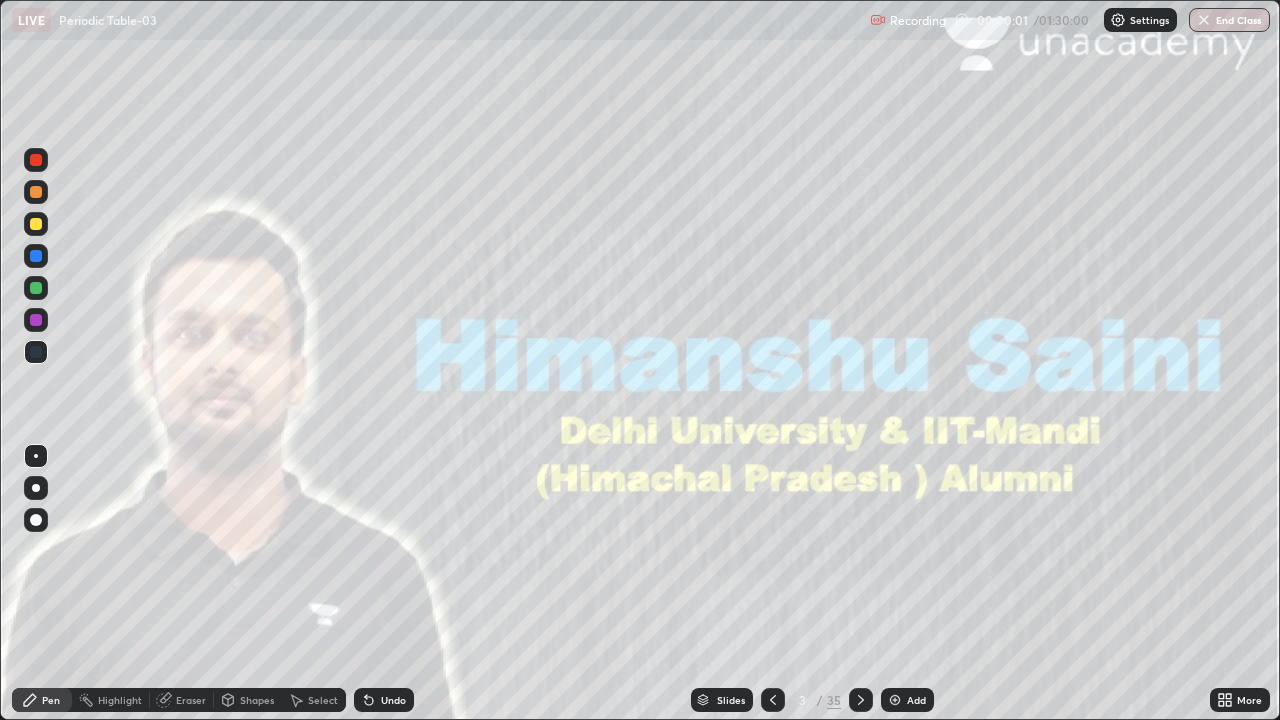 scroll, scrollTop: 99280, scrollLeft: 98720, axis: both 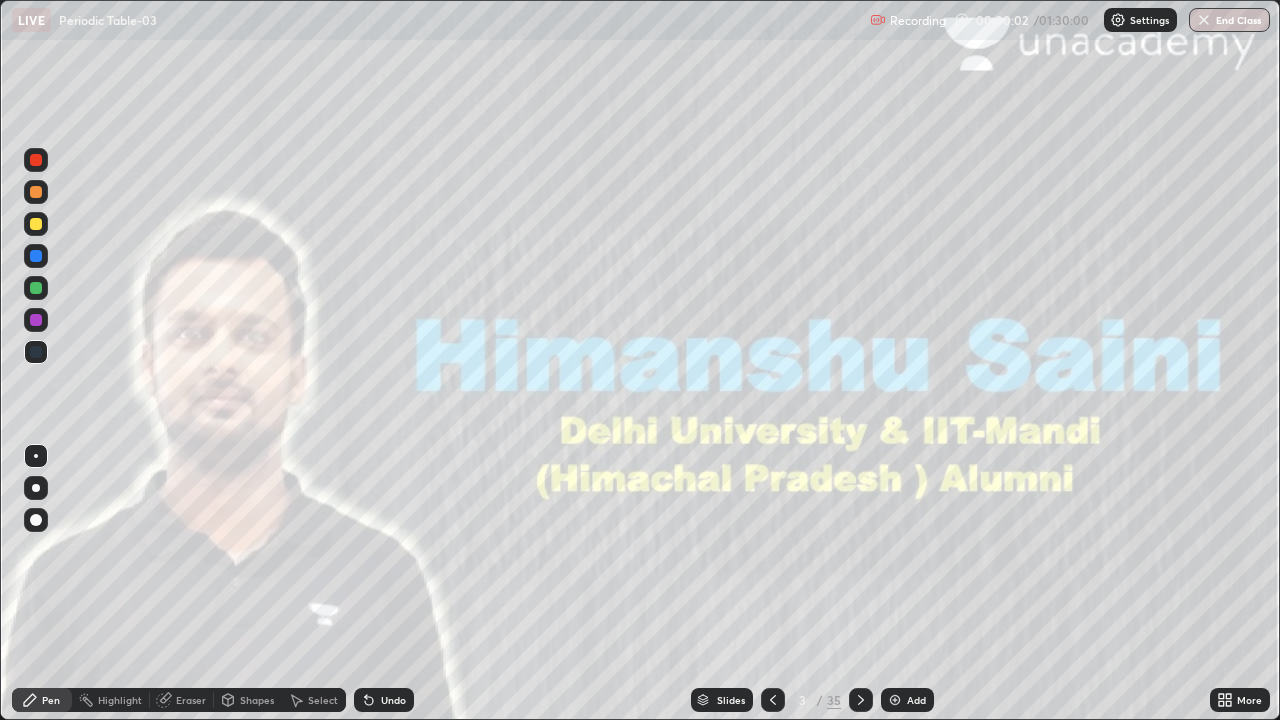click on "Slides" at bounding box center [731, 700] 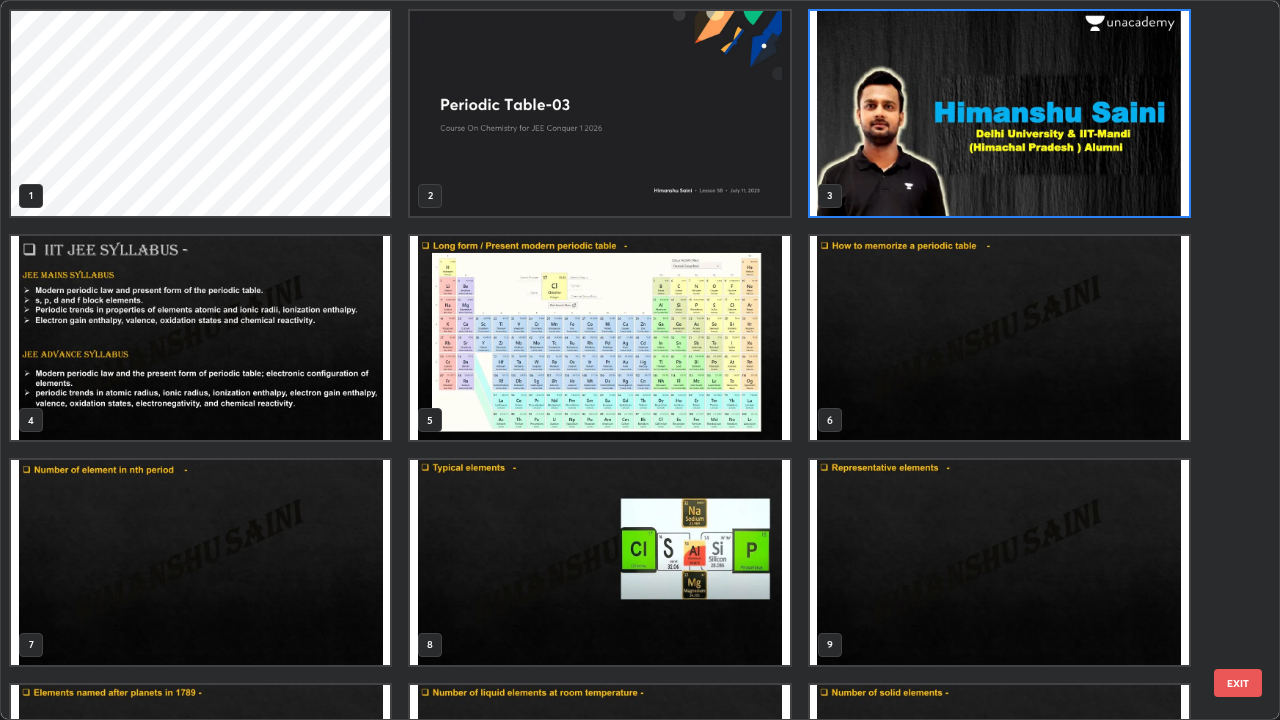 scroll, scrollTop: 7, scrollLeft: 11, axis: both 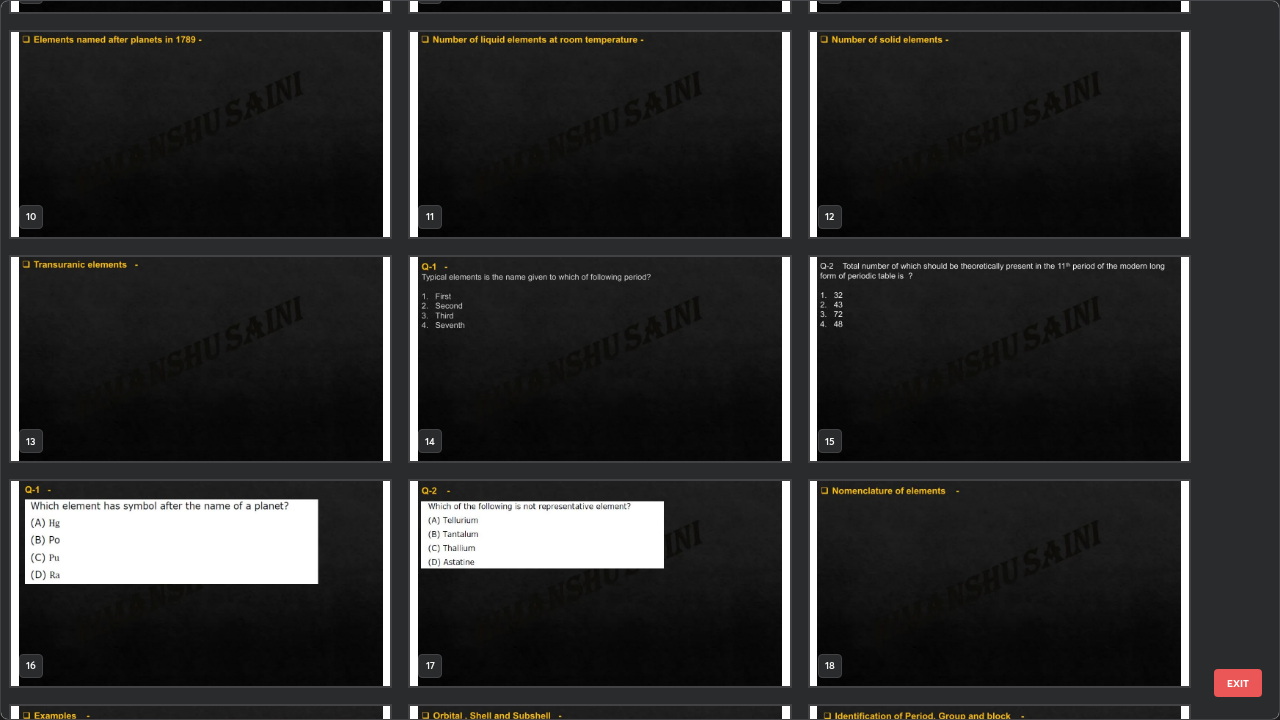 click at bounding box center [200, 359] 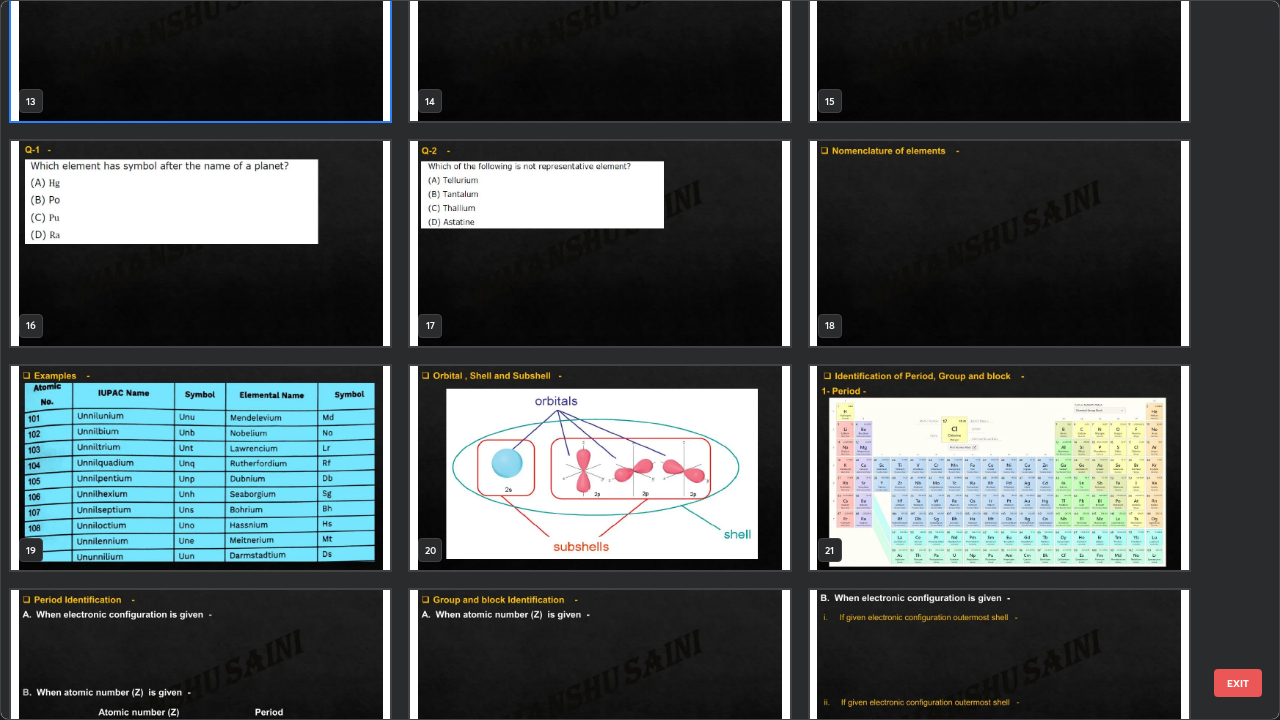 scroll, scrollTop: 995, scrollLeft: 0, axis: vertical 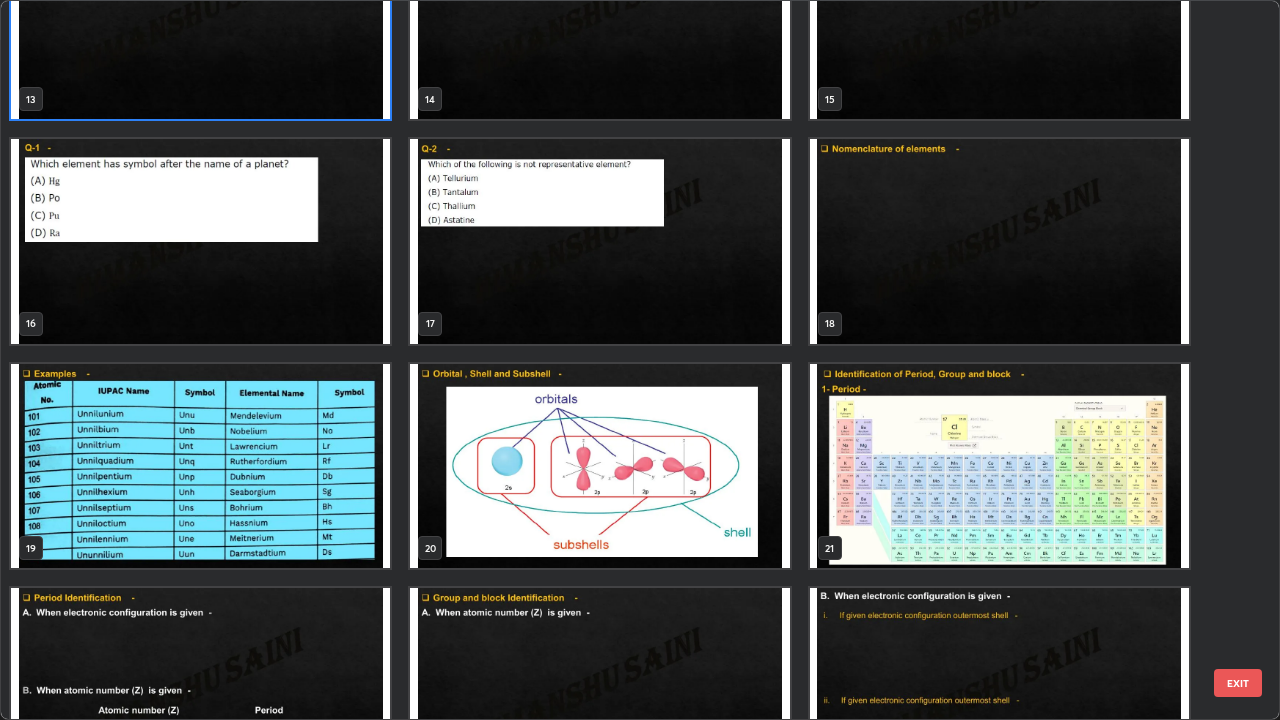 click at bounding box center (999, 241) 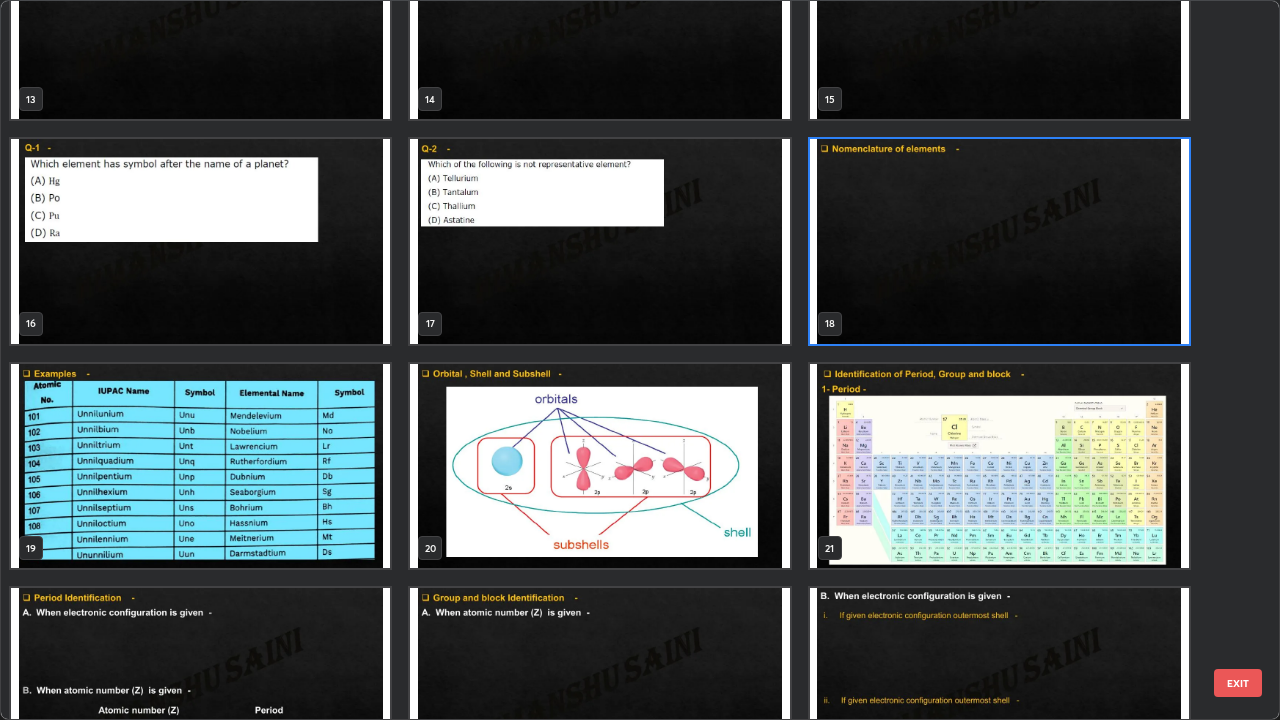 click at bounding box center (999, 241) 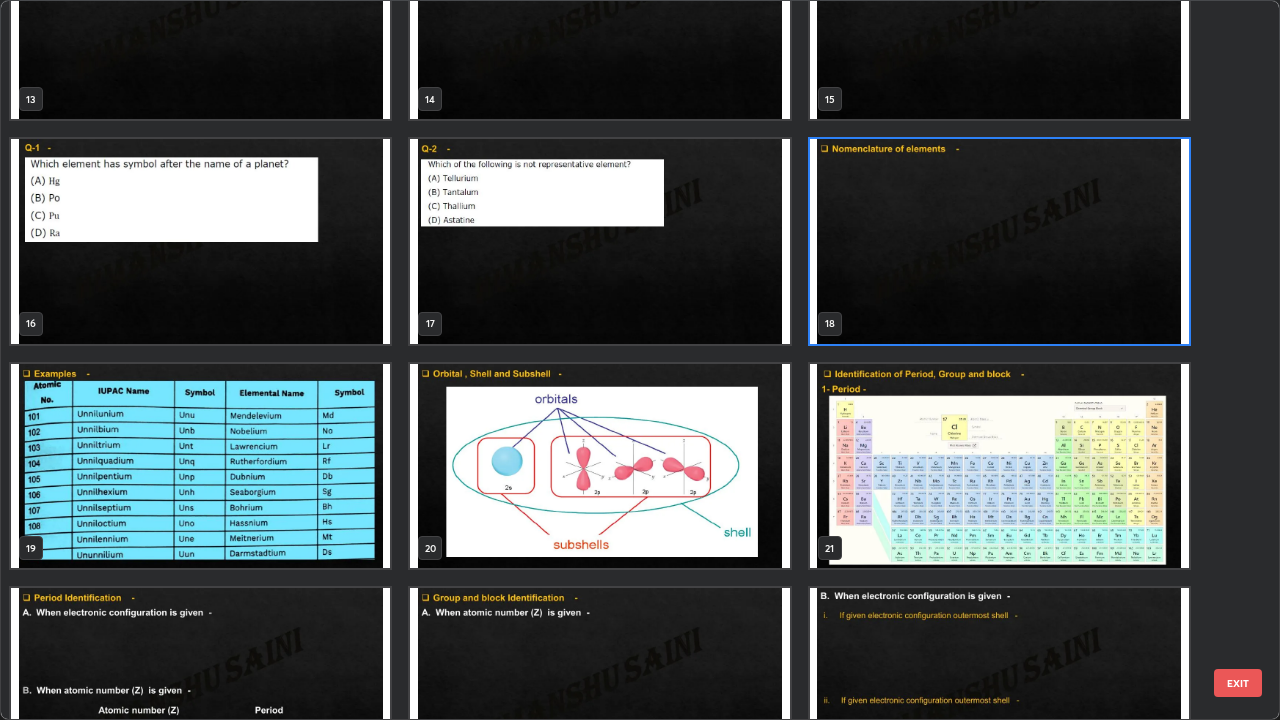 click at bounding box center [999, 241] 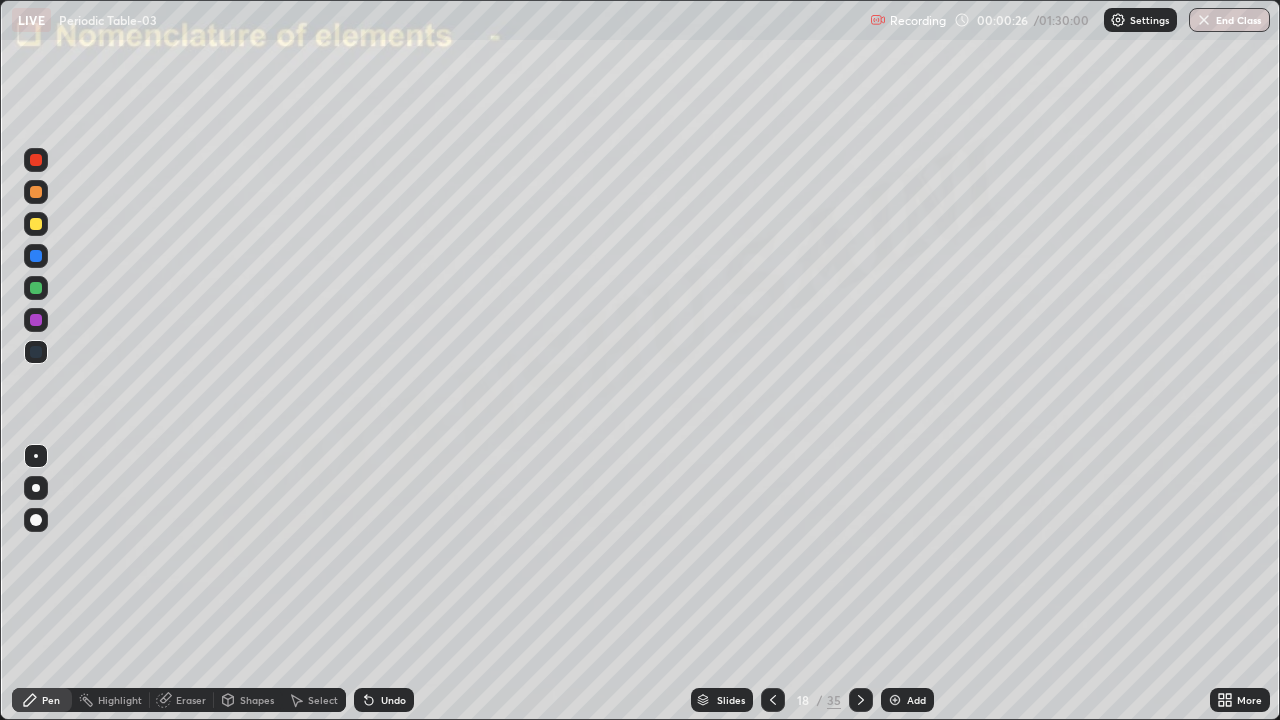 click 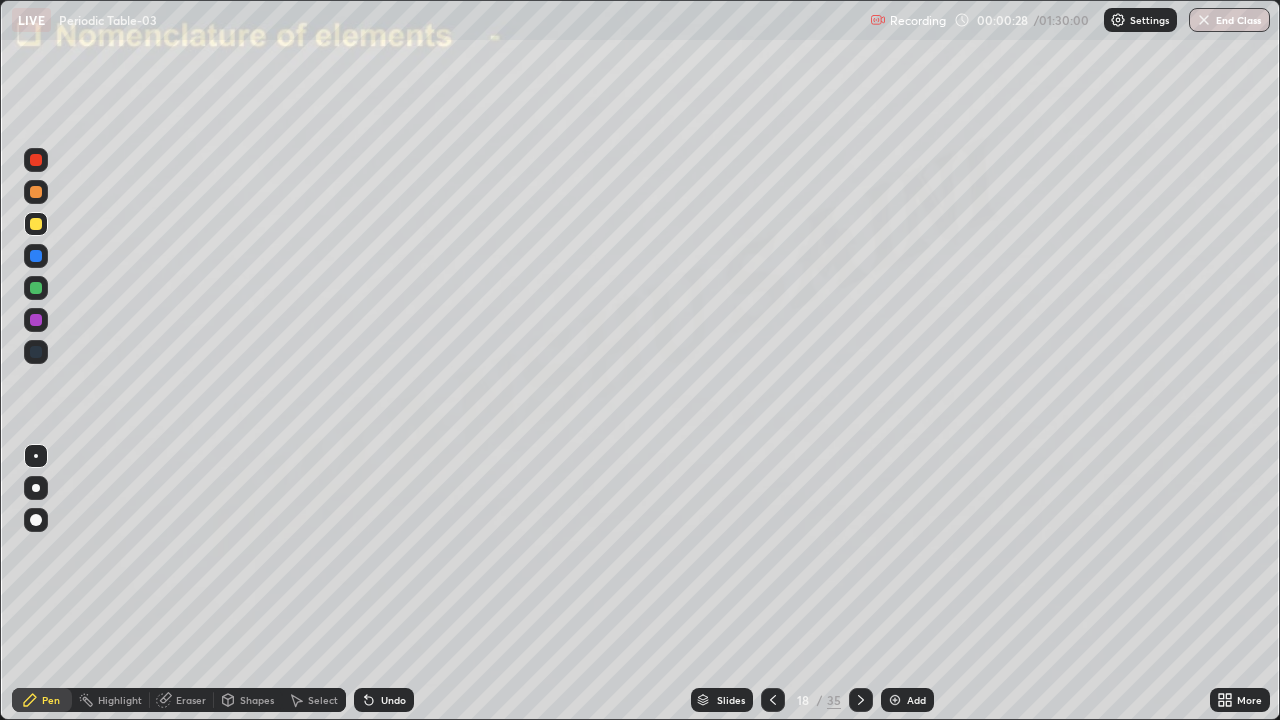 click on "Shapes" at bounding box center [248, 700] 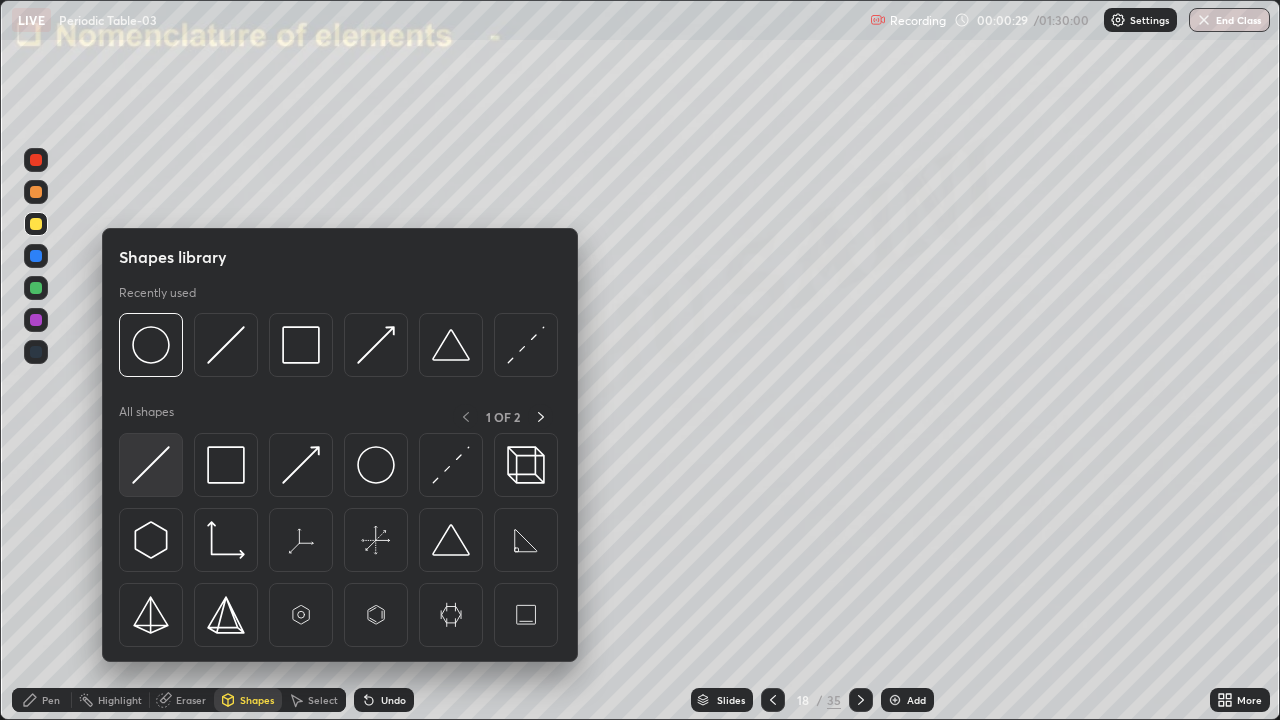 click at bounding box center (151, 465) 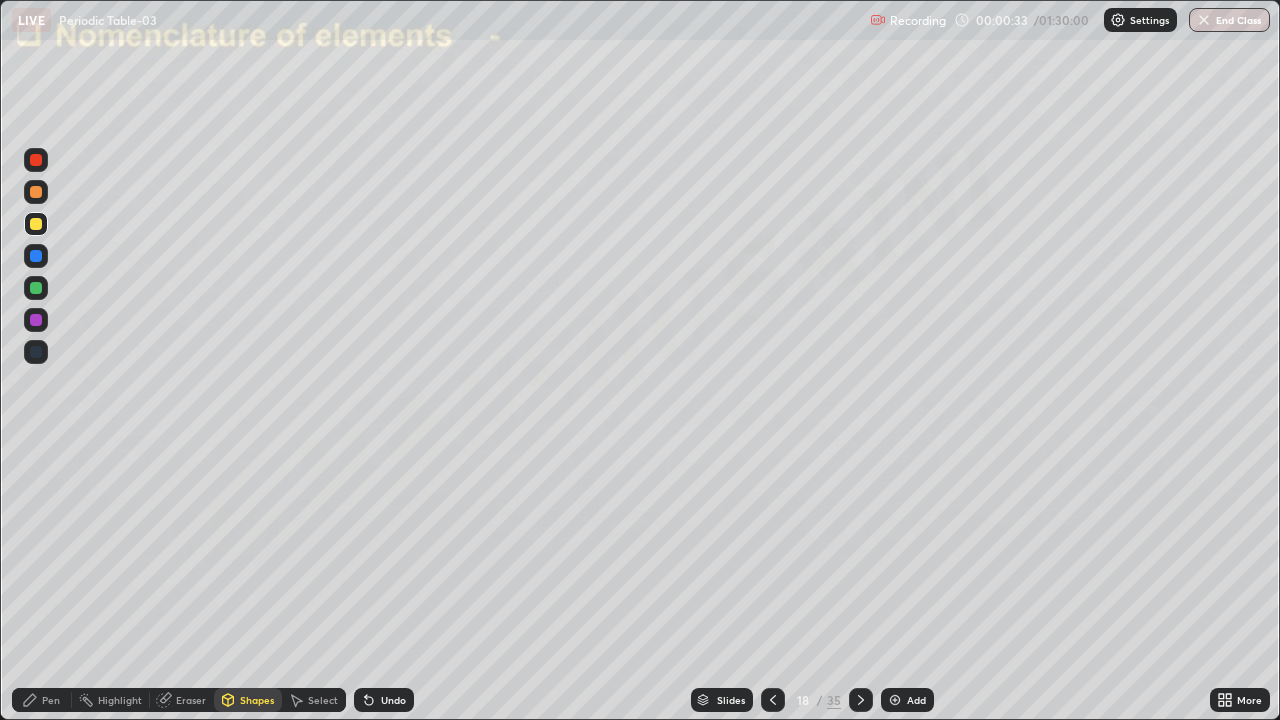click on "Pen" at bounding box center (51, 700) 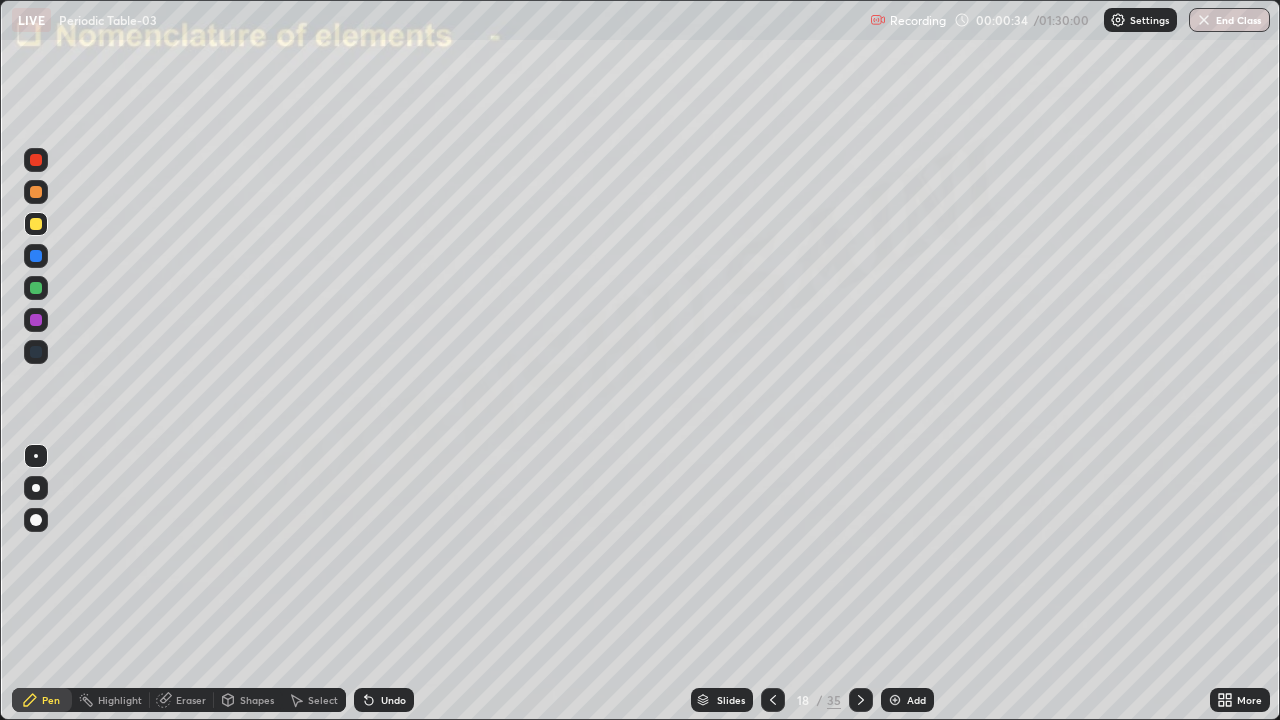 click at bounding box center (36, 520) 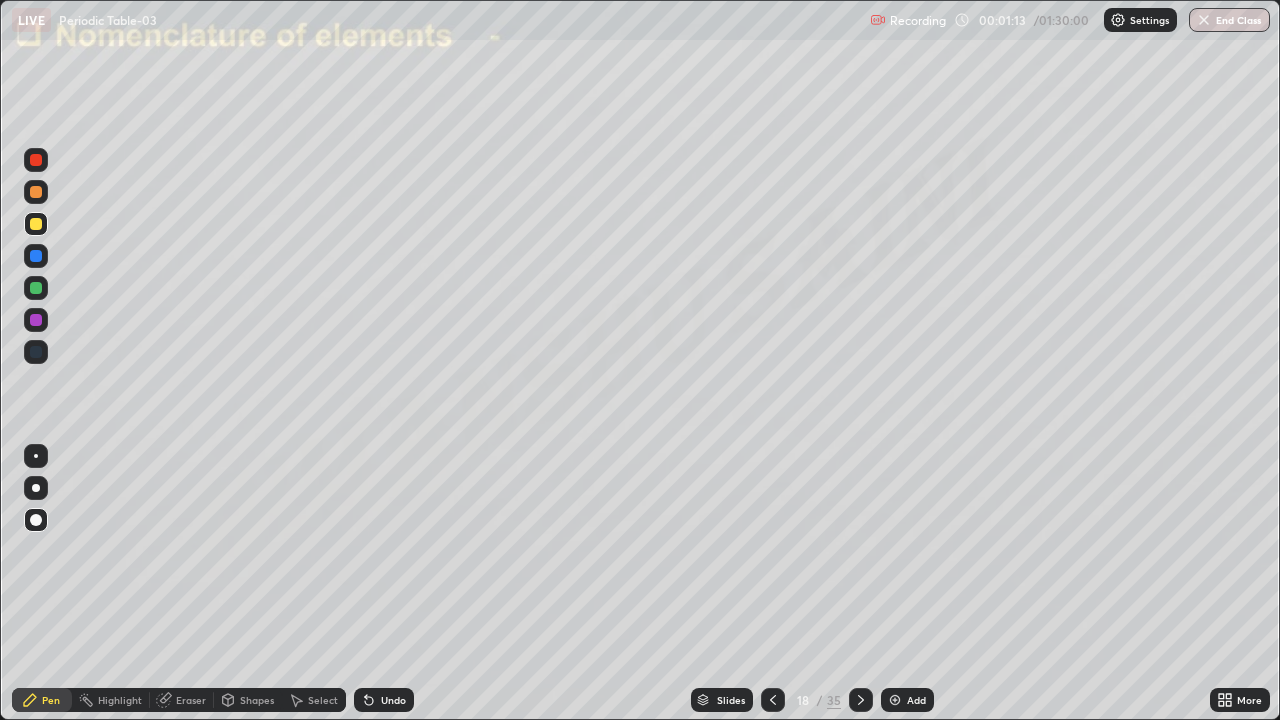 click at bounding box center [36, 192] 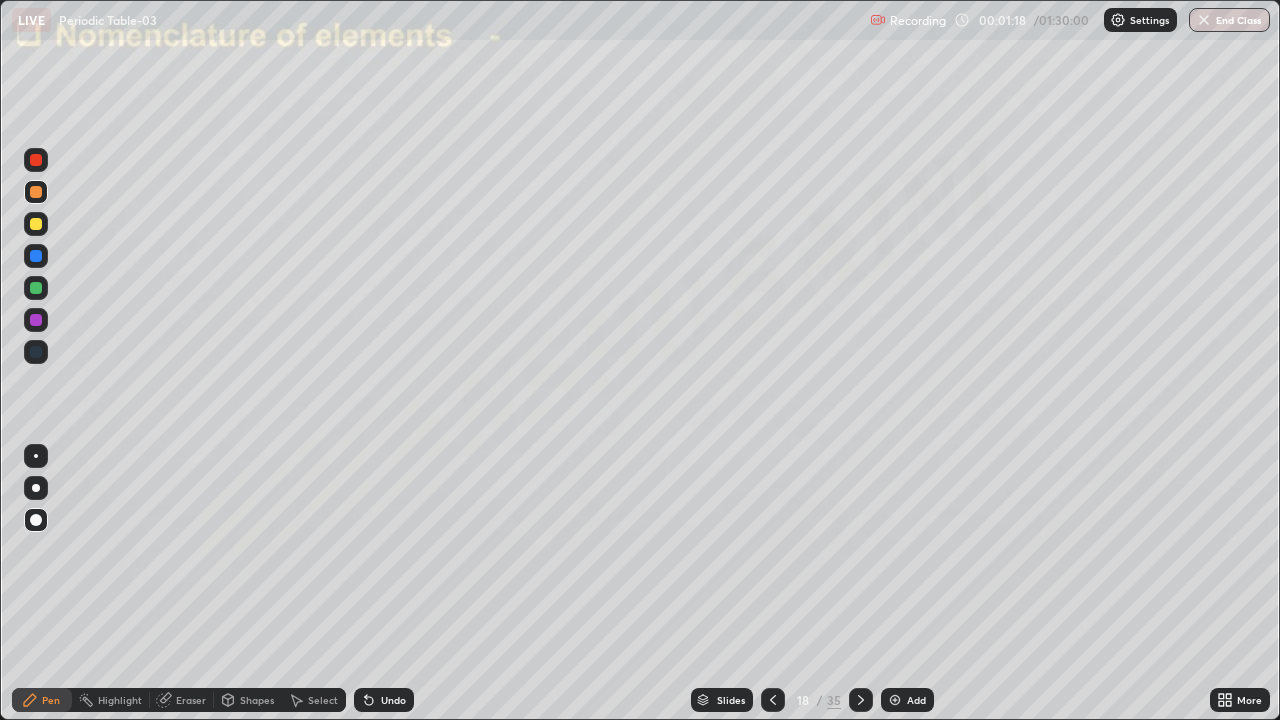 click at bounding box center [36, 160] 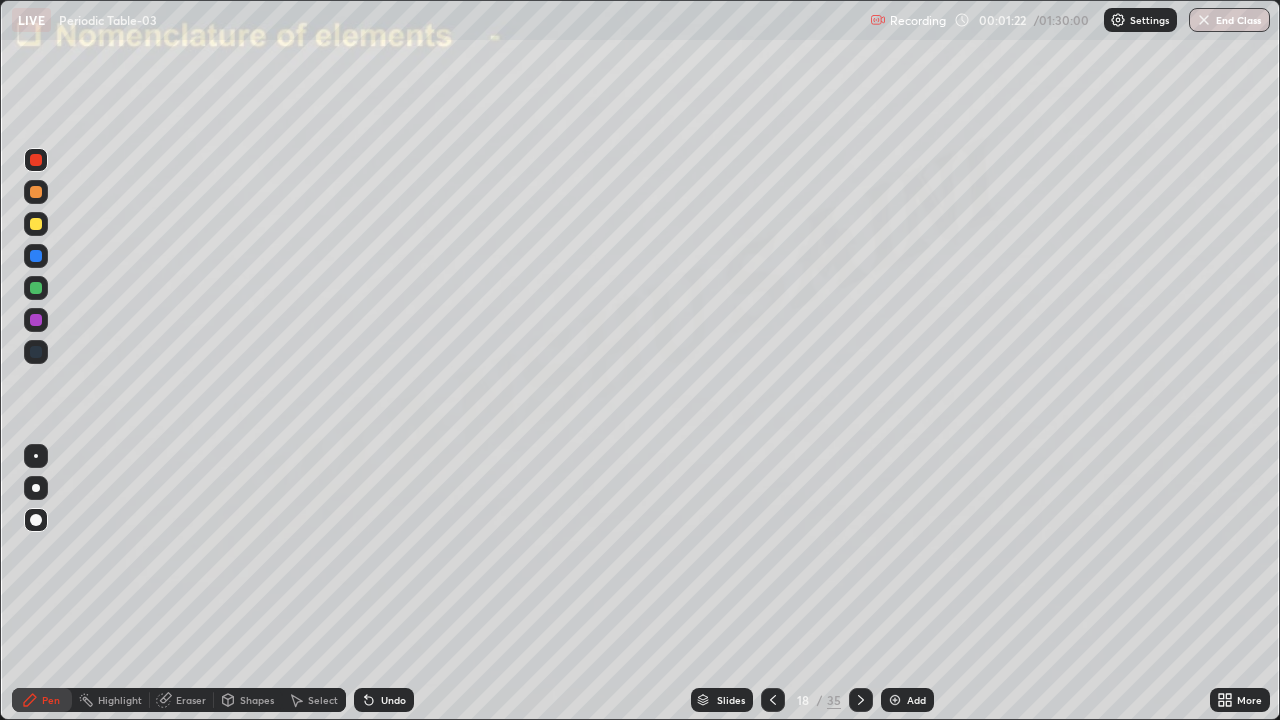 click at bounding box center [36, 224] 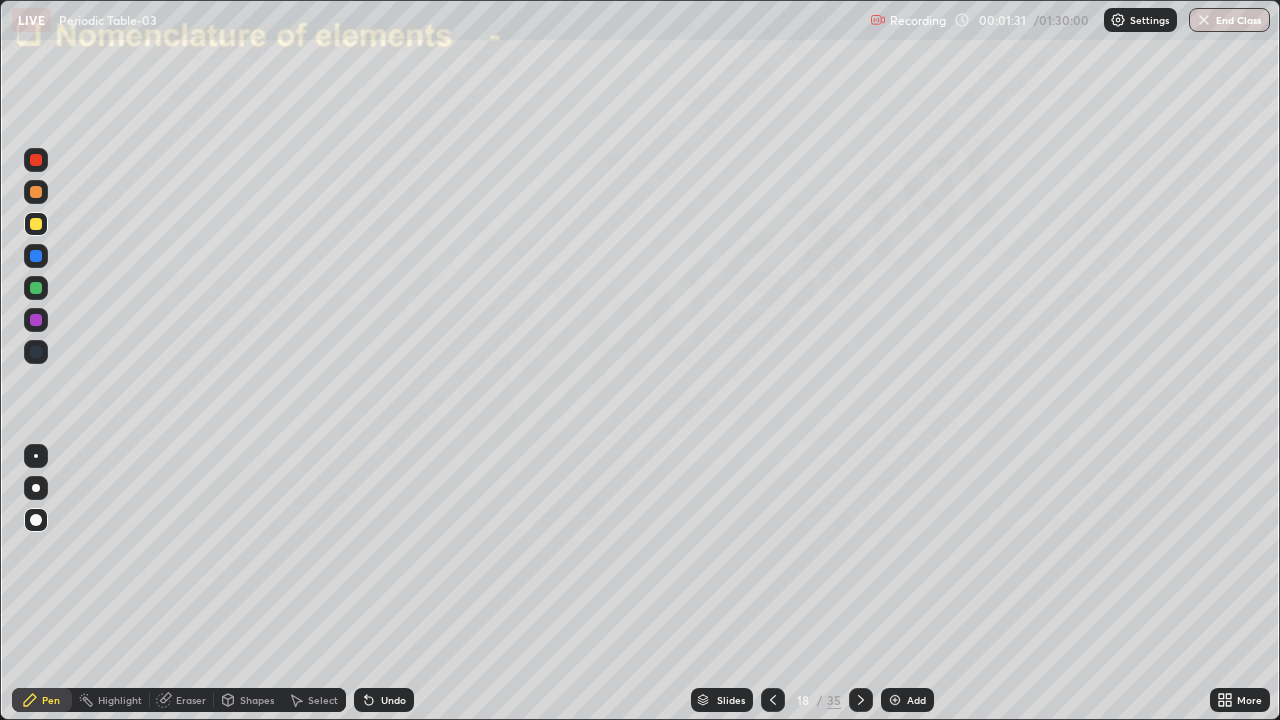 click at bounding box center (36, 256) 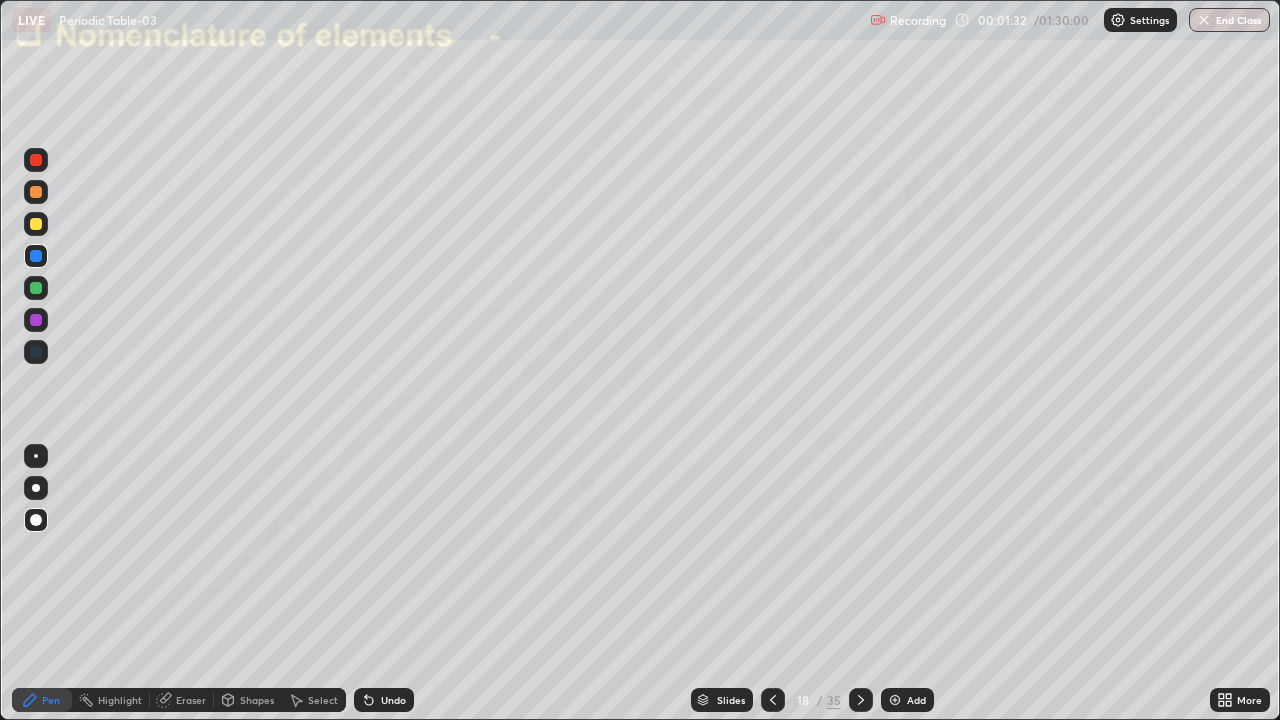 click at bounding box center (36, 520) 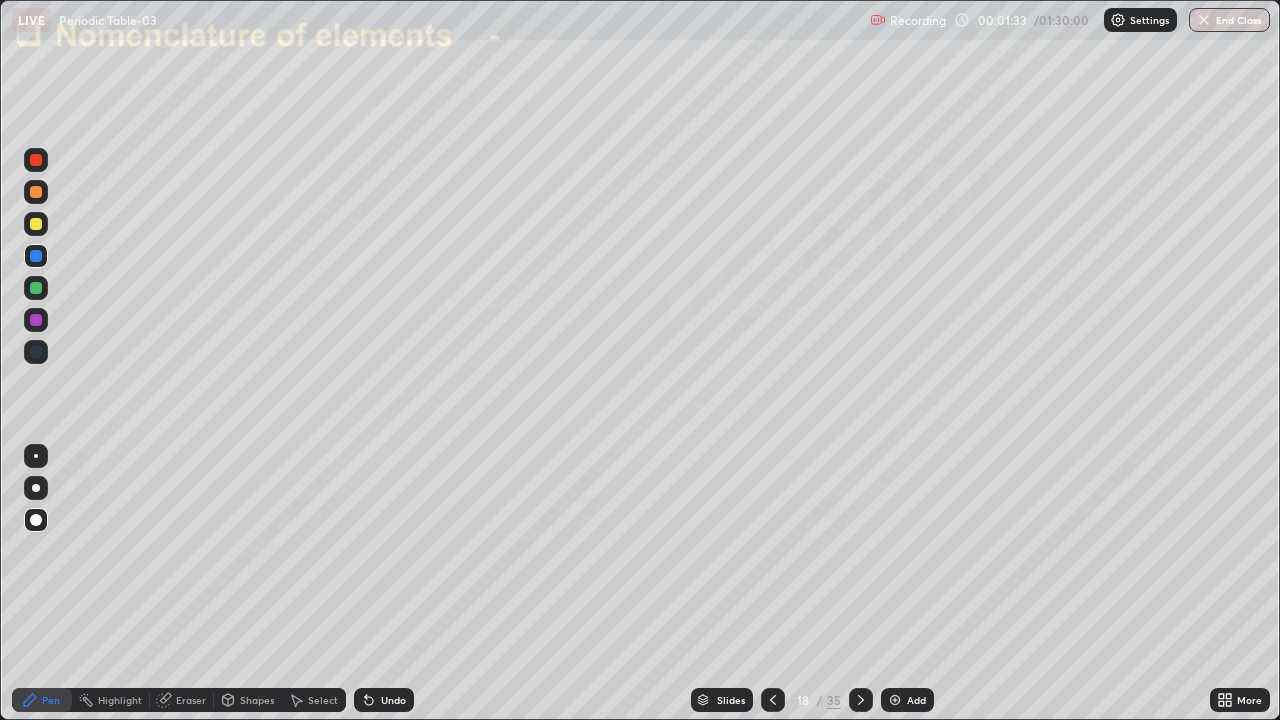 click on "Pen" at bounding box center (42, 700) 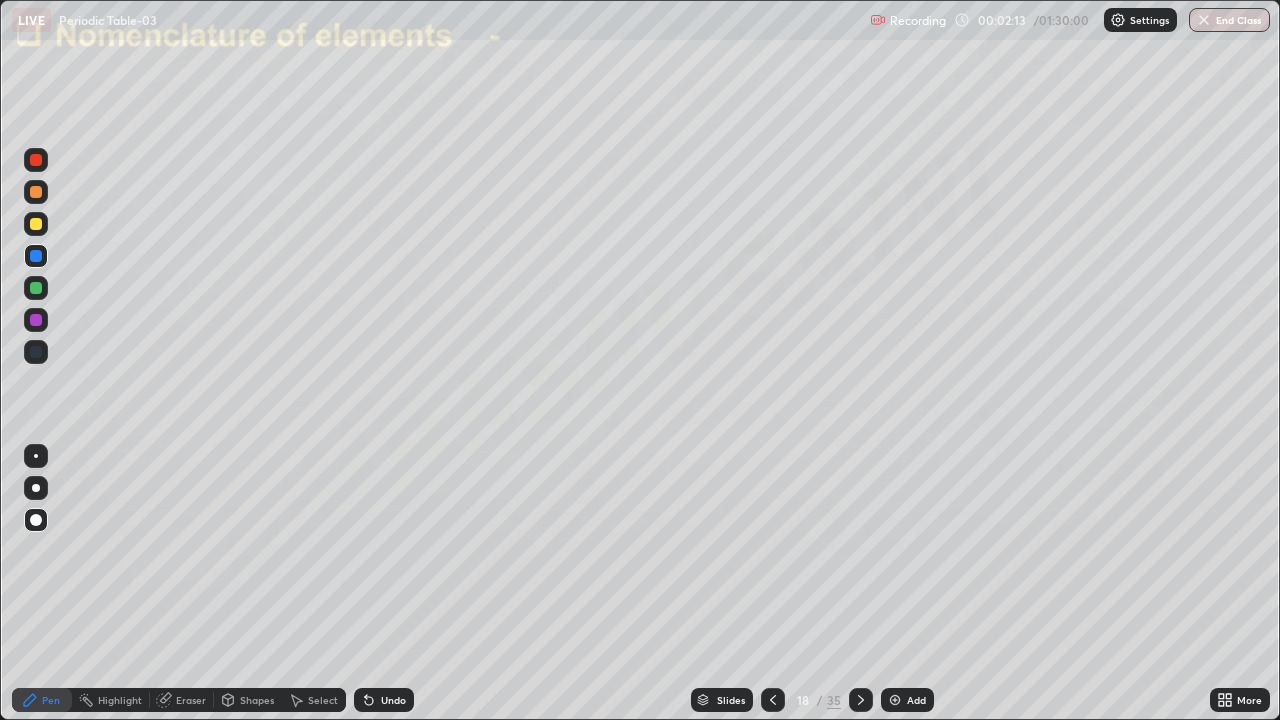 click at bounding box center [36, 192] 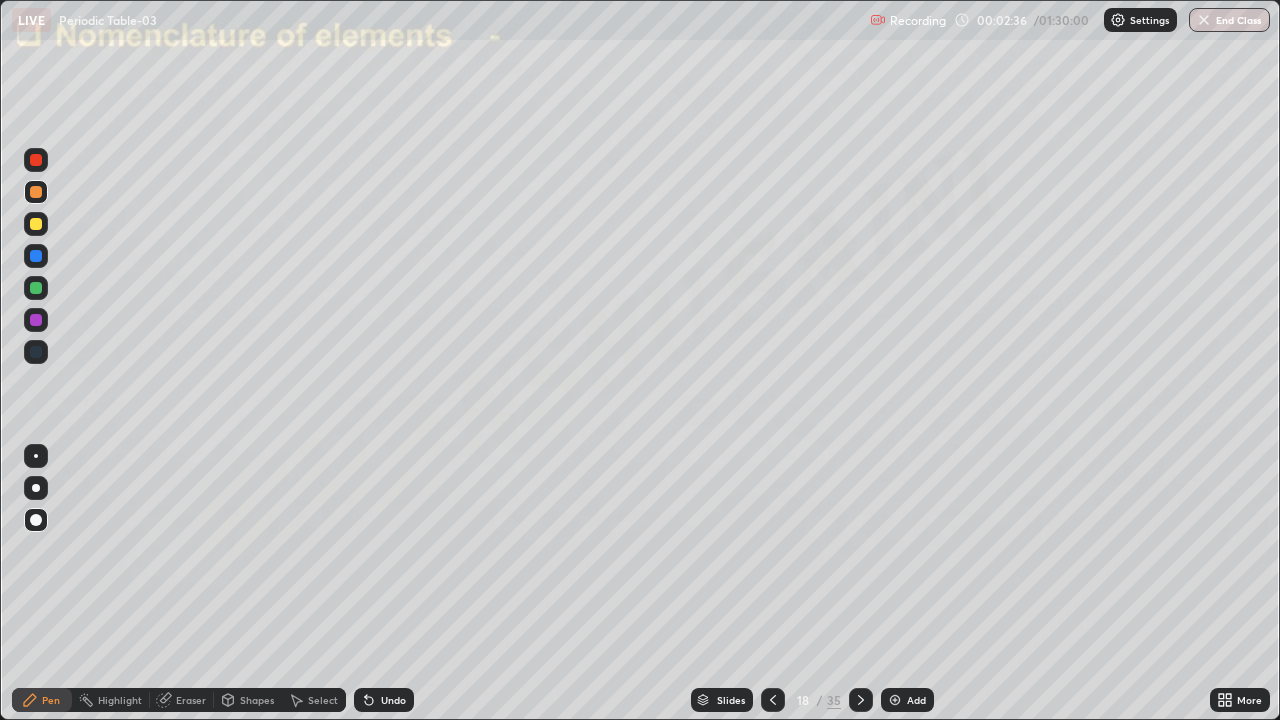 click at bounding box center [36, 224] 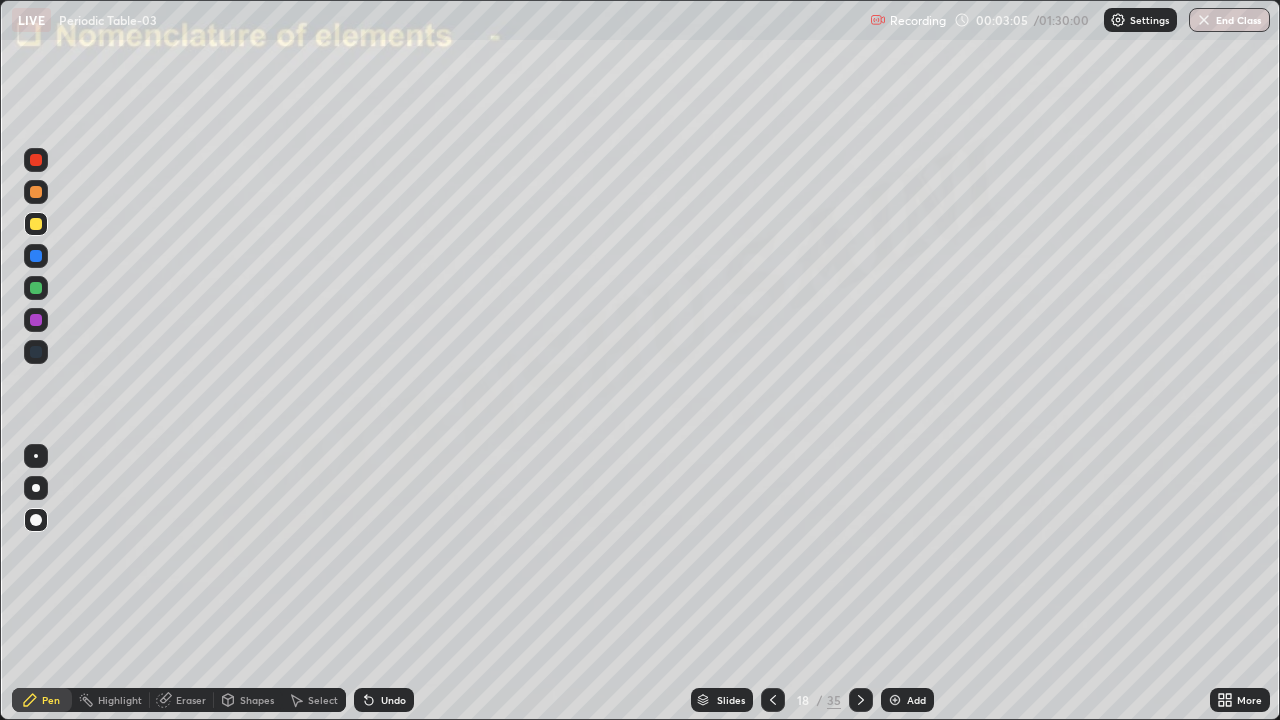 click on "Pen" at bounding box center (42, 700) 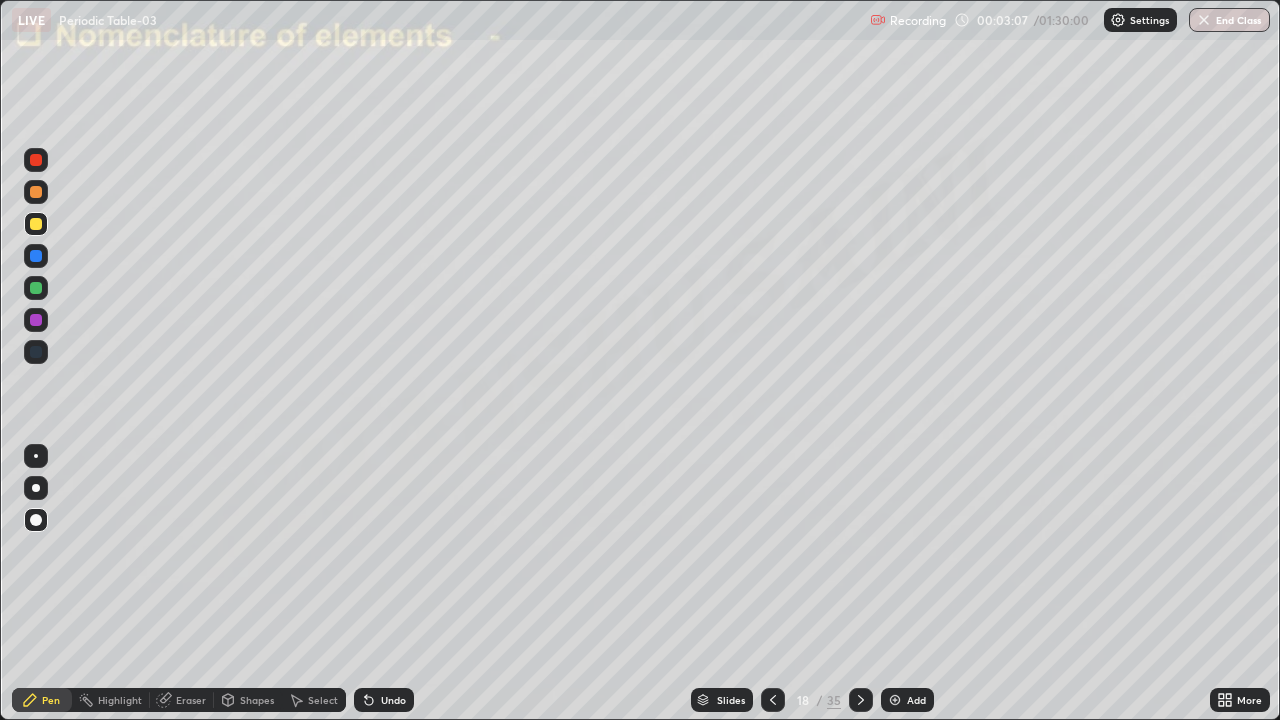 click at bounding box center (36, 192) 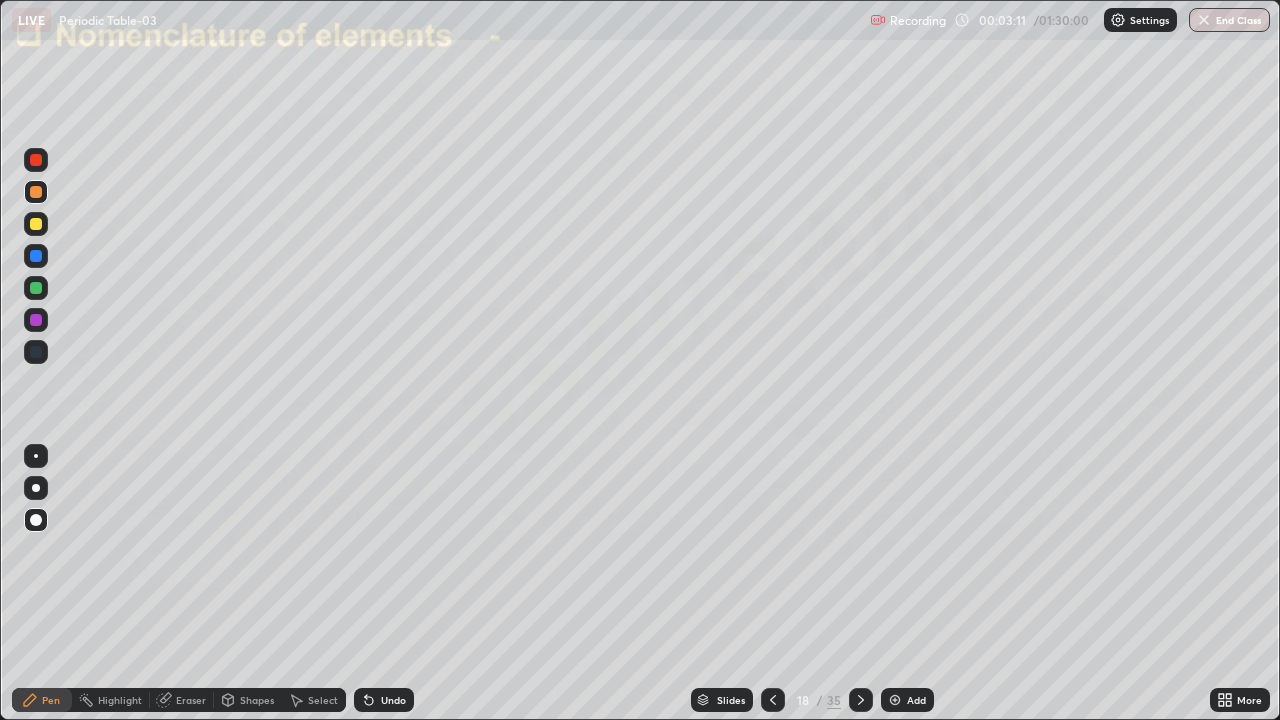 click at bounding box center (36, 224) 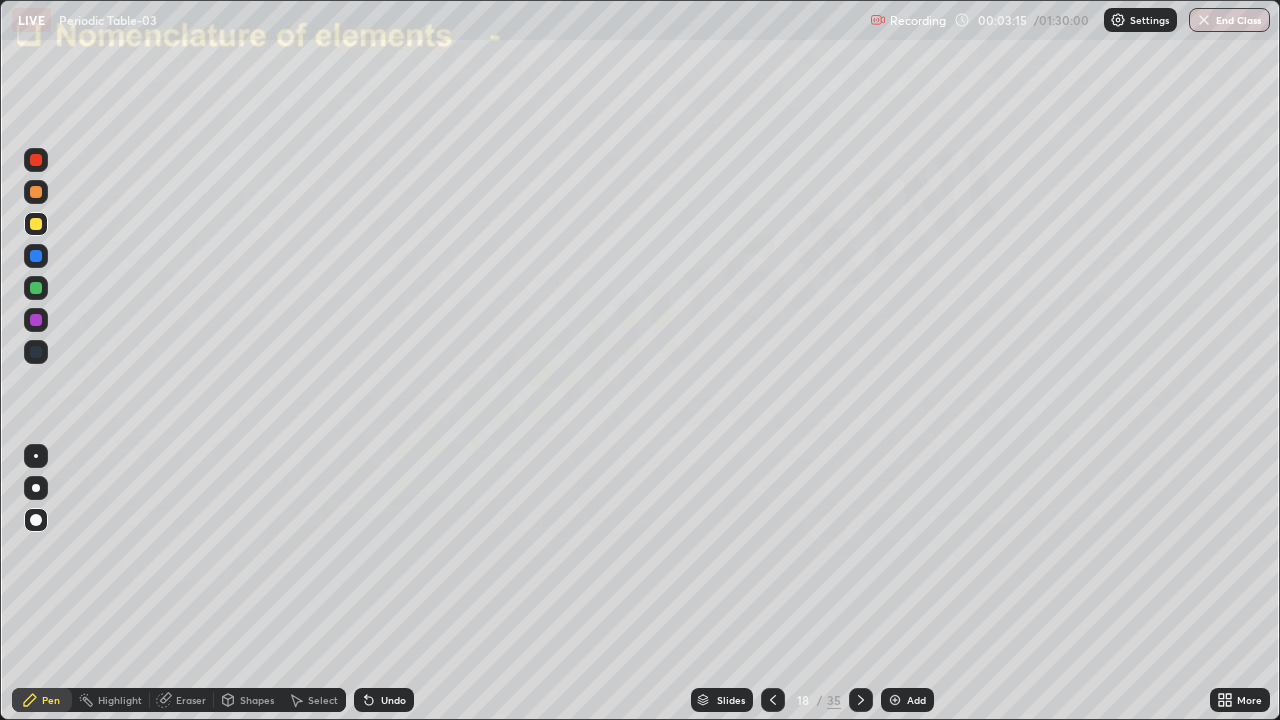 click at bounding box center [36, 320] 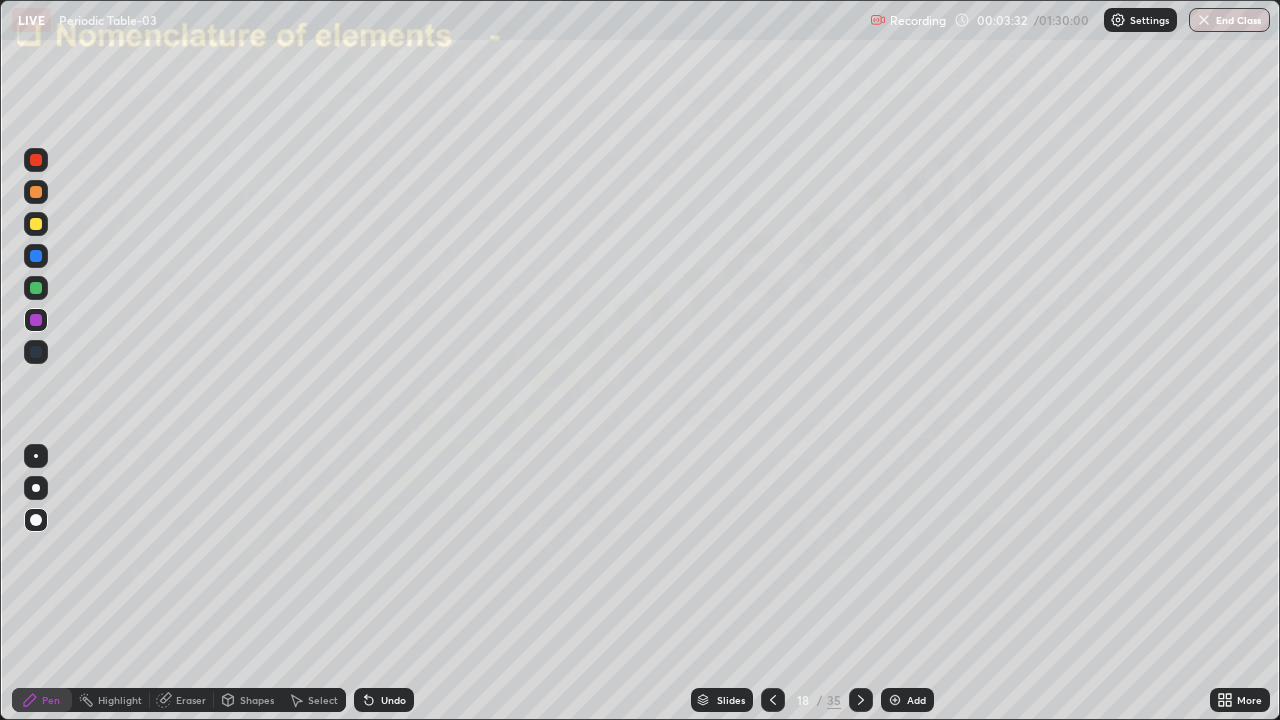 click at bounding box center (36, 288) 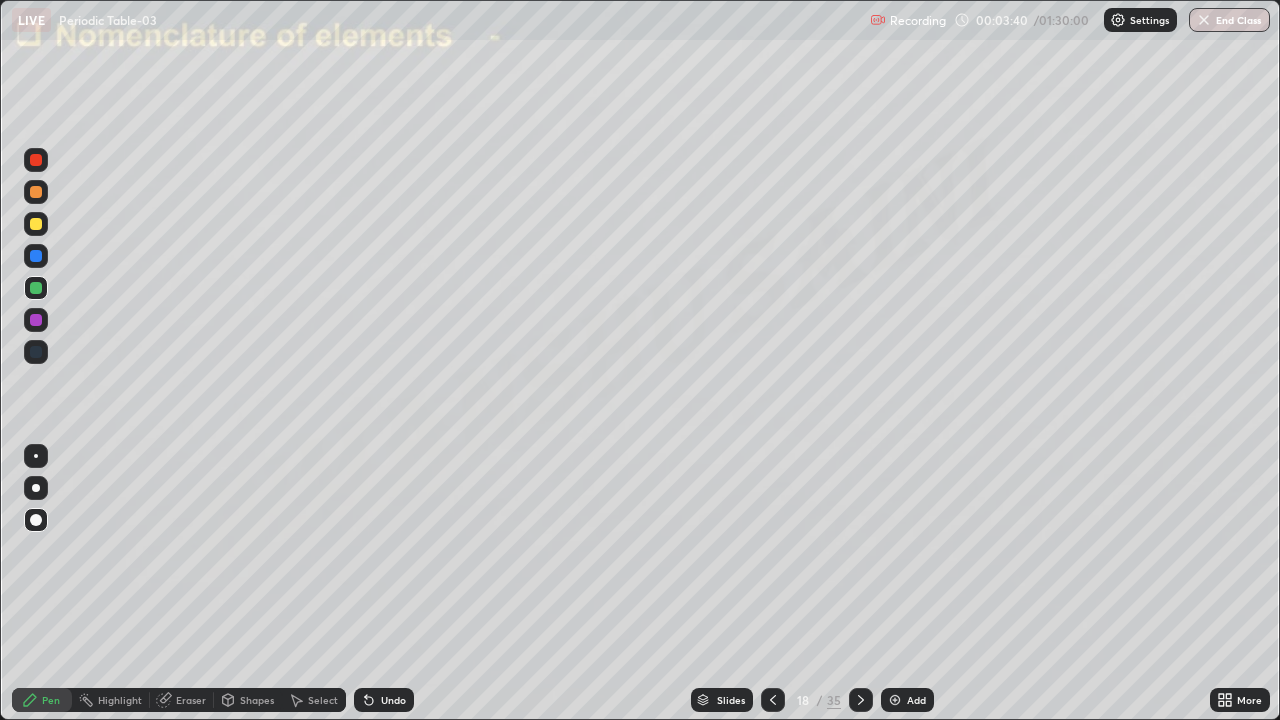 click at bounding box center [36, 224] 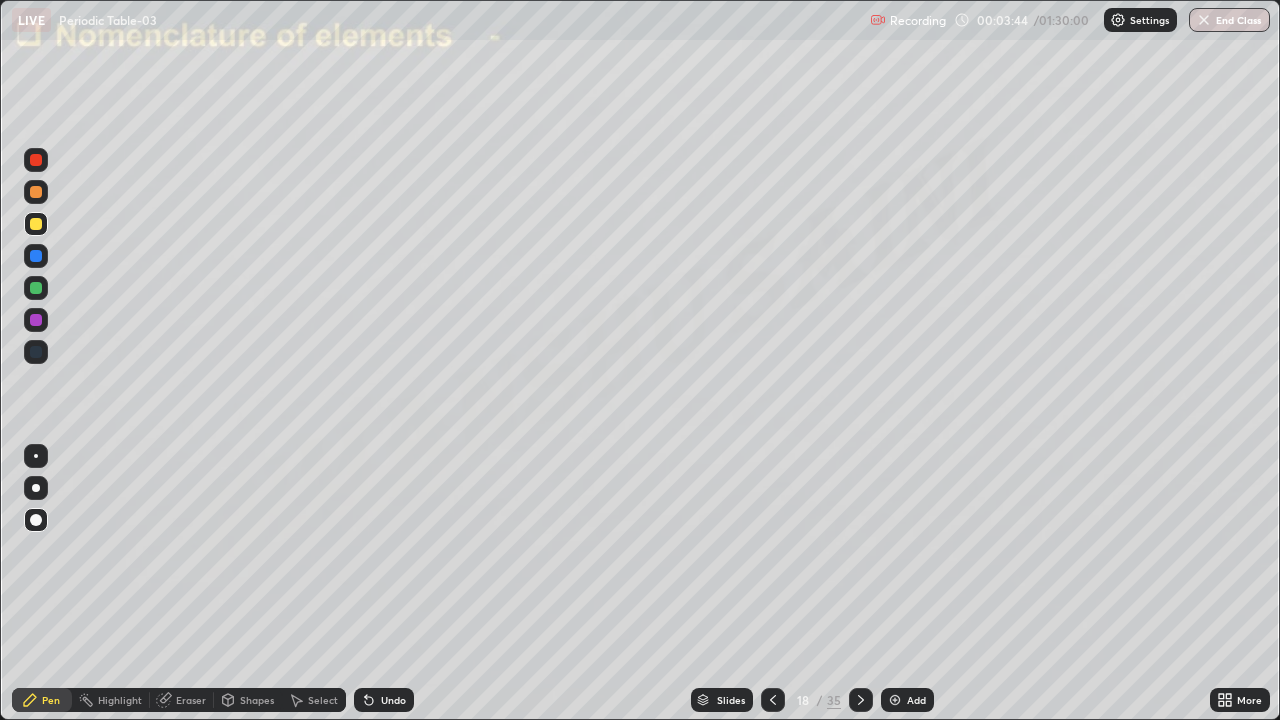 click on "Undo" at bounding box center [384, 700] 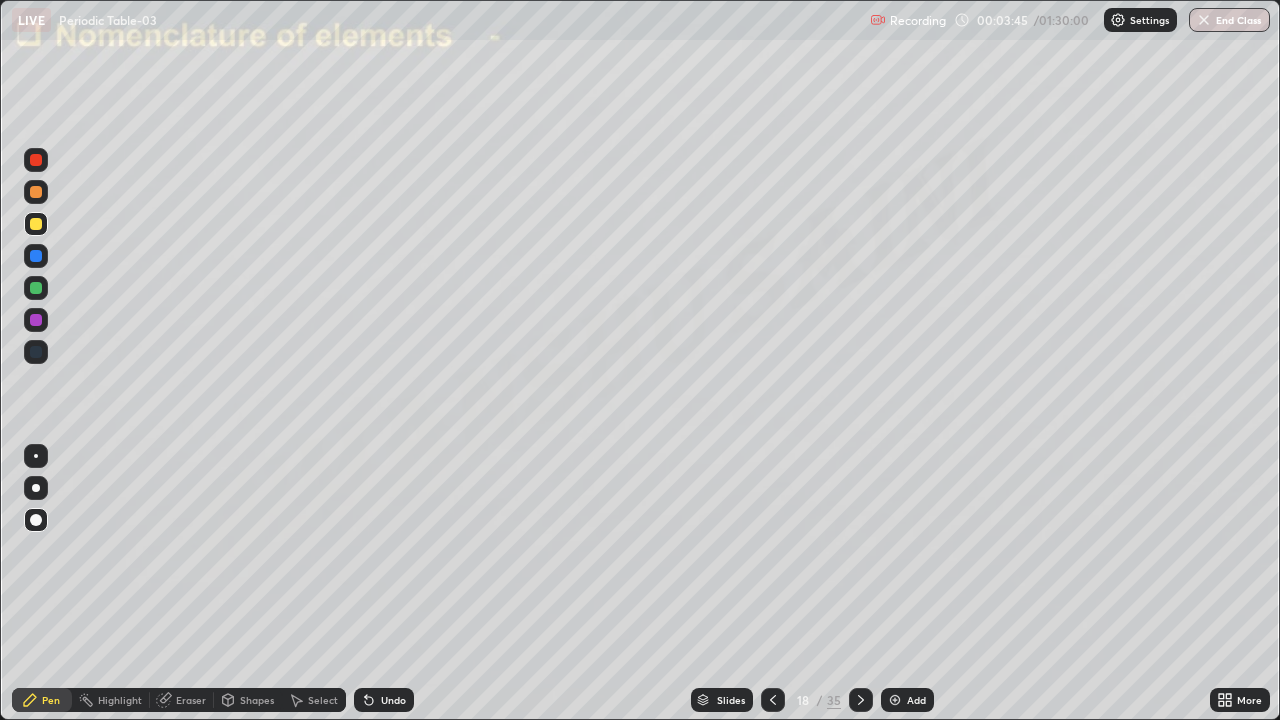 click on "Undo" at bounding box center [384, 700] 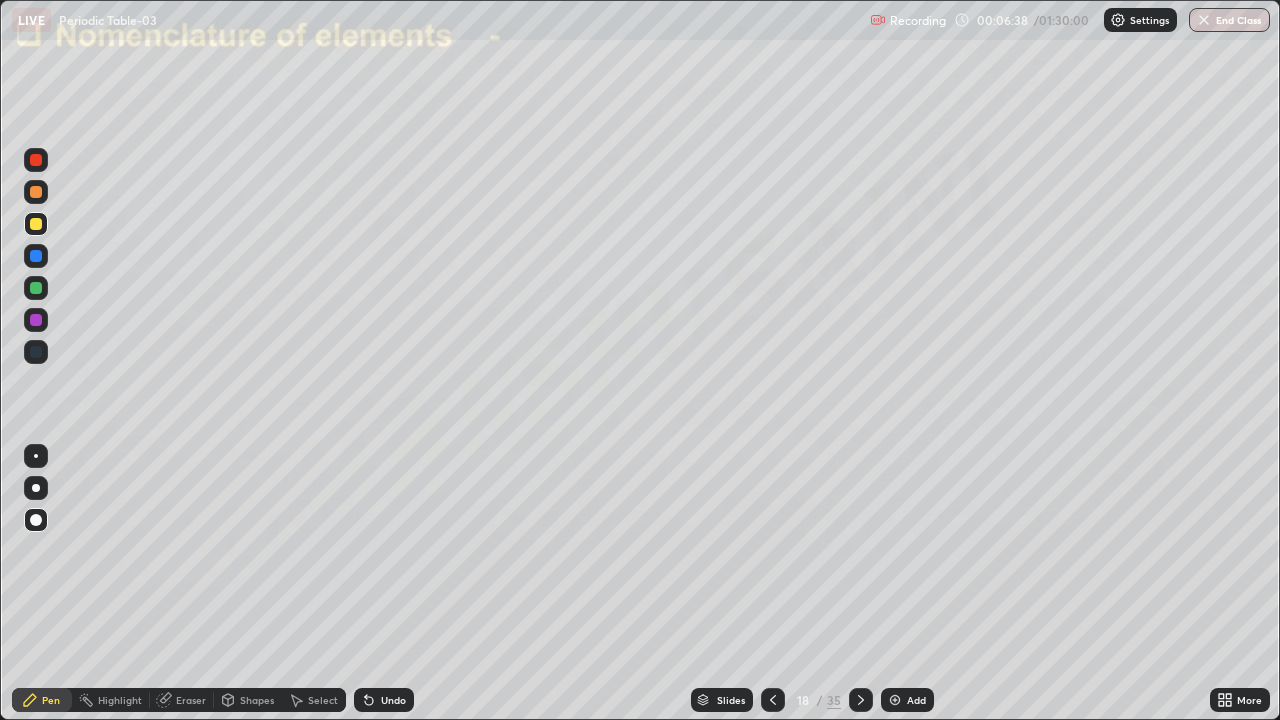 click at bounding box center [895, 700] 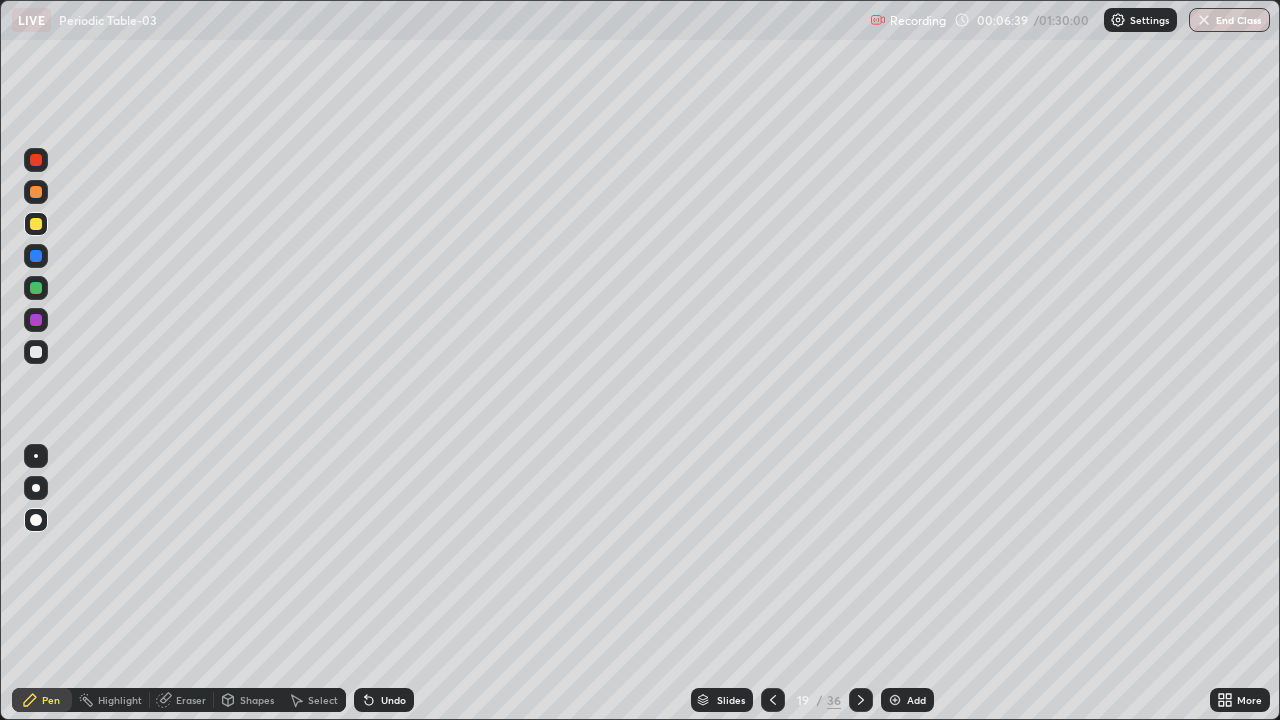click at bounding box center (36, 352) 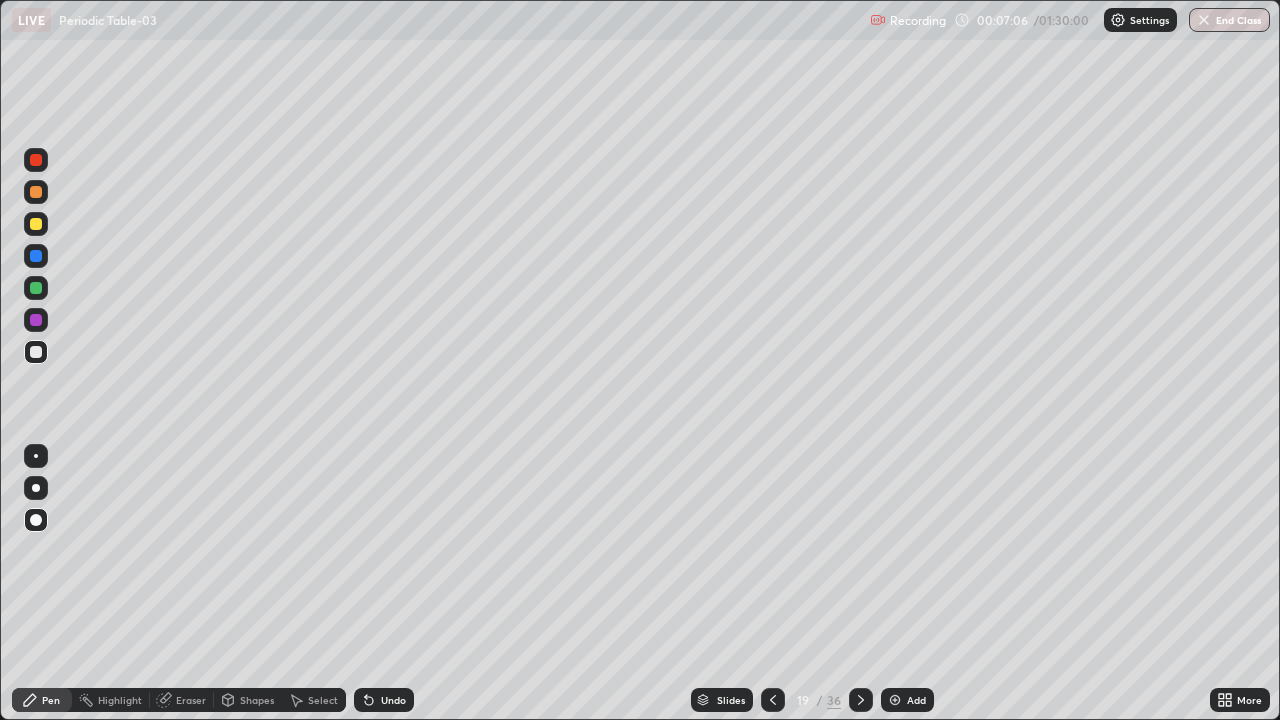 click at bounding box center (36, 224) 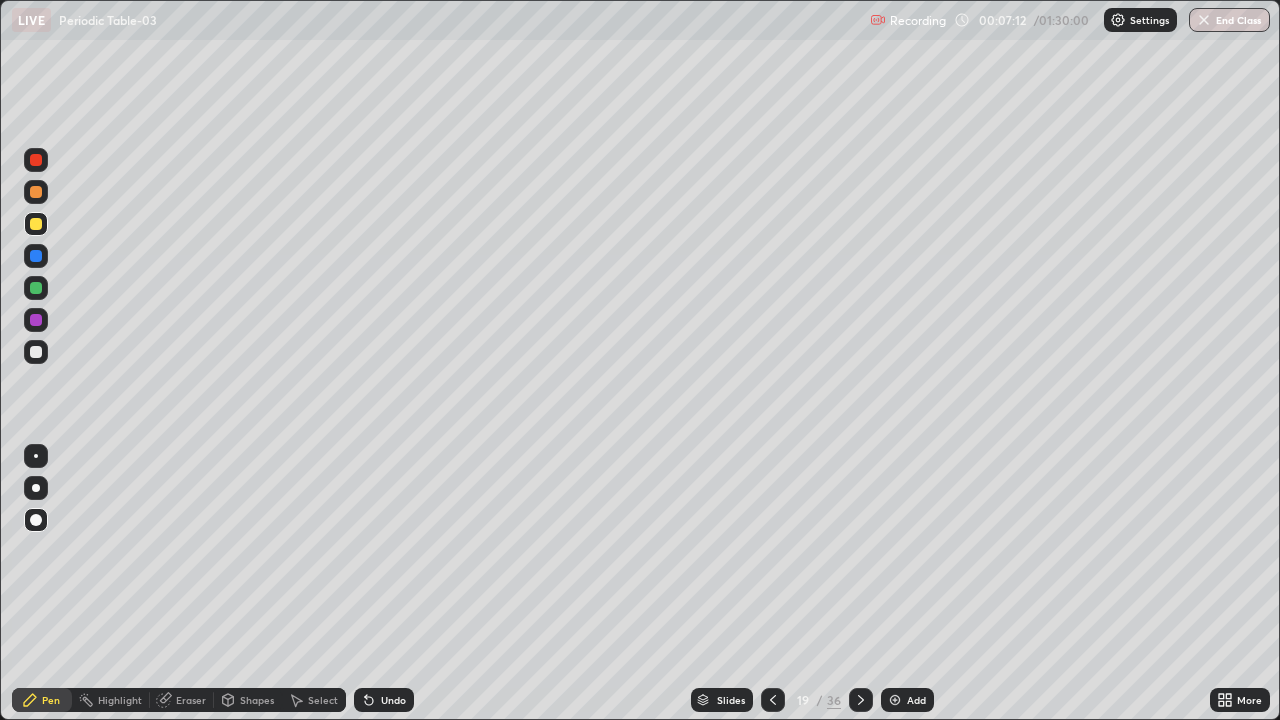click at bounding box center [36, 224] 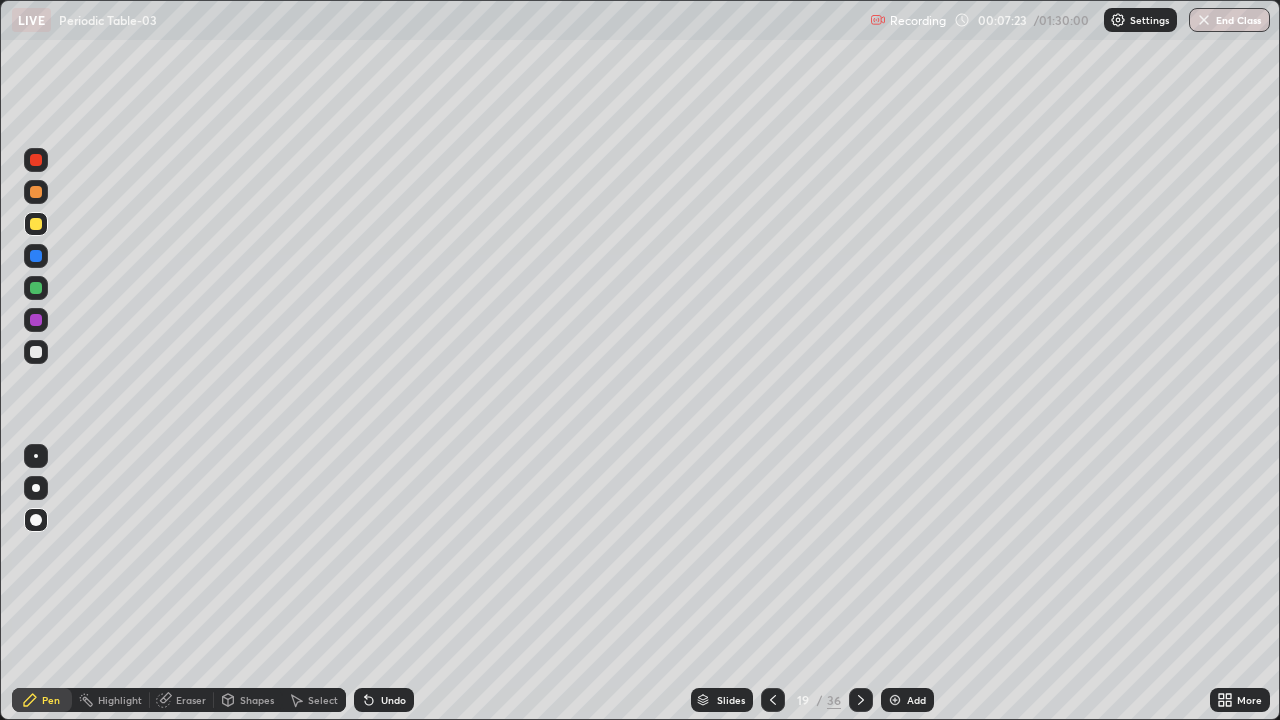 click at bounding box center [36, 352] 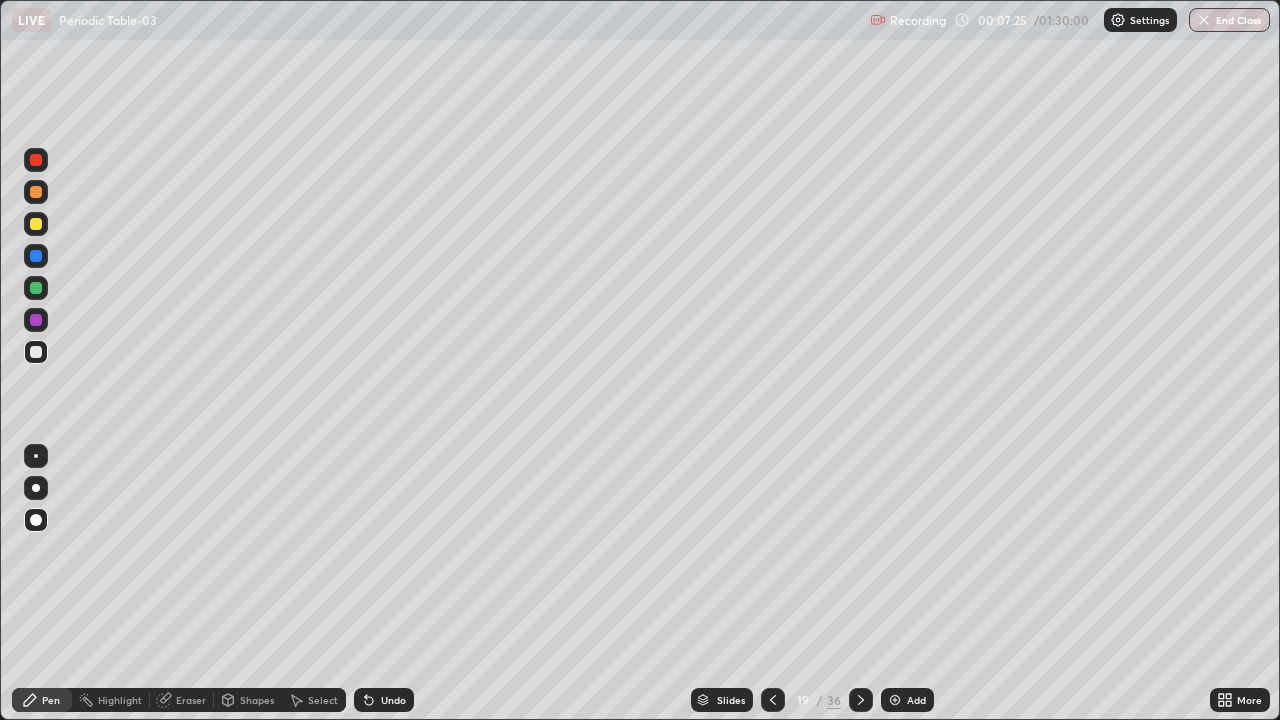 click at bounding box center (36, 224) 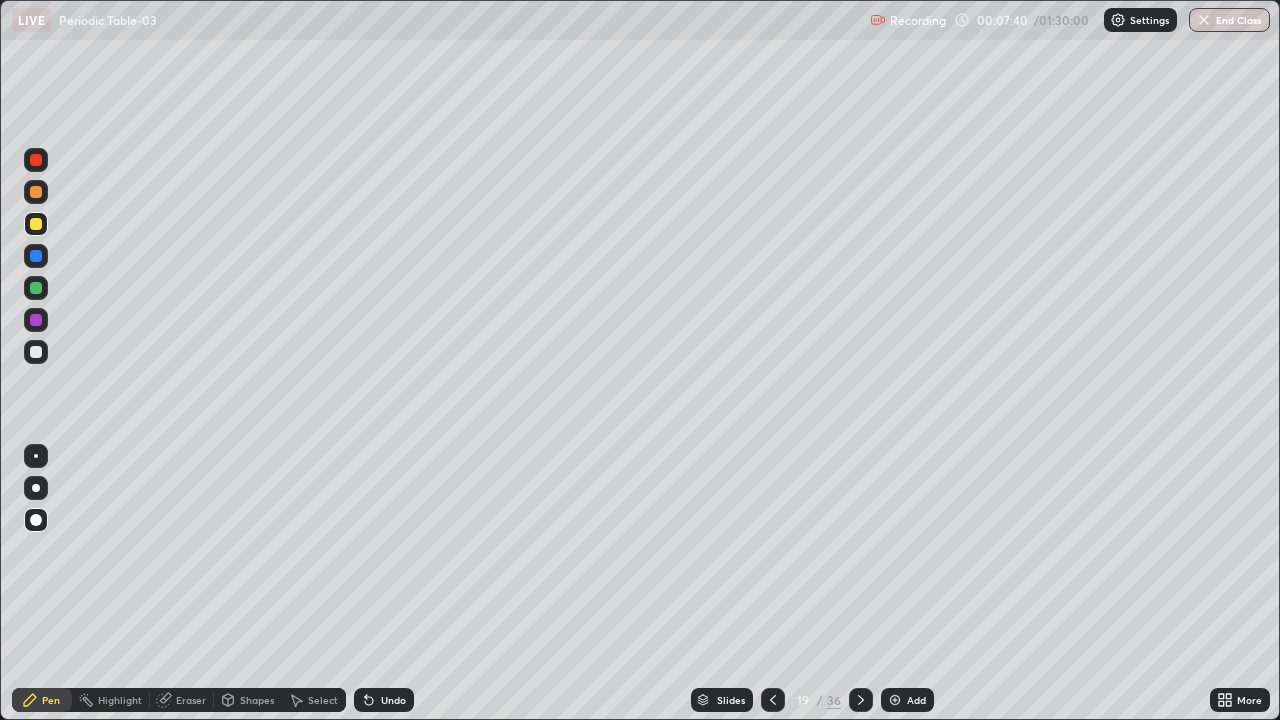 click at bounding box center (36, 352) 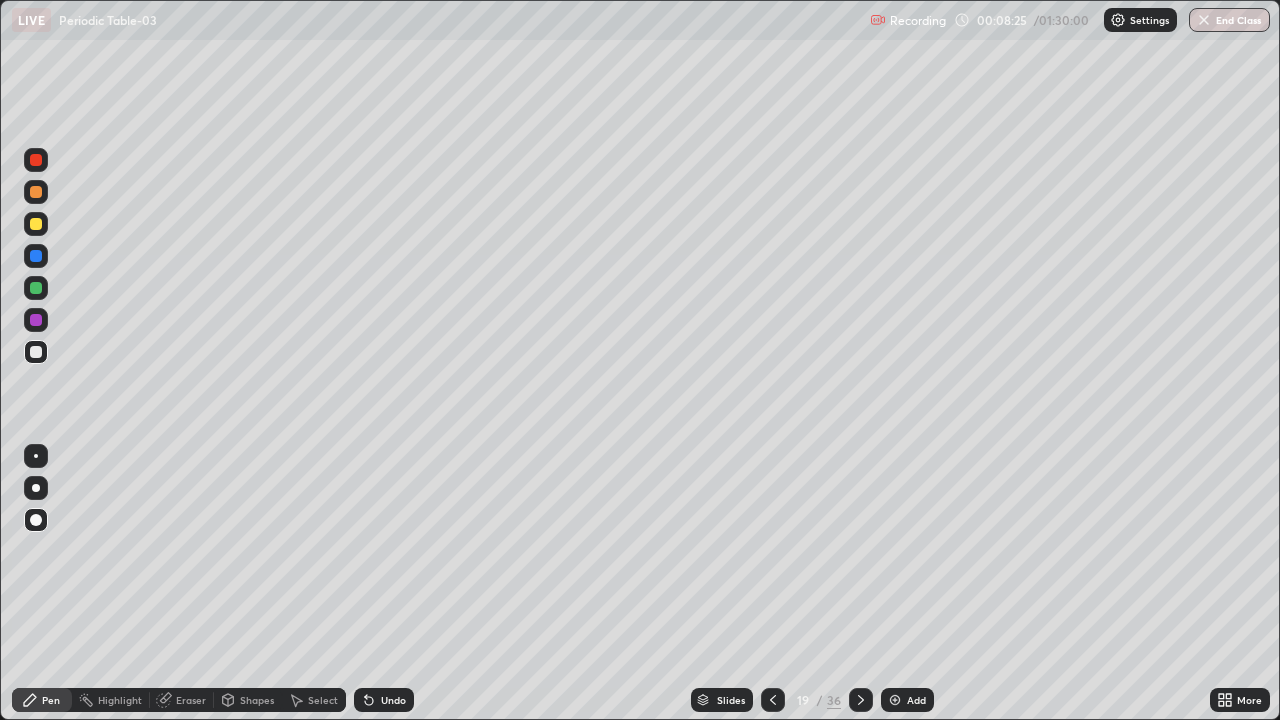 click at bounding box center (36, 256) 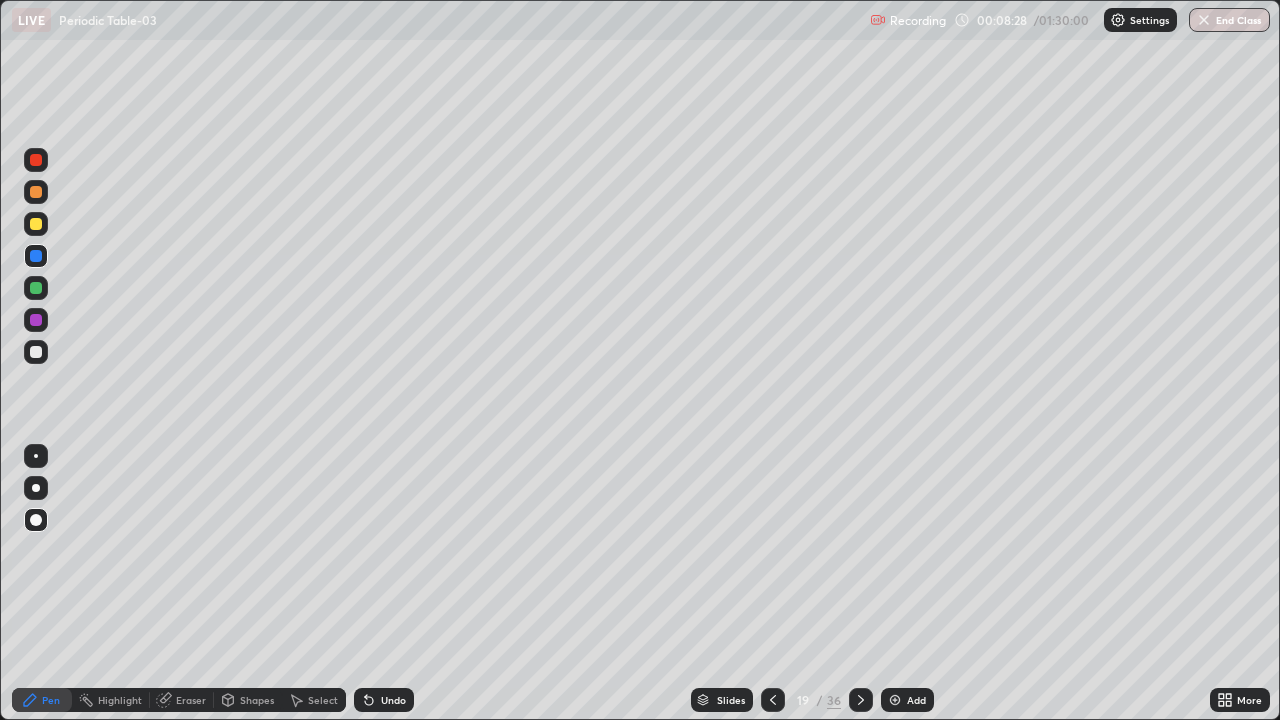 click at bounding box center [36, 352] 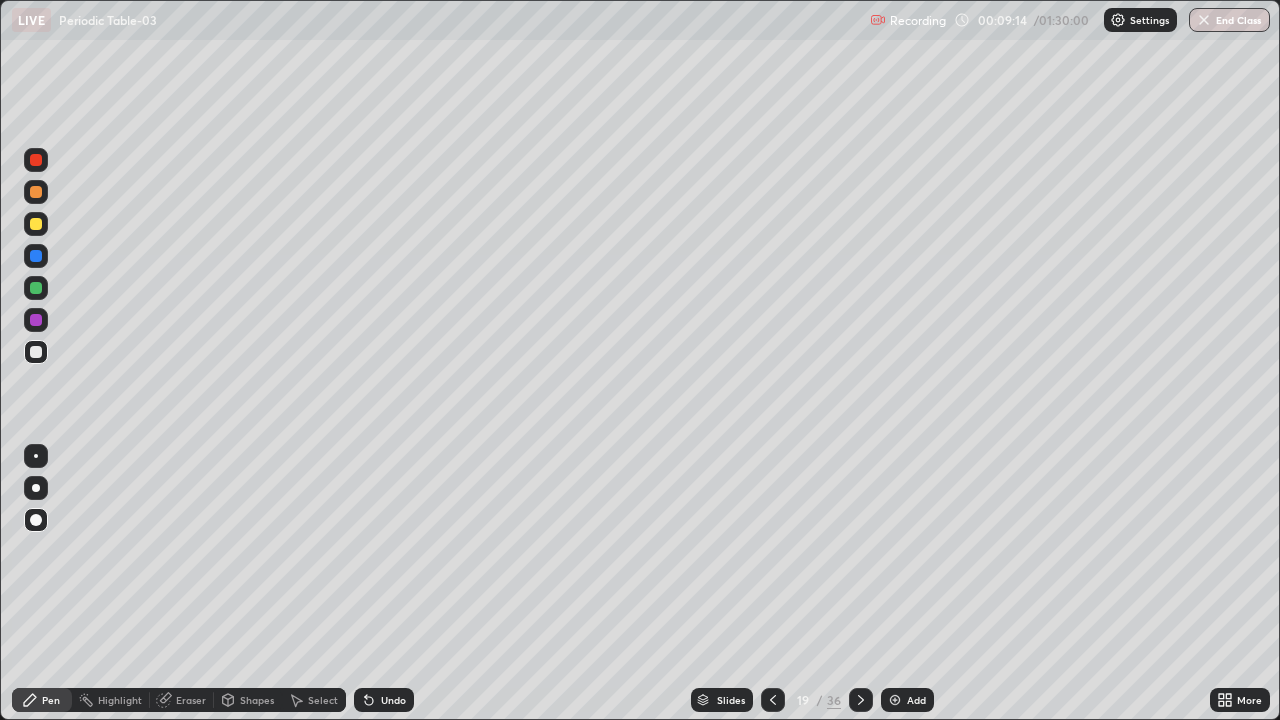 click at bounding box center (36, 256) 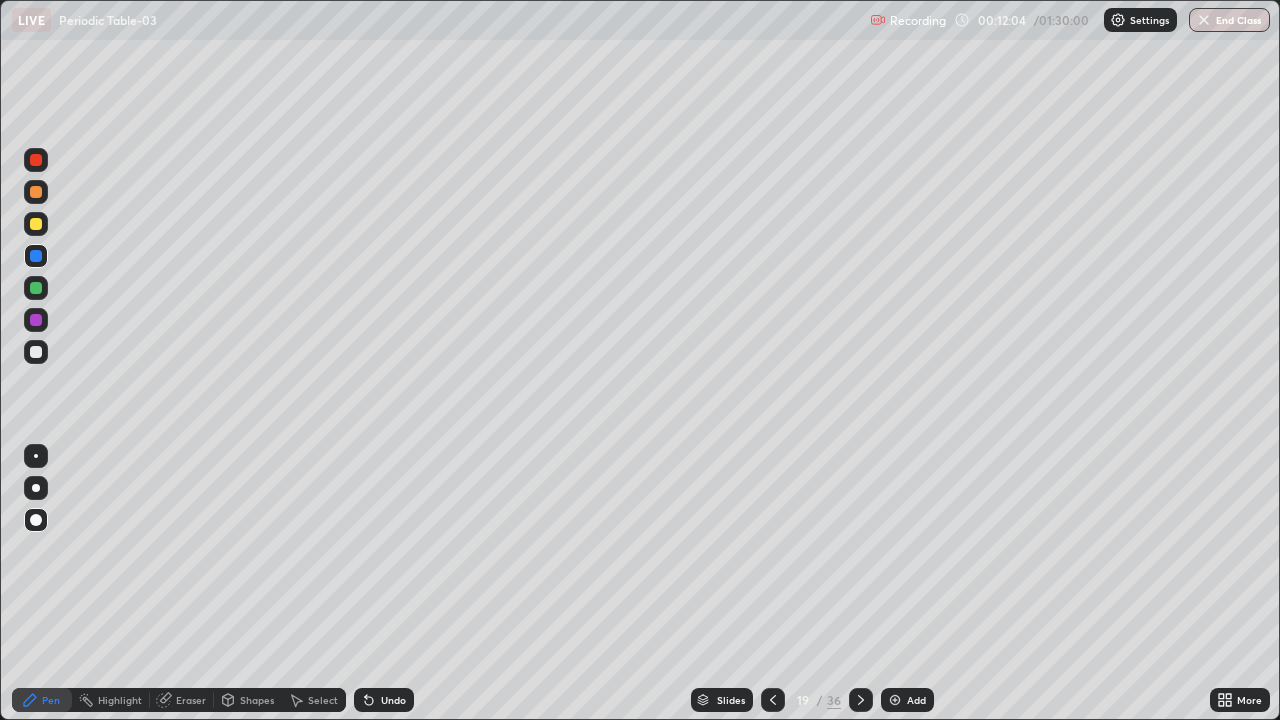 click at bounding box center [861, 700] 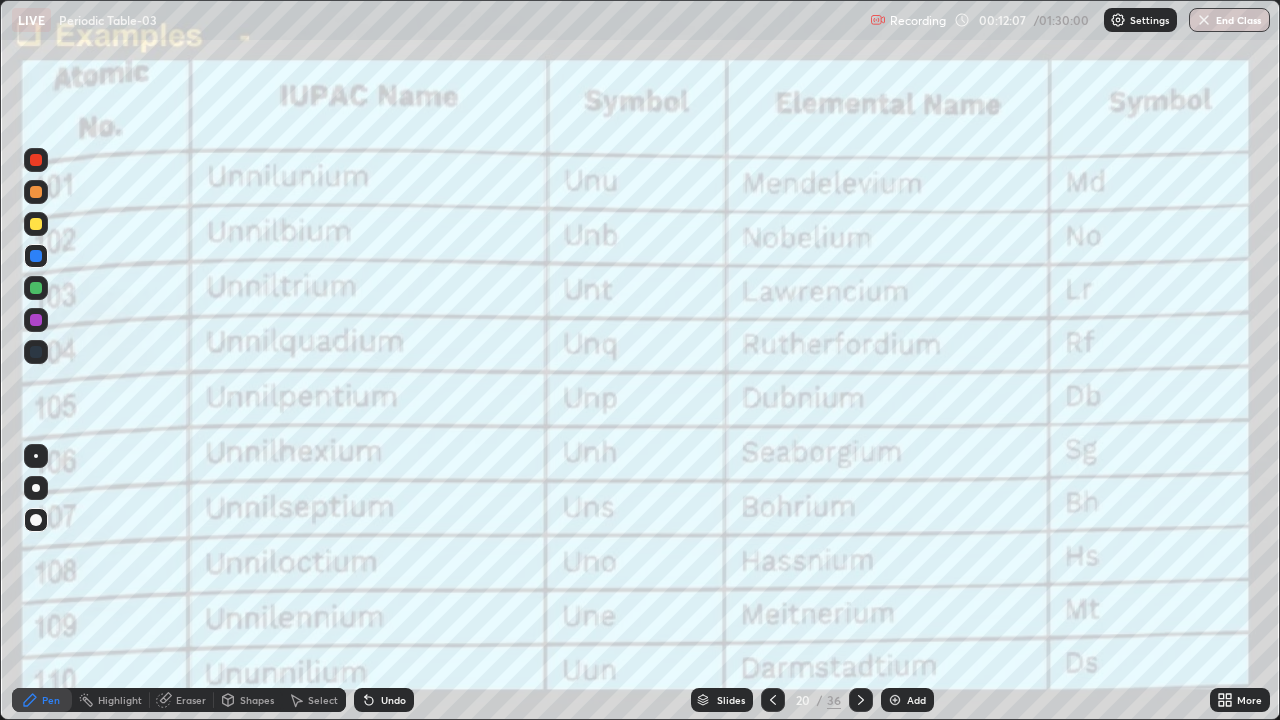 click on "Eraser" at bounding box center (191, 700) 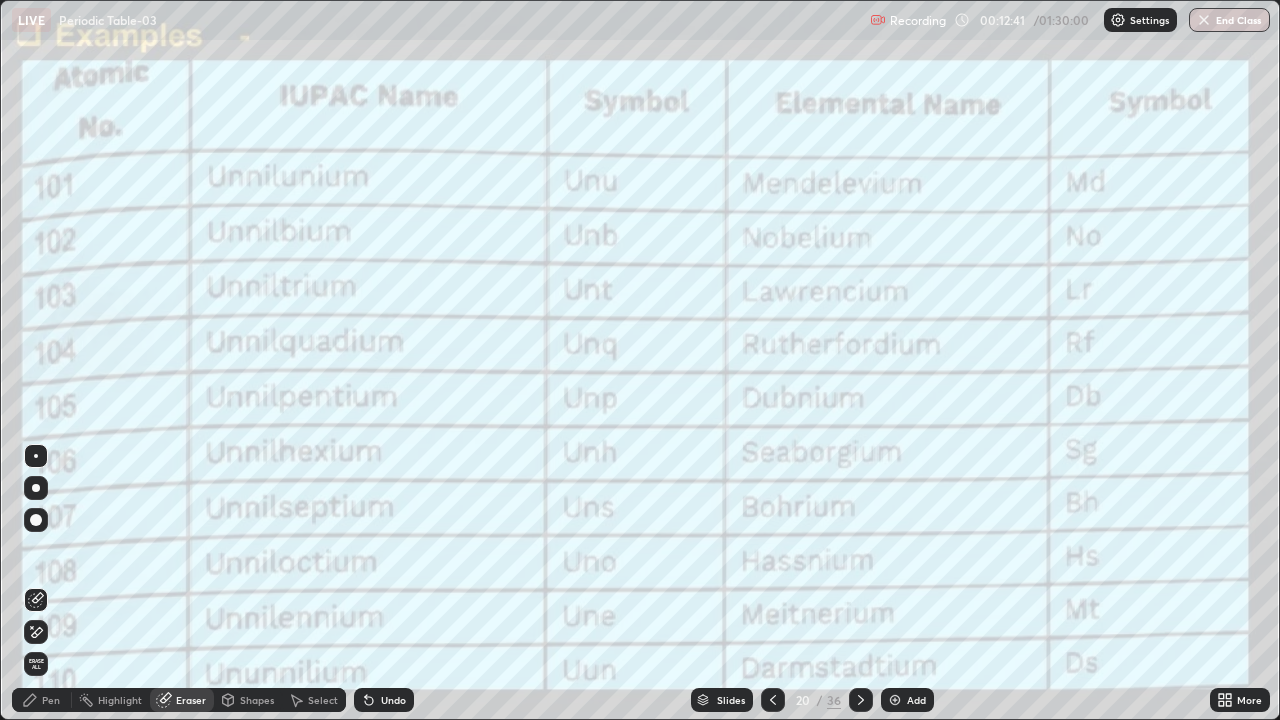click on "Pen" at bounding box center [51, 700] 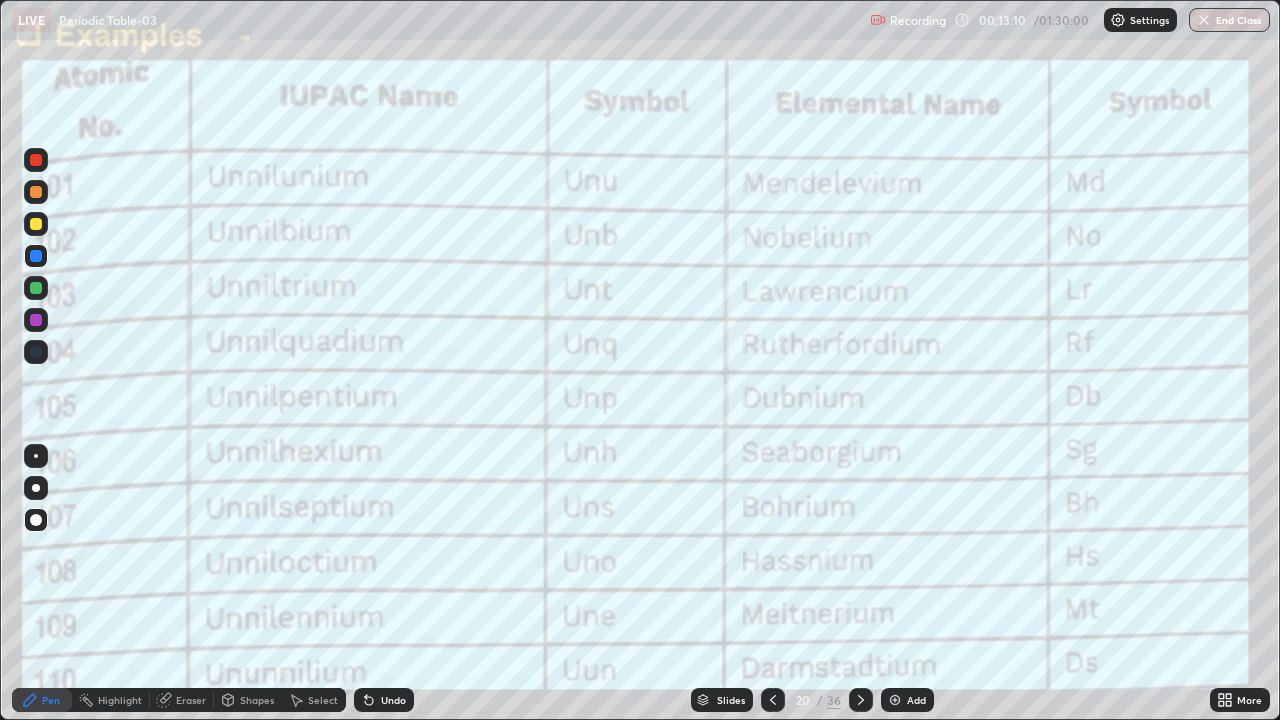 click 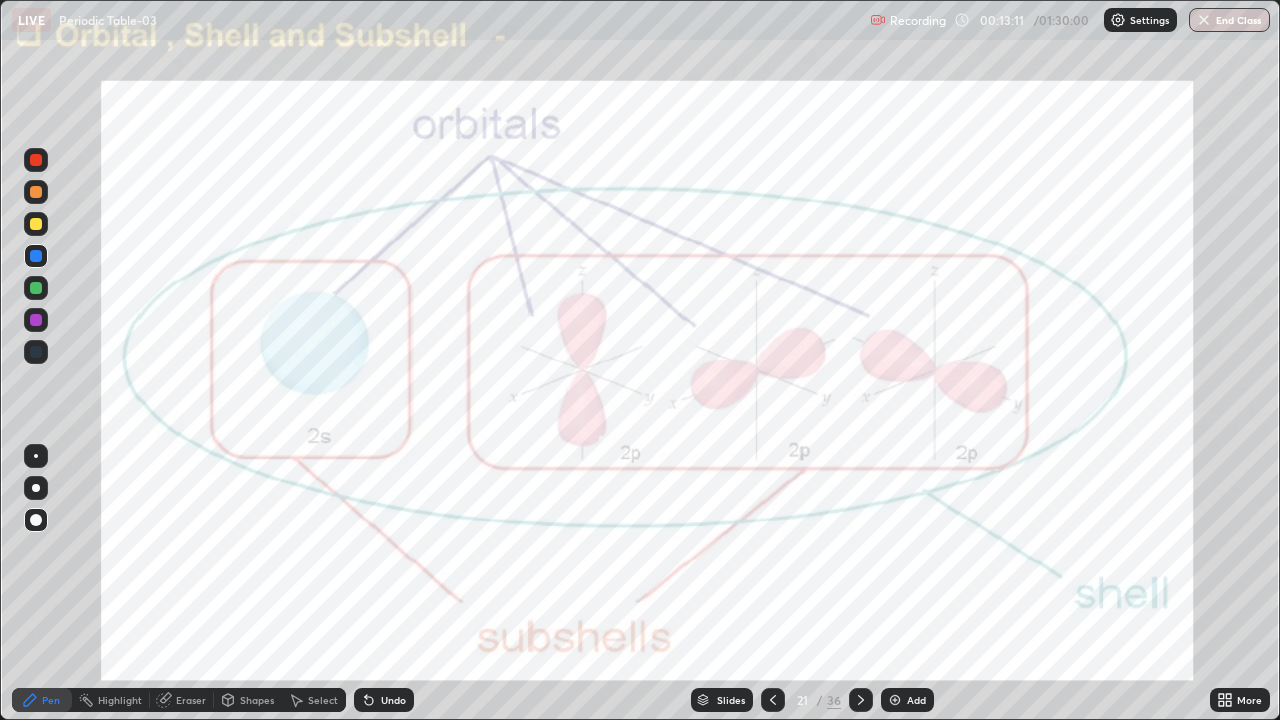 click 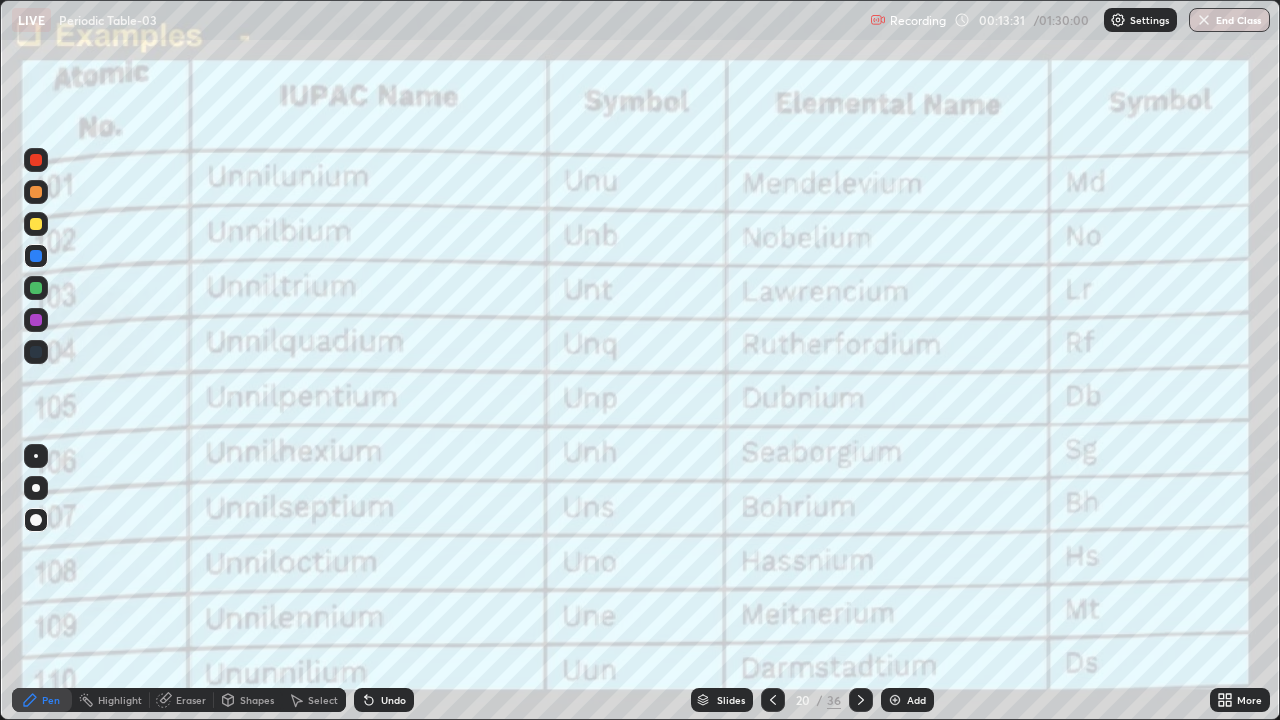 click on "Undo" at bounding box center (393, 700) 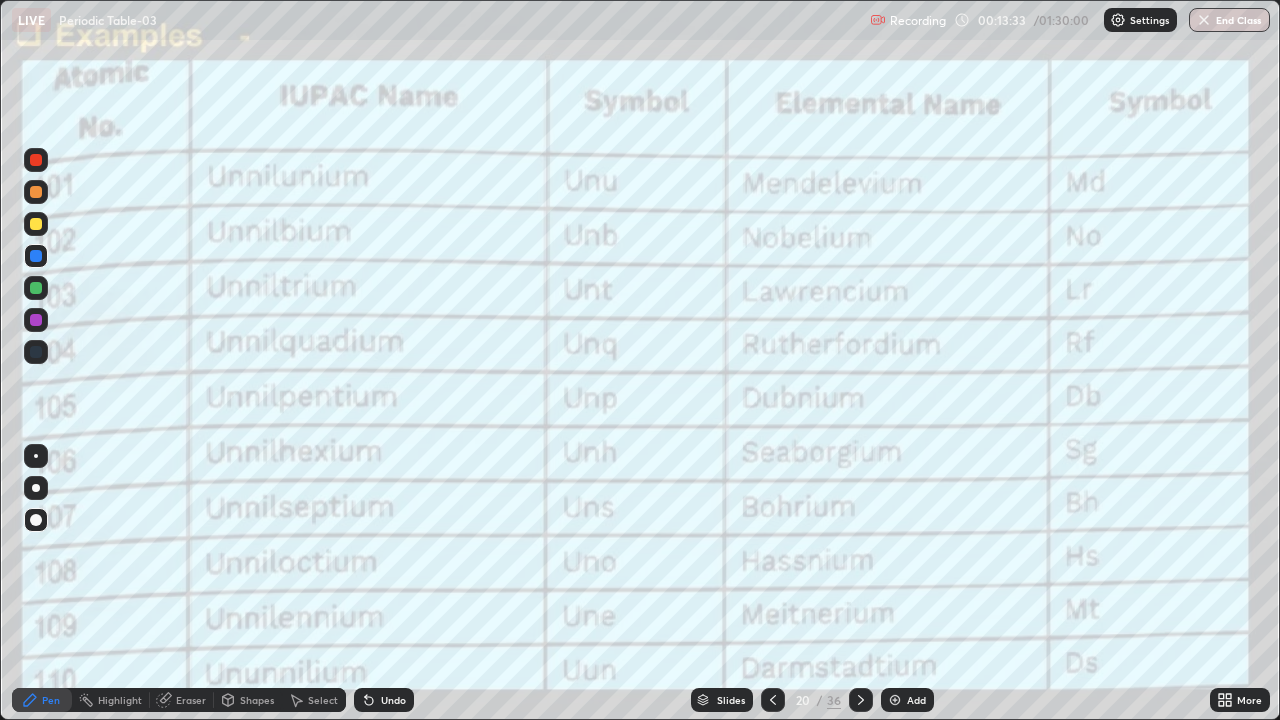 click on "Eraser" at bounding box center (191, 700) 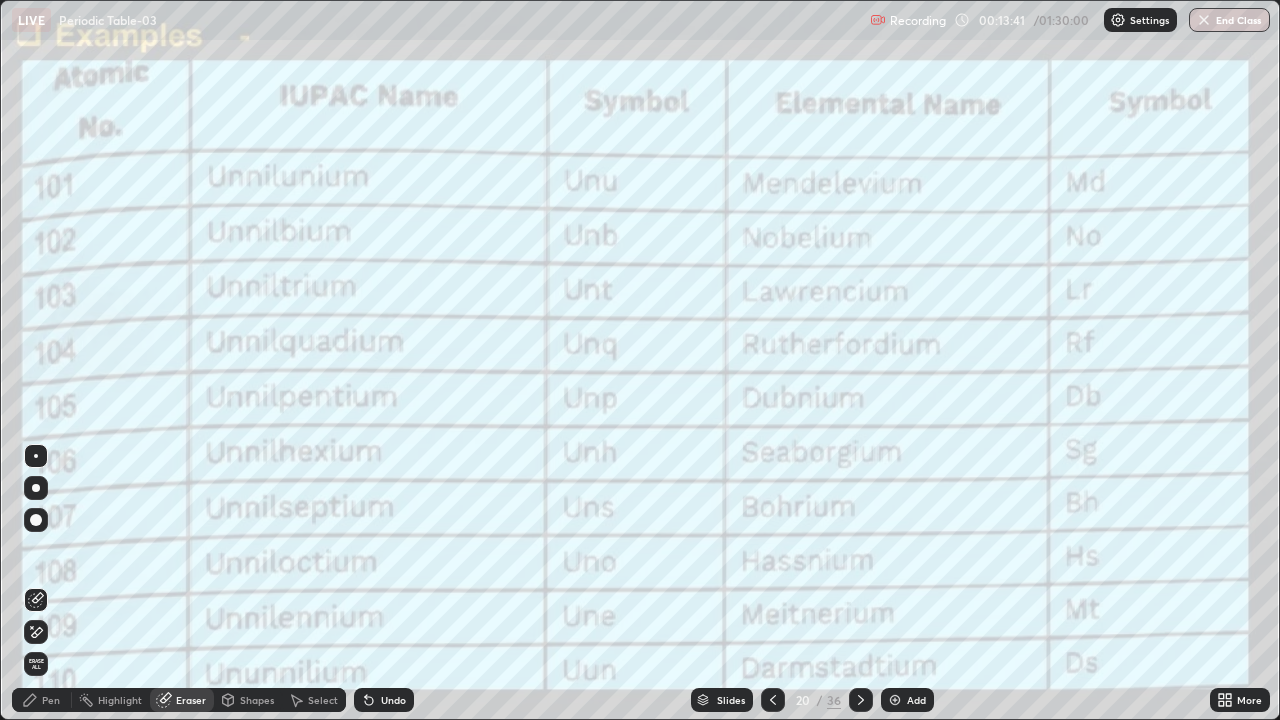 click on "Pen" at bounding box center (42, 700) 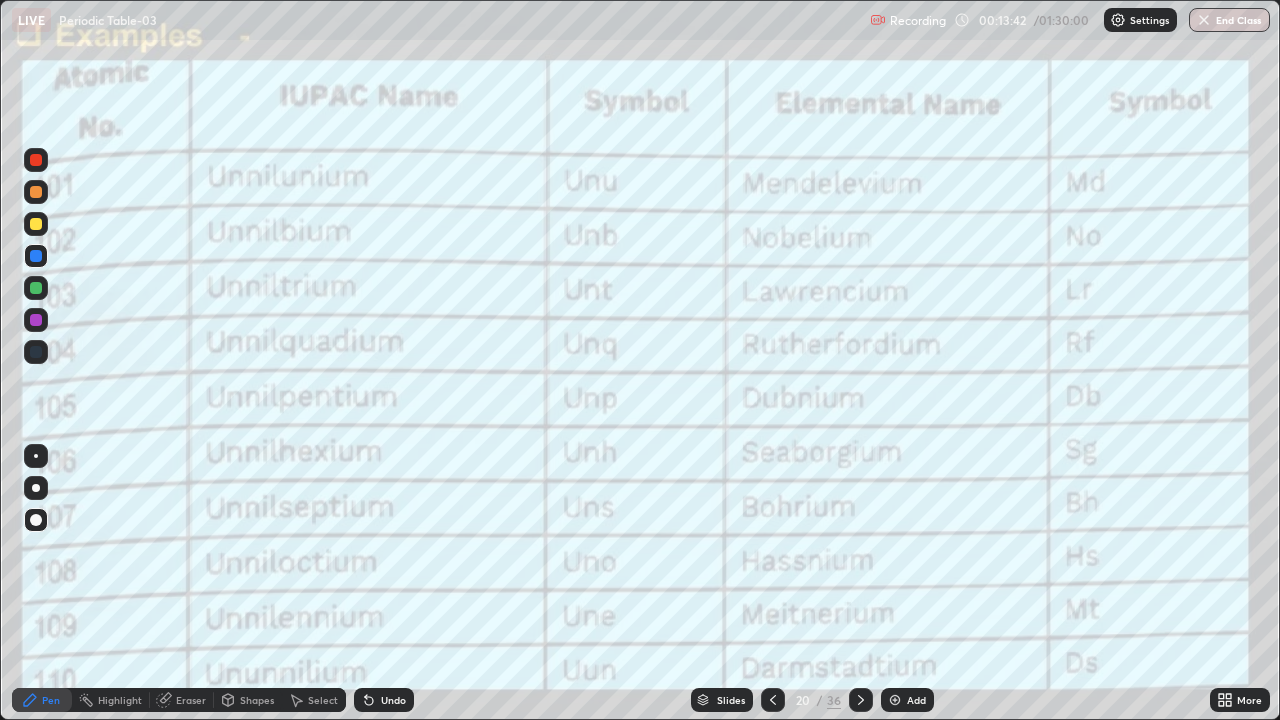 click at bounding box center [36, 288] 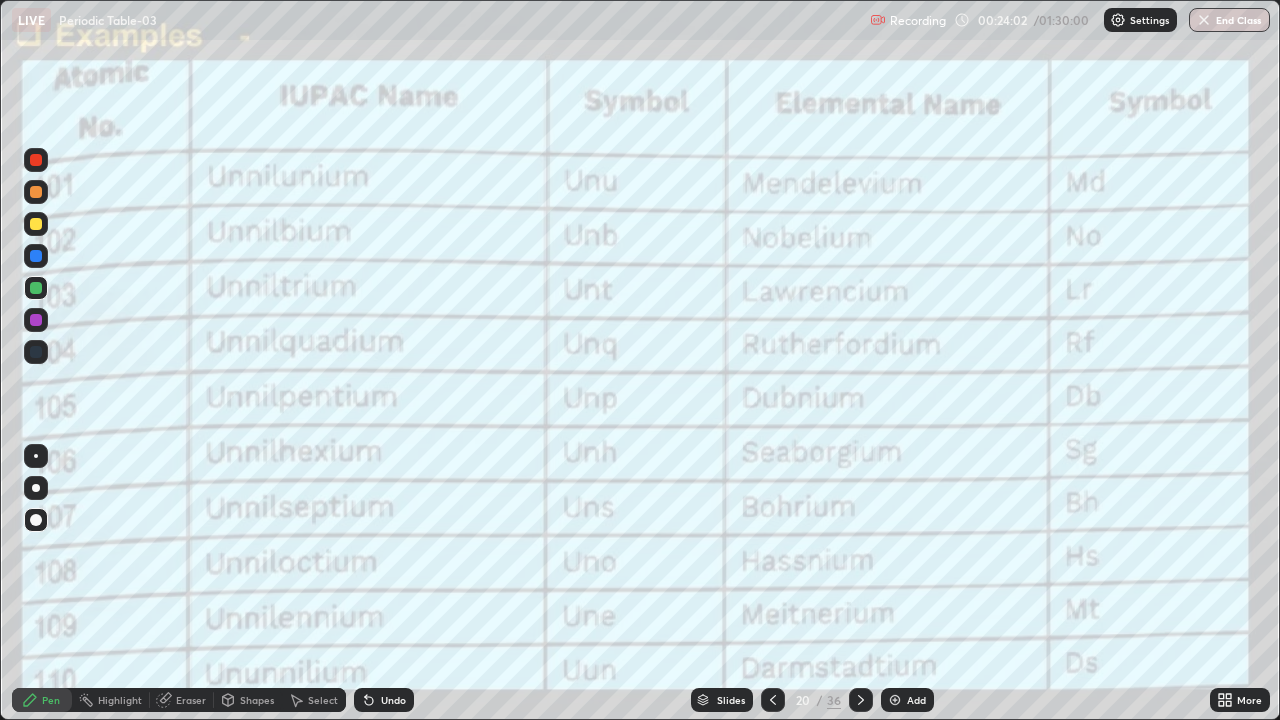 click 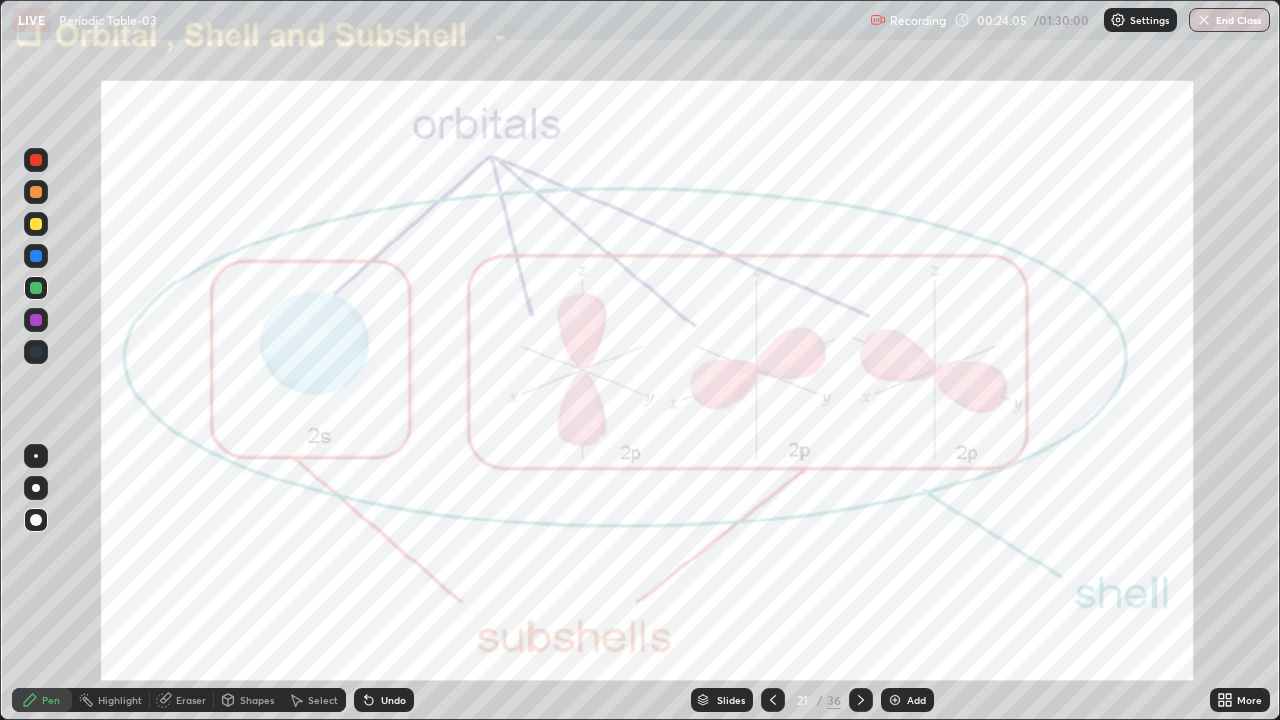 click at bounding box center (36, 320) 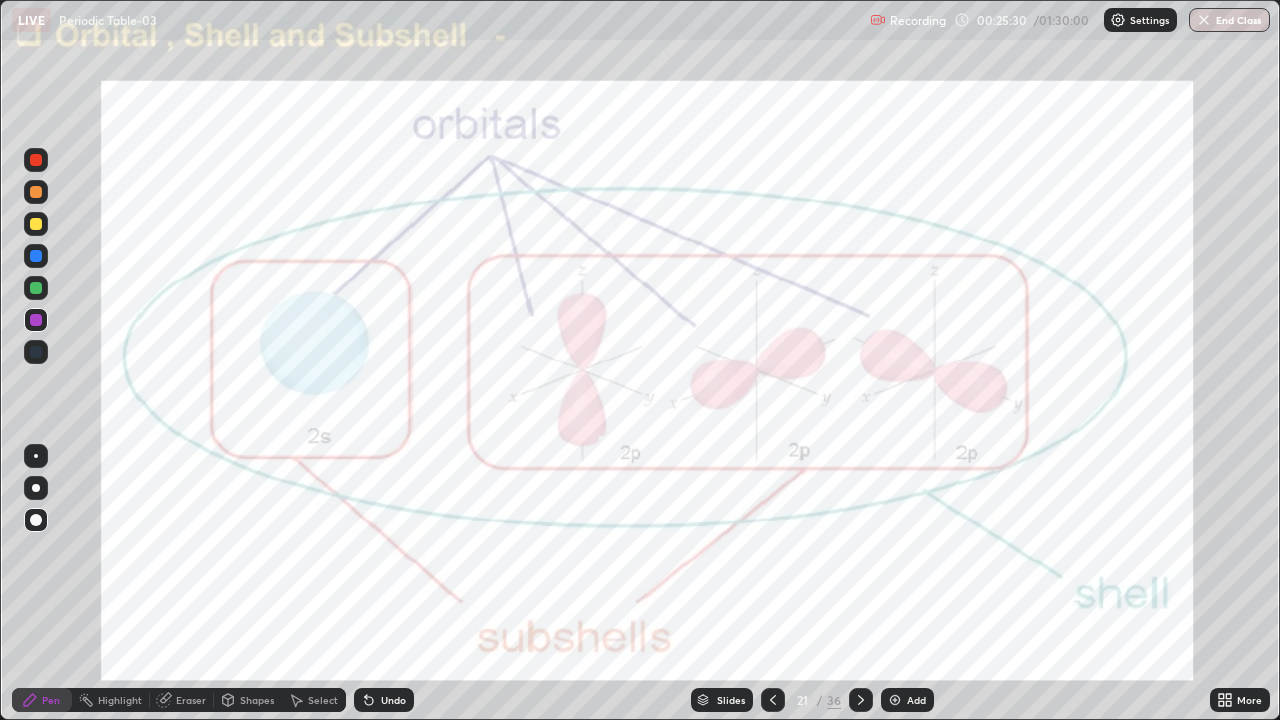 click at bounding box center (36, 224) 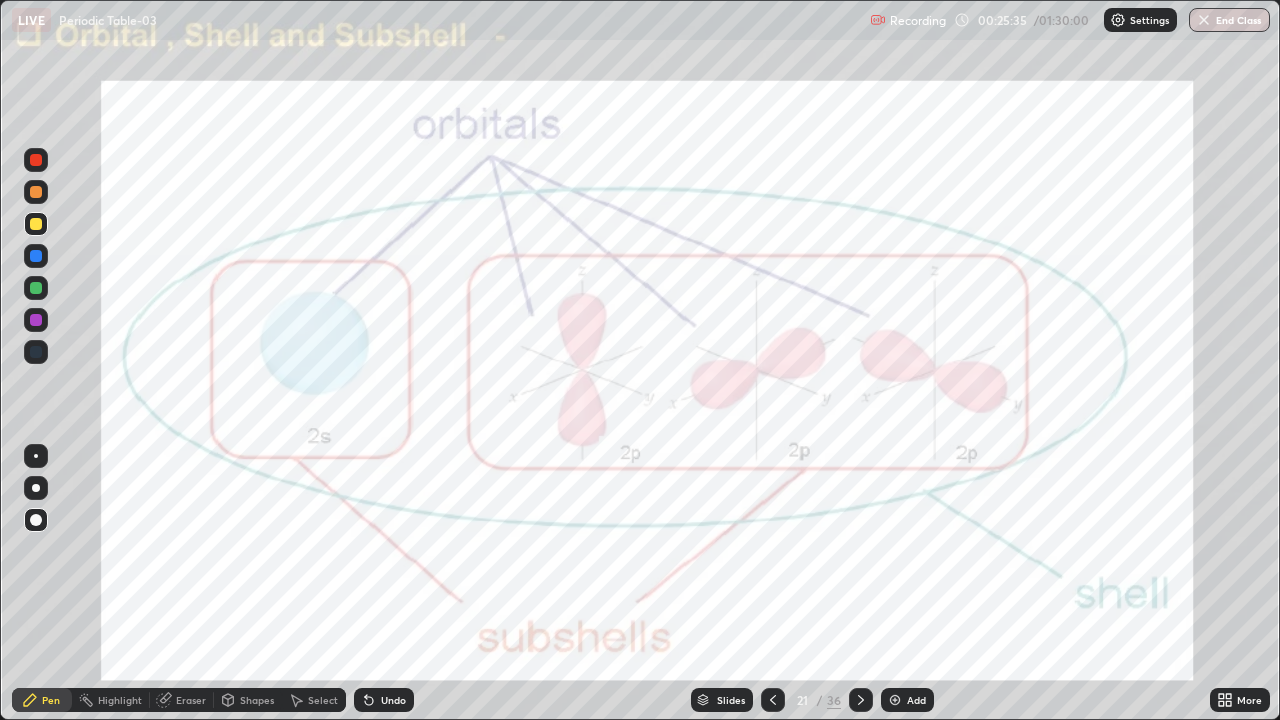 click at bounding box center (36, 192) 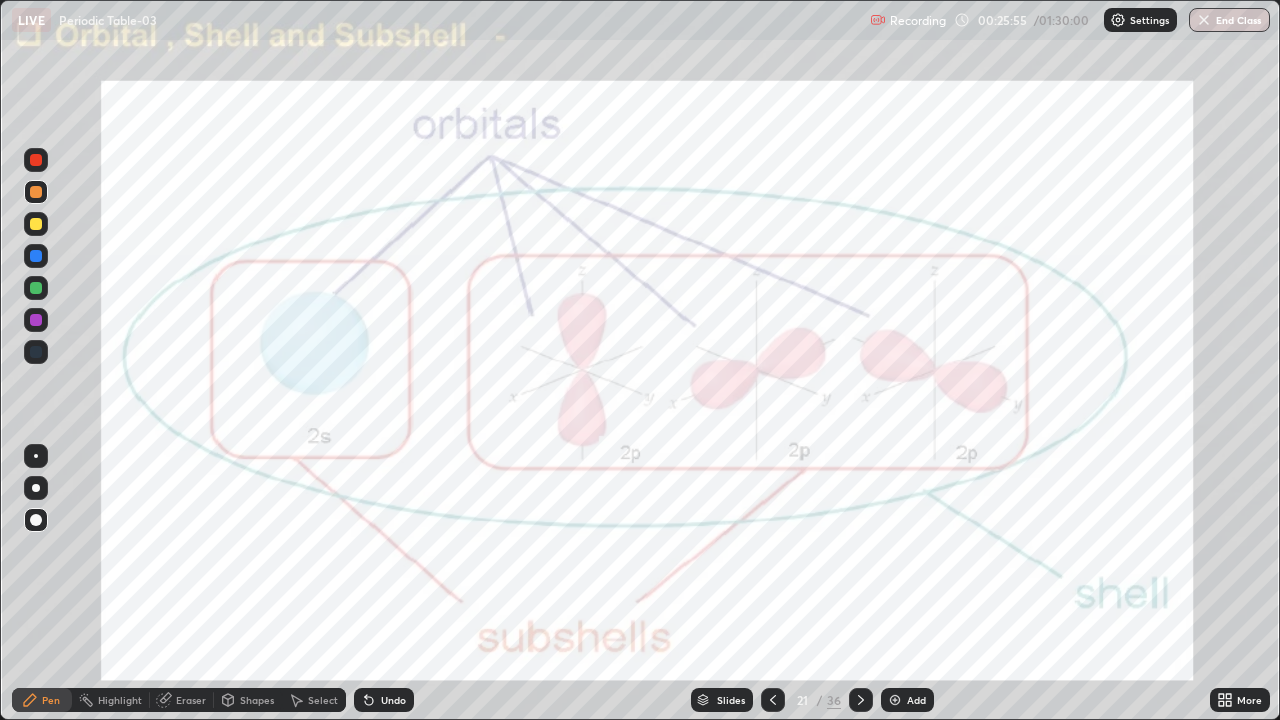 click 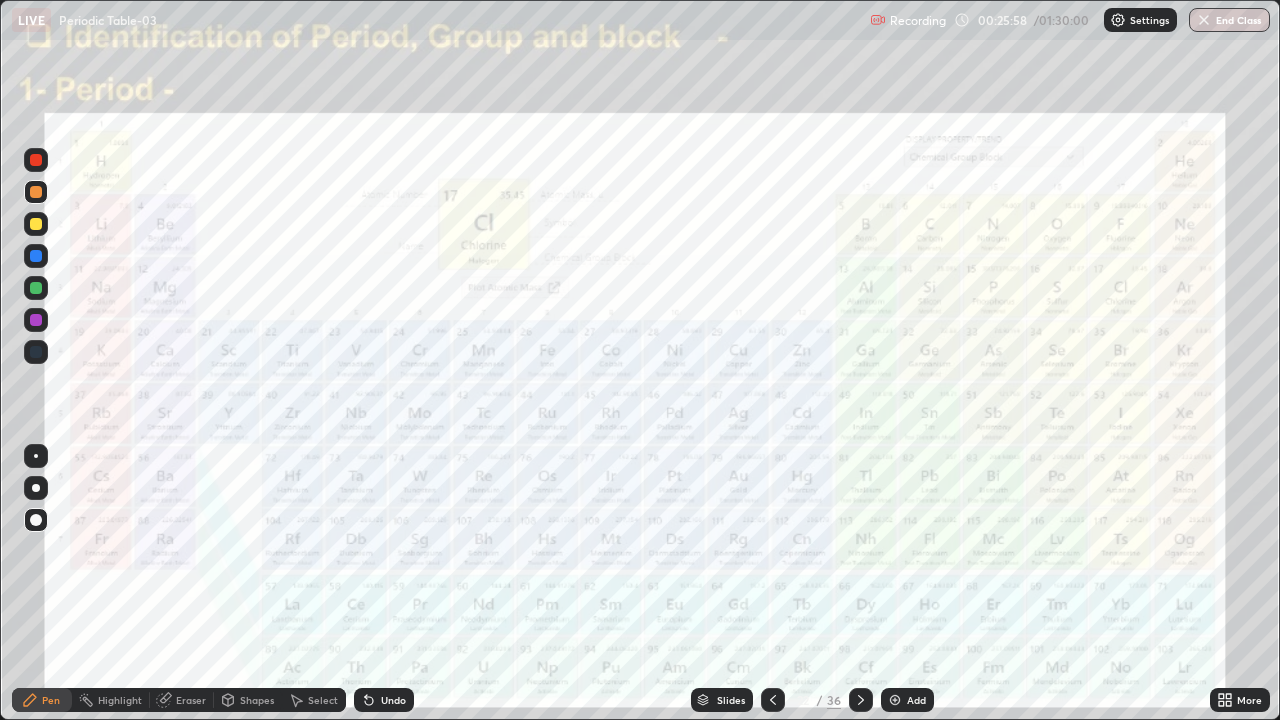 click on "Pen" at bounding box center (42, 700) 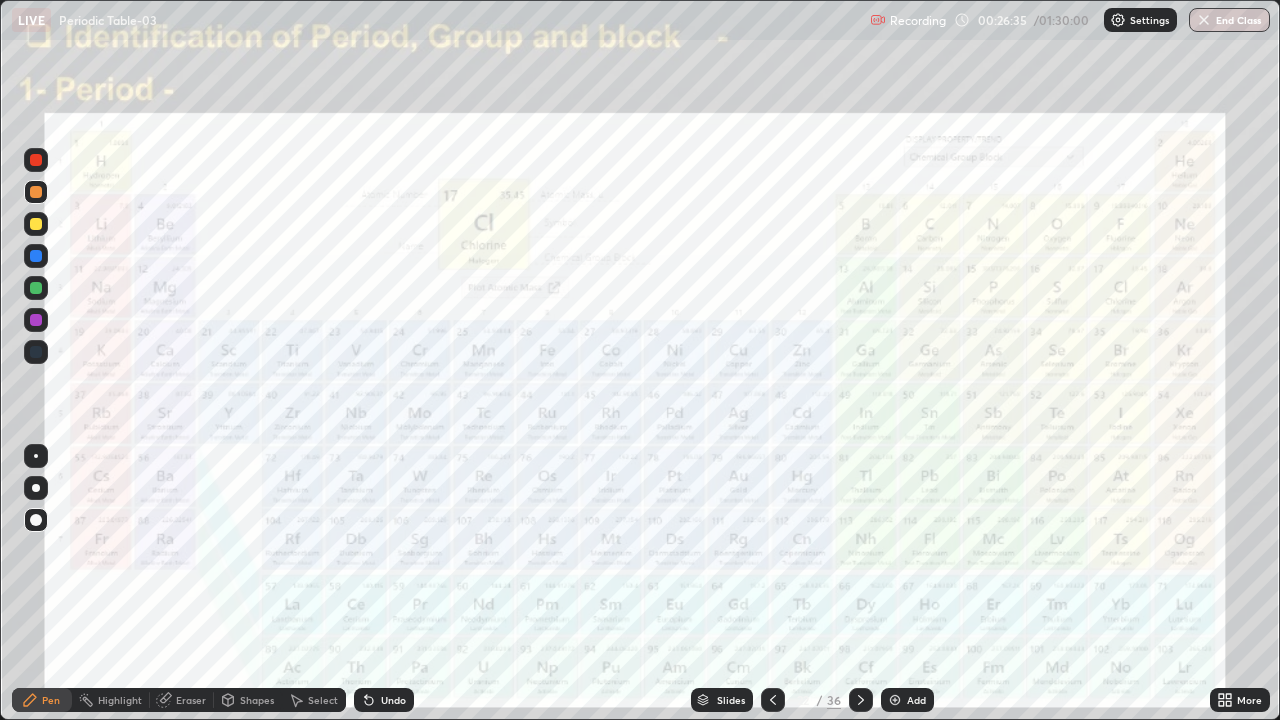 click at bounding box center (861, 700) 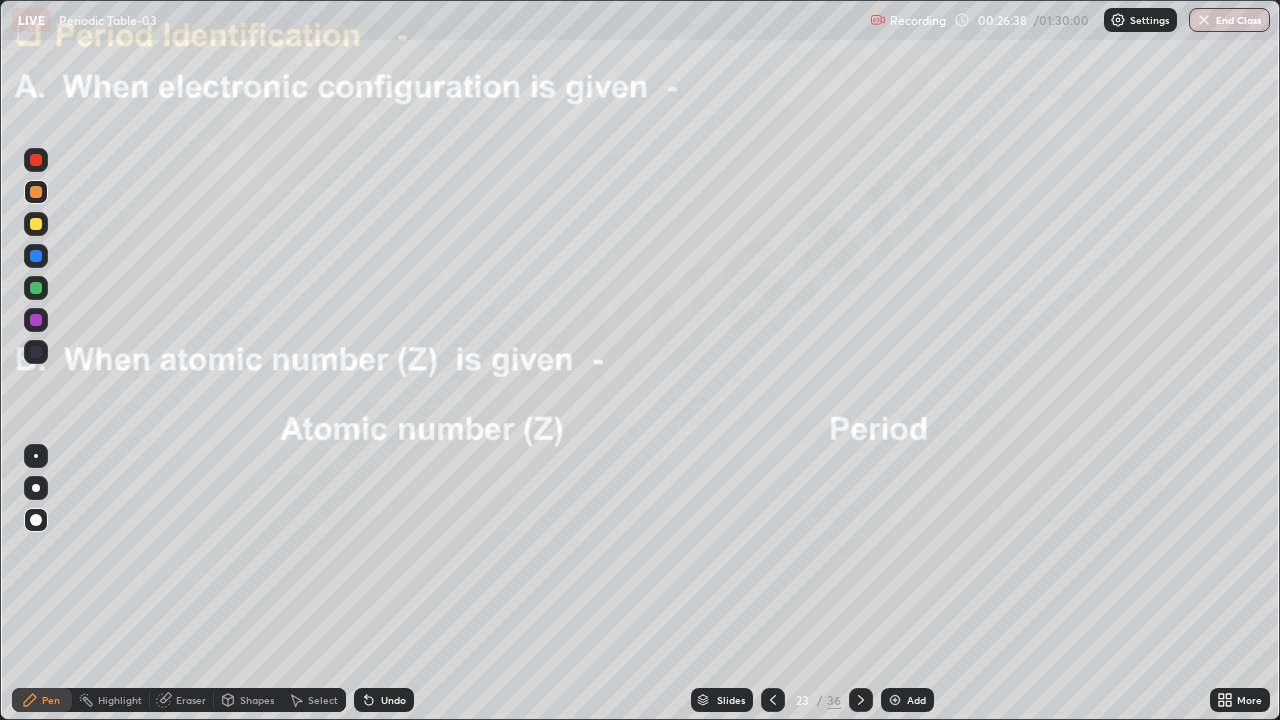 click 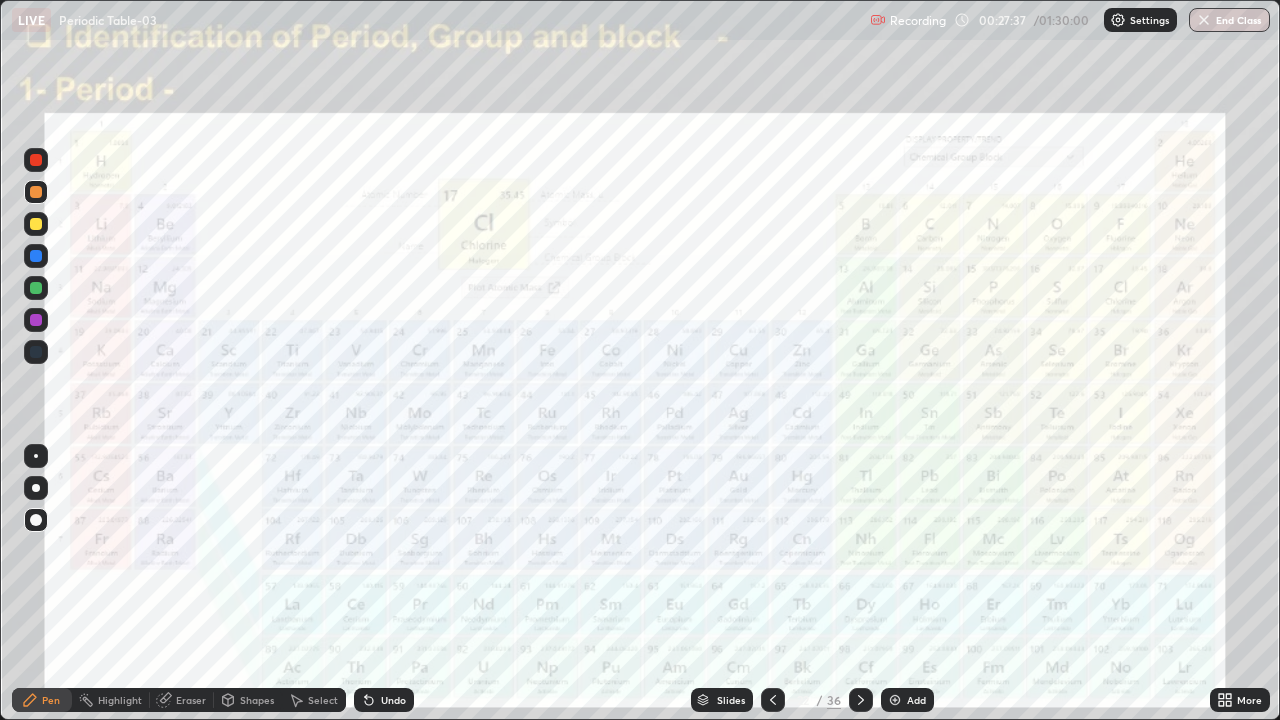 click 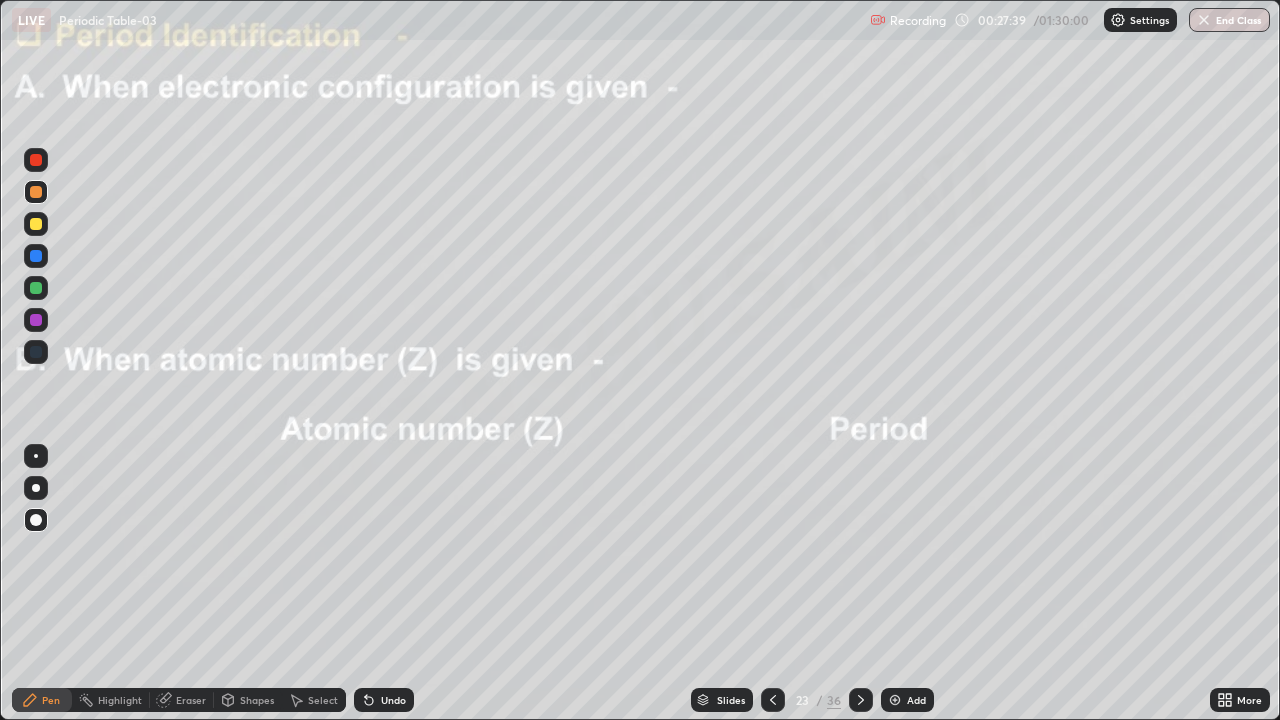 click at bounding box center (36, 224) 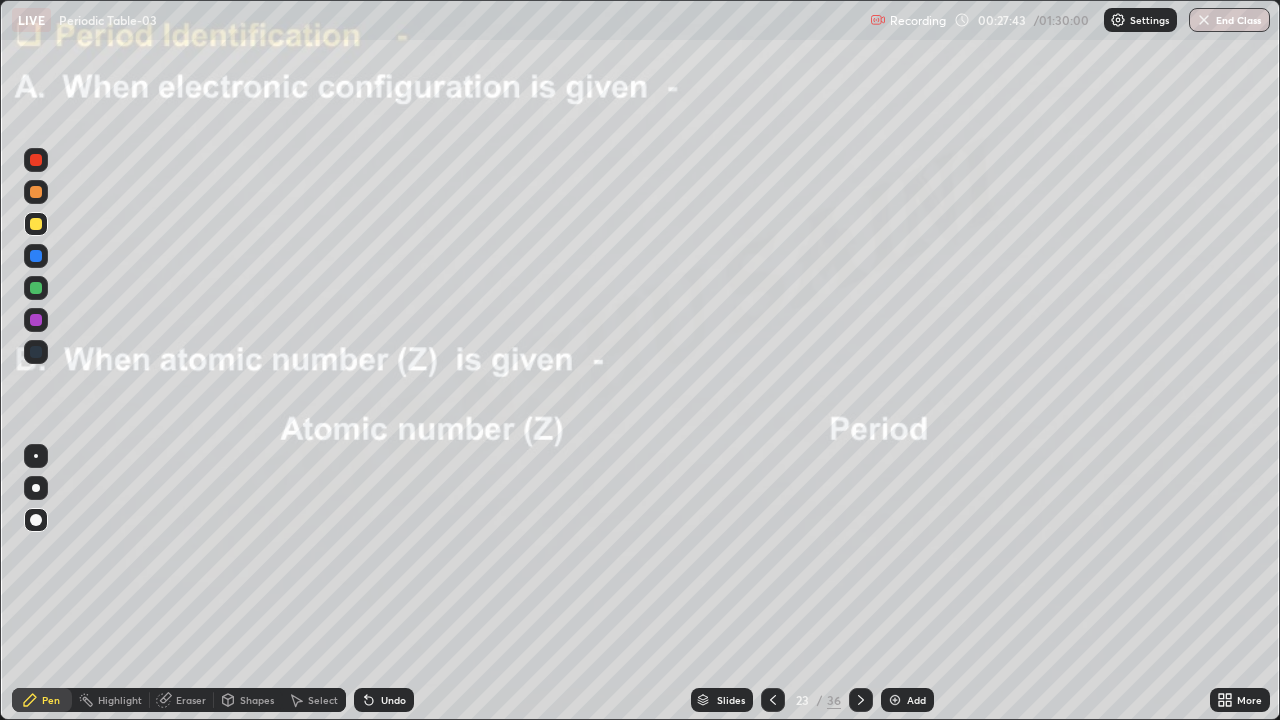 click at bounding box center (36, 192) 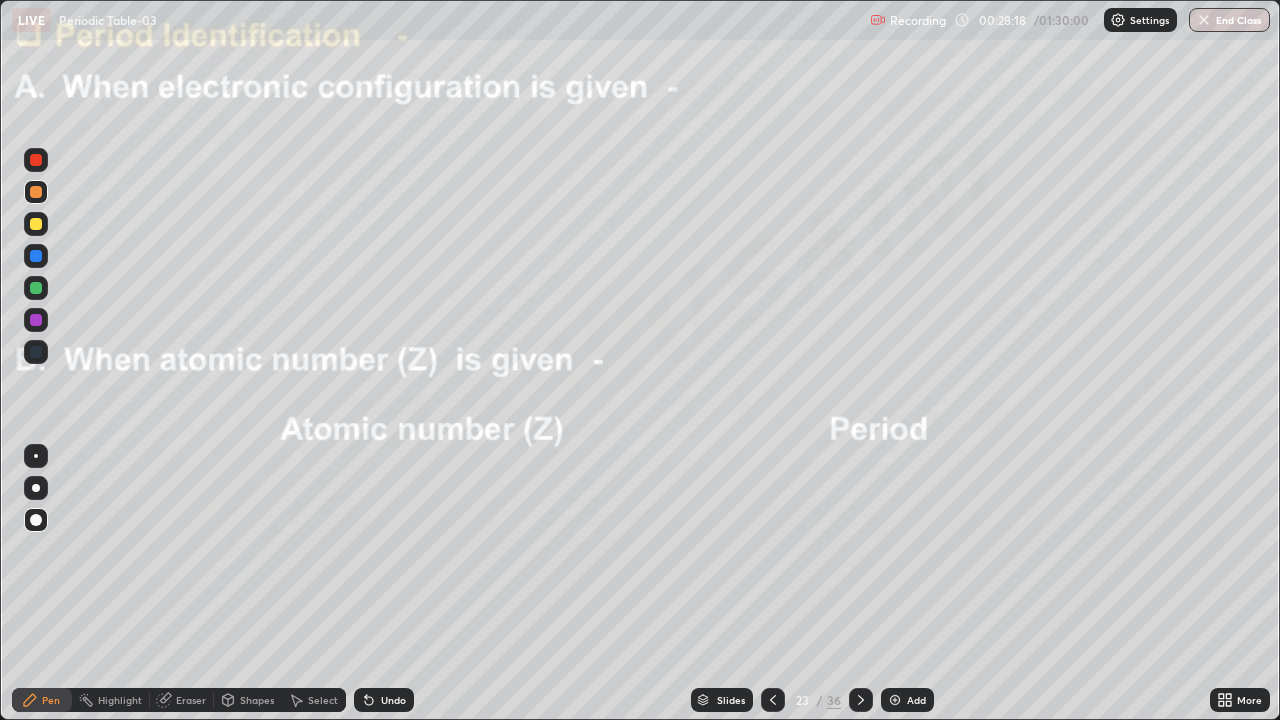 click 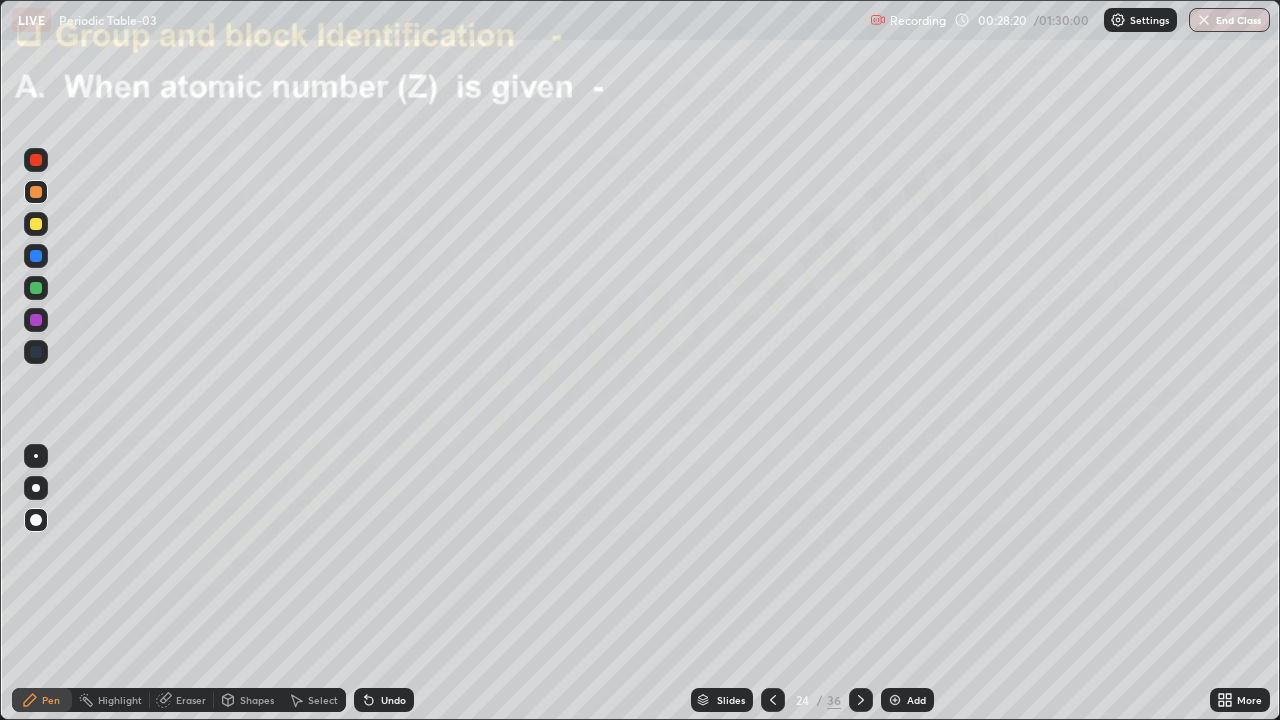 click 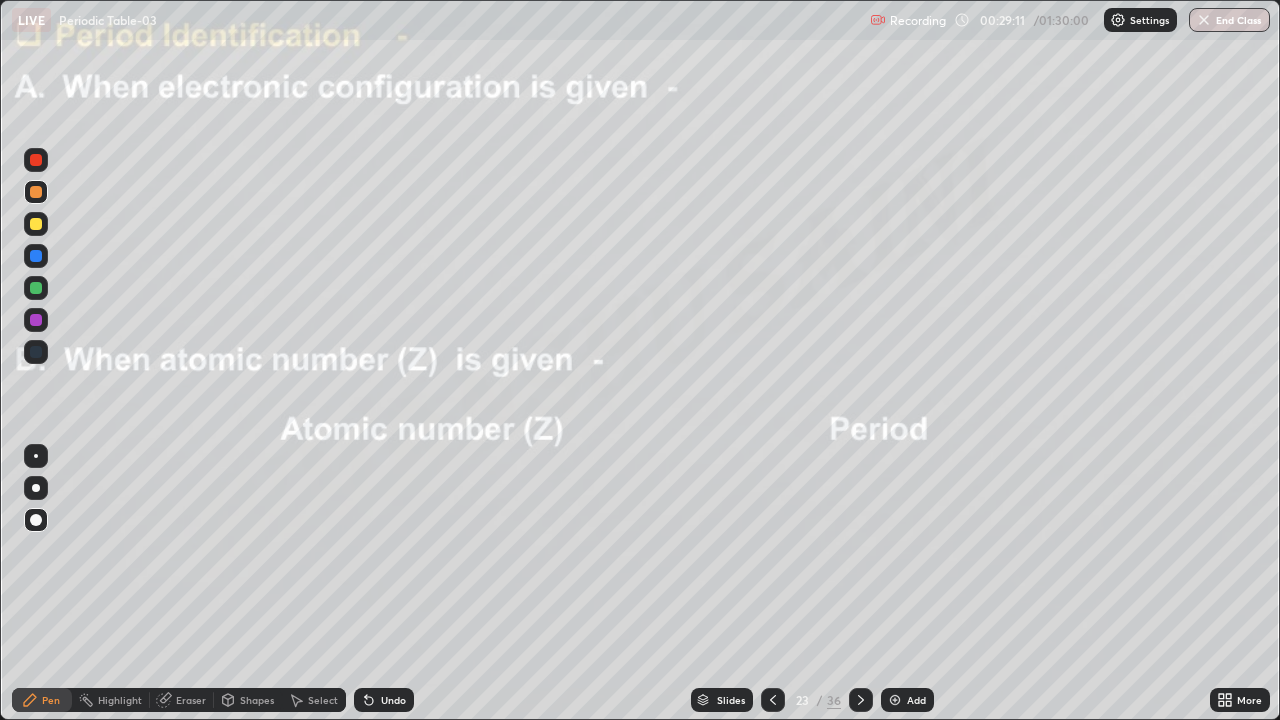 click at bounding box center (36, 224) 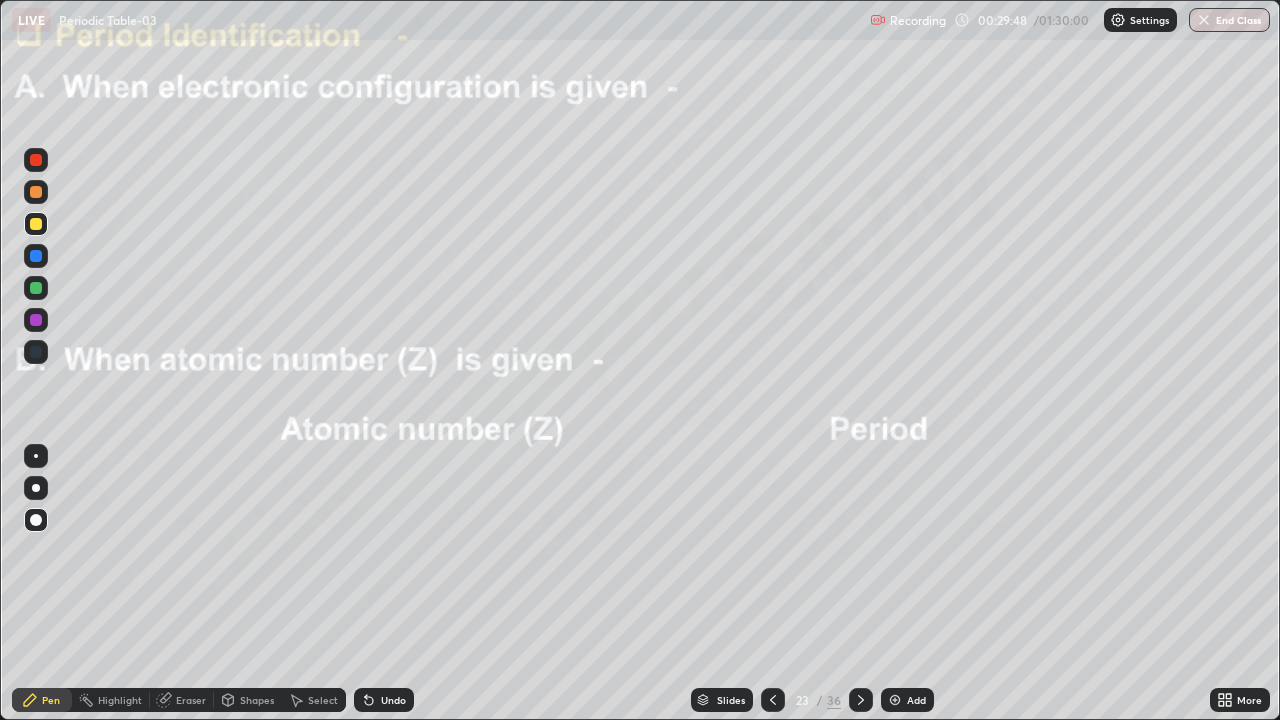 click on "Undo" at bounding box center (384, 700) 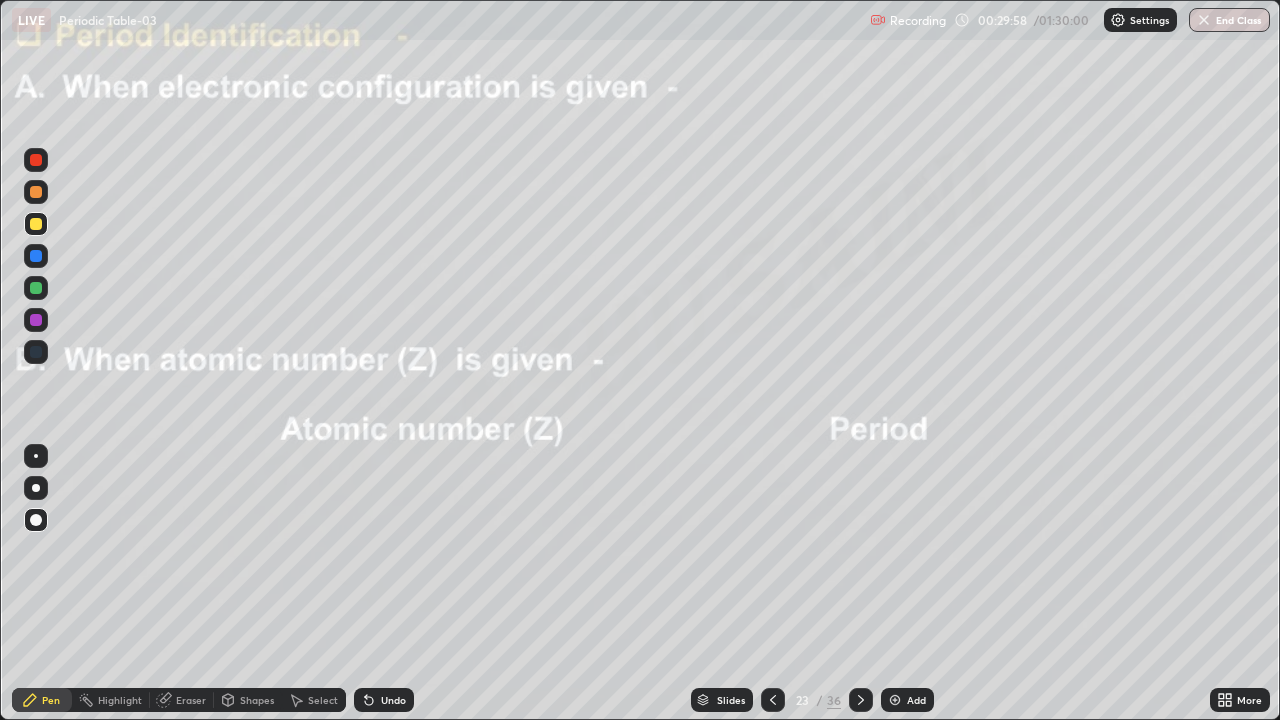 click at bounding box center [36, 320] 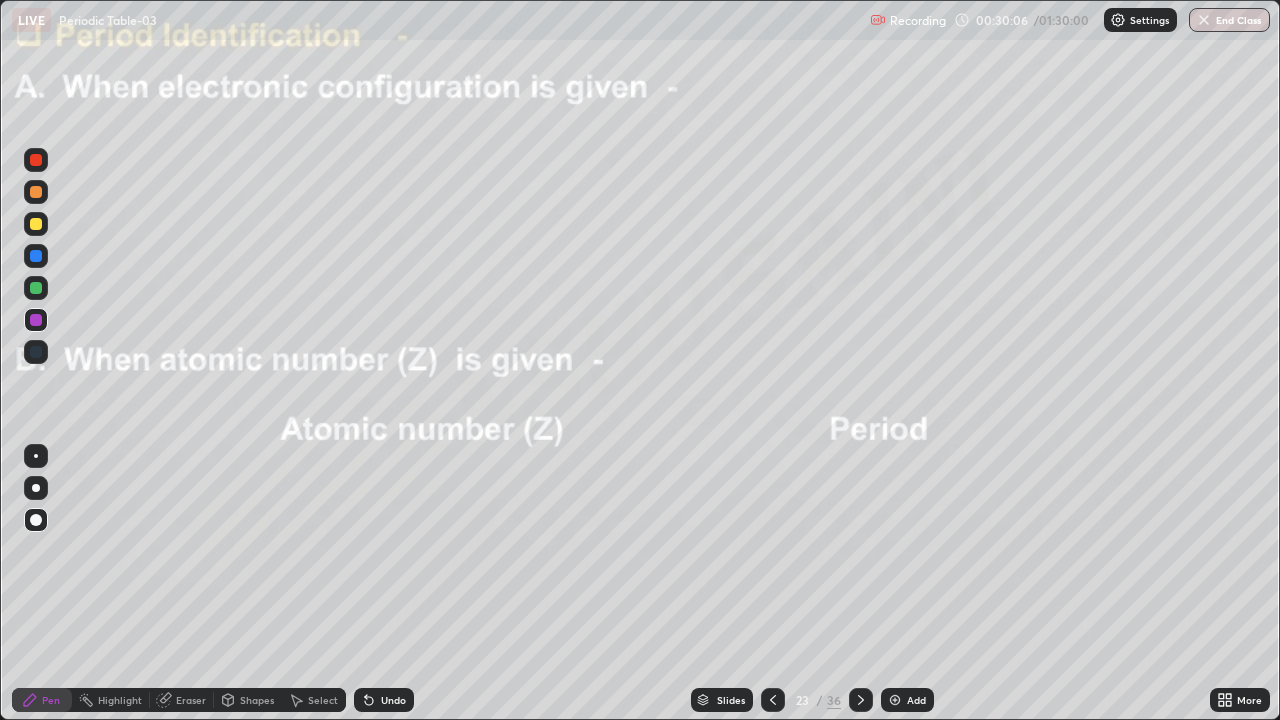 click at bounding box center [36, 288] 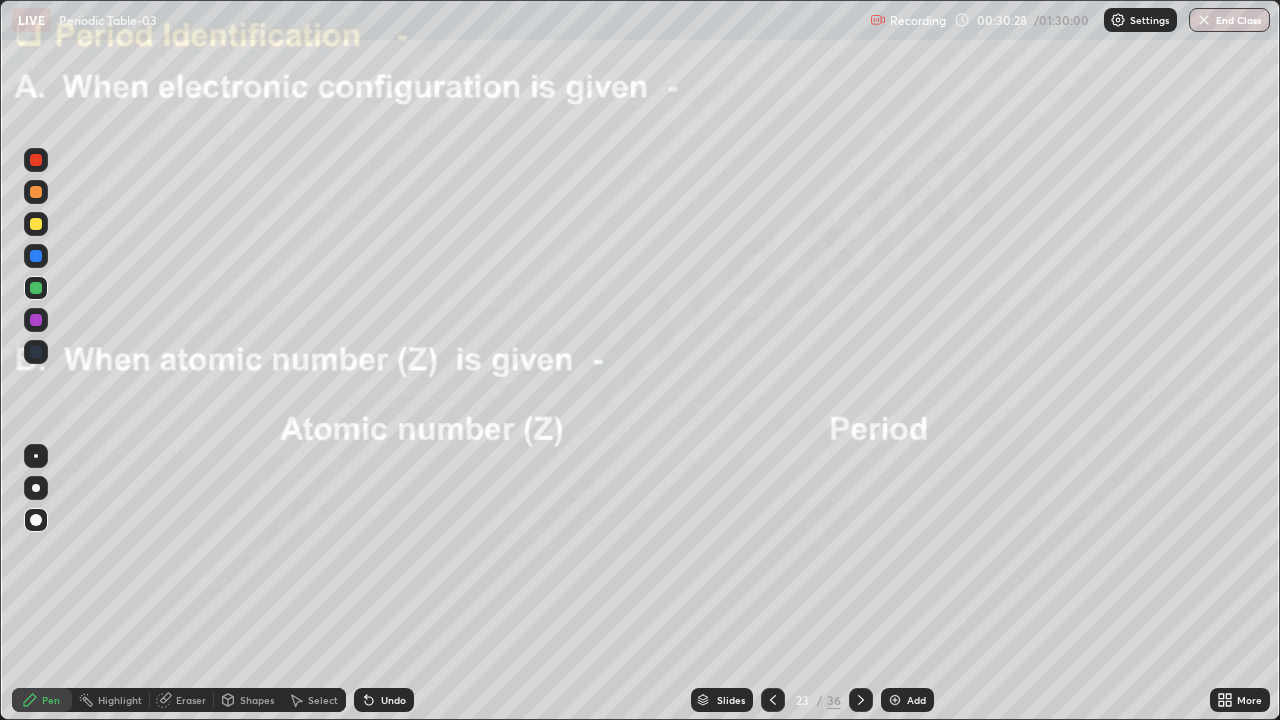 click at bounding box center (36, 224) 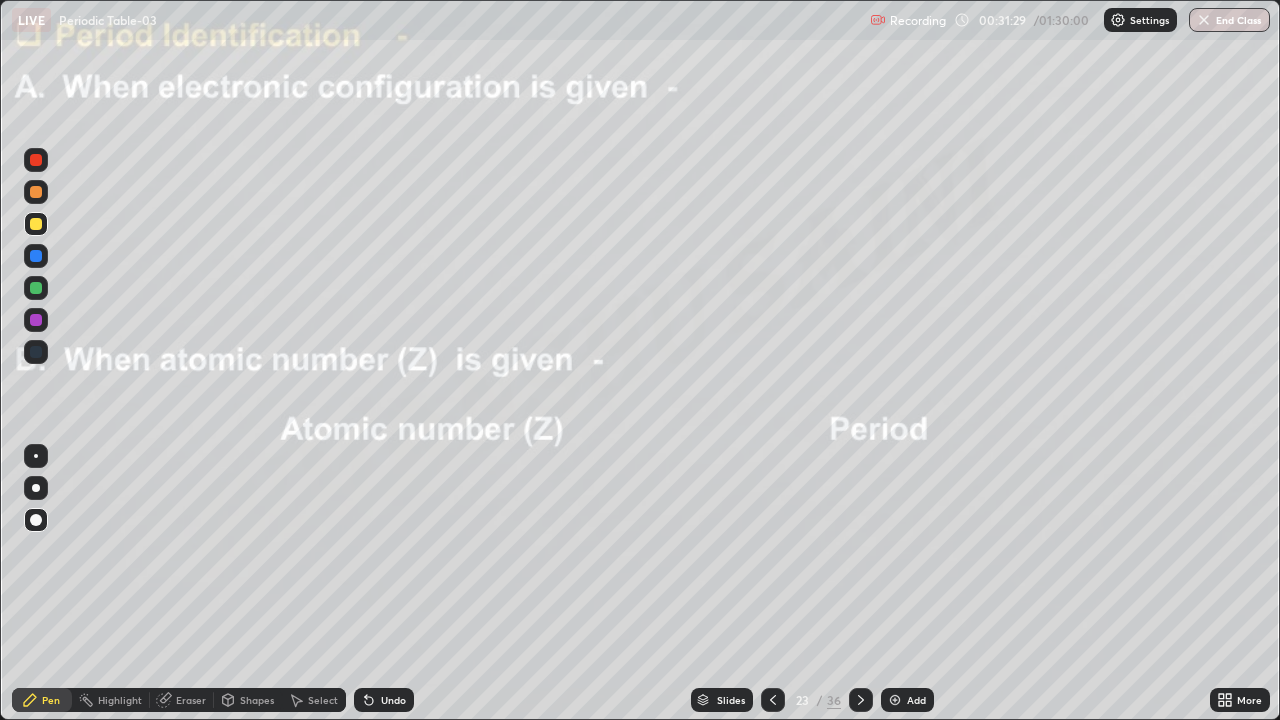 click at bounding box center (36, 256) 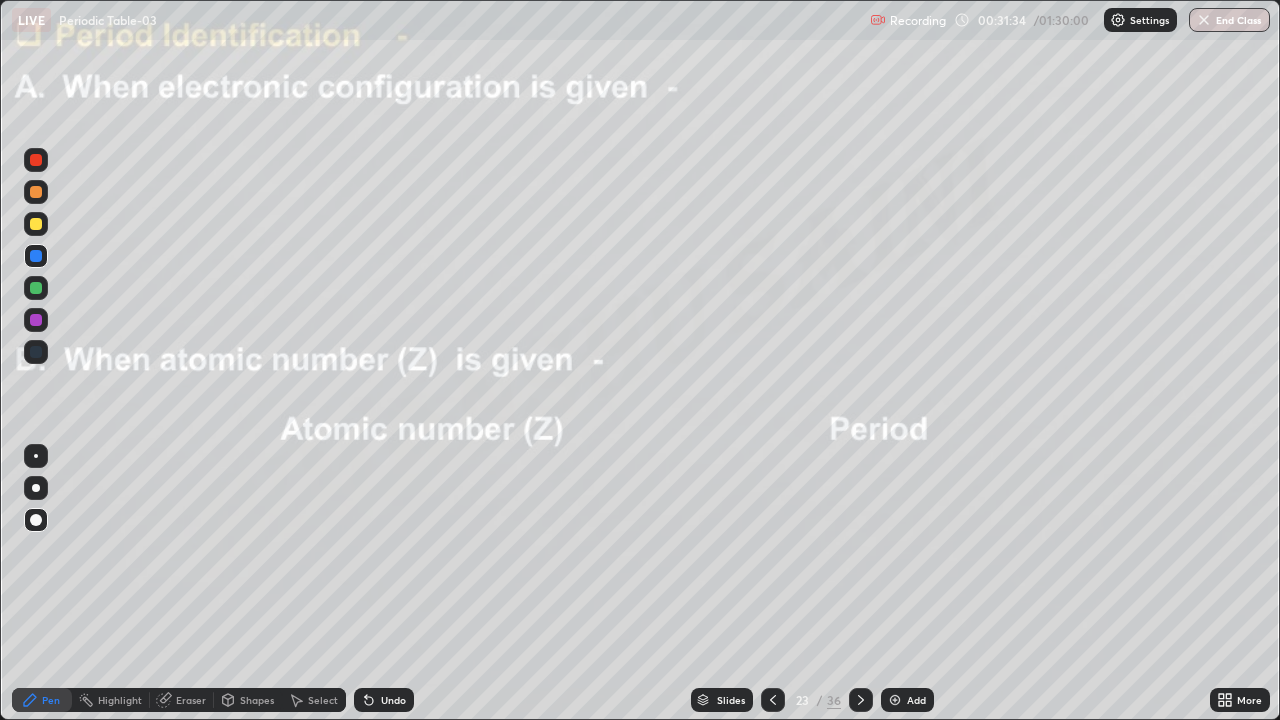 click at bounding box center [36, 224] 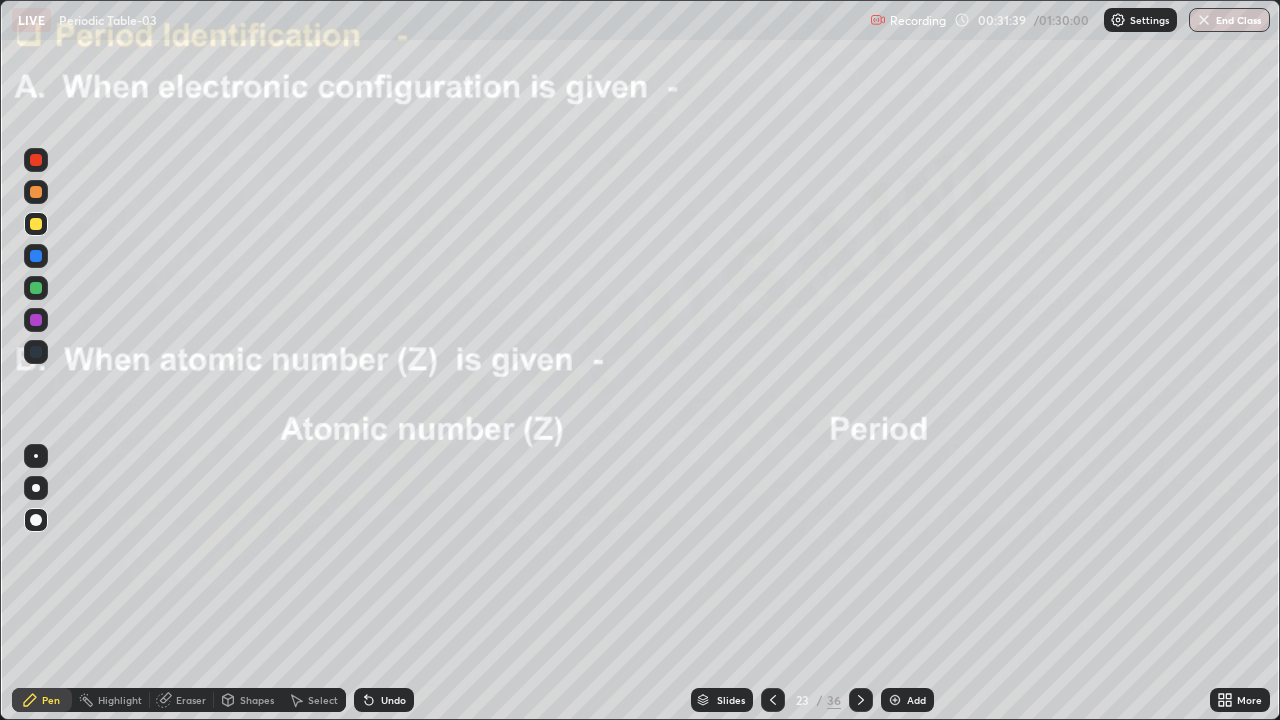 click at bounding box center (36, 192) 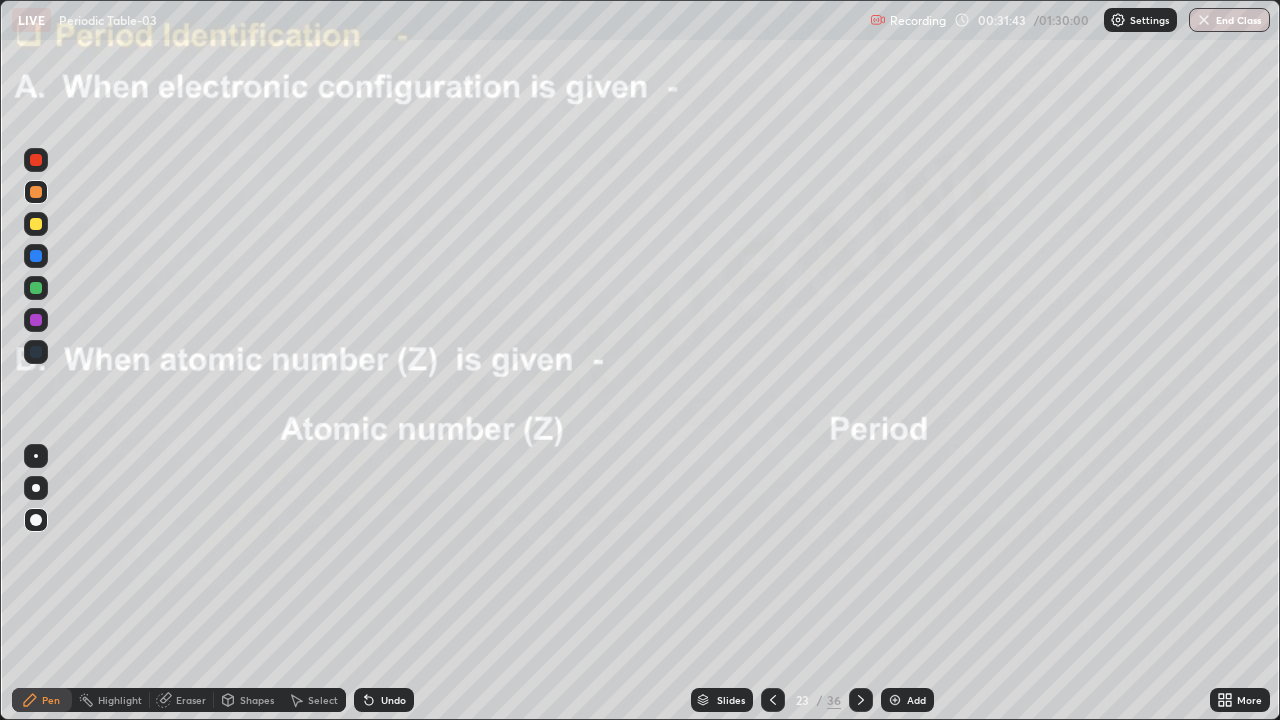 click 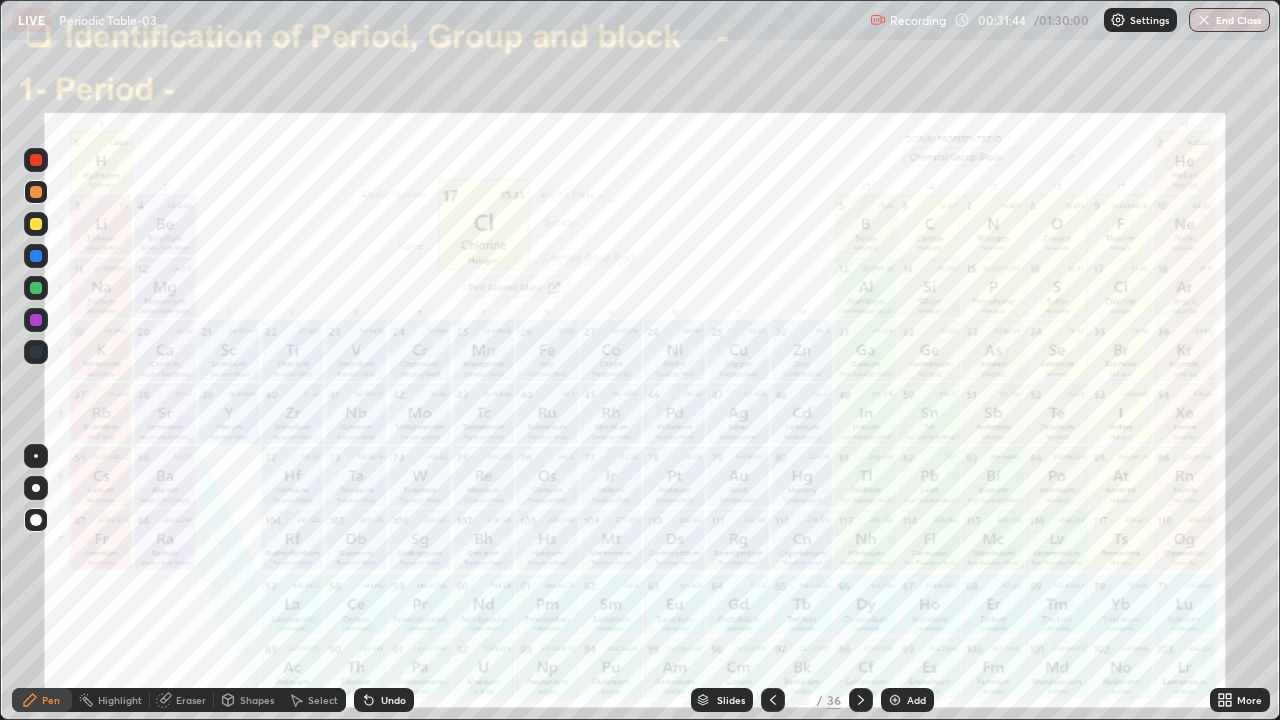 click 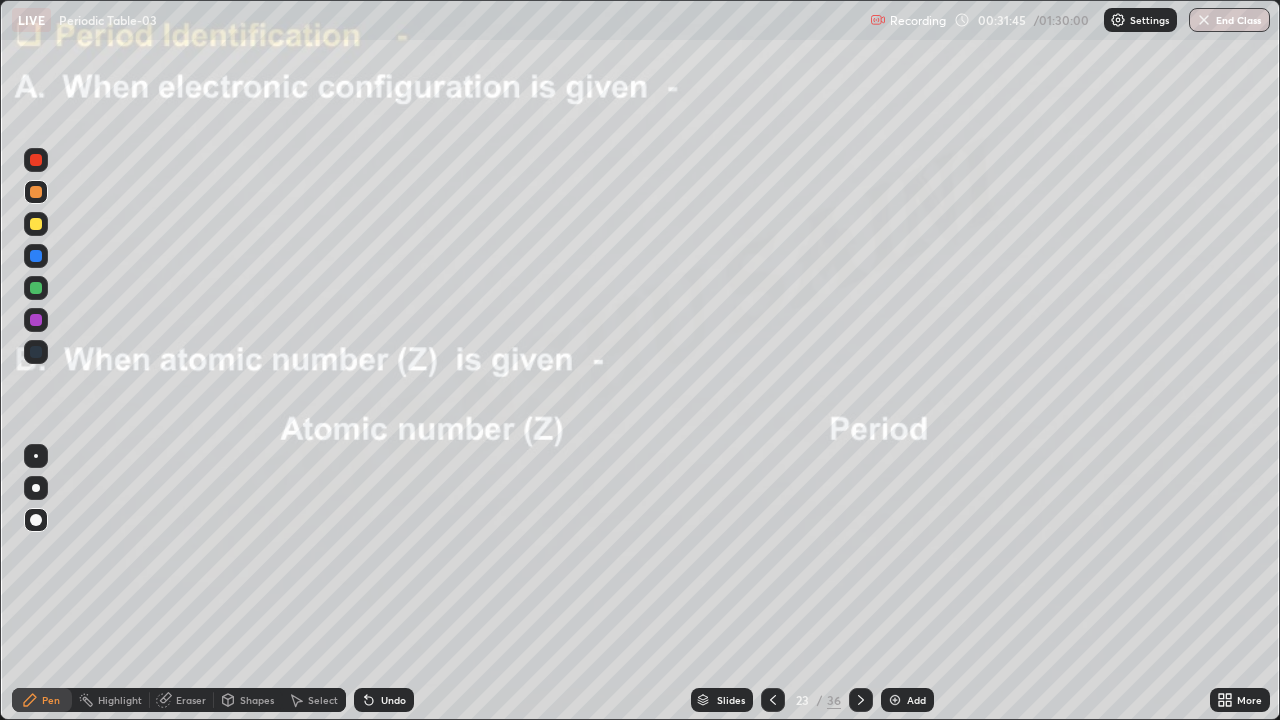 click at bounding box center [895, 700] 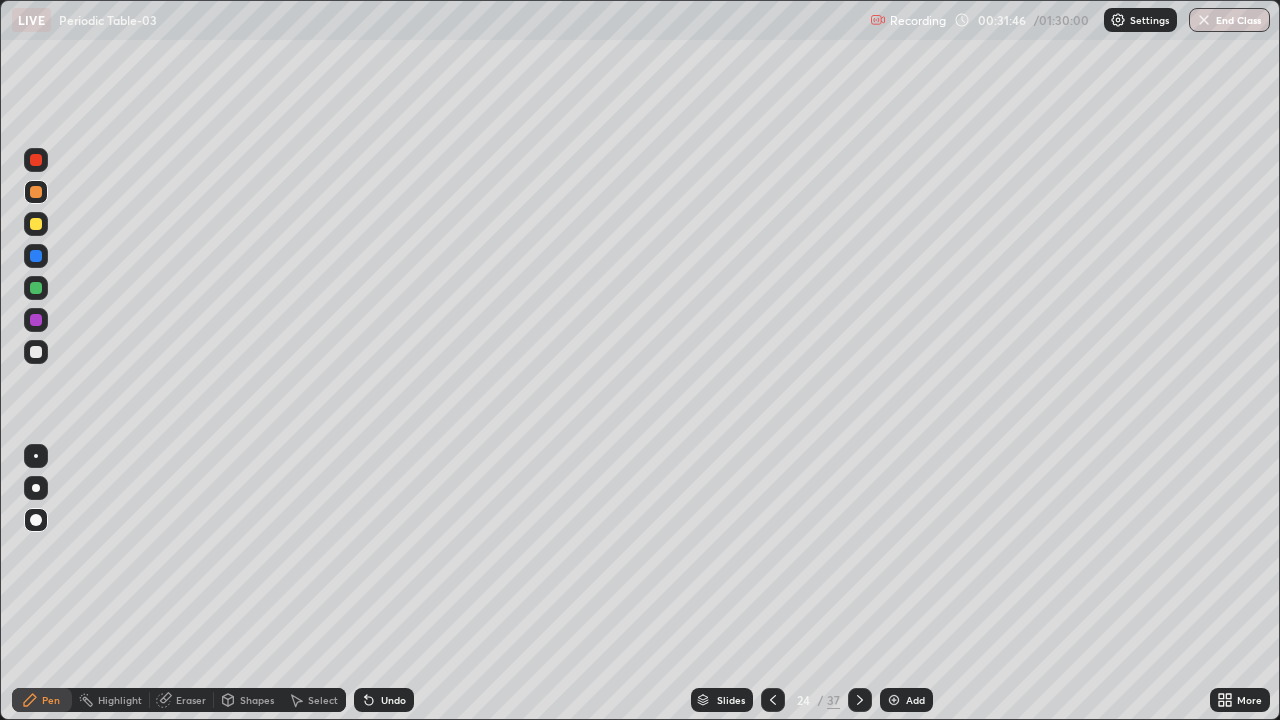 click at bounding box center [36, 224] 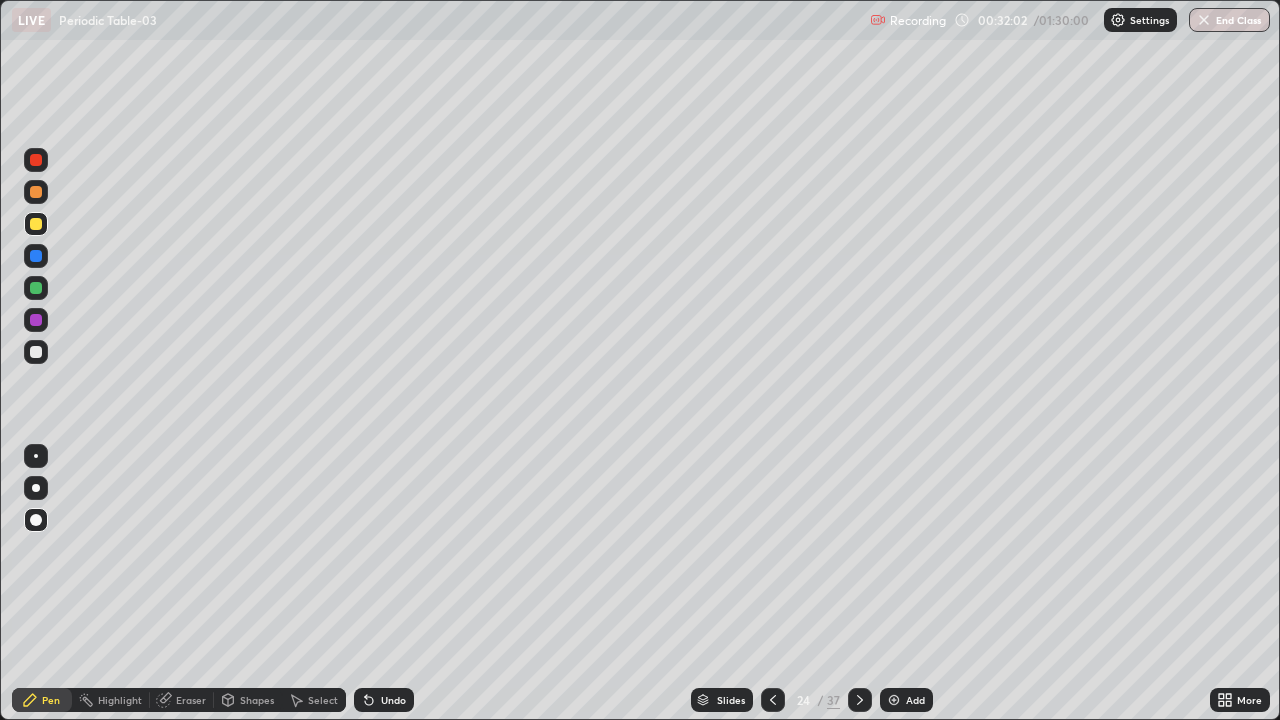 click at bounding box center [36, 320] 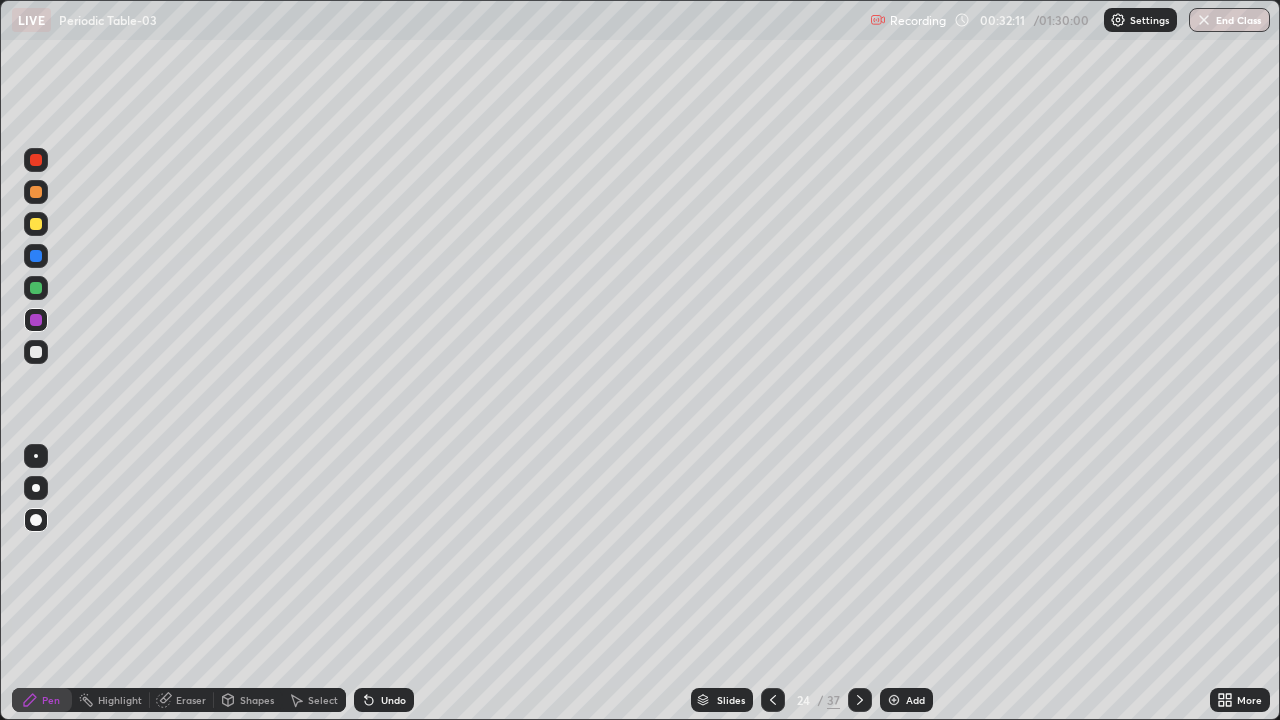 click on "Eraser" at bounding box center [191, 700] 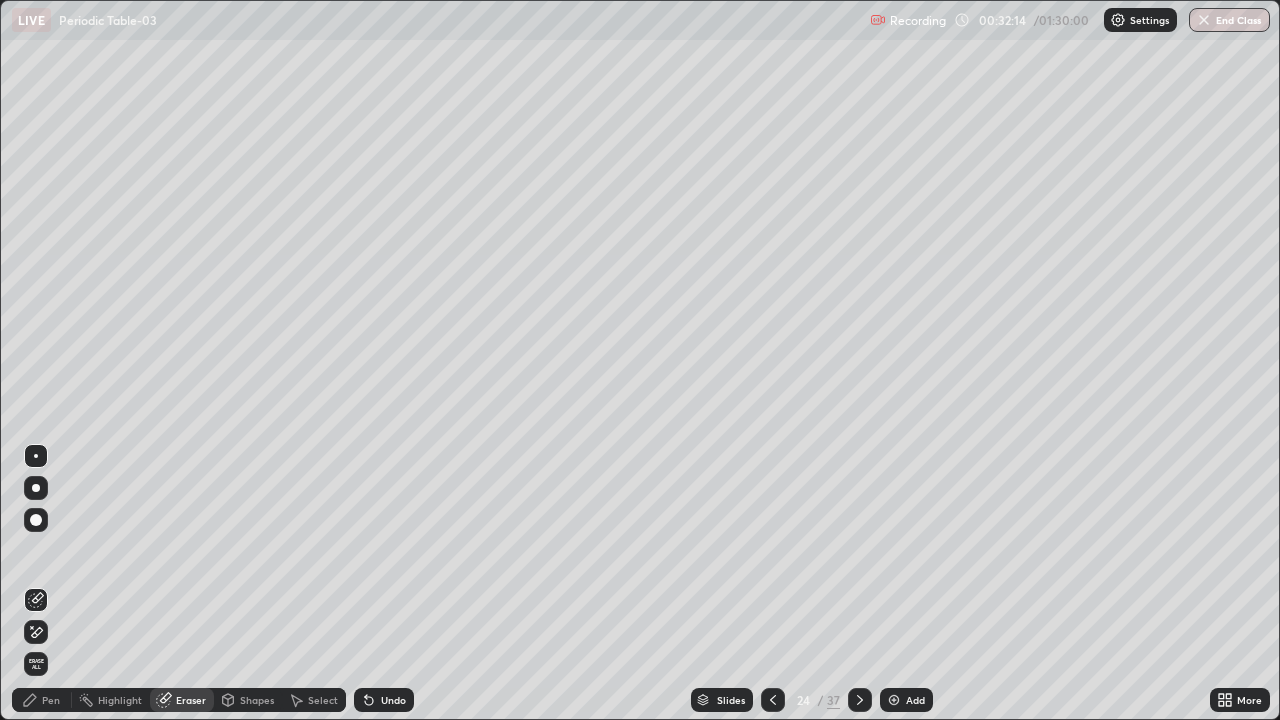 click on "Pen" at bounding box center (51, 700) 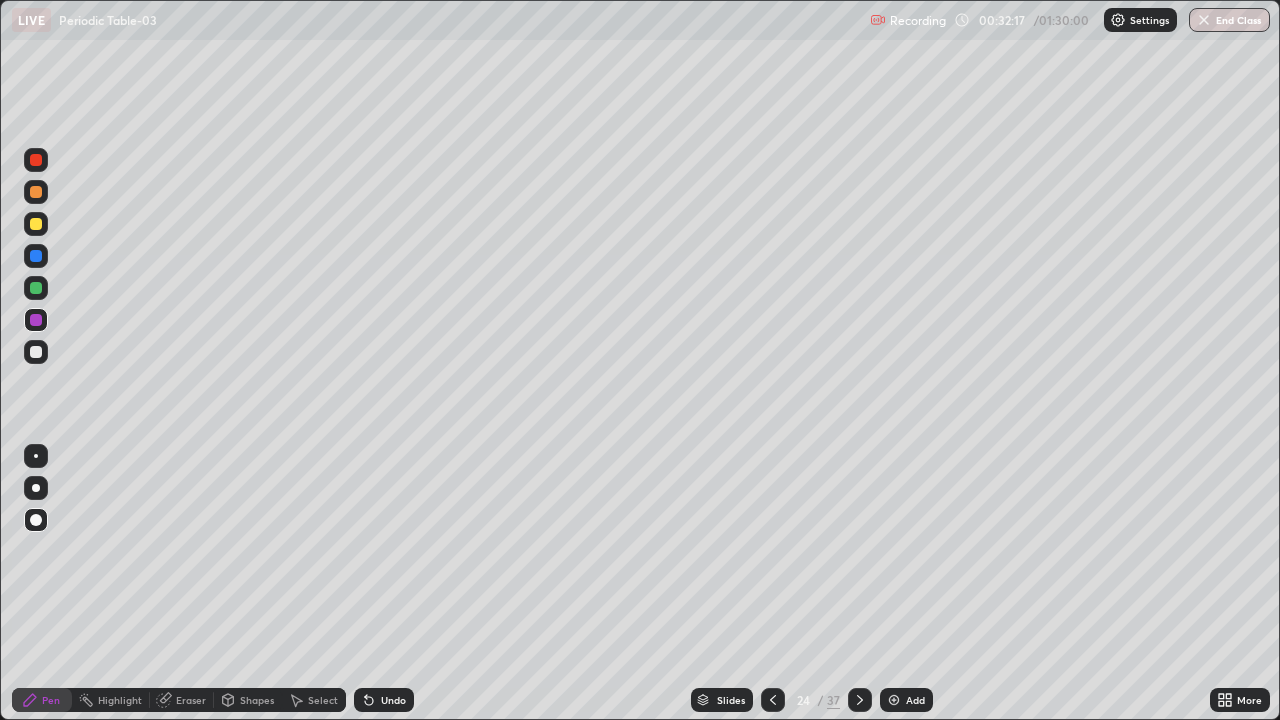 click at bounding box center [36, 352] 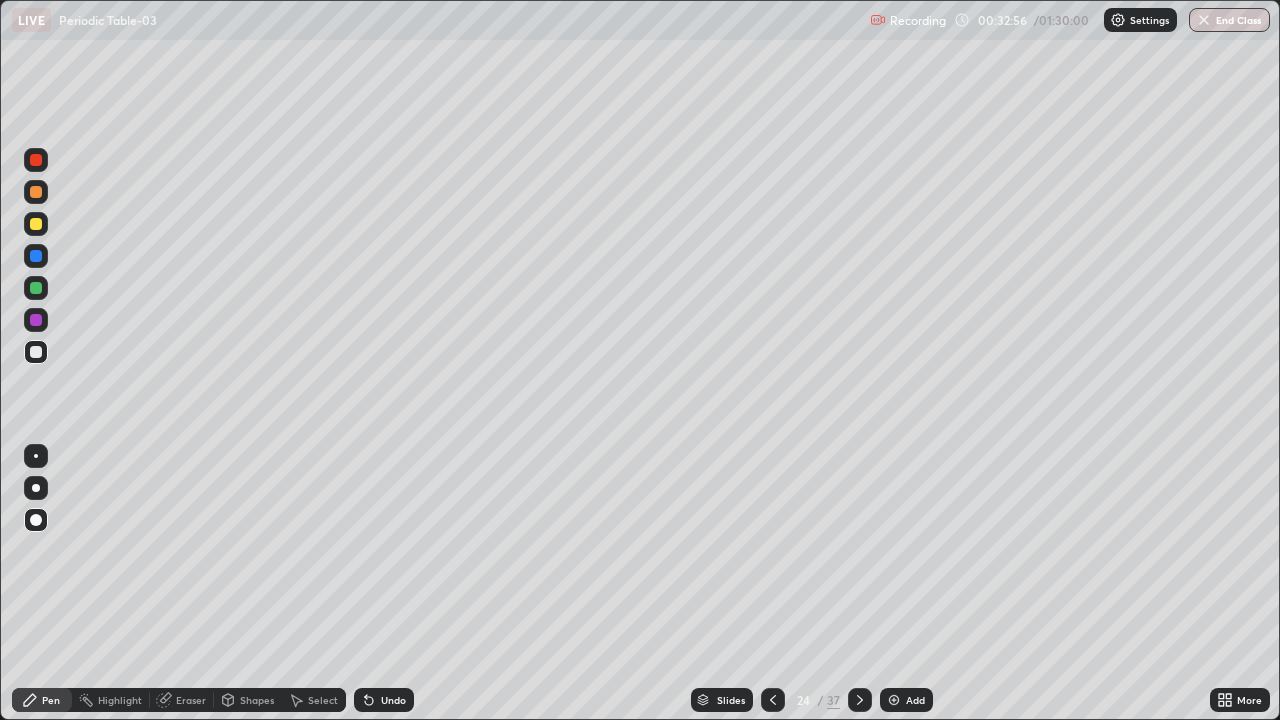 click at bounding box center (36, 224) 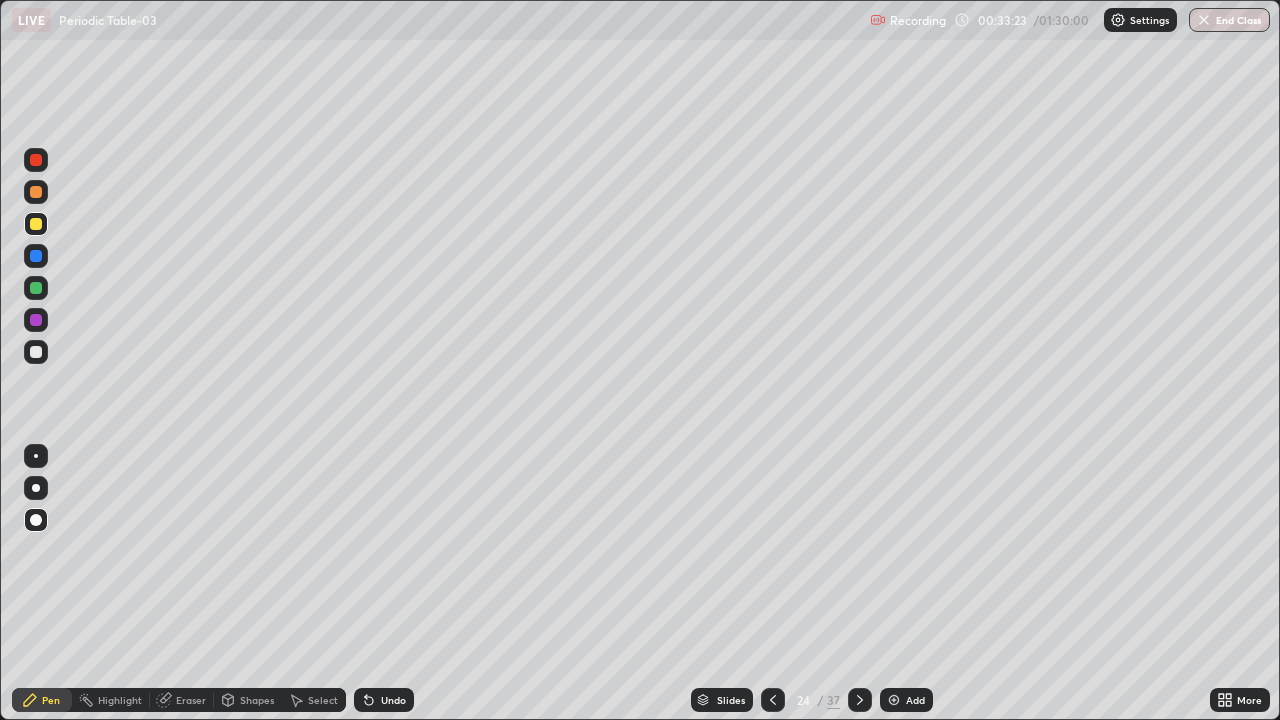 click at bounding box center (36, 256) 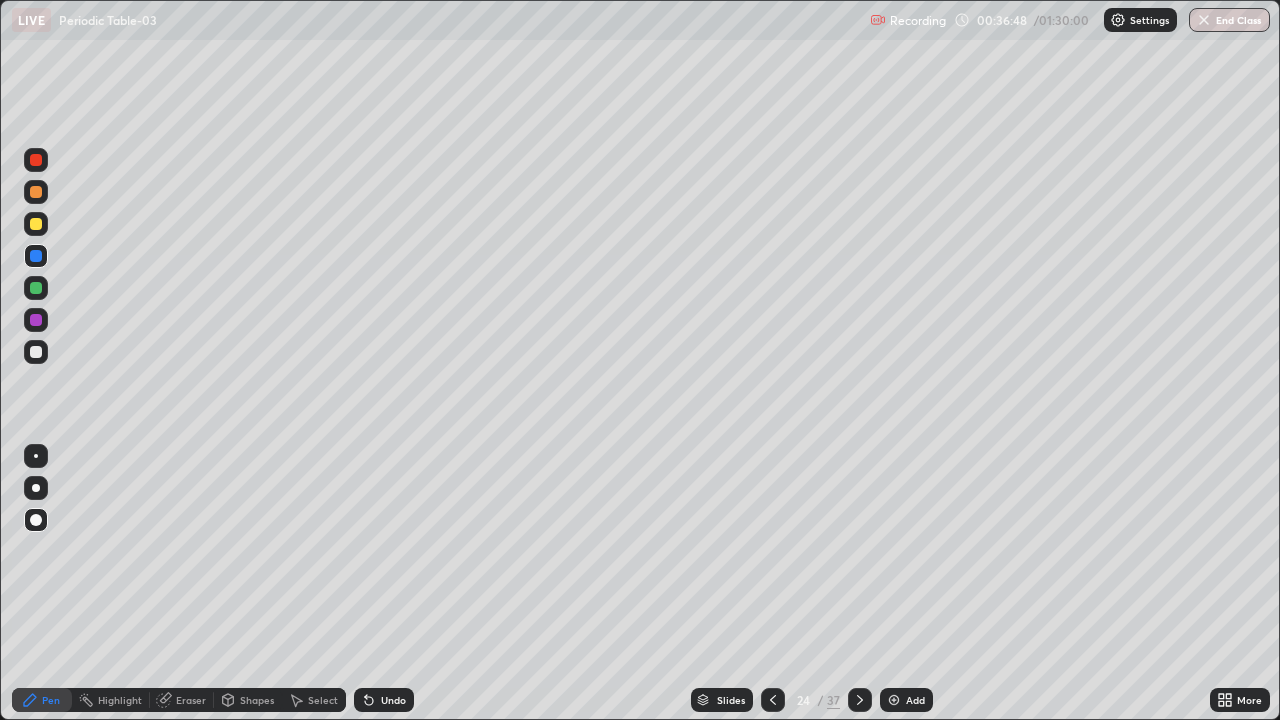 click 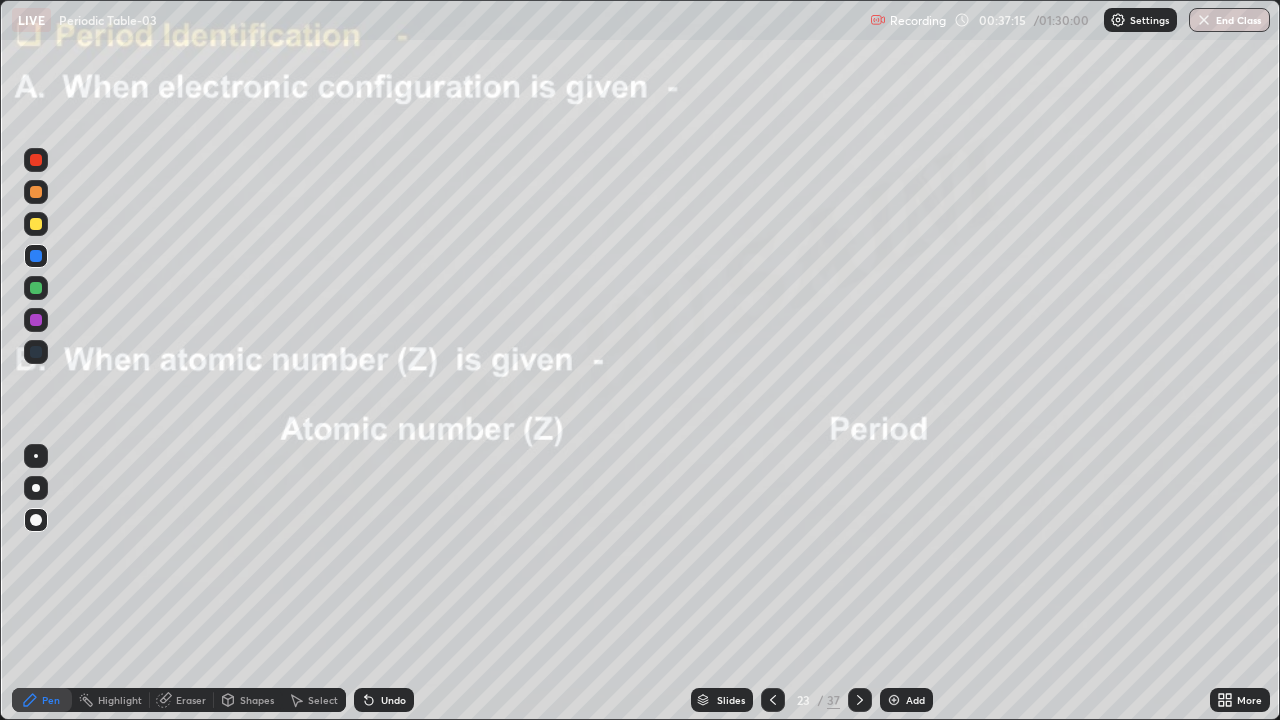 click at bounding box center [36, 224] 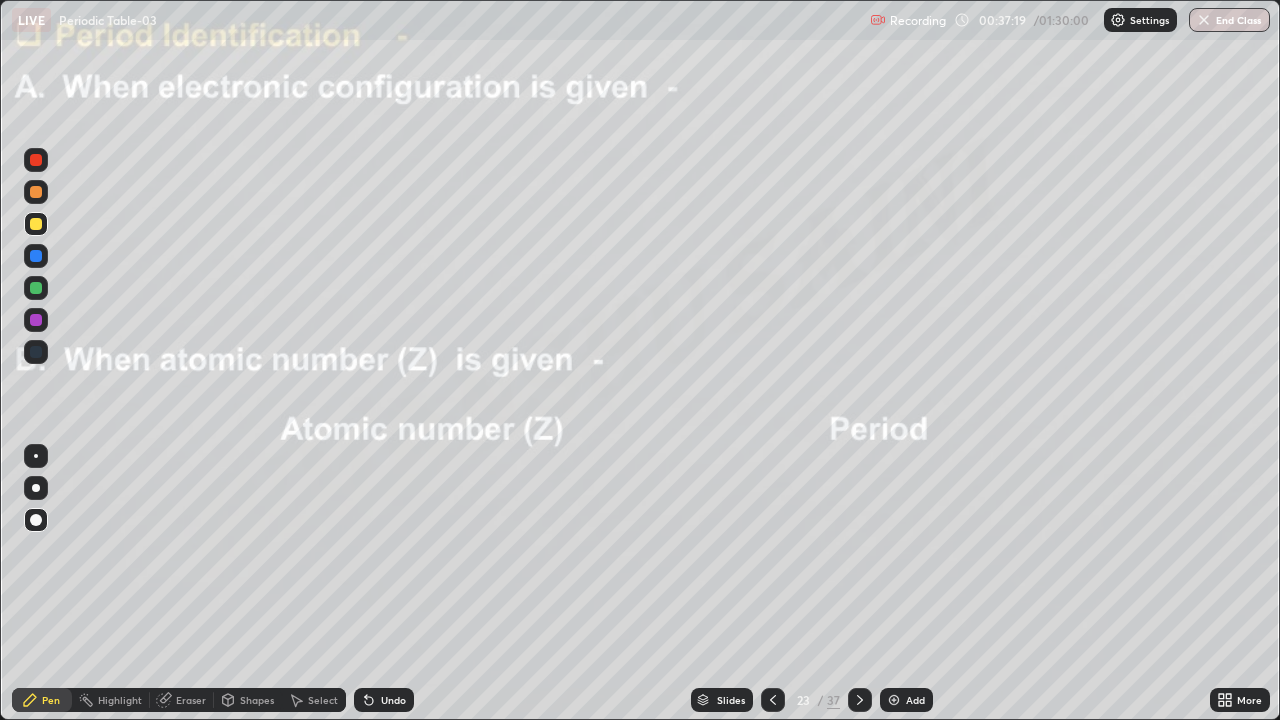 click at bounding box center [36, 224] 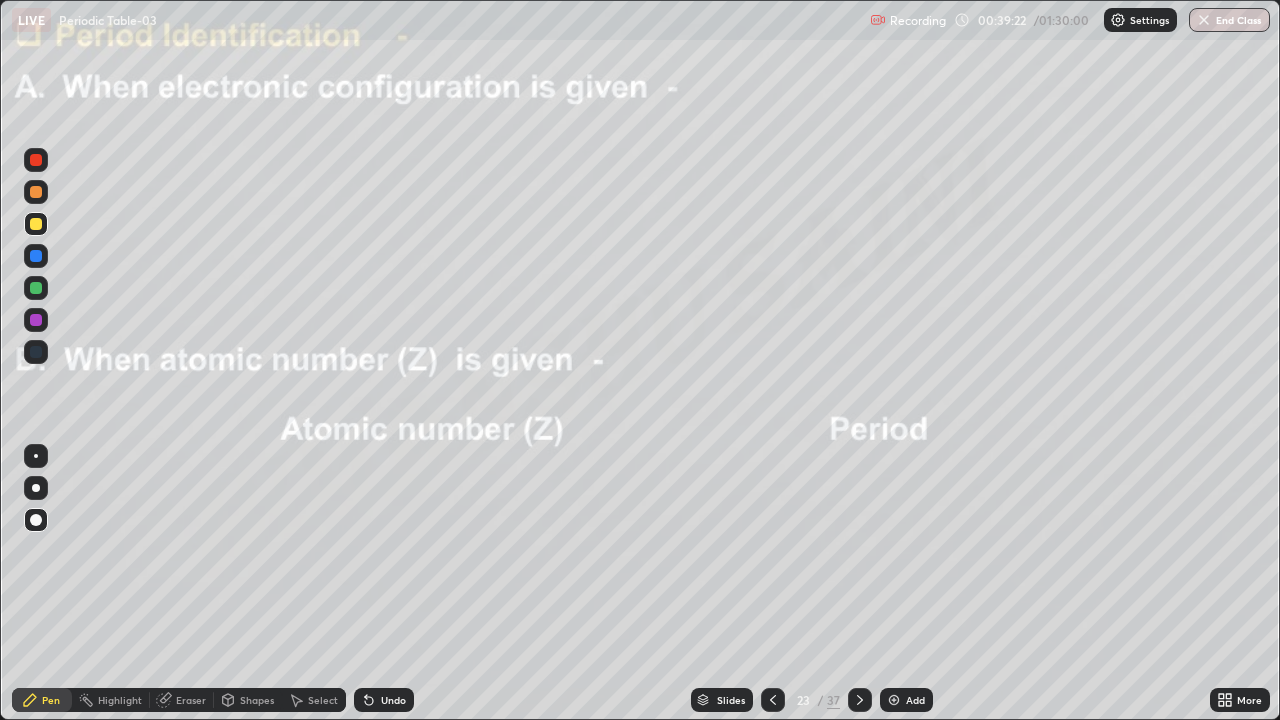 click at bounding box center (36, 320) 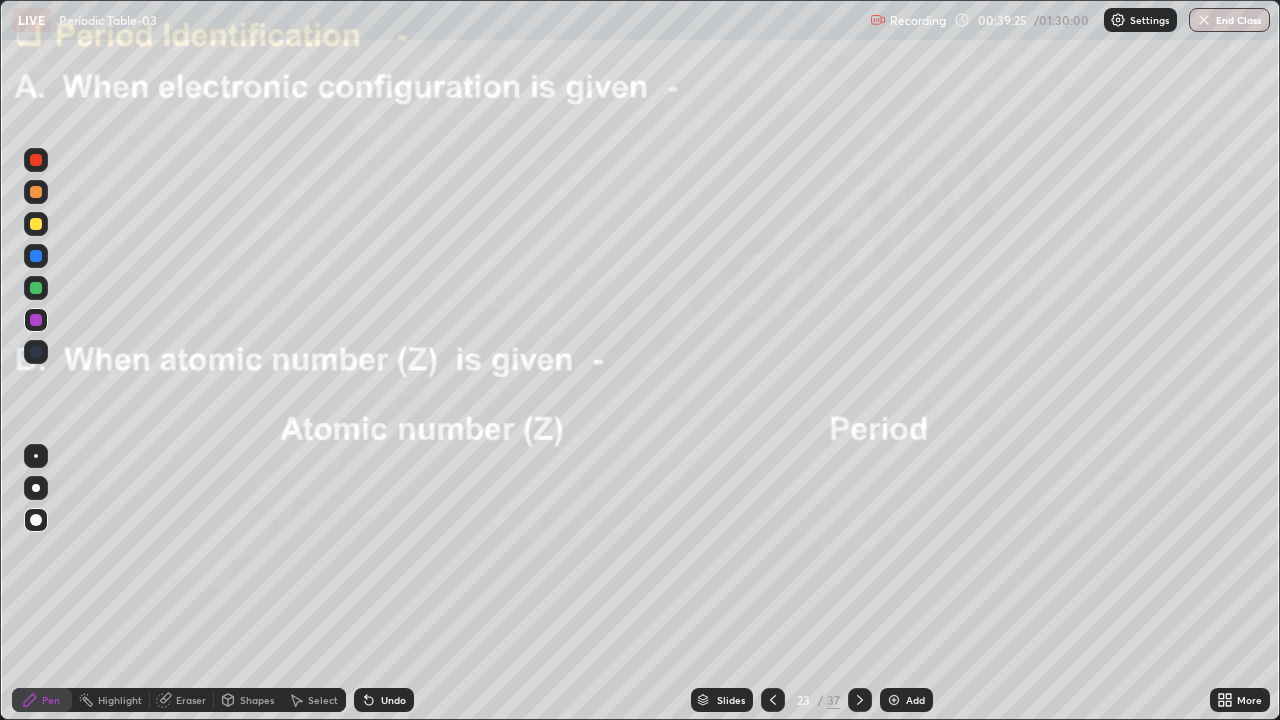 click at bounding box center (894, 700) 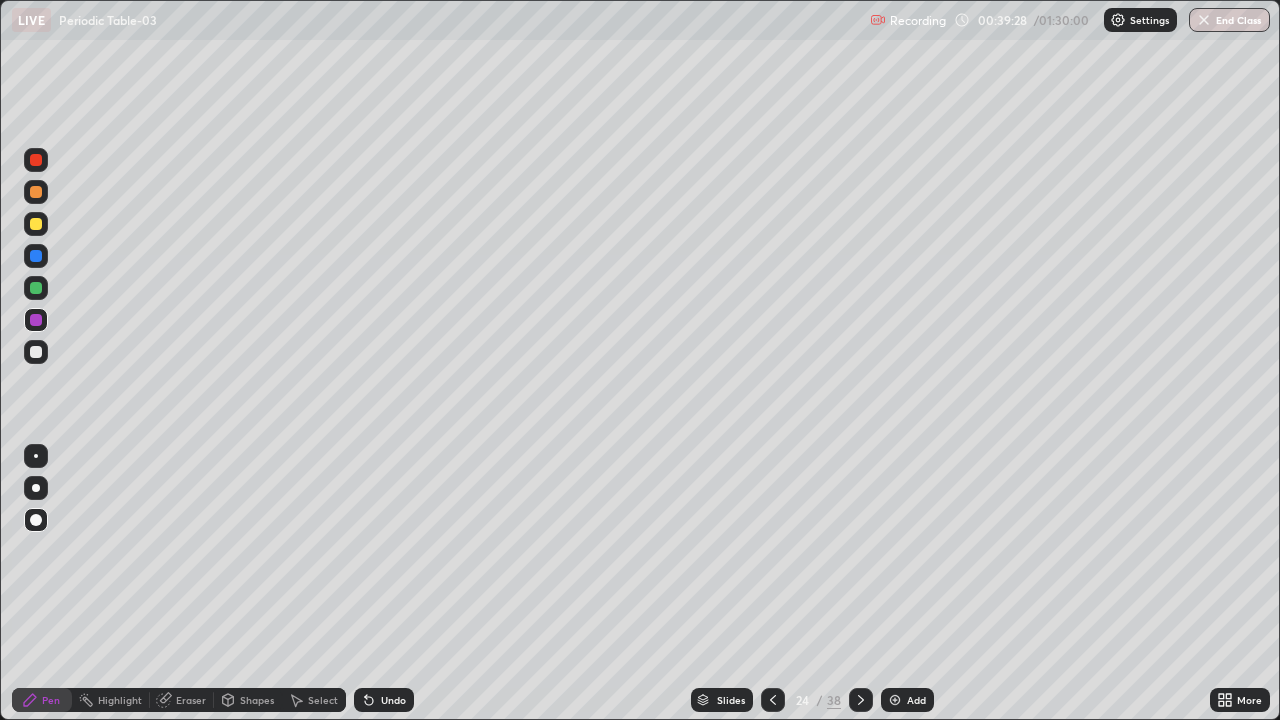 click at bounding box center (36, 224) 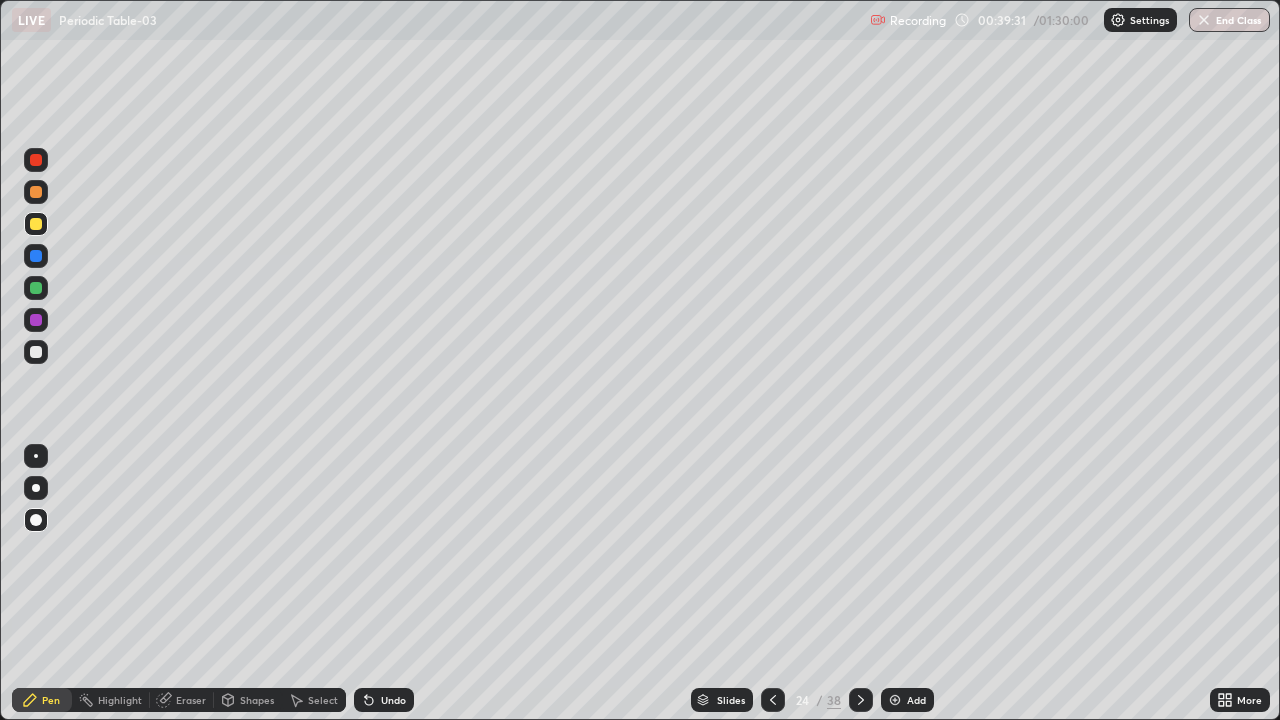 click on "Undo" at bounding box center [393, 700] 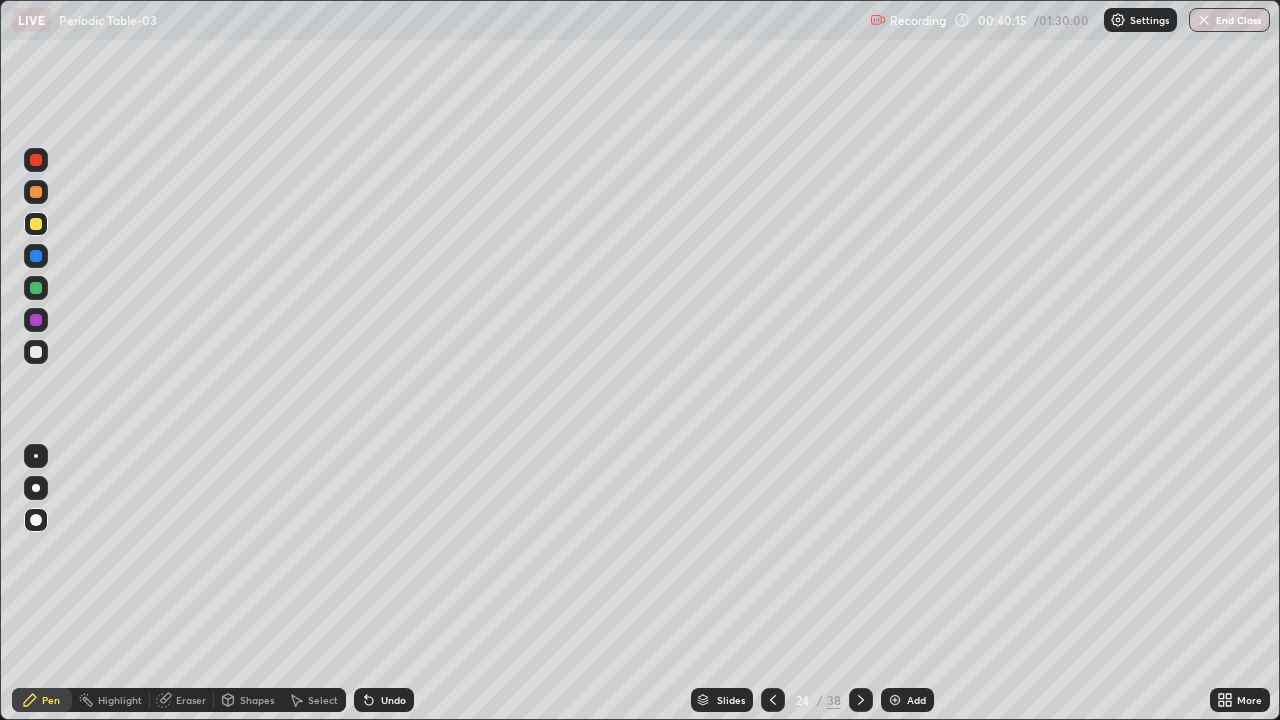 click at bounding box center [36, 352] 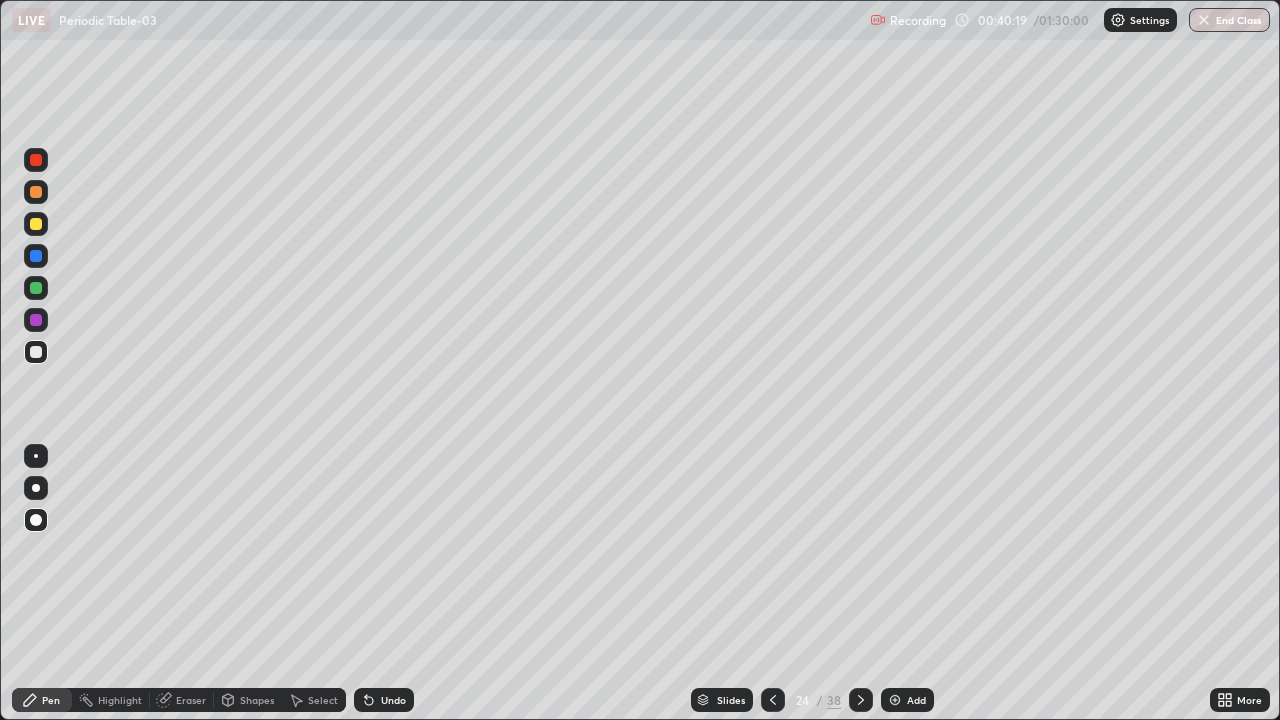 click on "Pen" at bounding box center (51, 700) 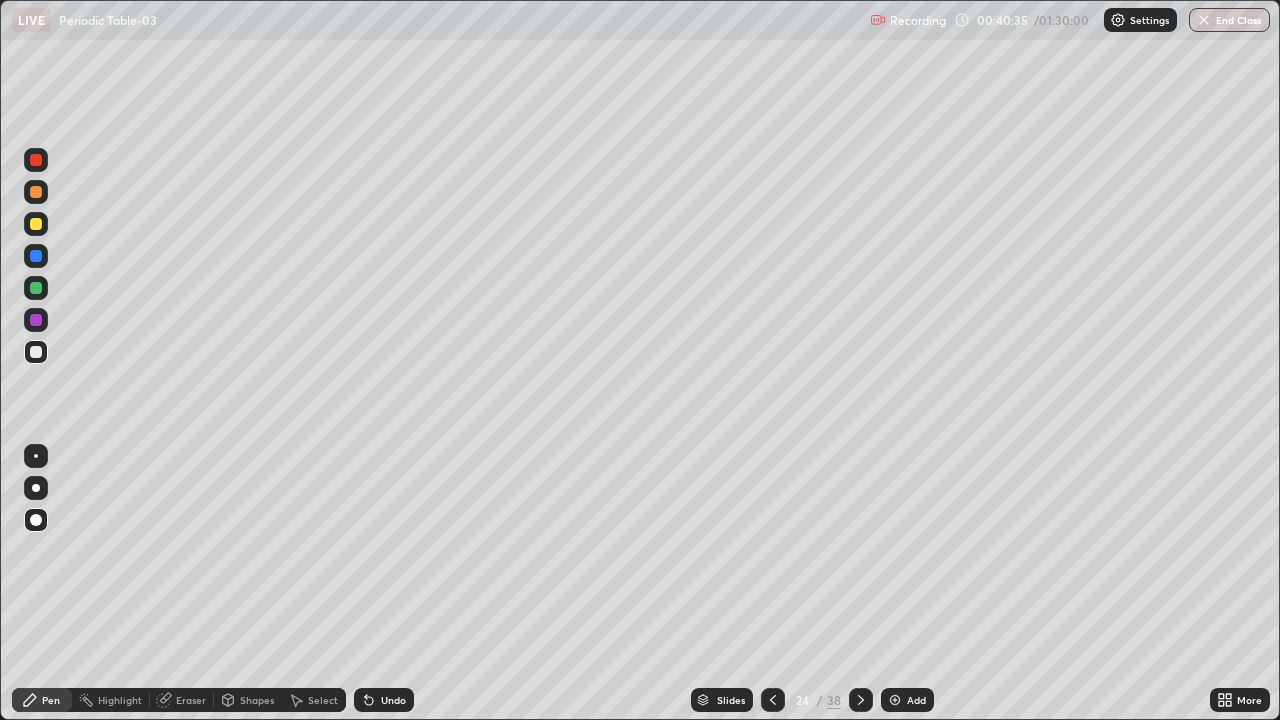 click on "Pen" at bounding box center [42, 700] 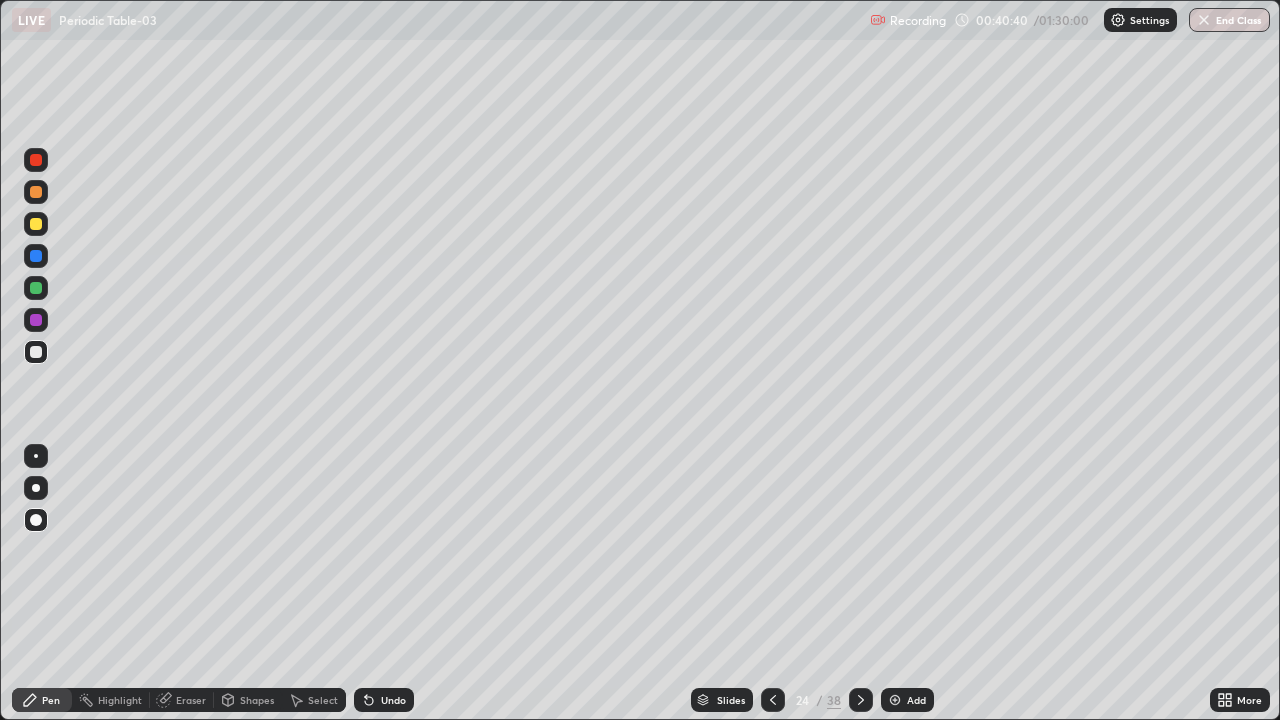 click at bounding box center [36, 288] 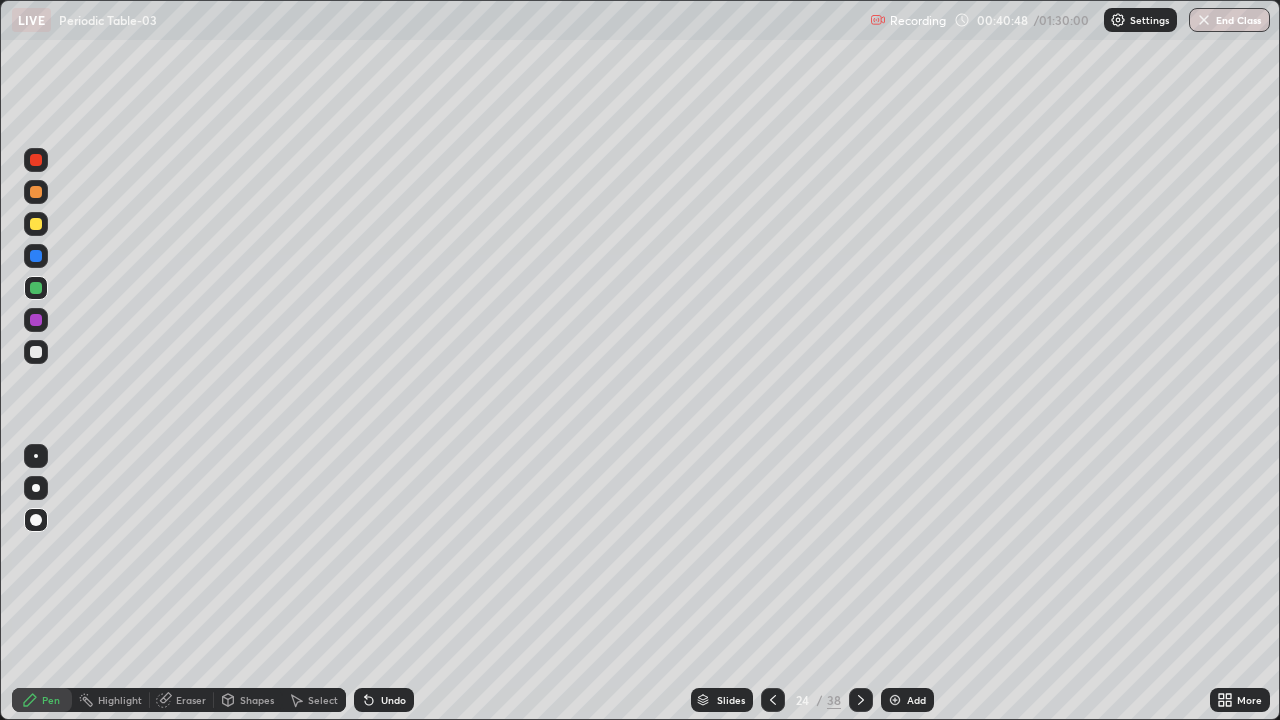 click on "Undo" at bounding box center [393, 700] 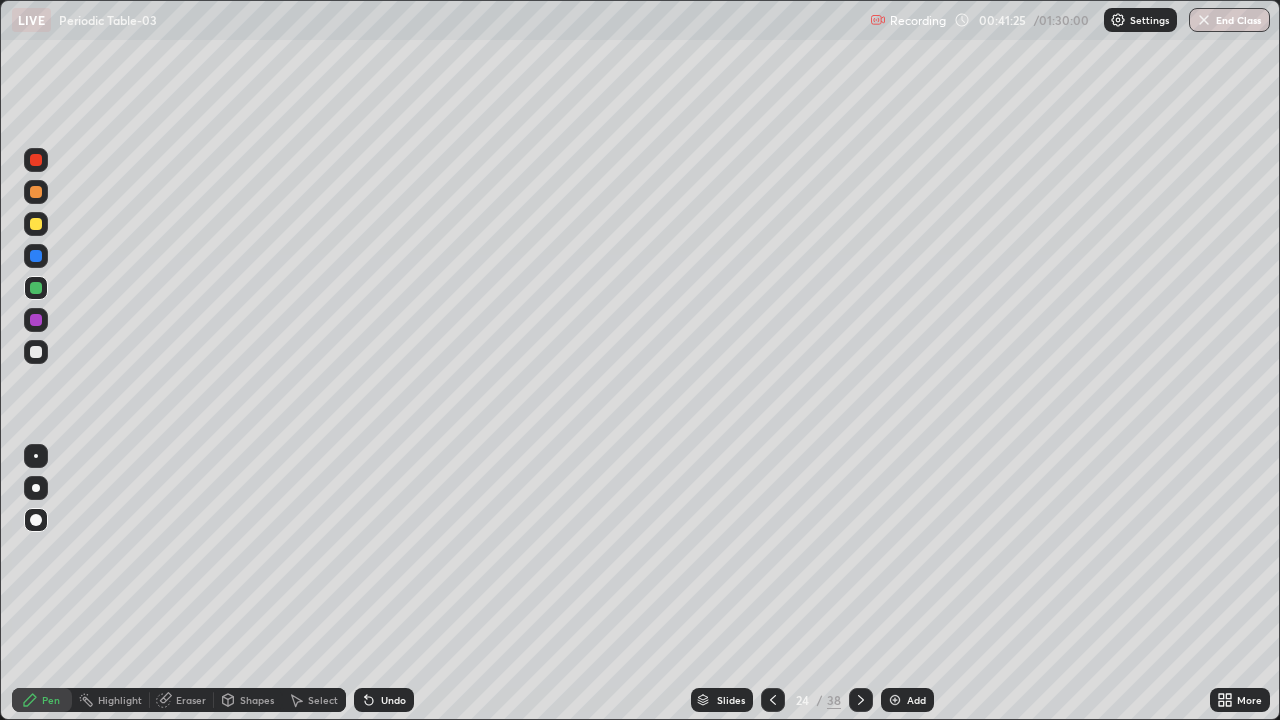 click at bounding box center (36, 352) 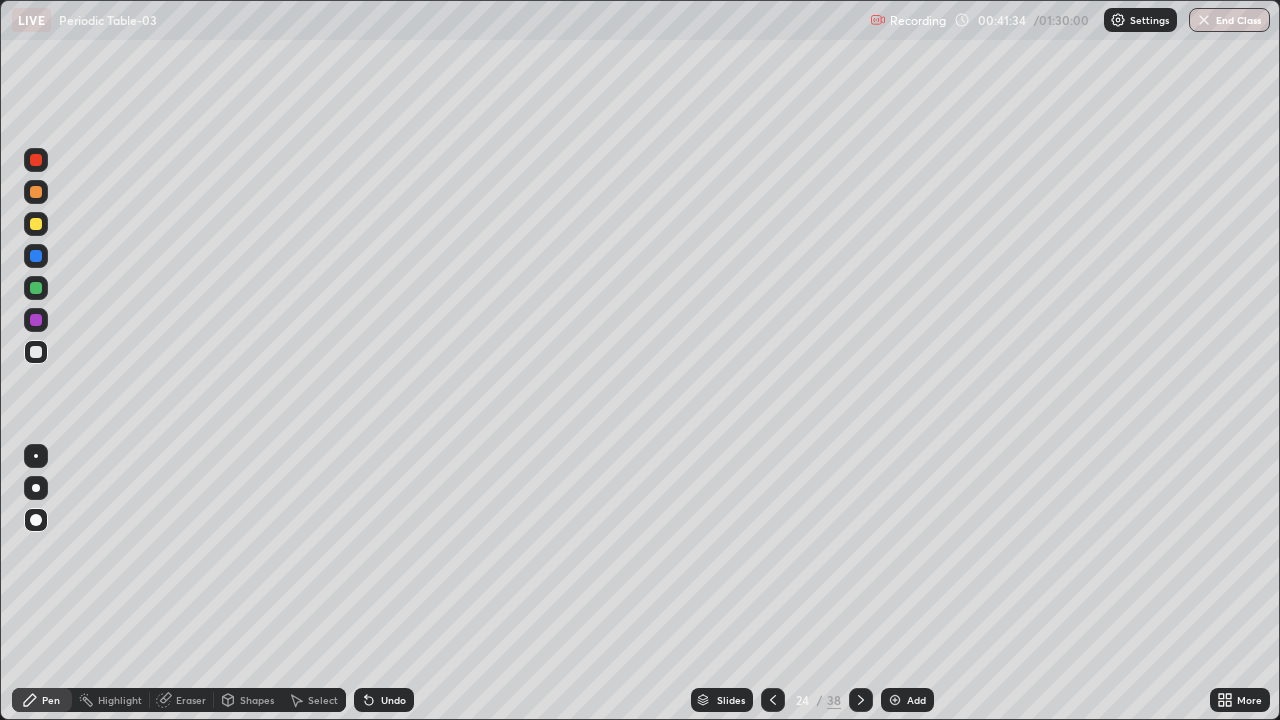 click at bounding box center [36, 256] 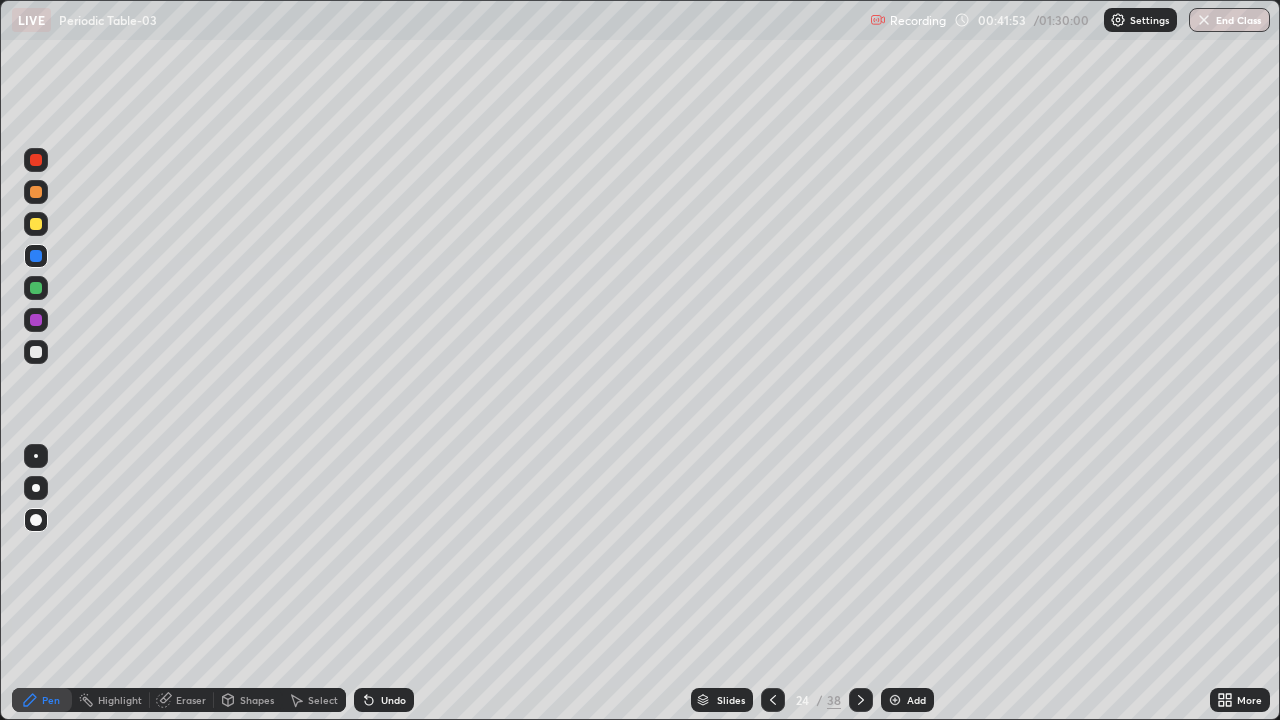 click at bounding box center [36, 320] 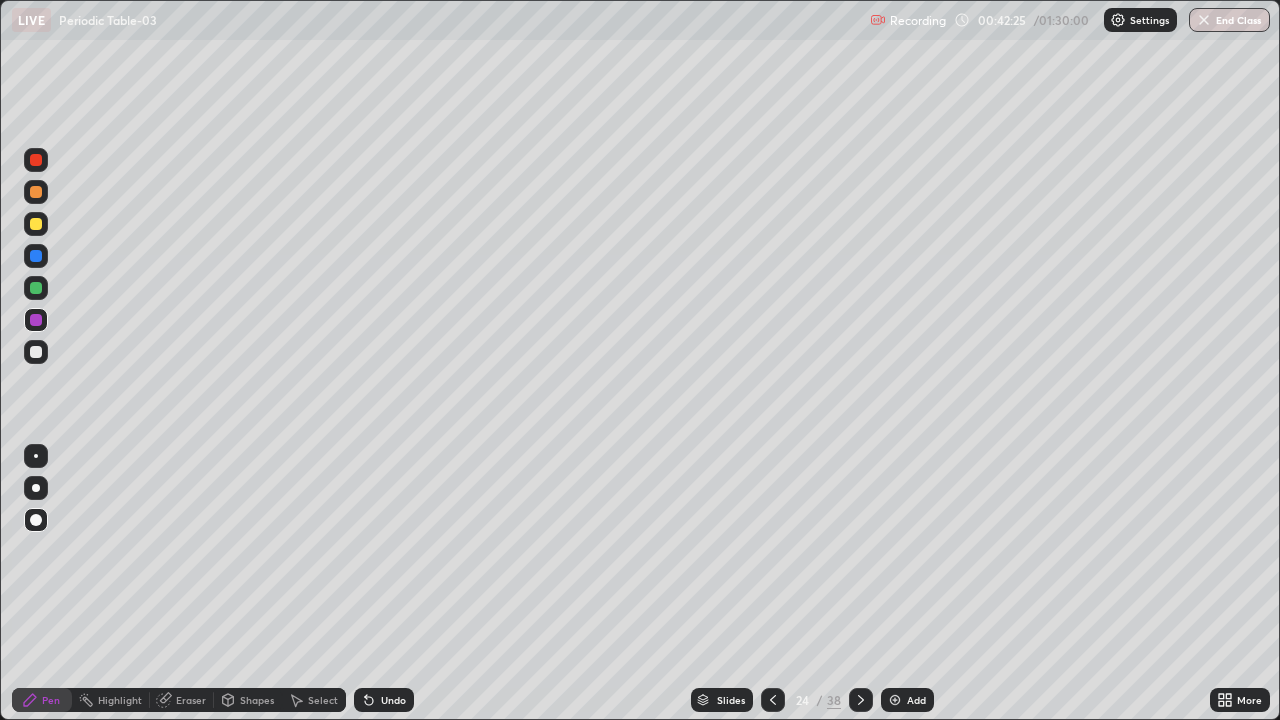 click at bounding box center [36, 352] 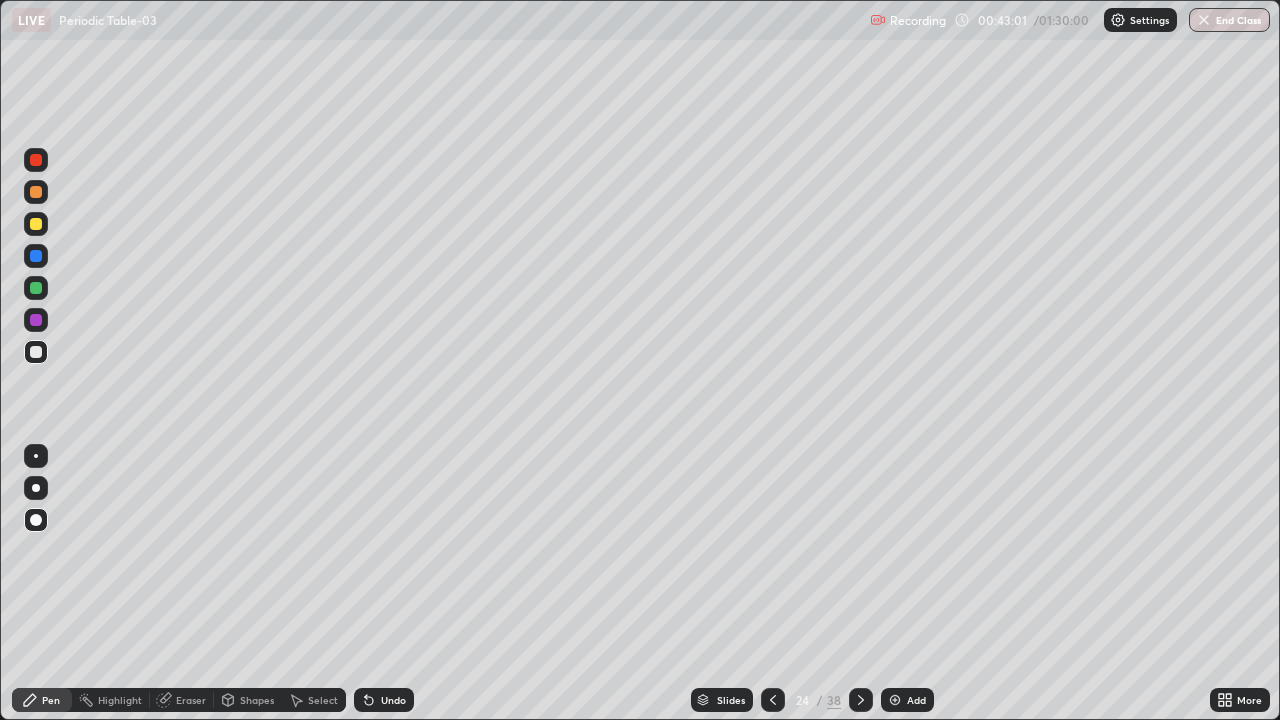 click at bounding box center [36, 352] 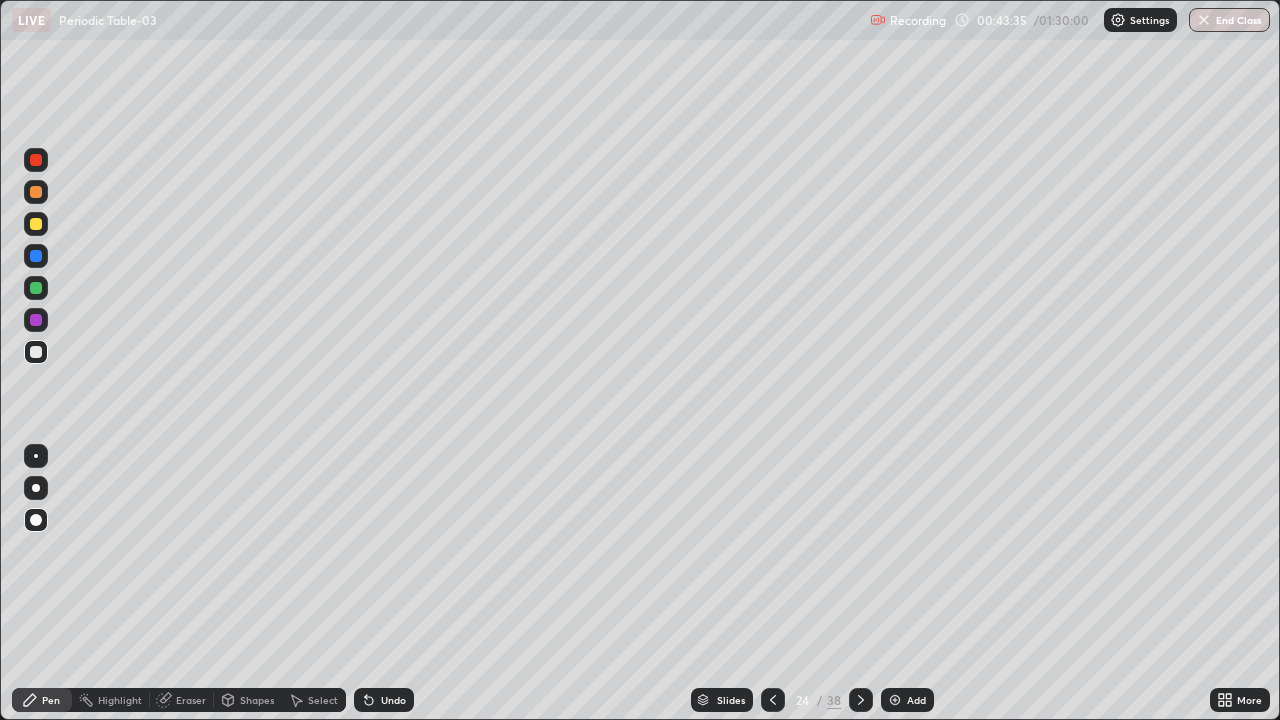 click at bounding box center [36, 320] 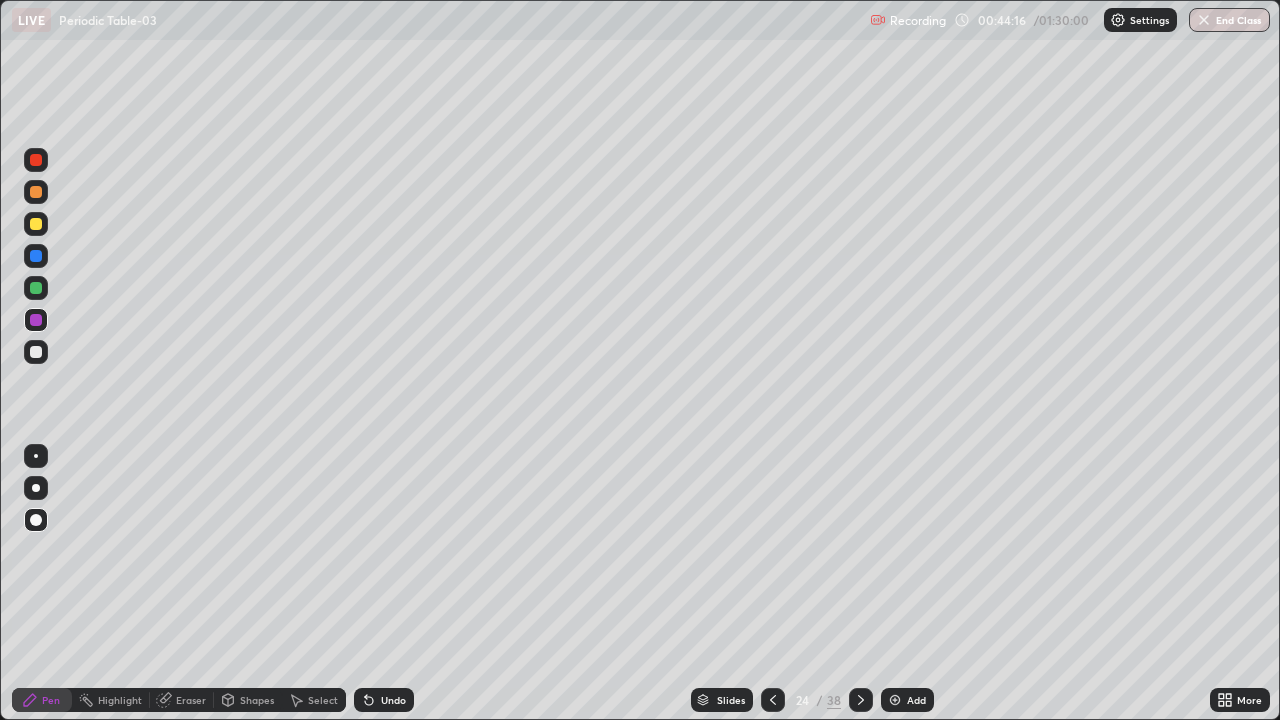 click on "Slides" at bounding box center (731, 700) 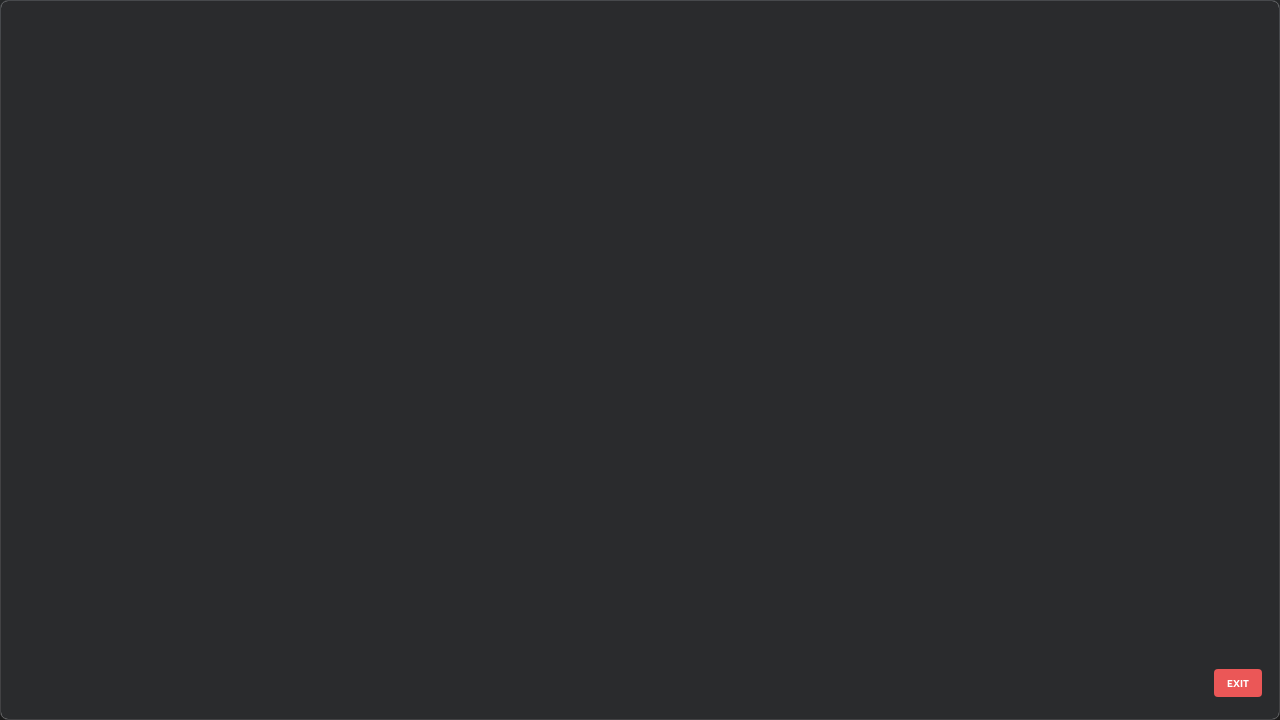 scroll, scrollTop: 1079, scrollLeft: 0, axis: vertical 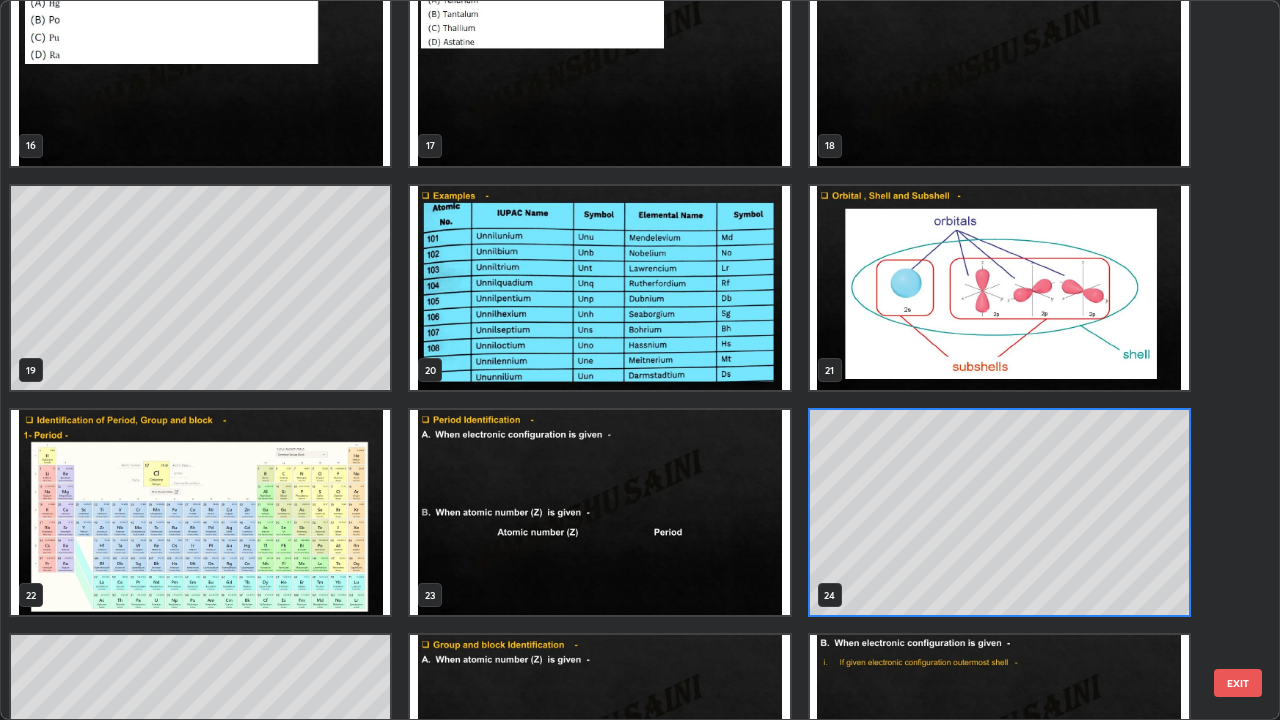 click at bounding box center [200, 512] 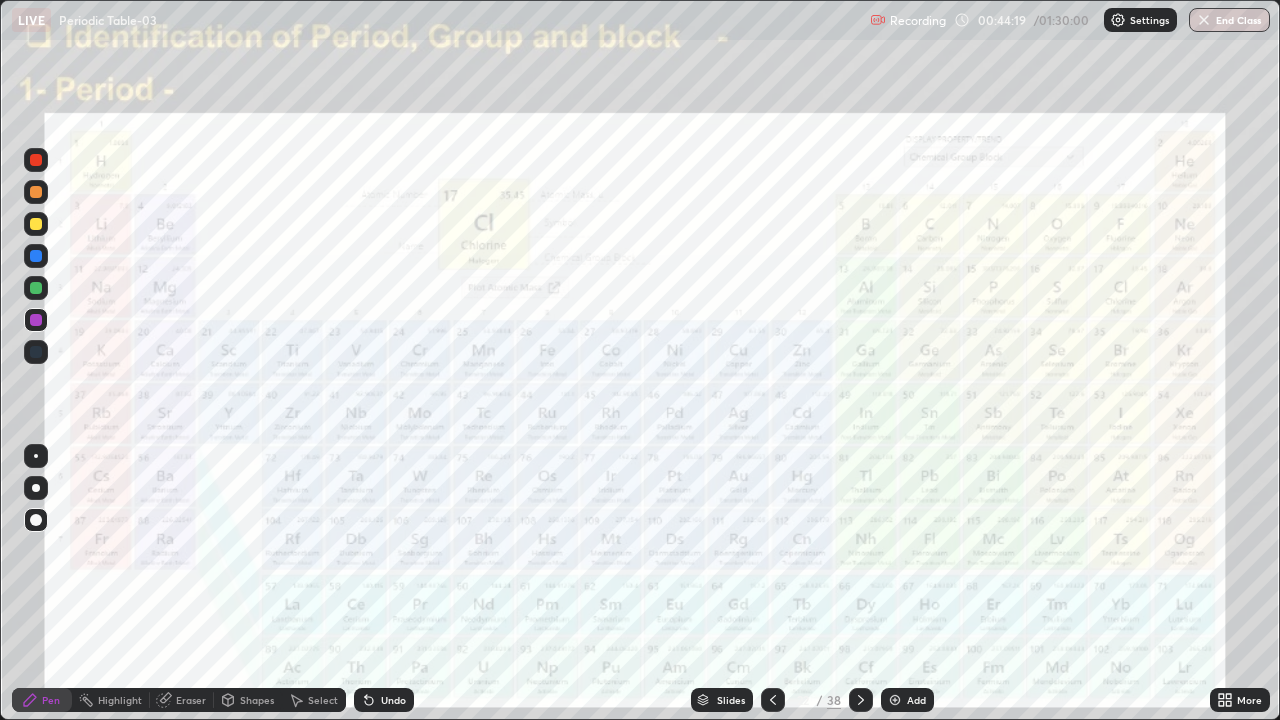click at bounding box center (200, 512) 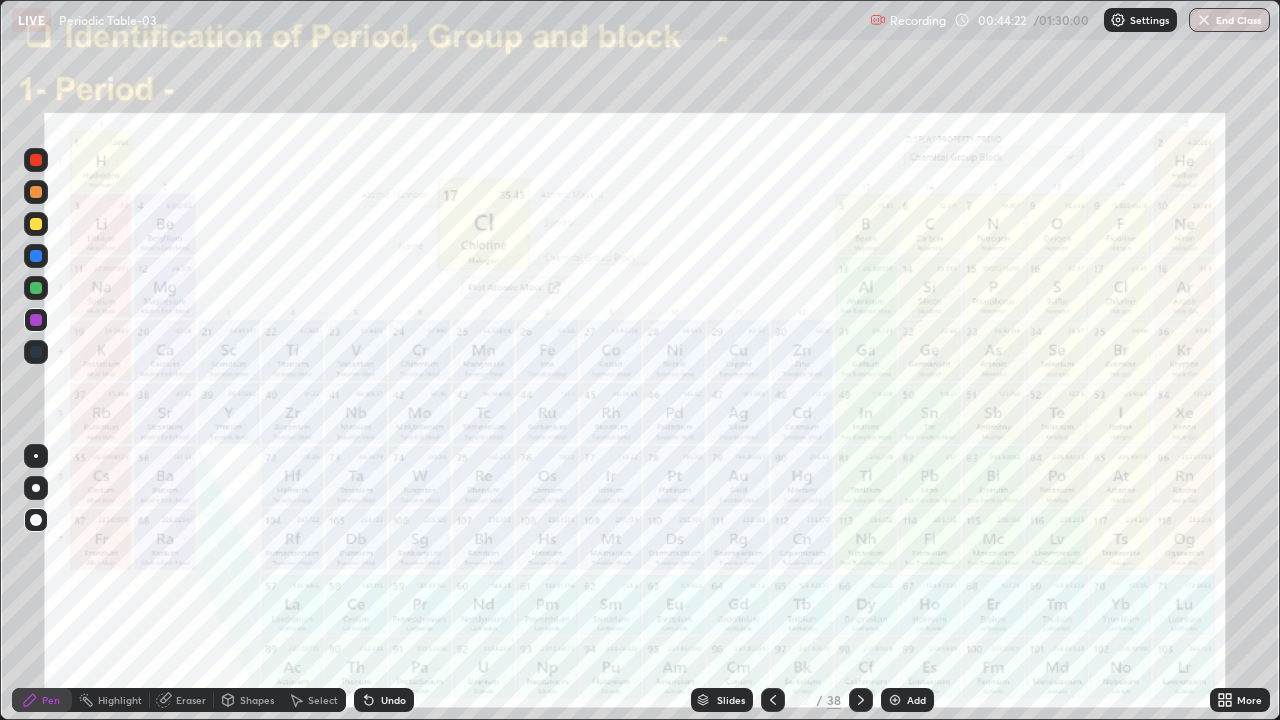click at bounding box center (36, 320) 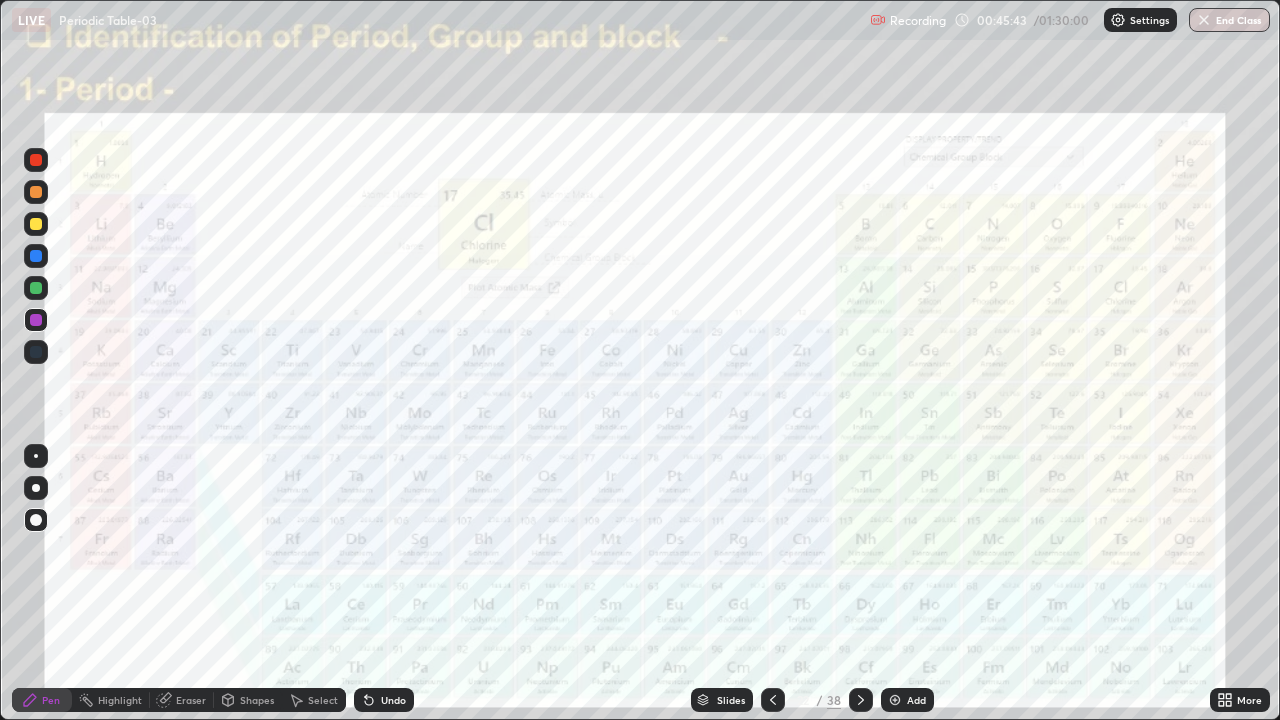 click at bounding box center [861, 700] 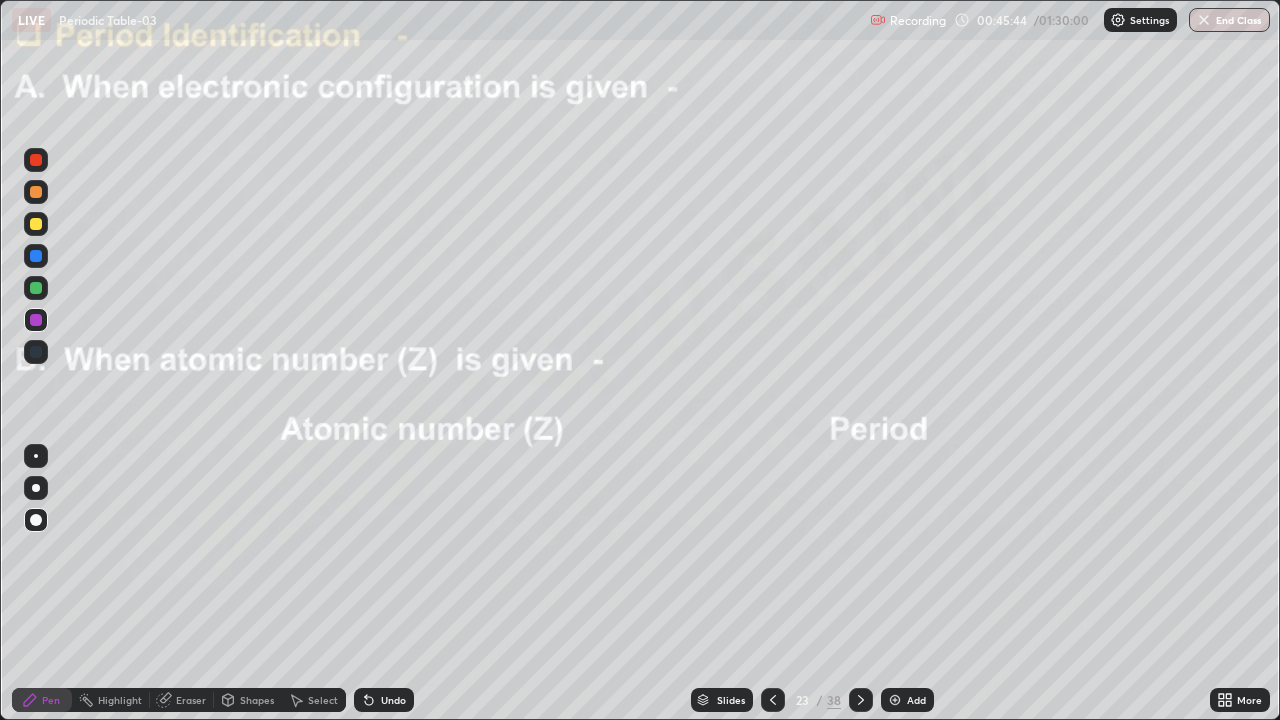 click on "Slides" at bounding box center (731, 700) 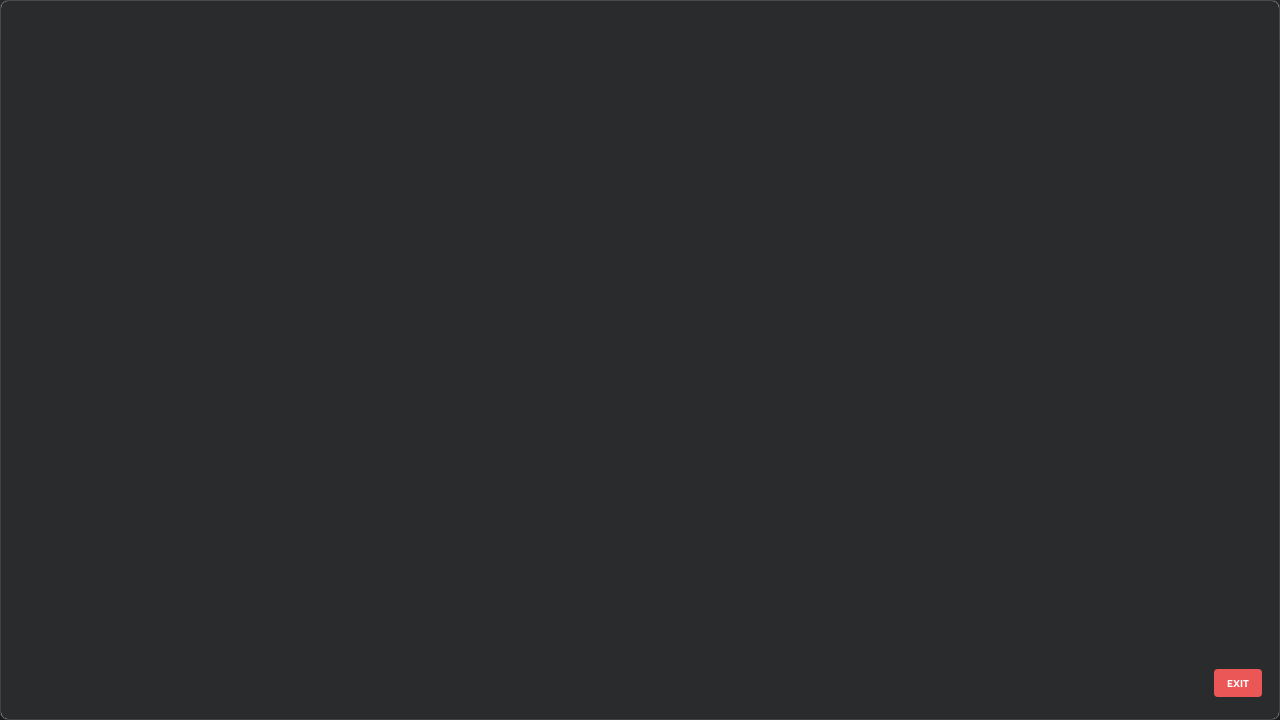 scroll, scrollTop: 1079, scrollLeft: 0, axis: vertical 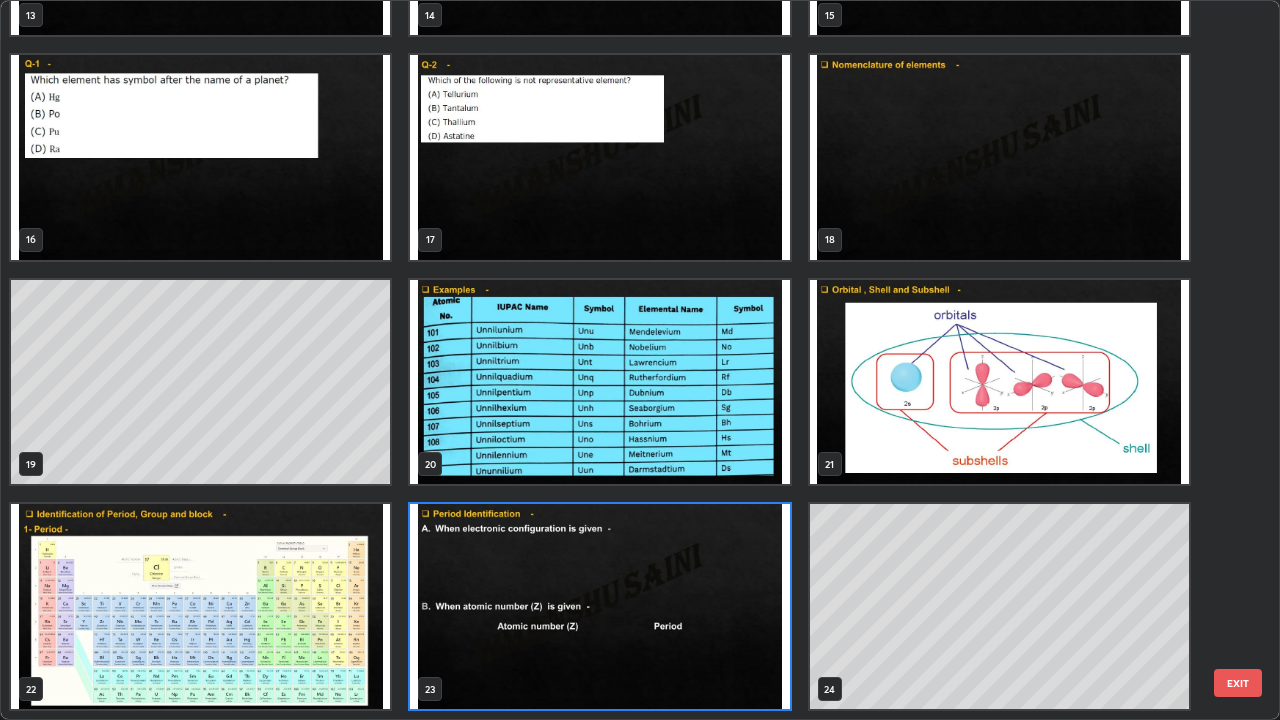 click at bounding box center (200, 606) 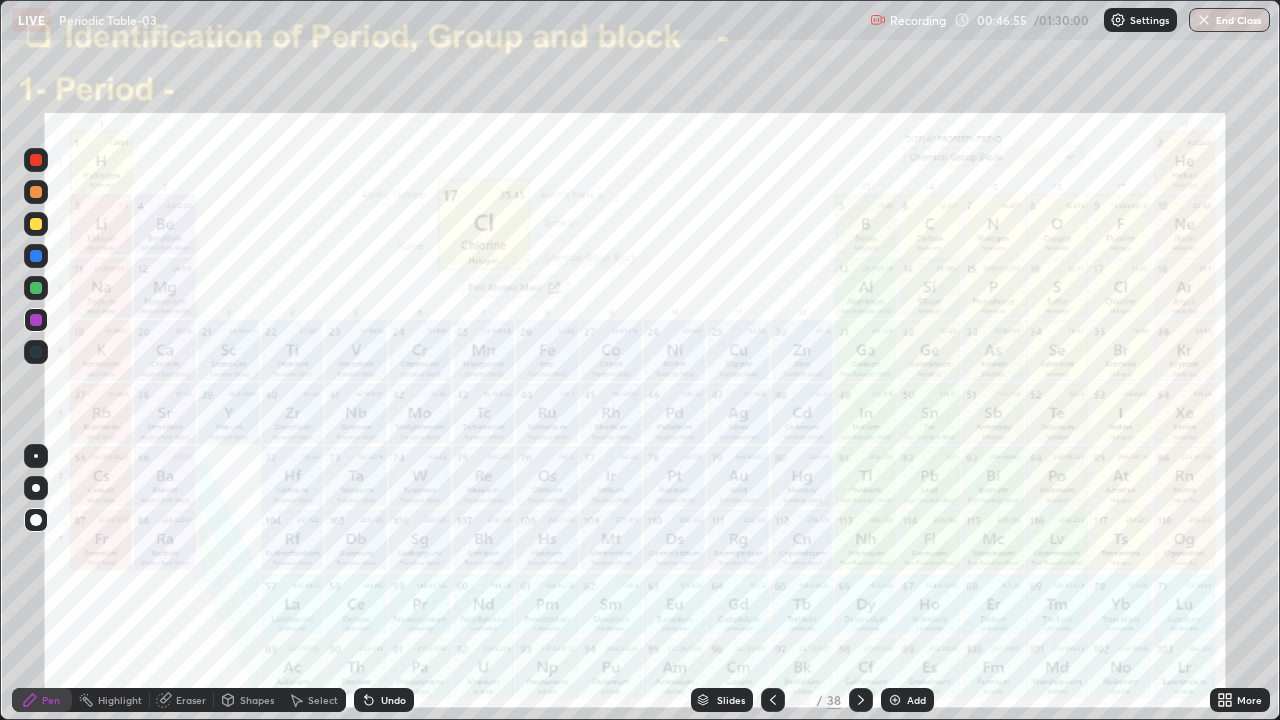 click on "Select" at bounding box center (314, 700) 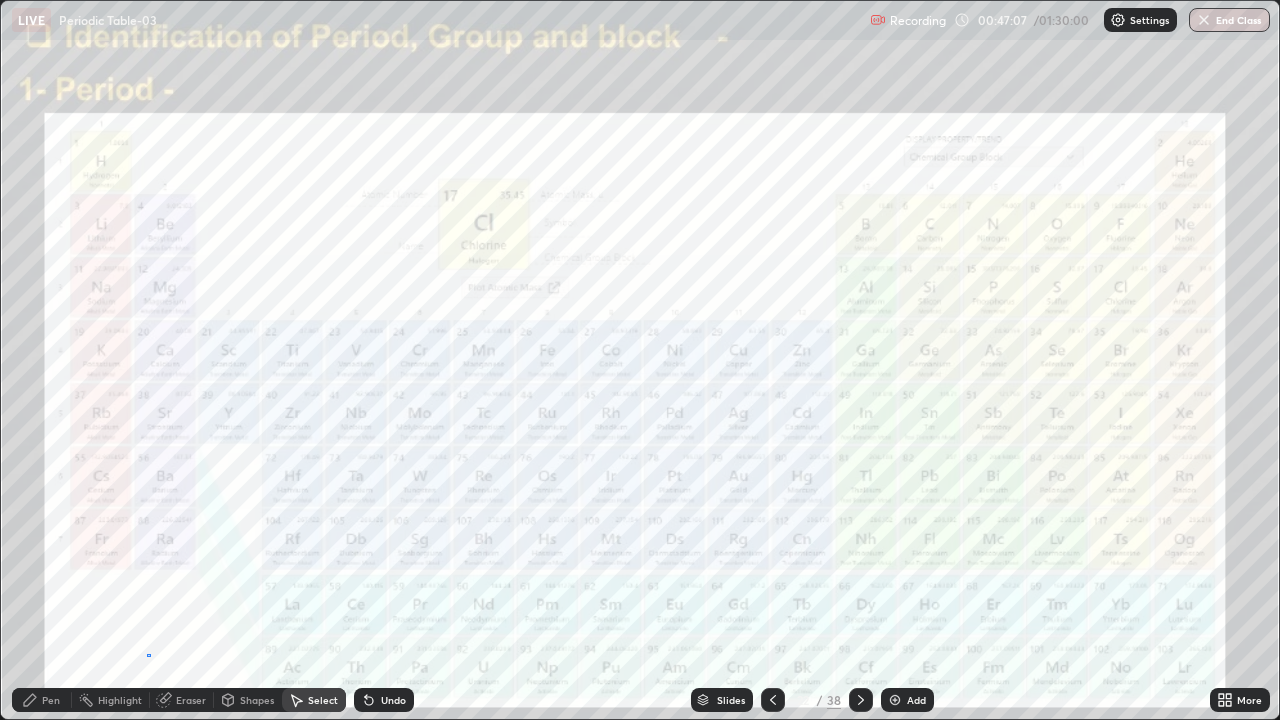 click on "0 ° Undo Copy Duplicate Duplicate to new slide Delete" at bounding box center (640, 360) 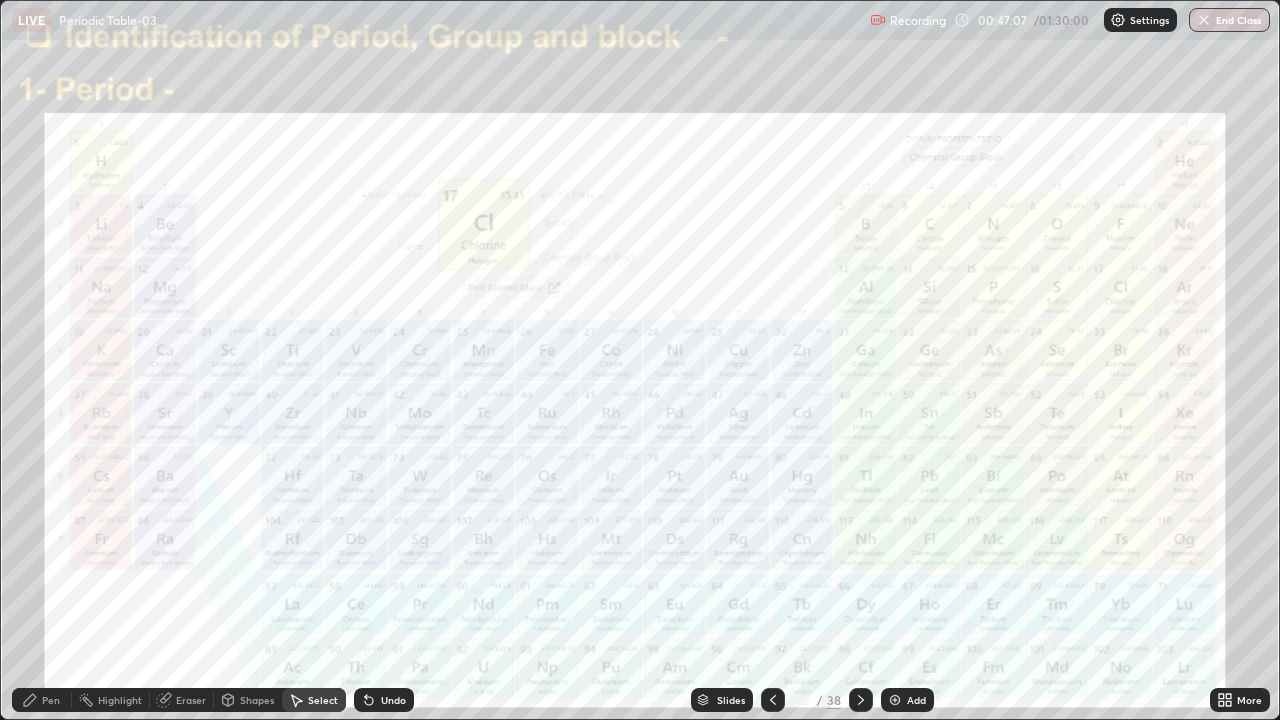 click on "Pen" at bounding box center [51, 700] 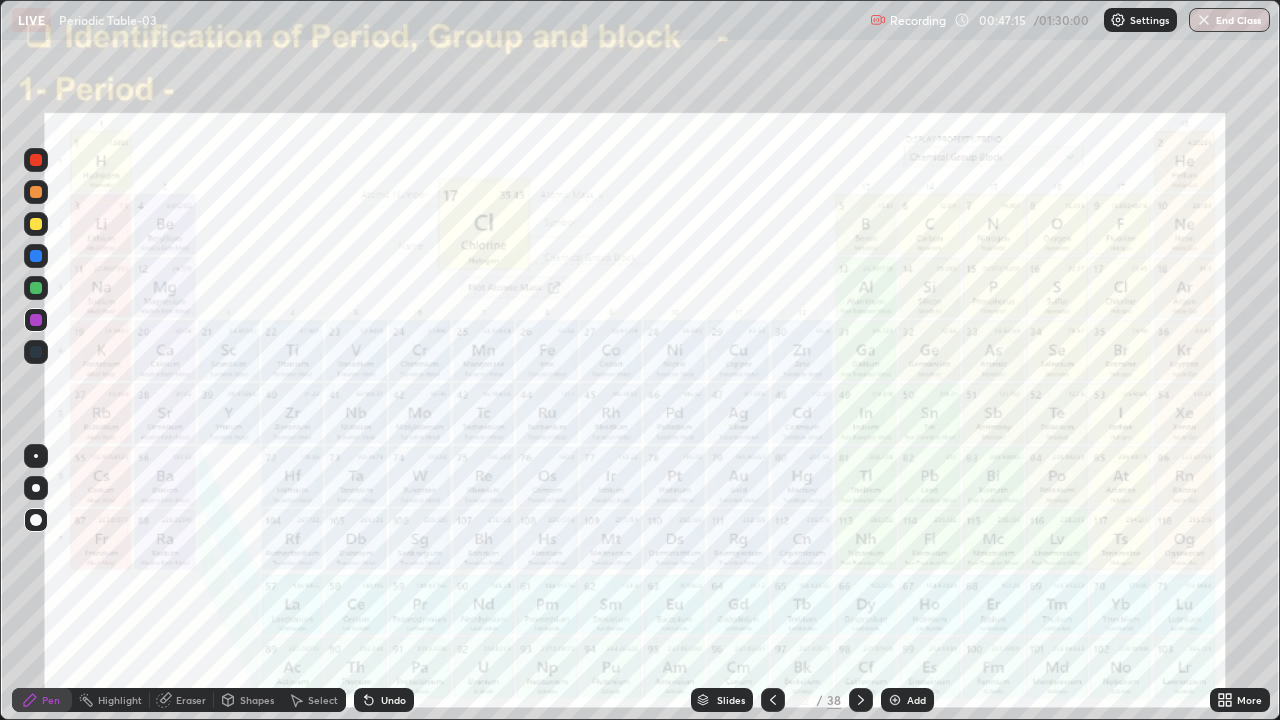 click on "Undo" at bounding box center (393, 700) 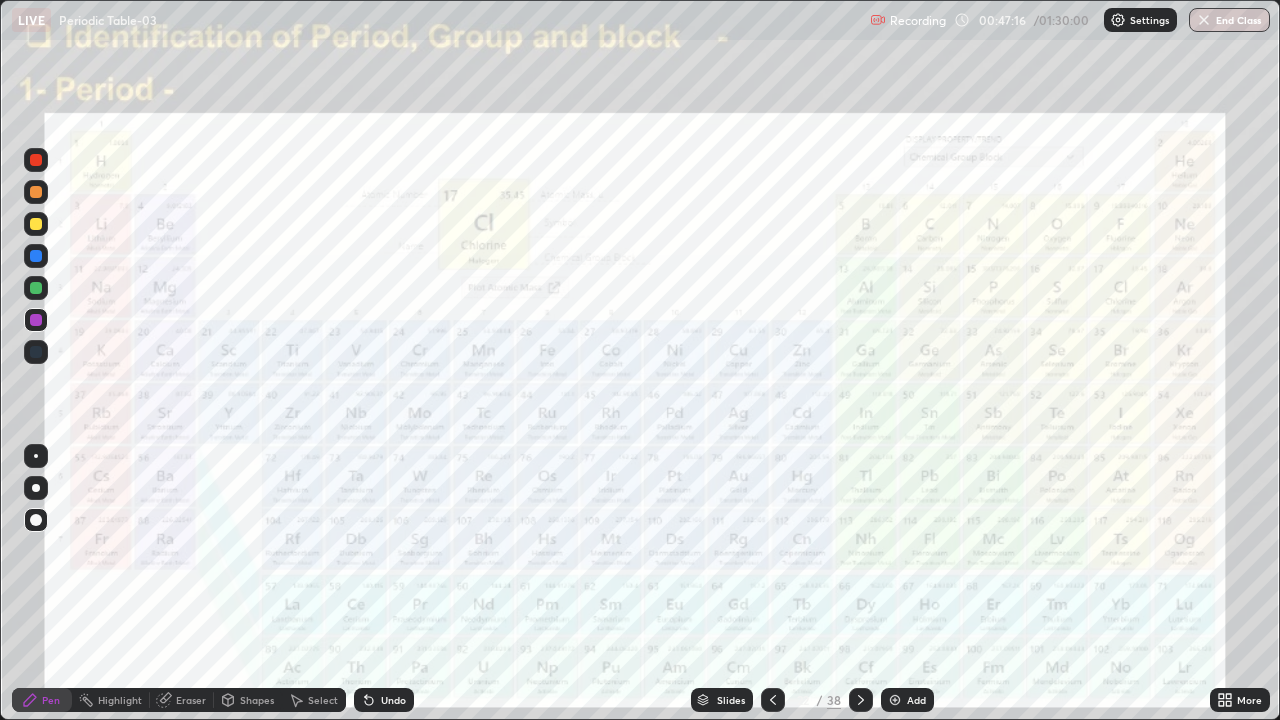 click on "Undo" at bounding box center [384, 700] 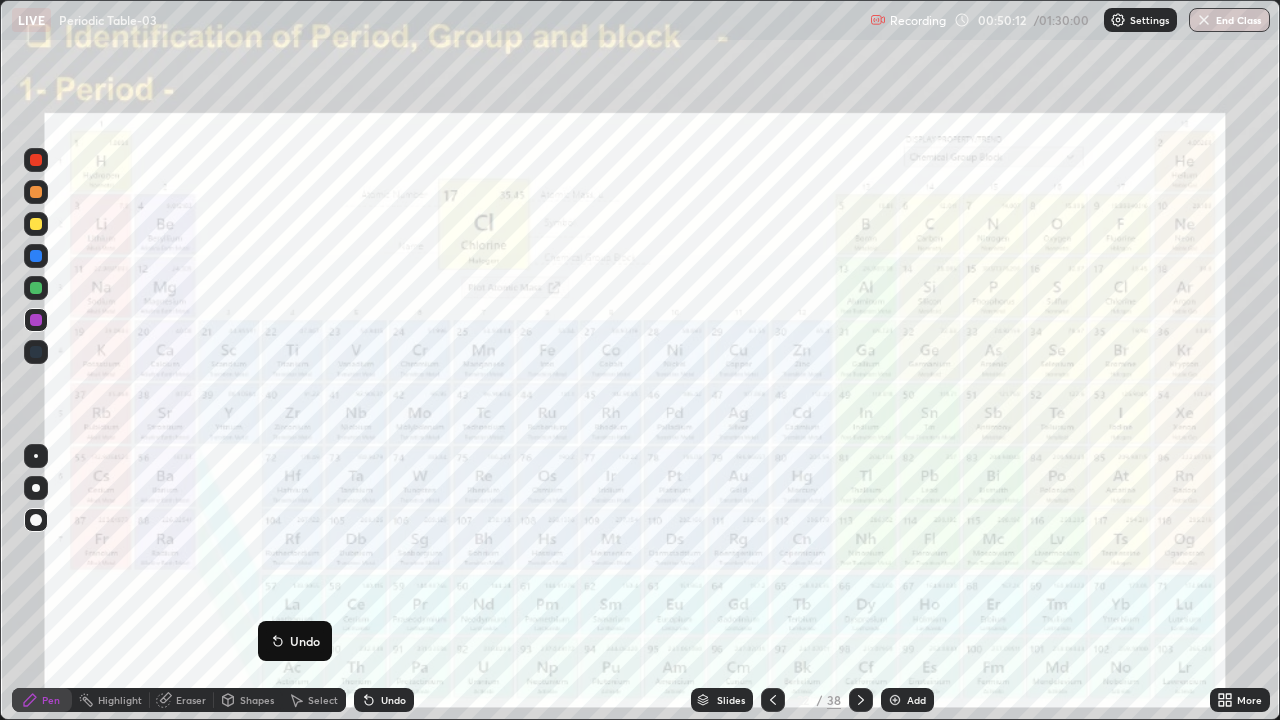 click 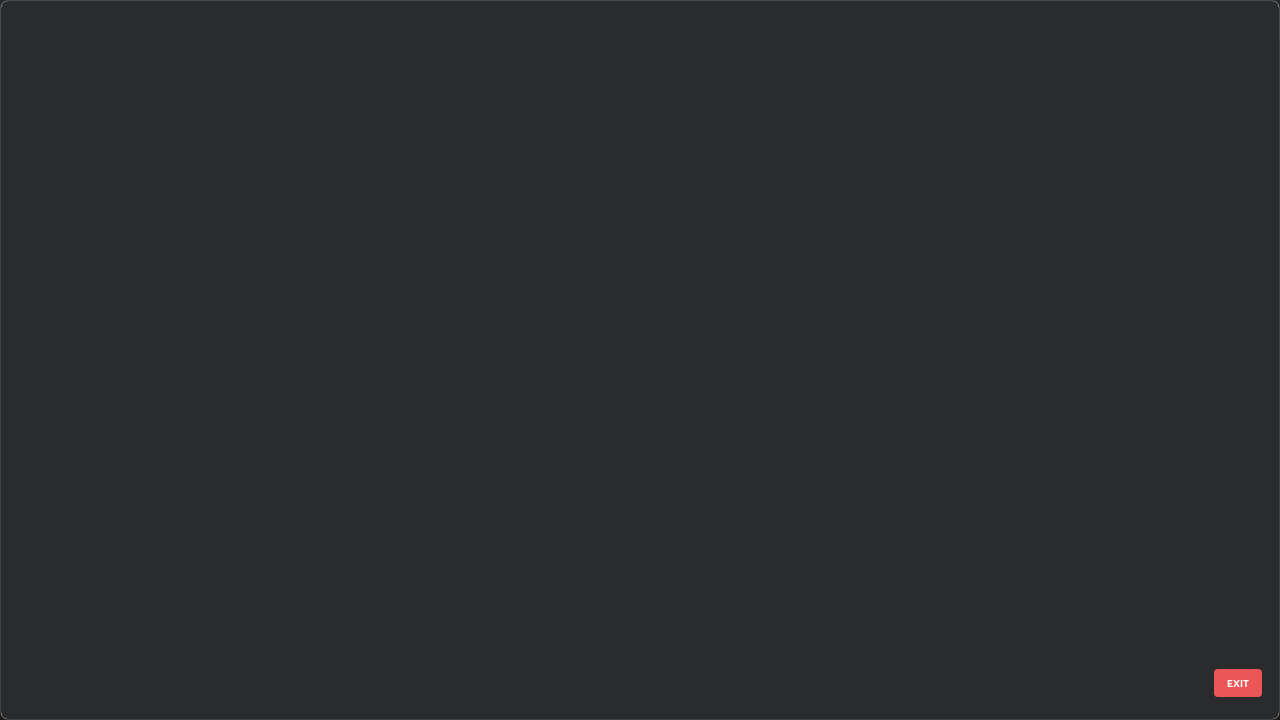 scroll, scrollTop: 1079, scrollLeft: 0, axis: vertical 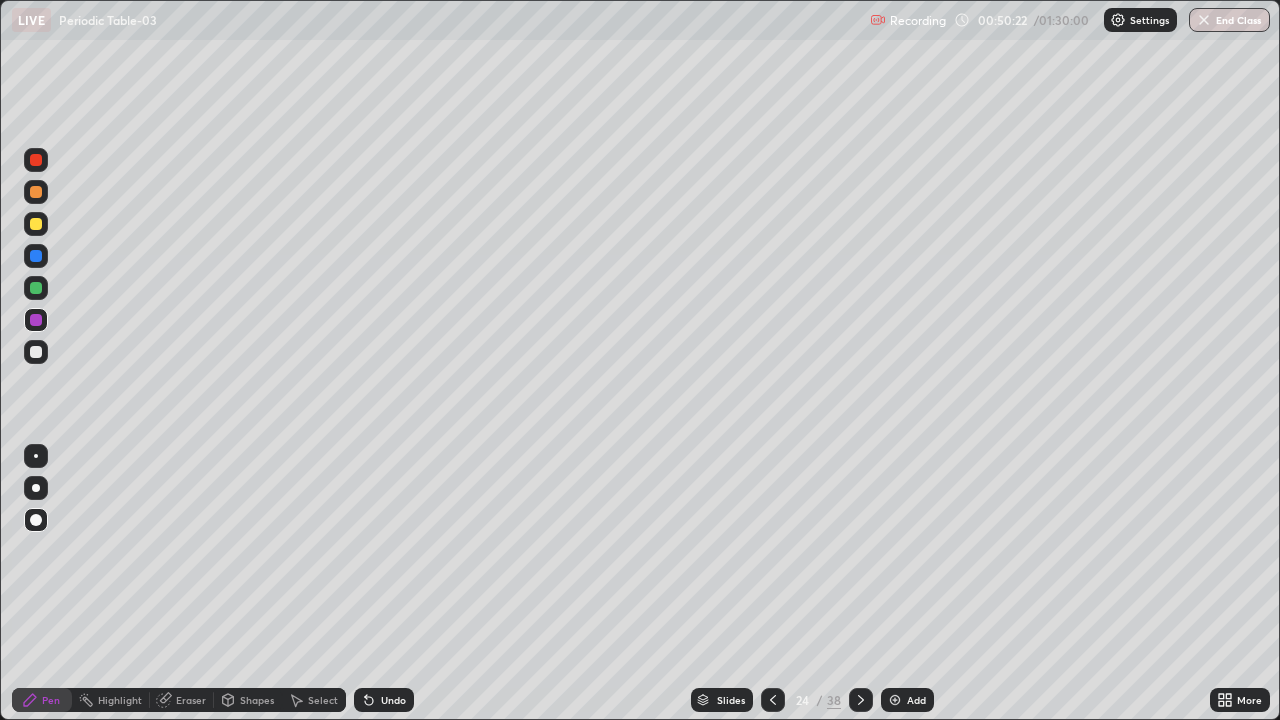 click 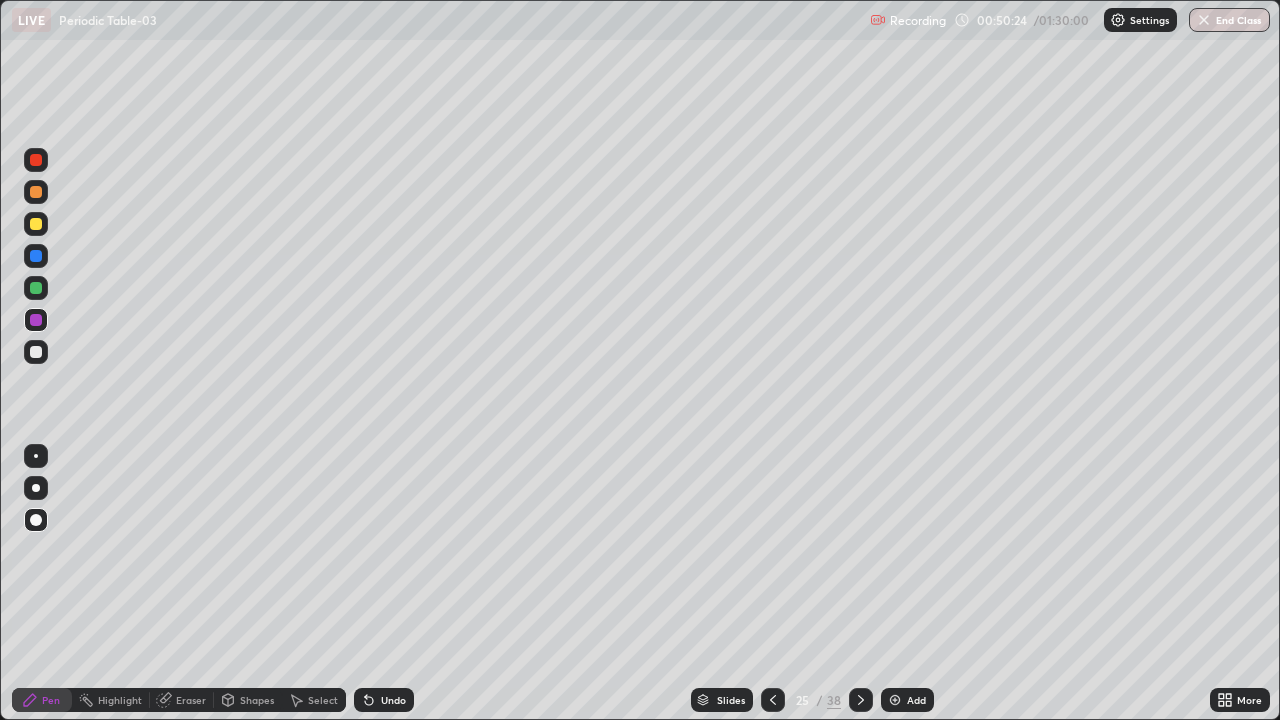 click 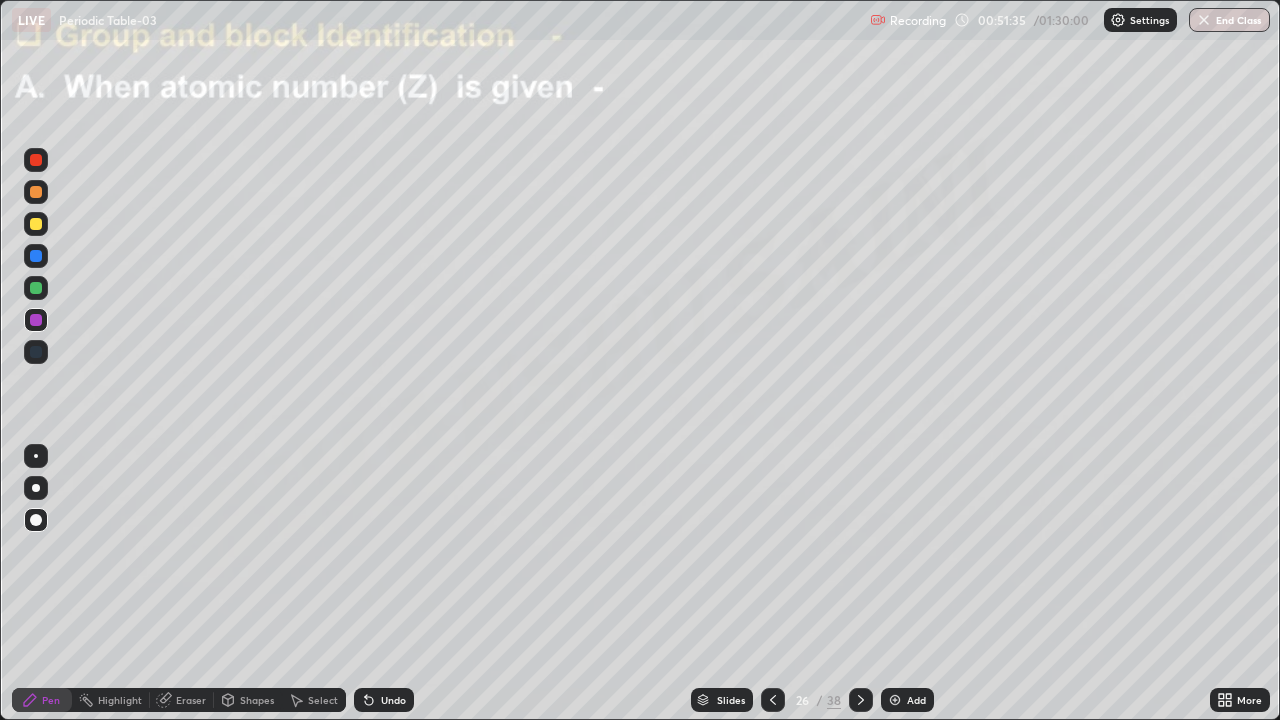 click at bounding box center (36, 224) 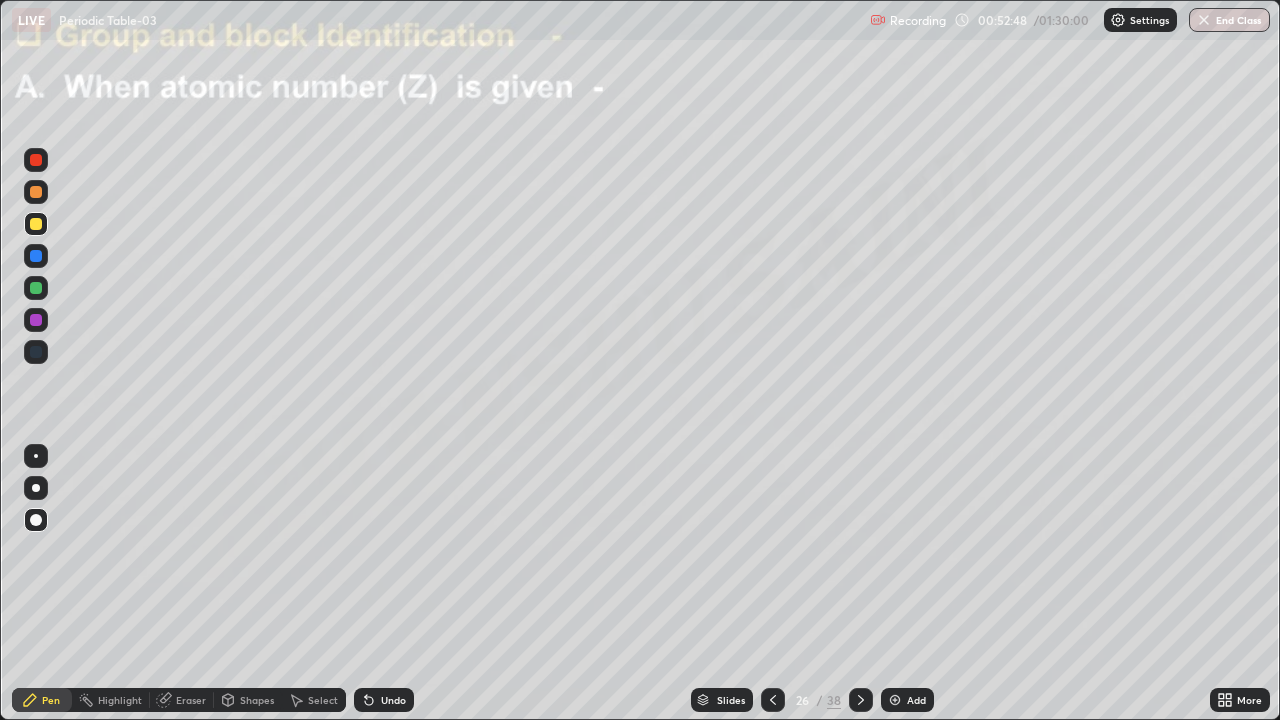 click at bounding box center (36, 320) 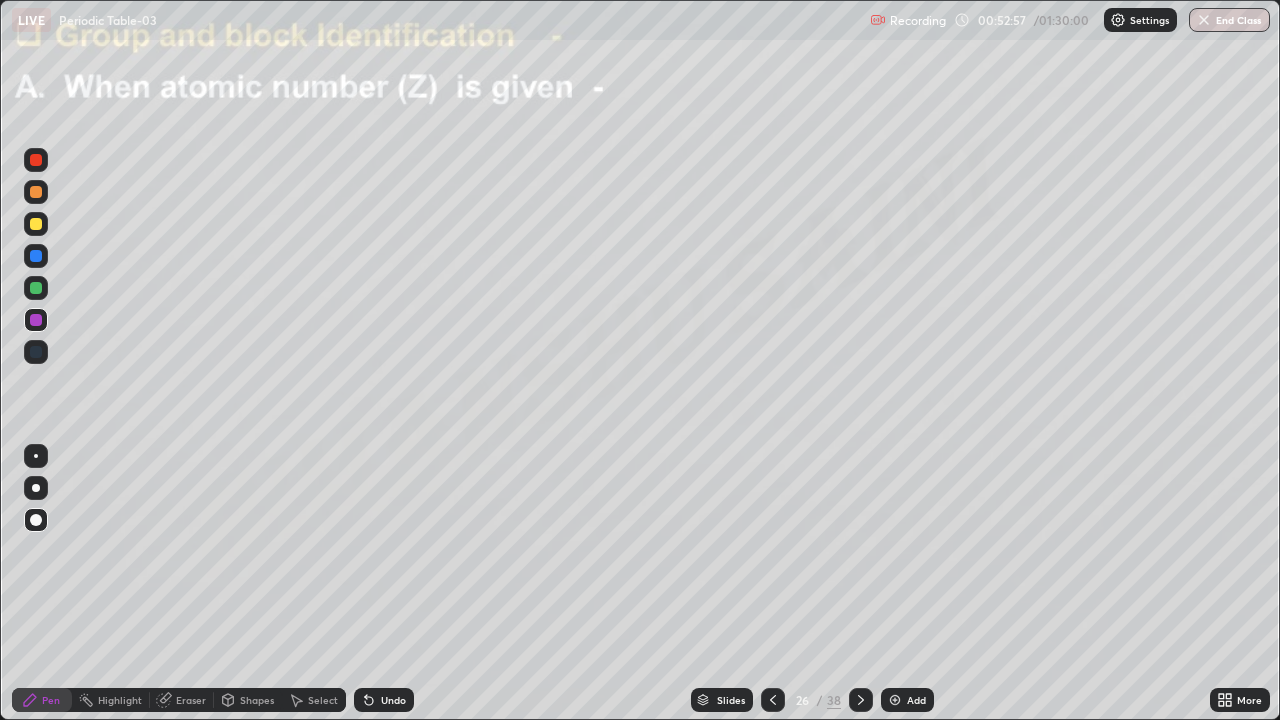 click at bounding box center (36, 256) 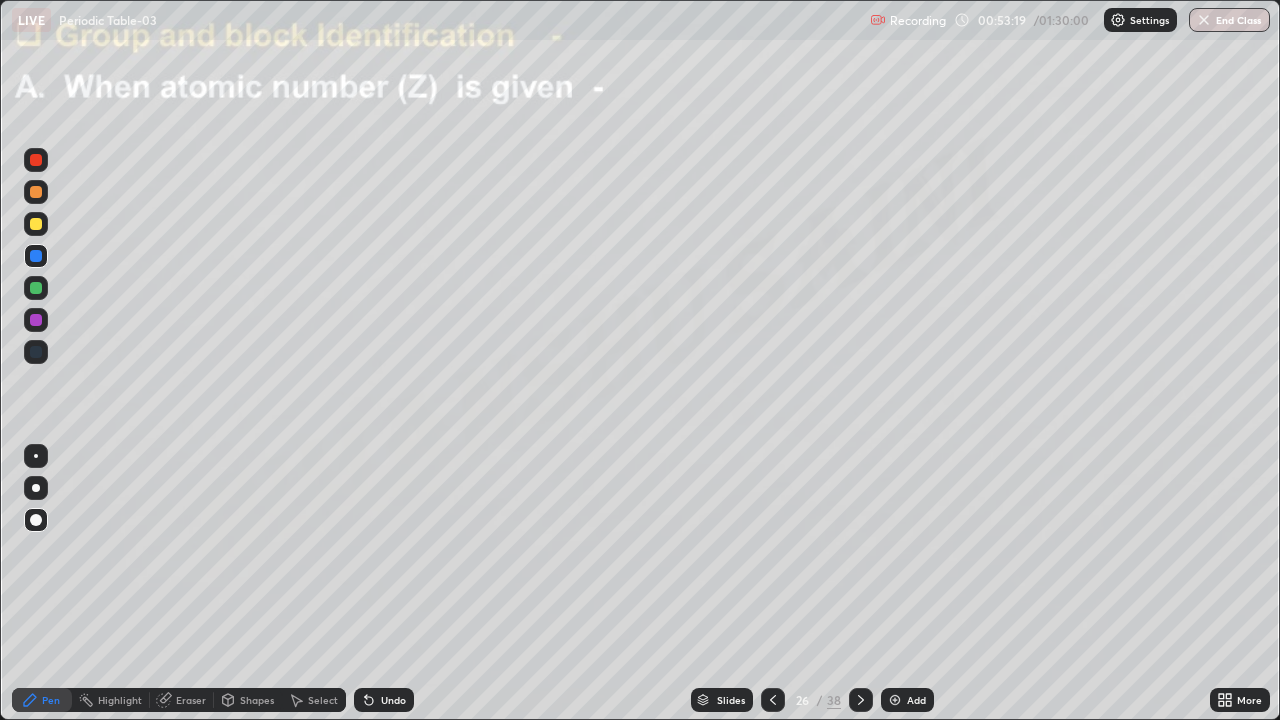 click 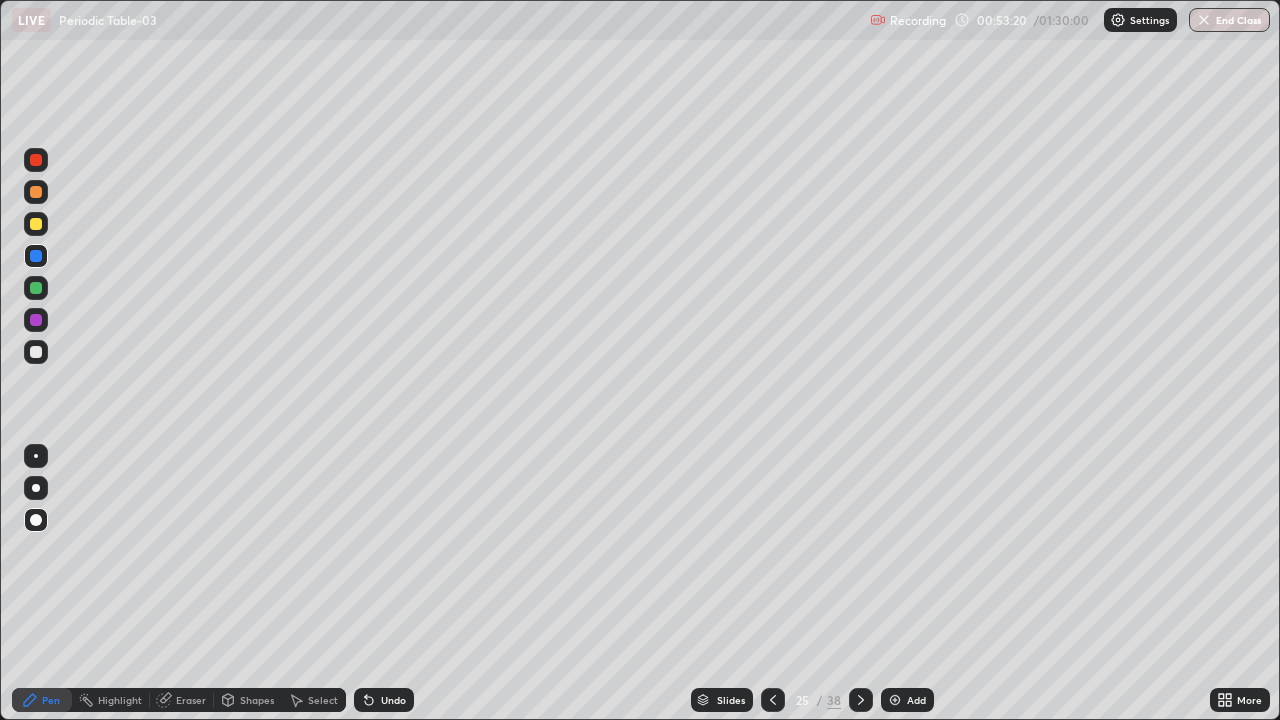 click 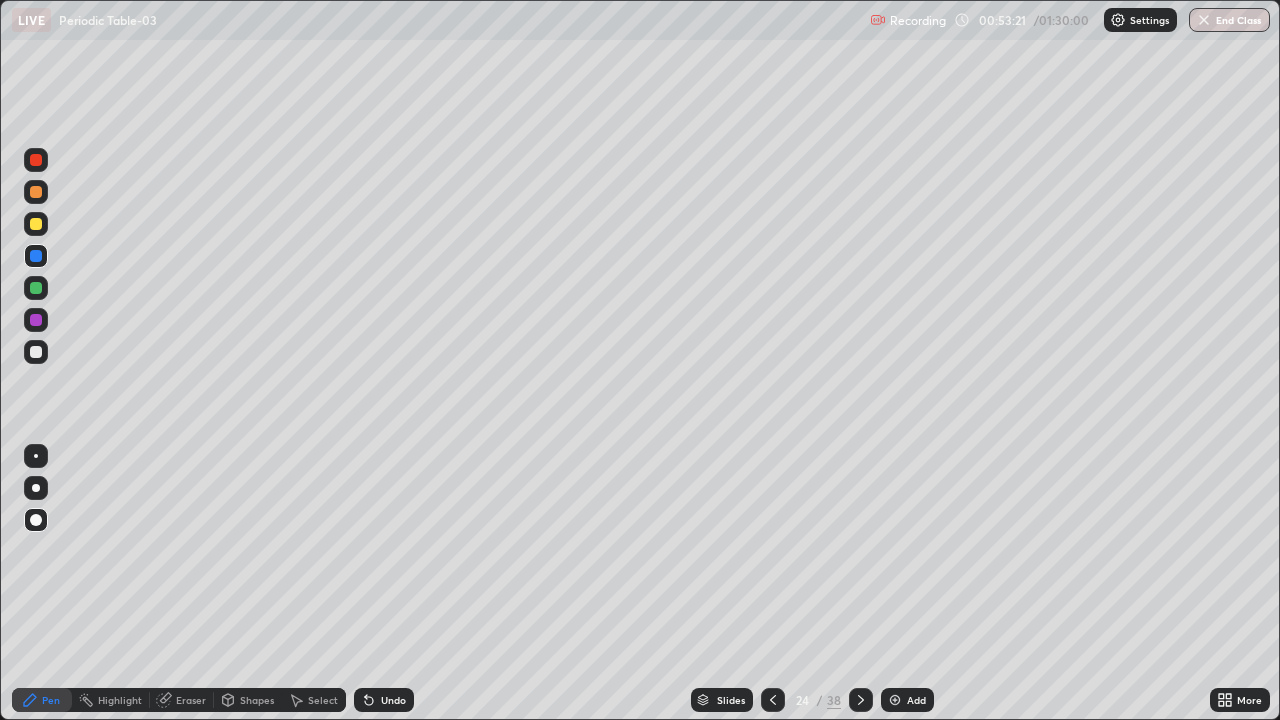 click 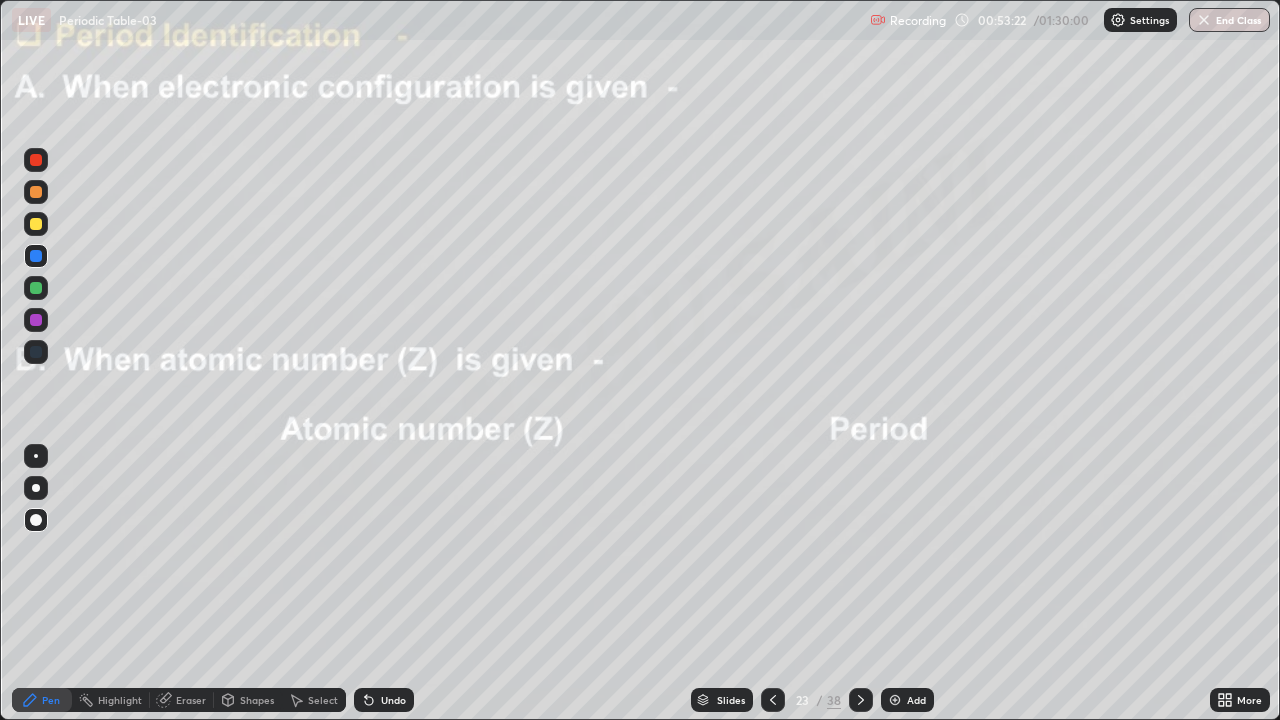 click 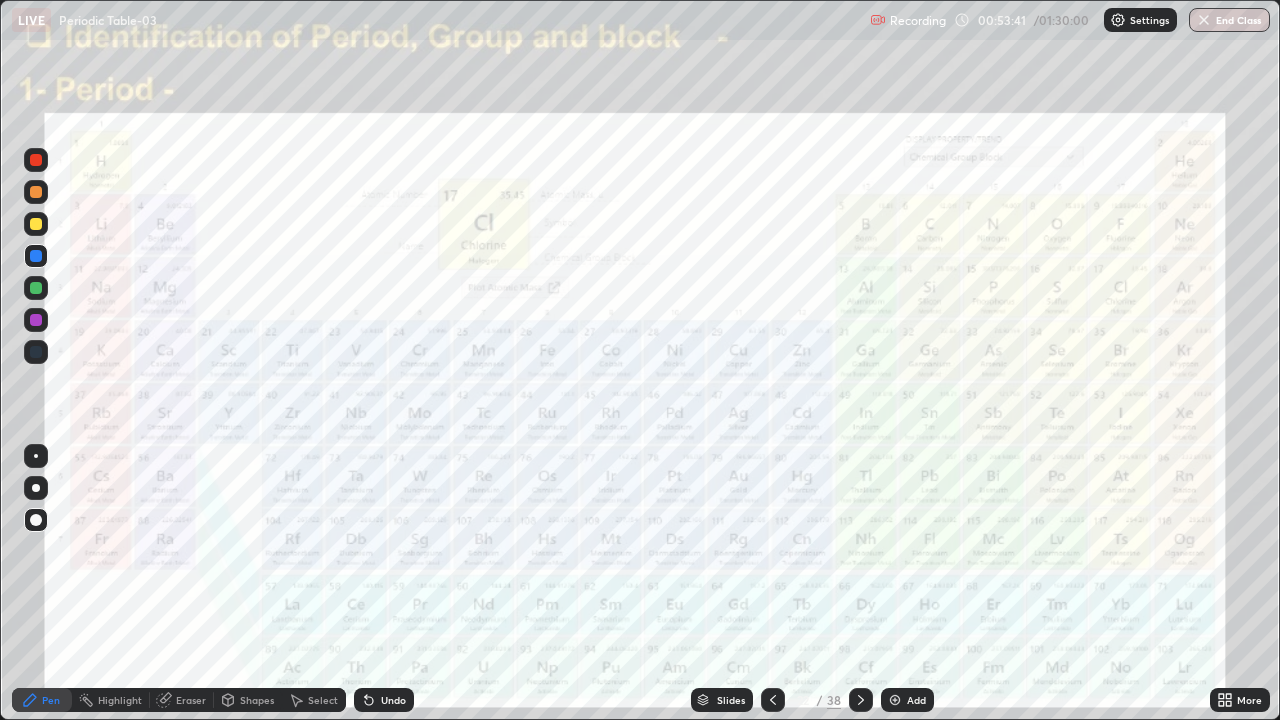 click on "Slides" at bounding box center (731, 700) 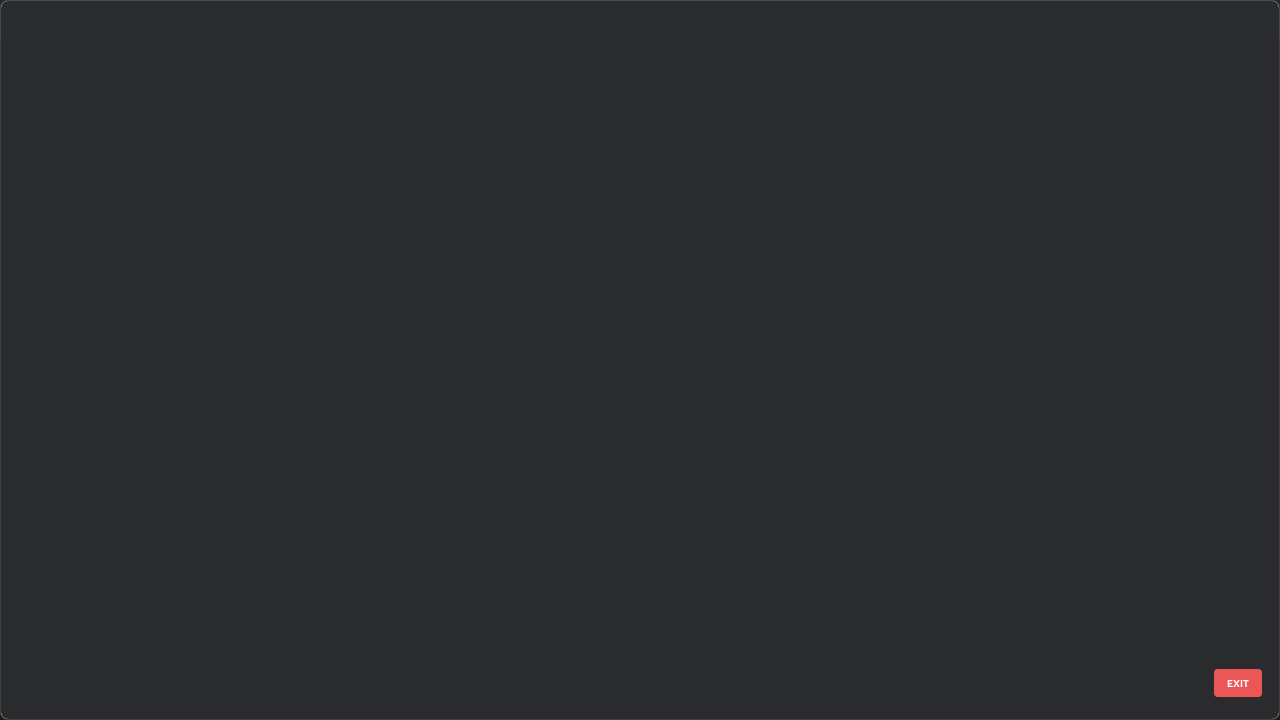 scroll, scrollTop: 1079, scrollLeft: 0, axis: vertical 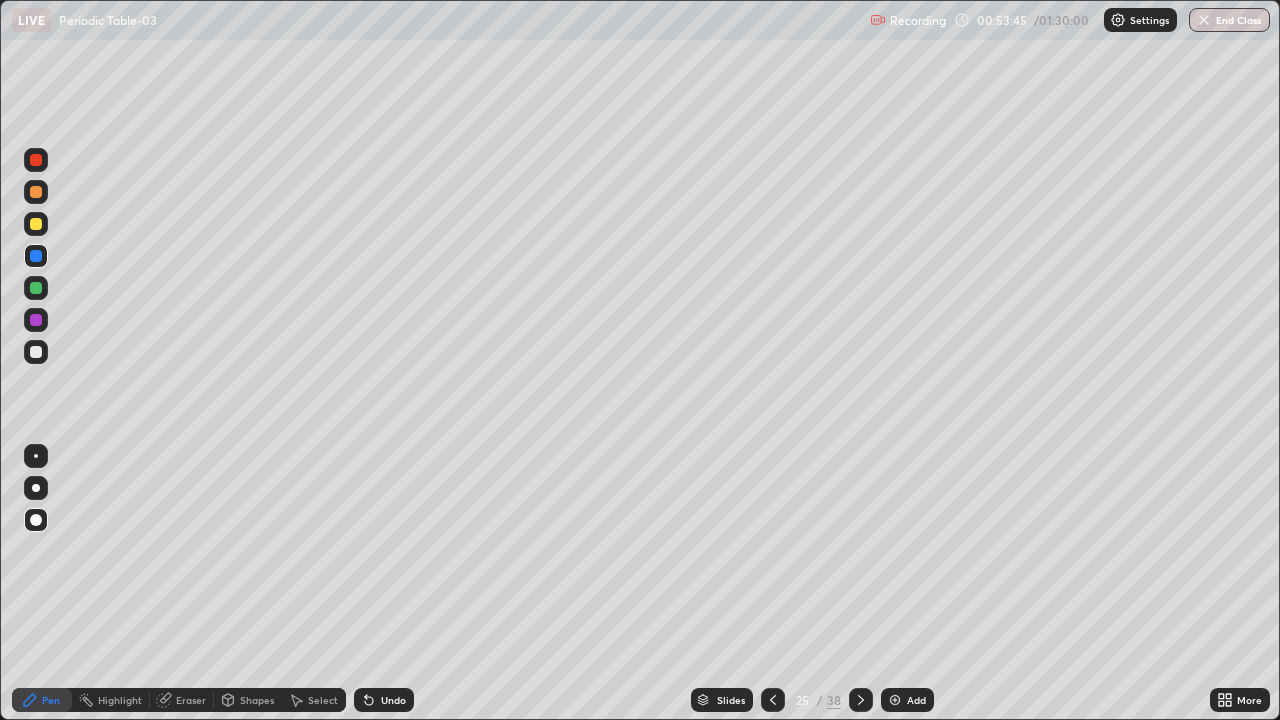 click 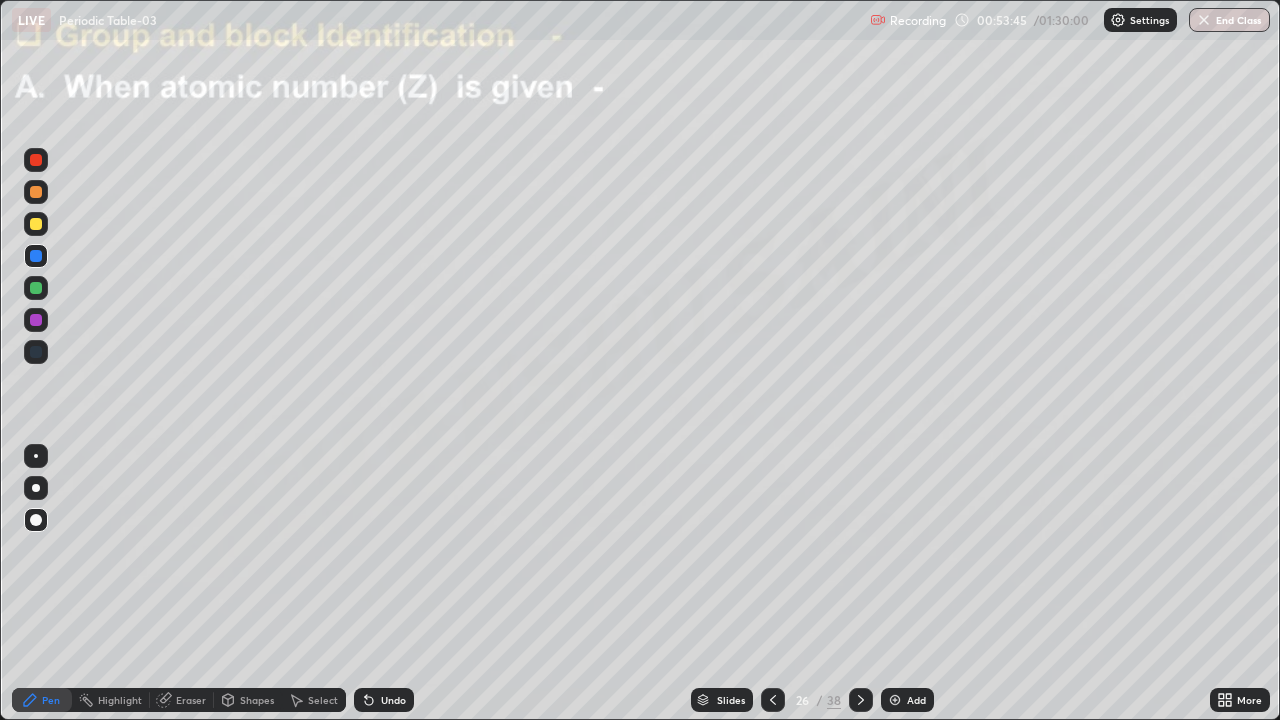 click at bounding box center (861, 700) 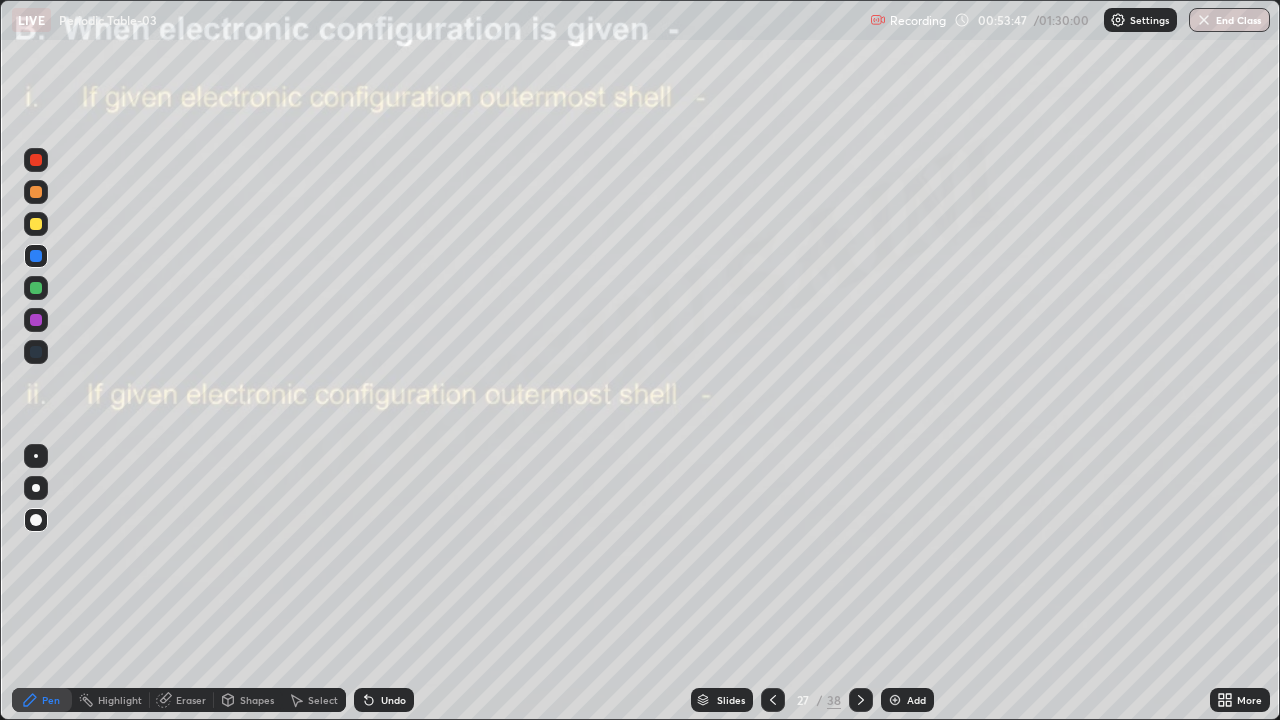 click 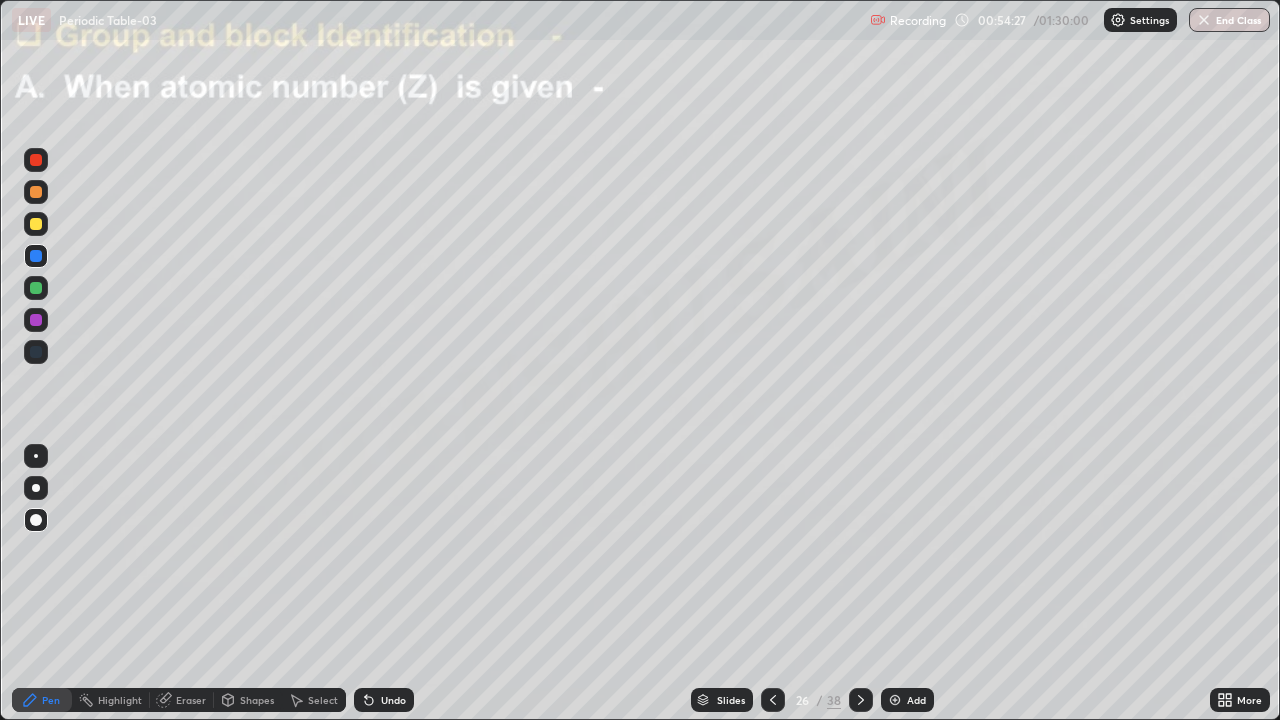 click at bounding box center [36, 224] 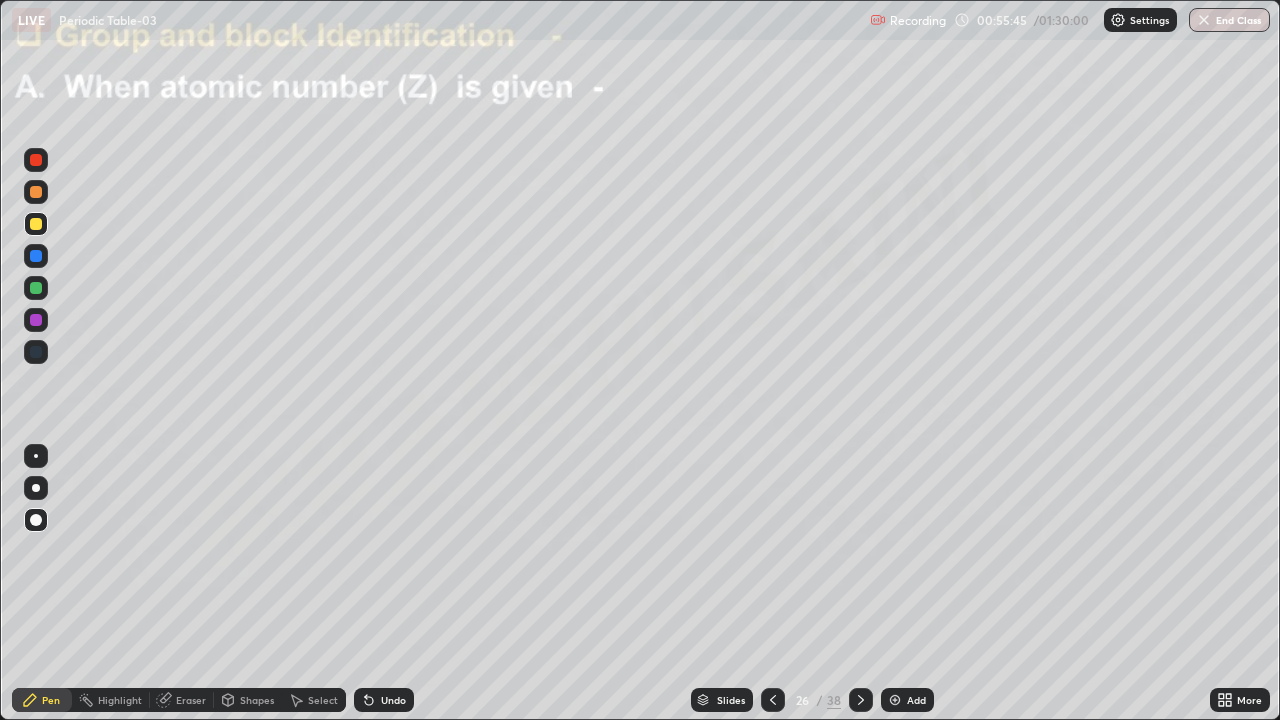 click at bounding box center (36, 288) 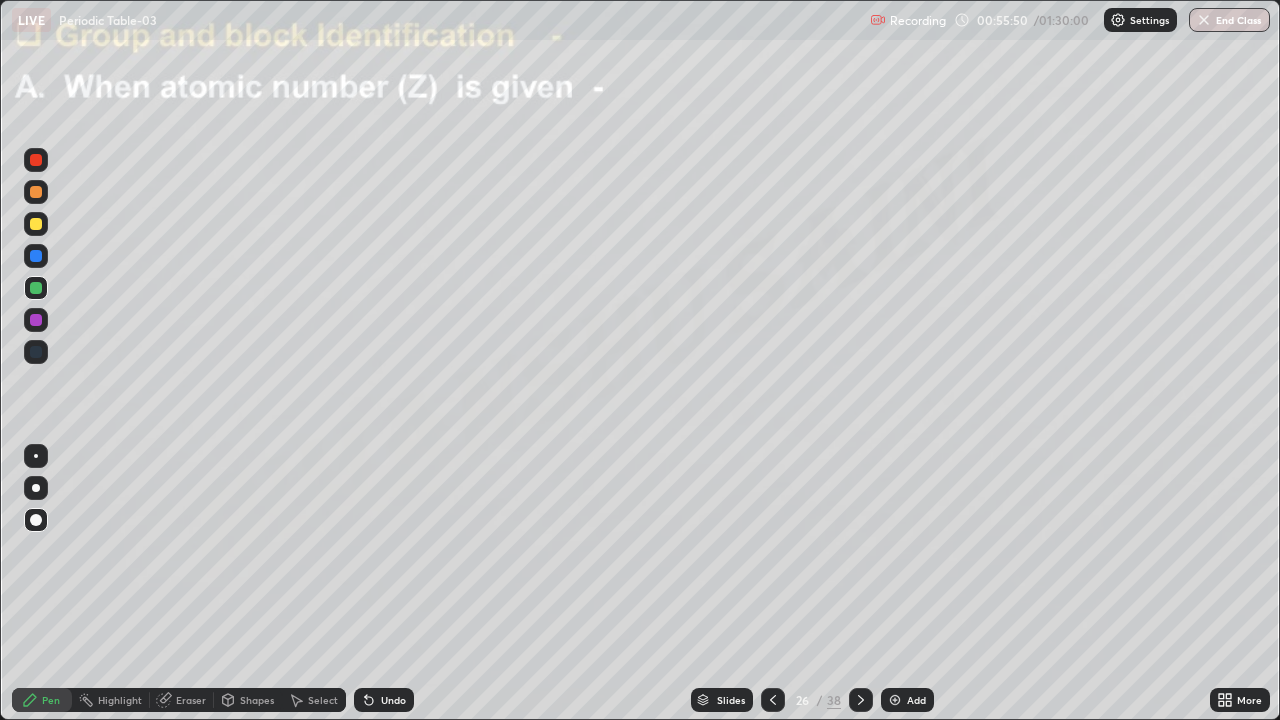 click at bounding box center (36, 320) 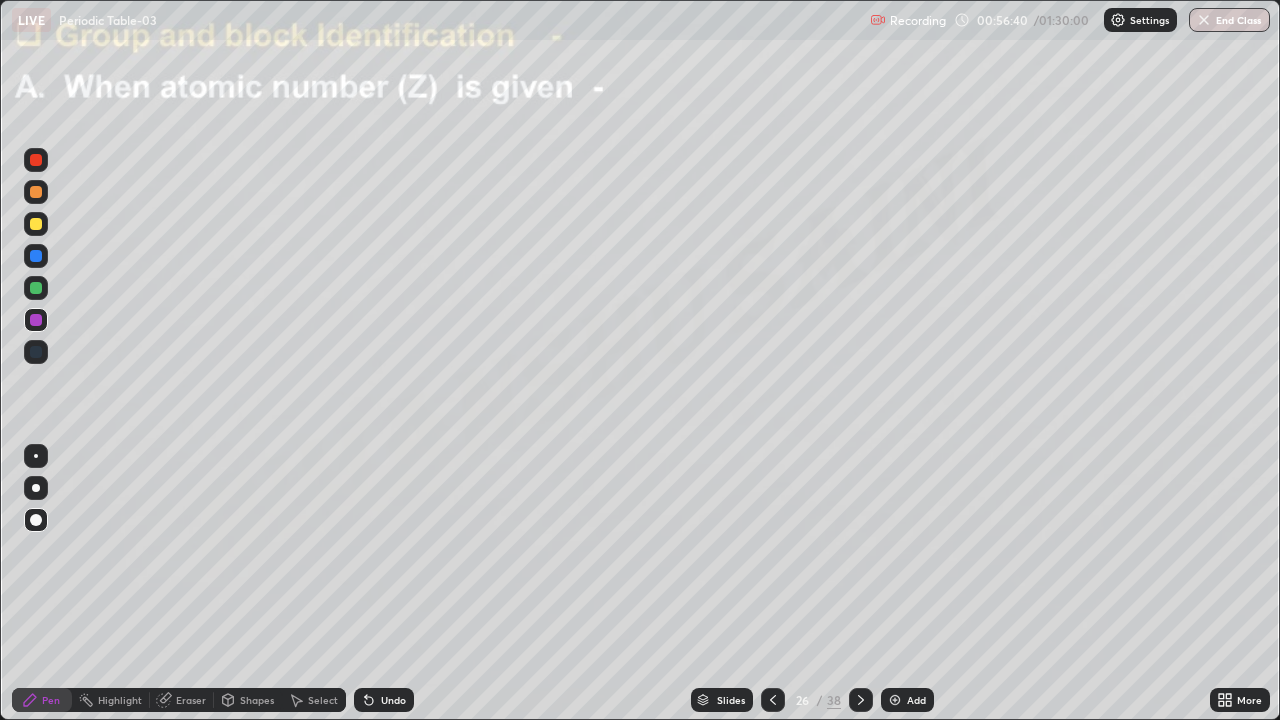 click at bounding box center [773, 700] 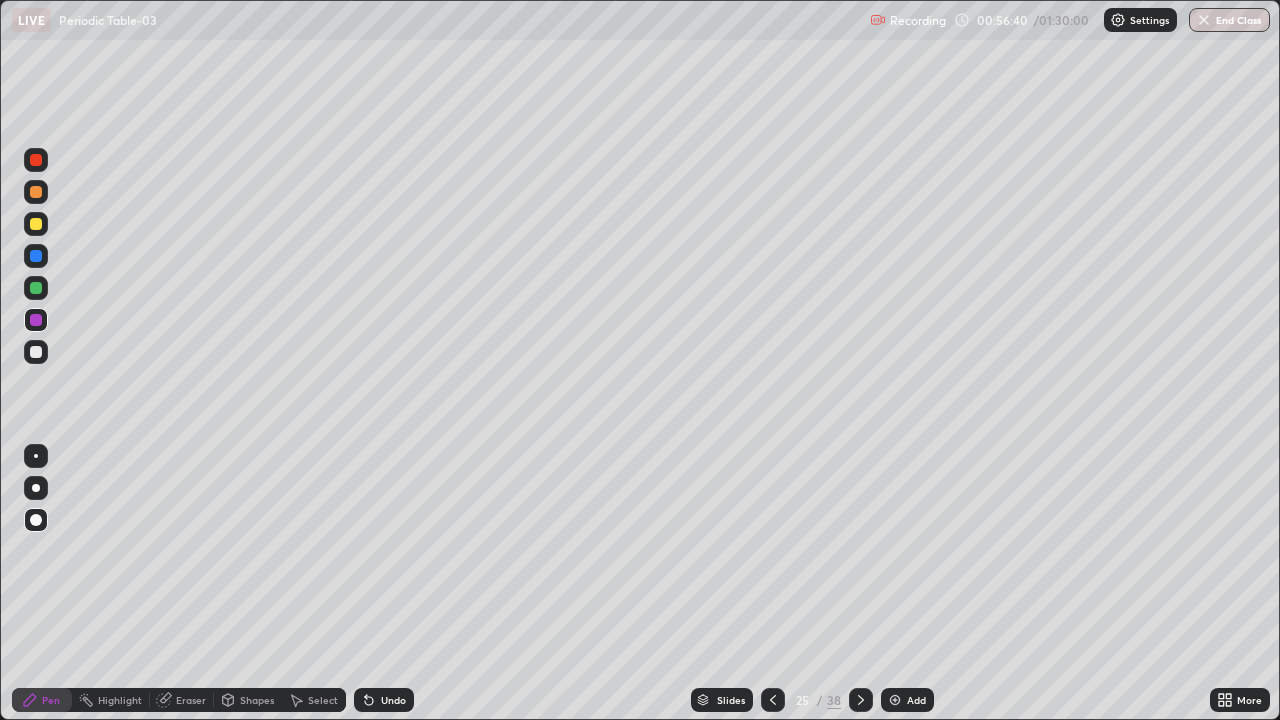 click 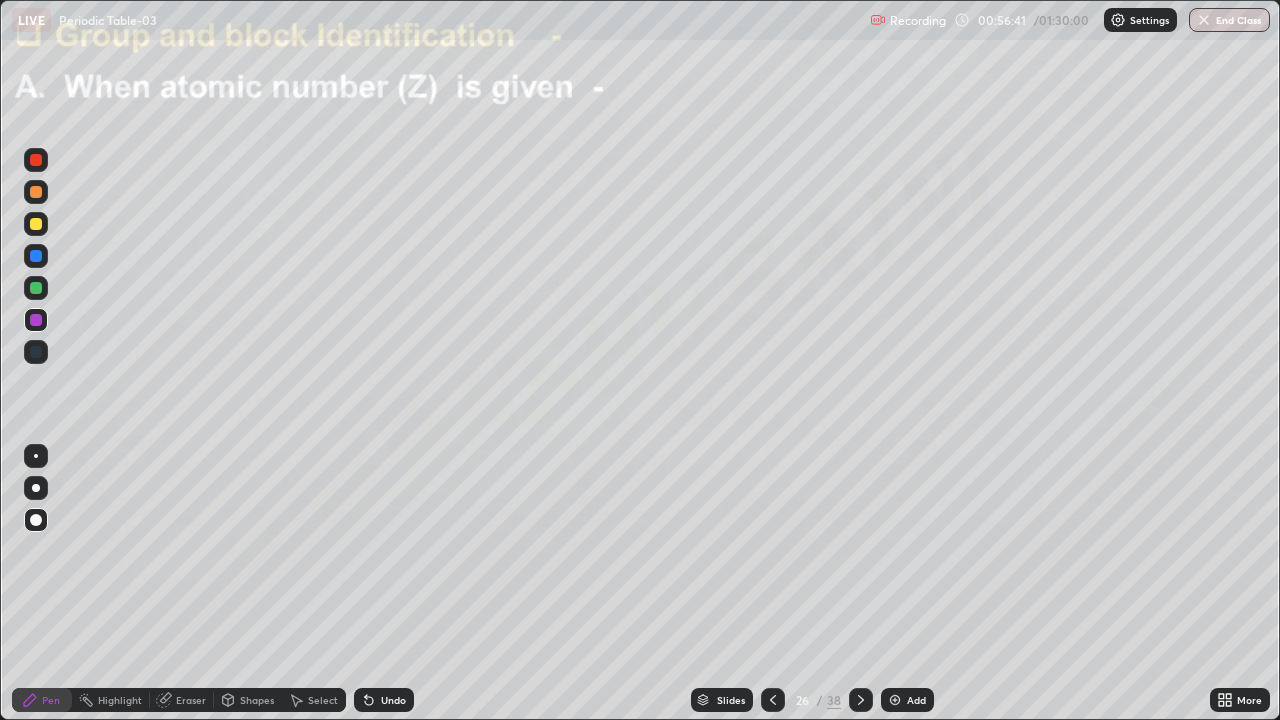 click on "Add" at bounding box center (916, 700) 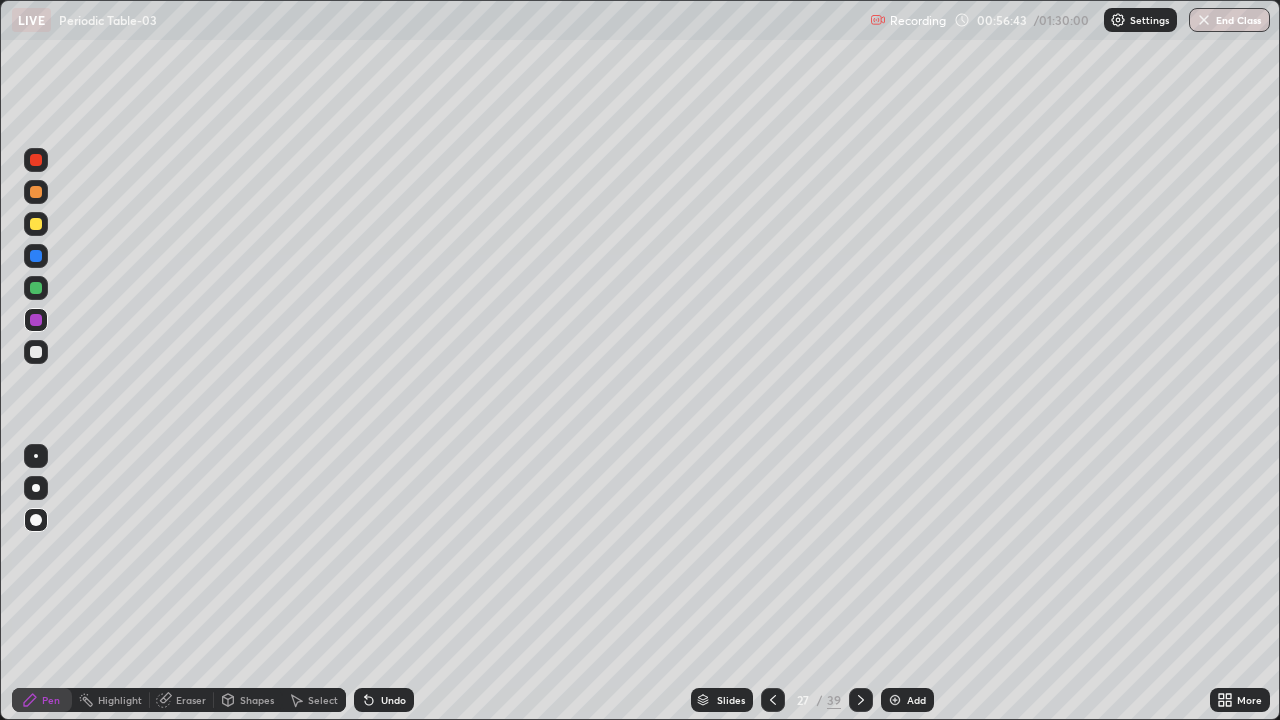 click at bounding box center (36, 224) 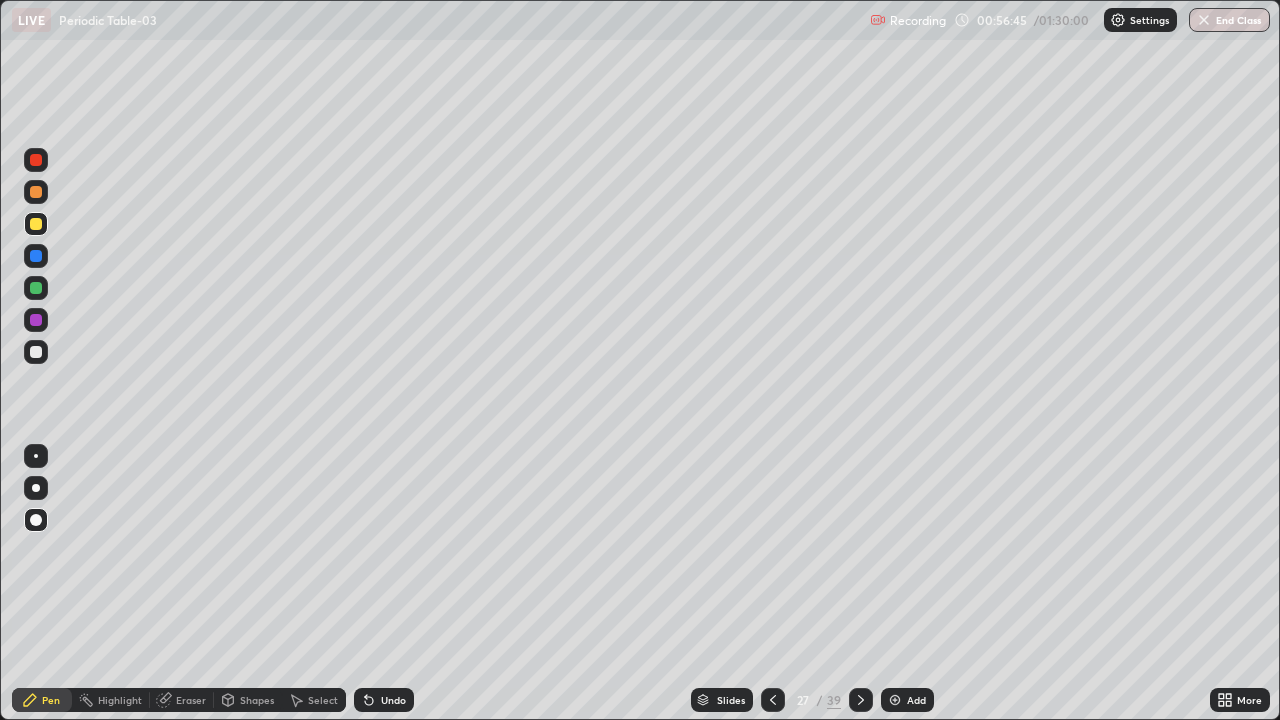 click at bounding box center [36, 352] 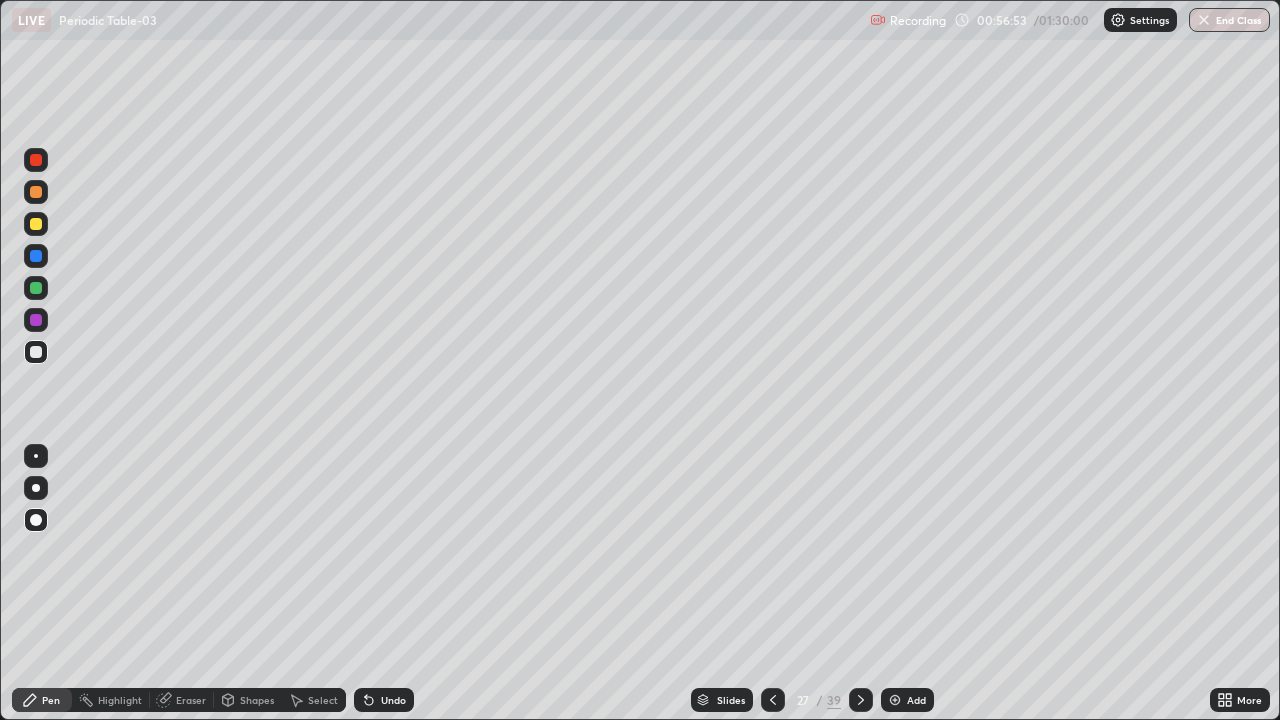 click 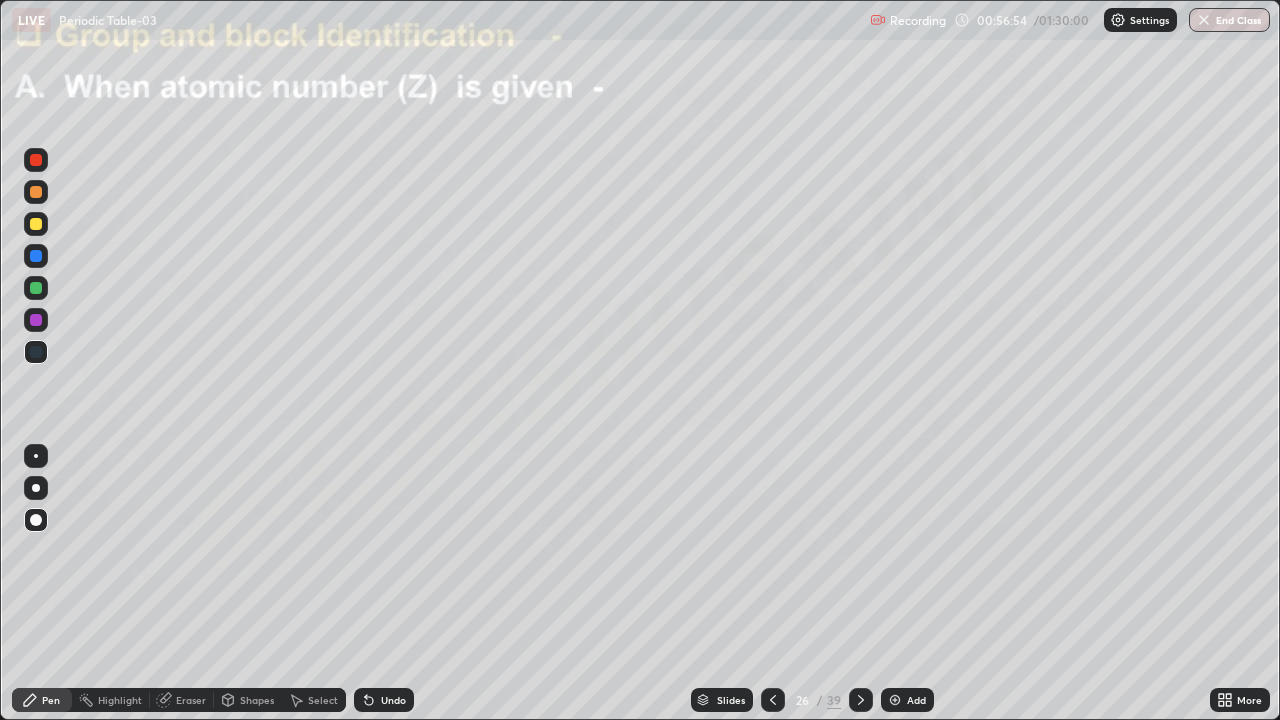 click 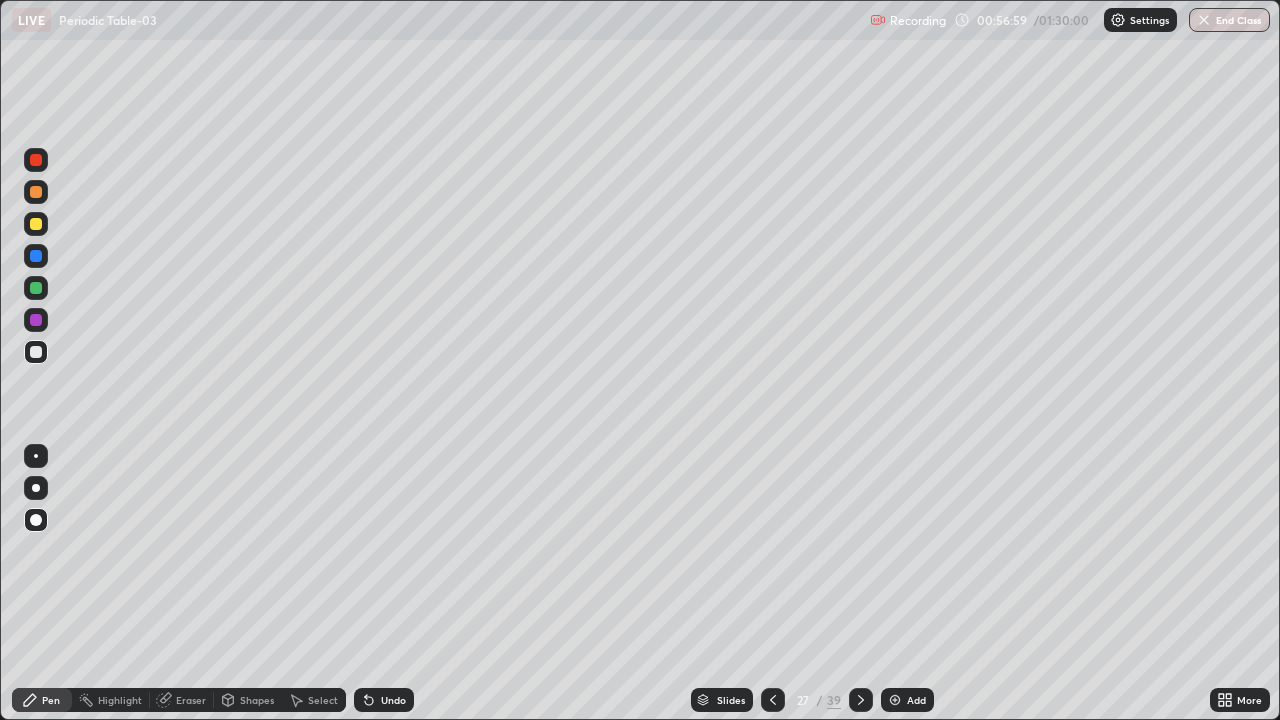 click at bounding box center (36, 352) 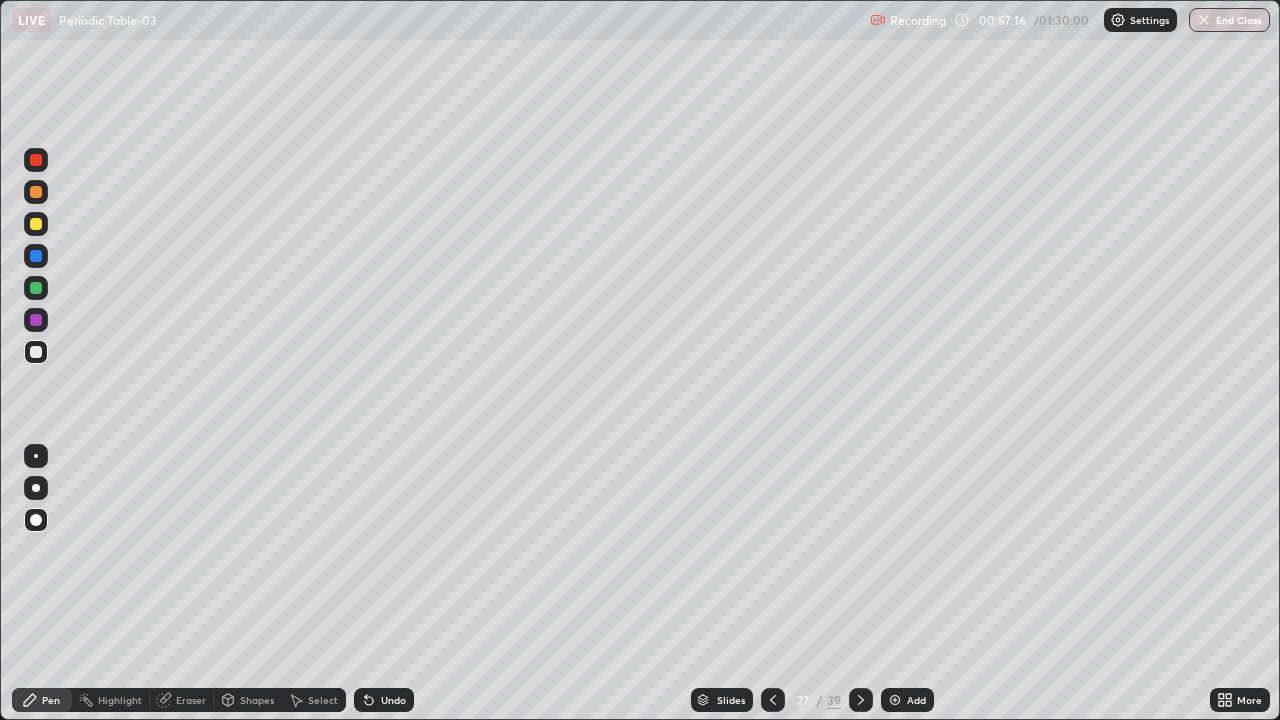 click at bounding box center [36, 320] 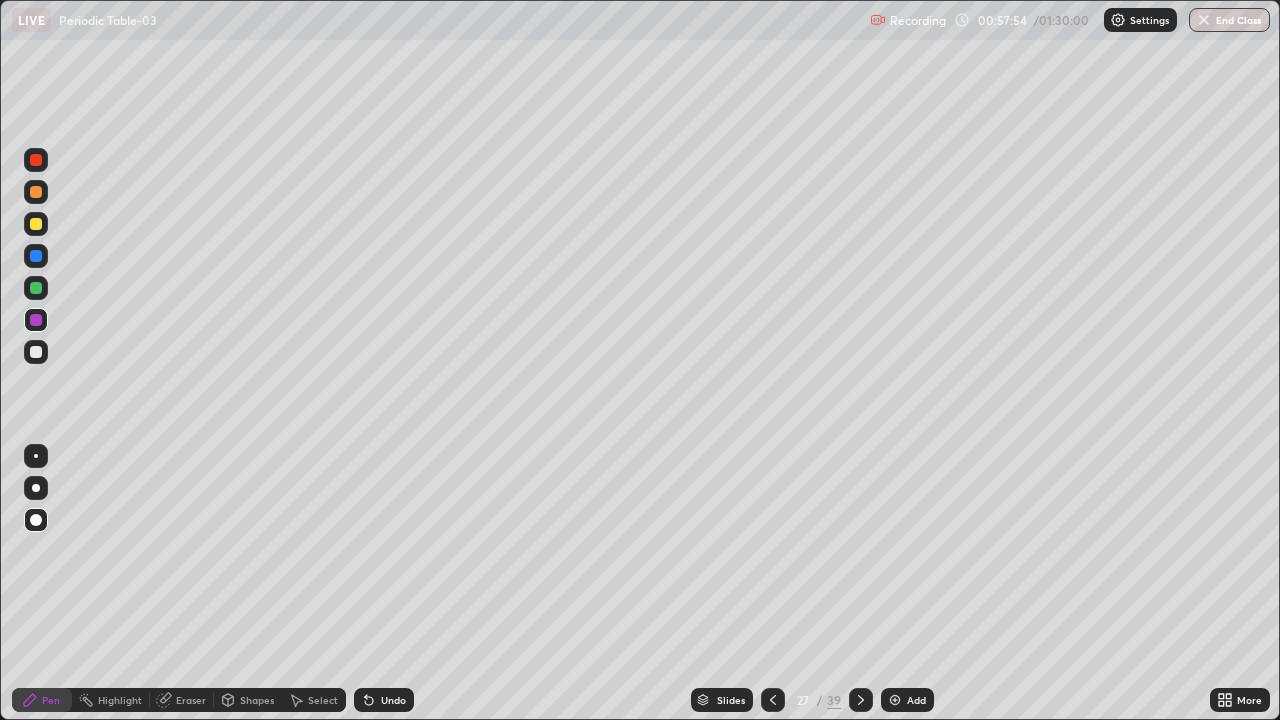 click at bounding box center [36, 352] 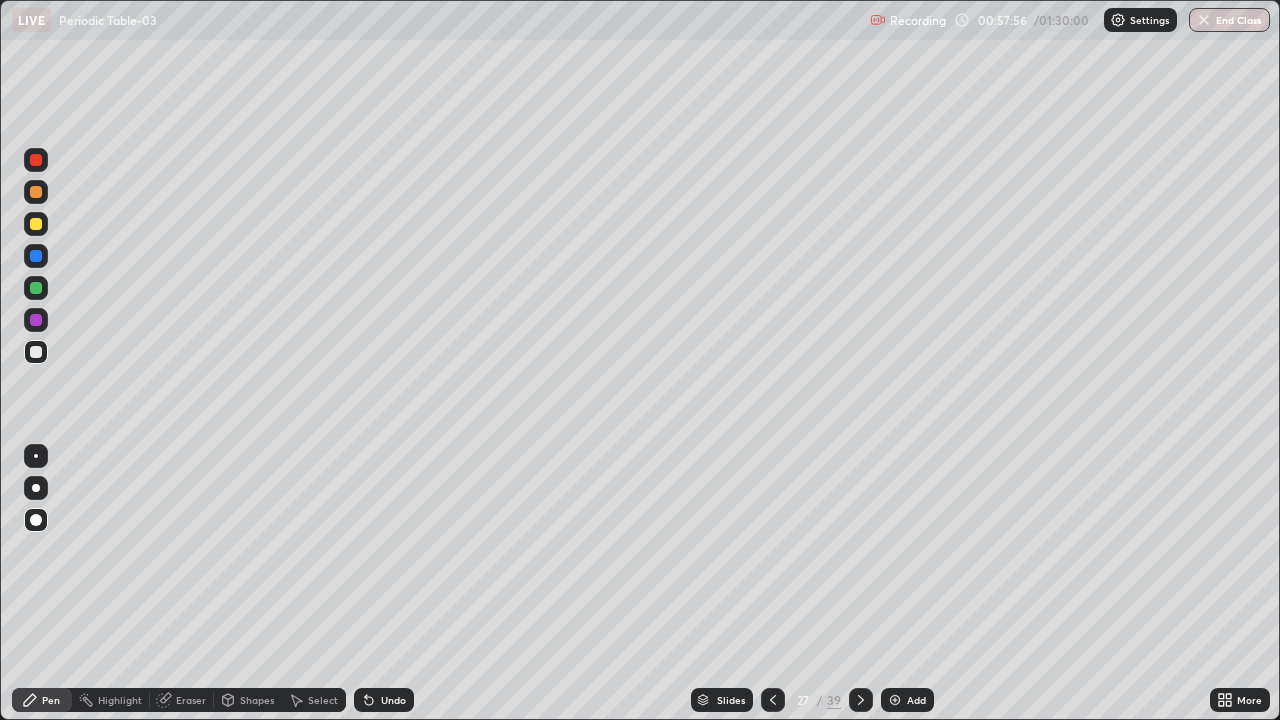 click at bounding box center (36, 256) 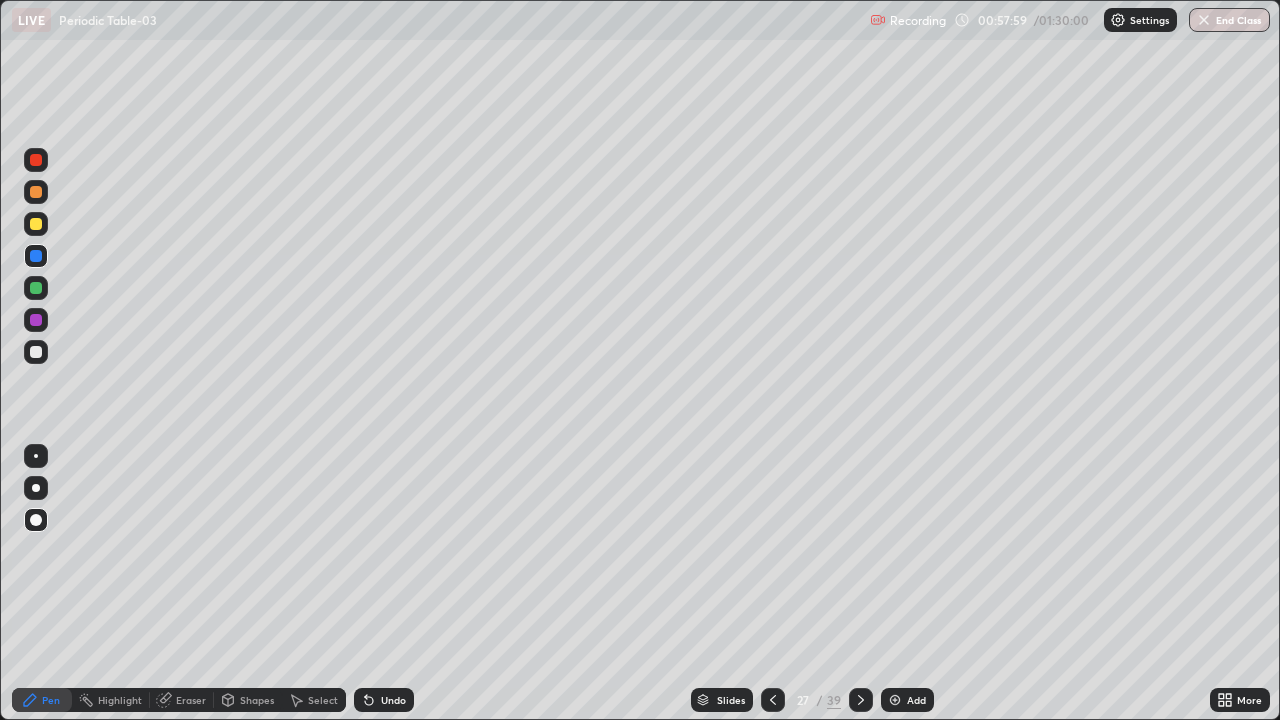 click at bounding box center [36, 224] 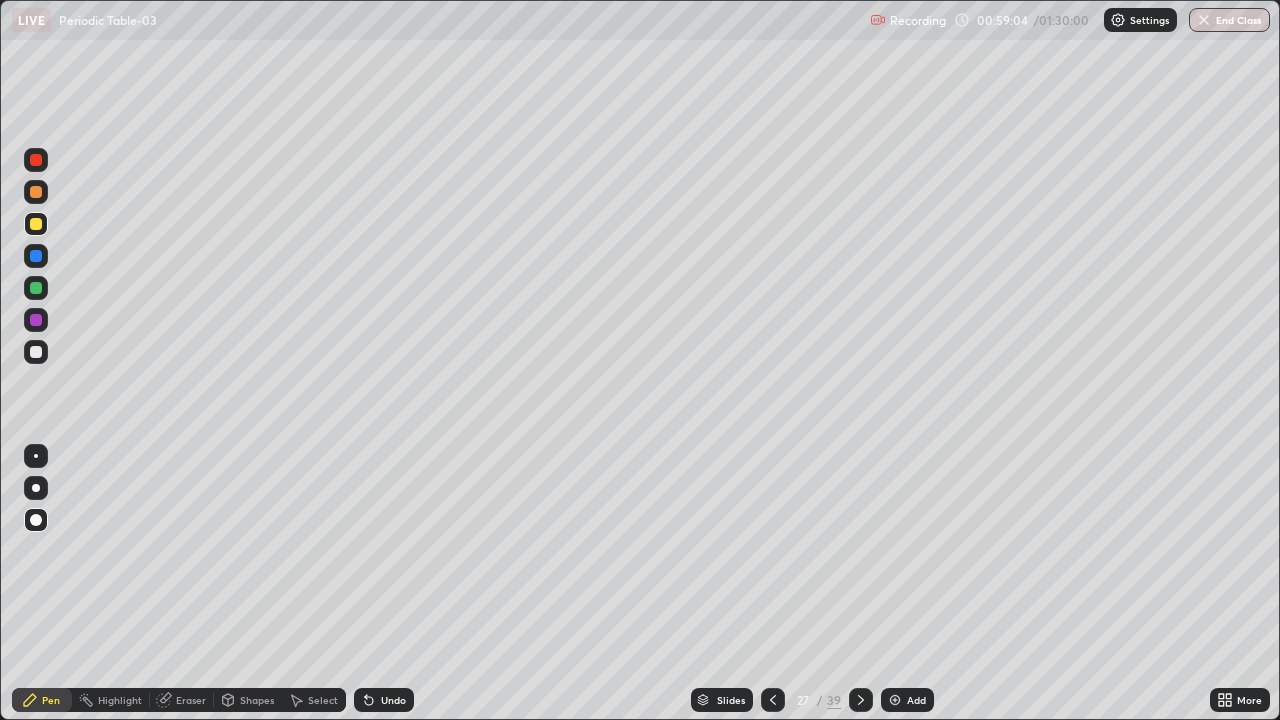 click at bounding box center [36, 288] 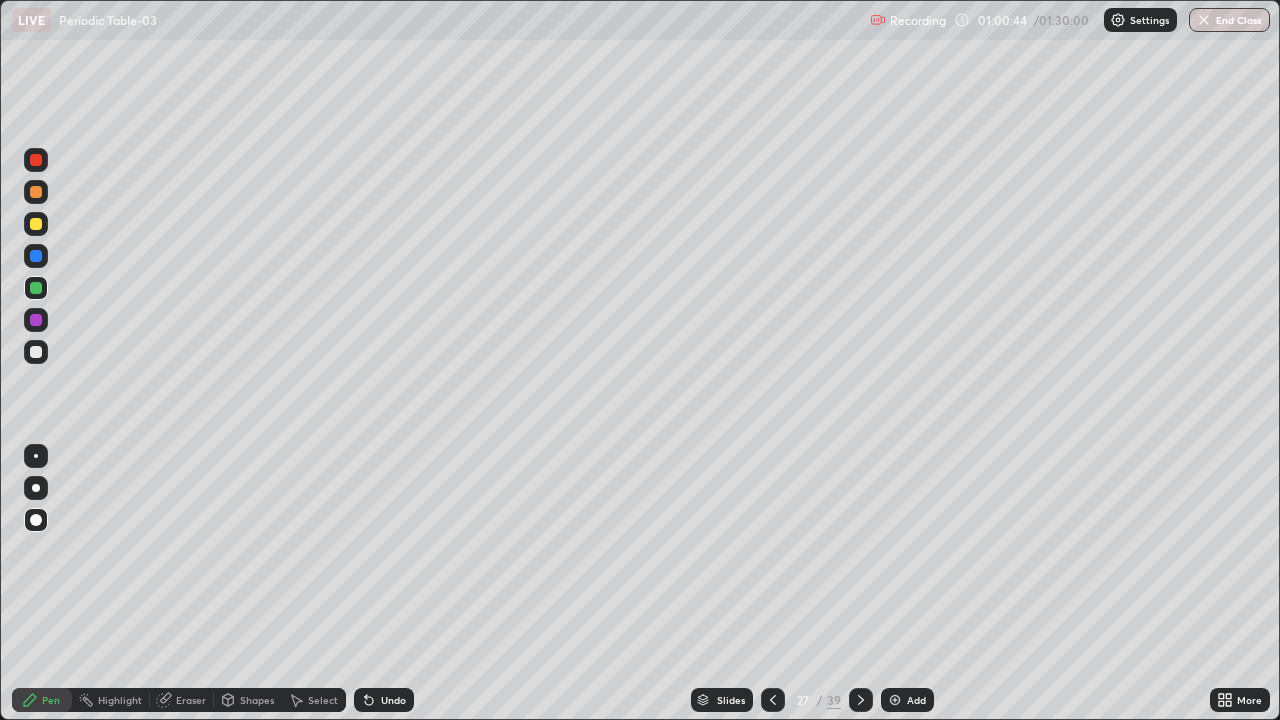 click 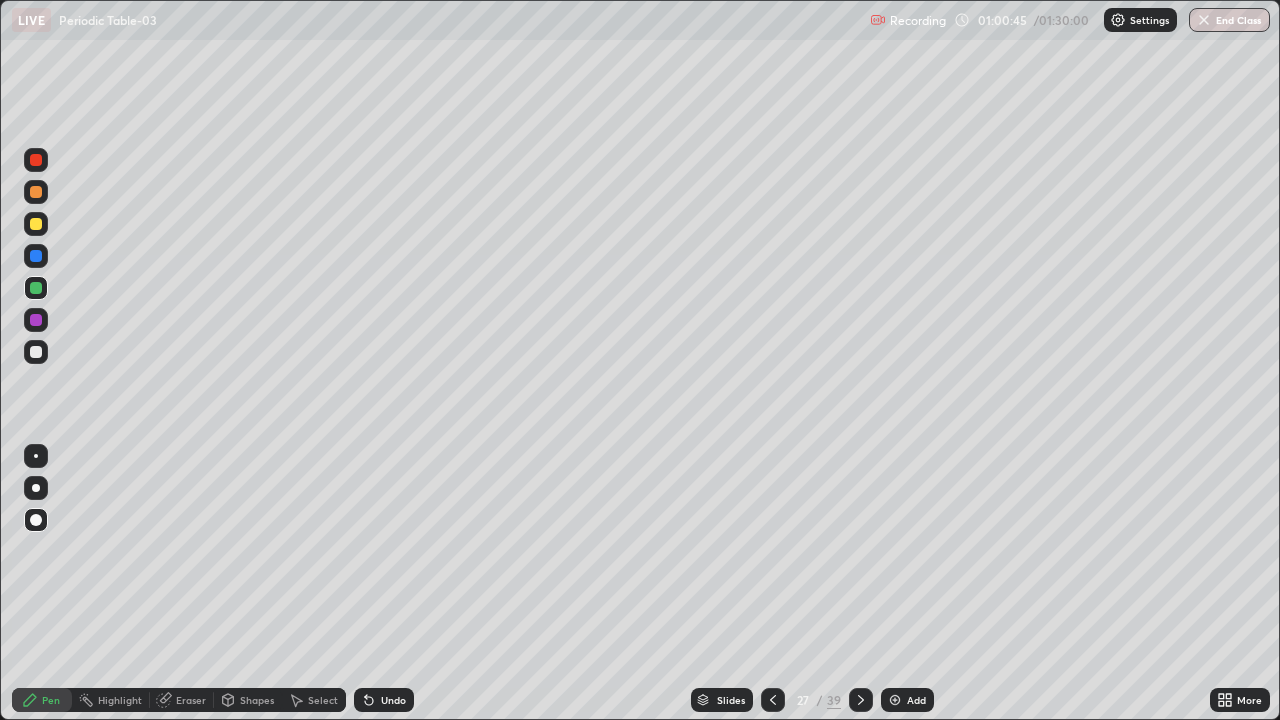 click 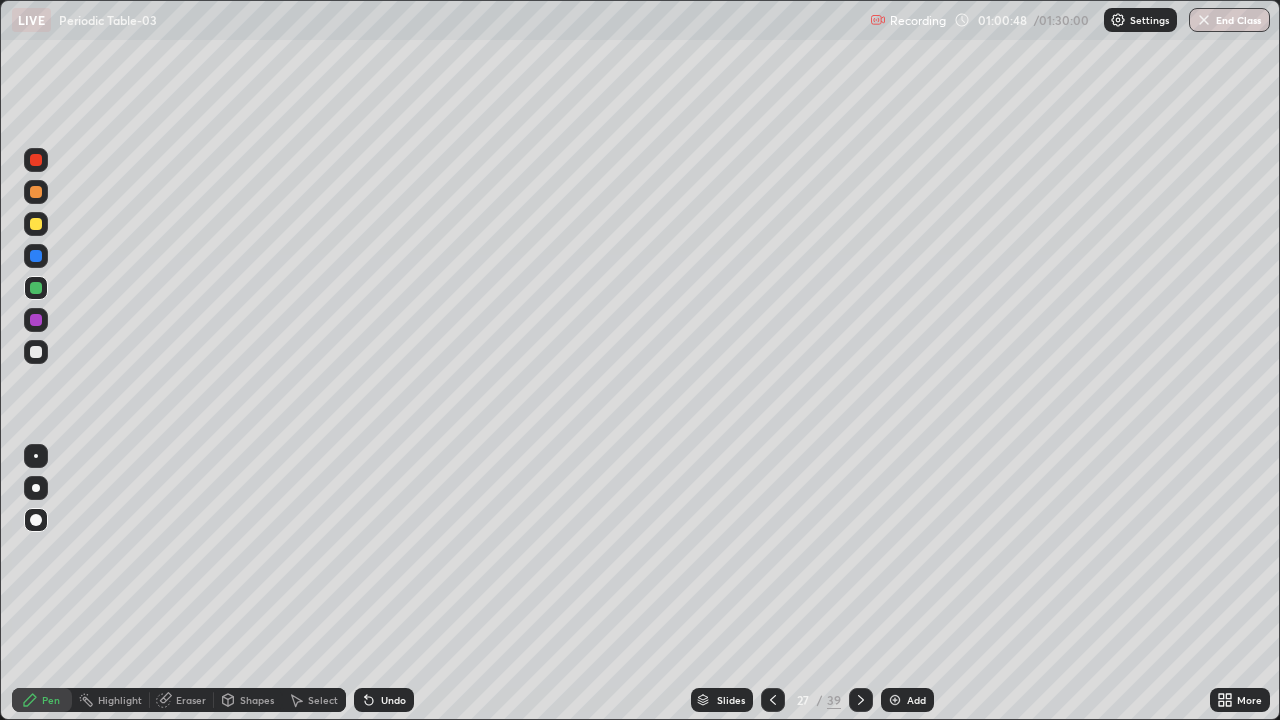 click at bounding box center (36, 320) 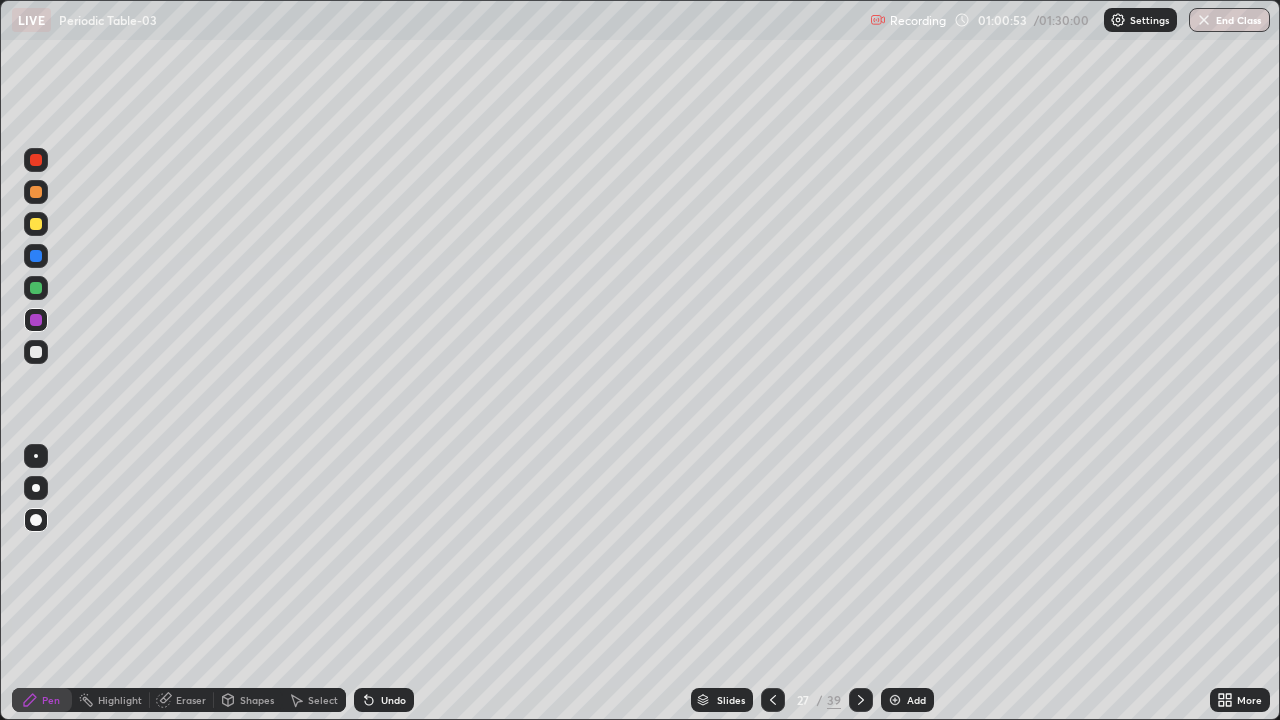 click 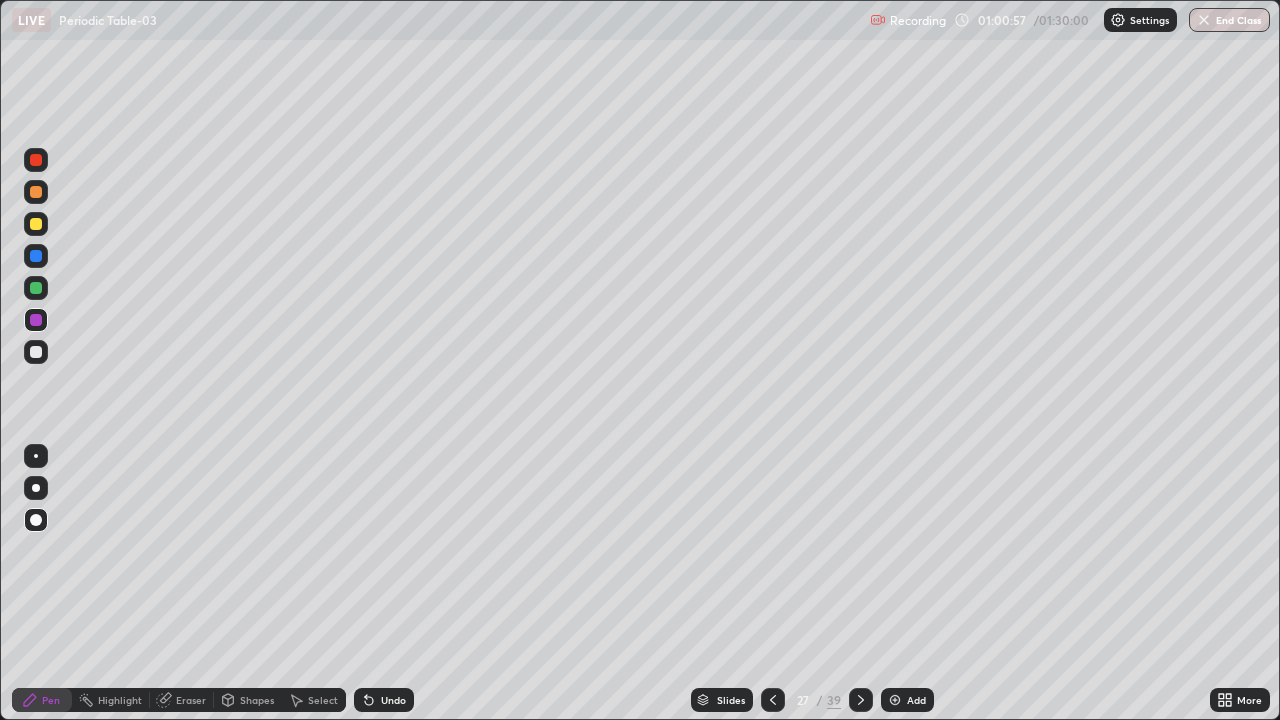 click on "Eraser" at bounding box center (191, 700) 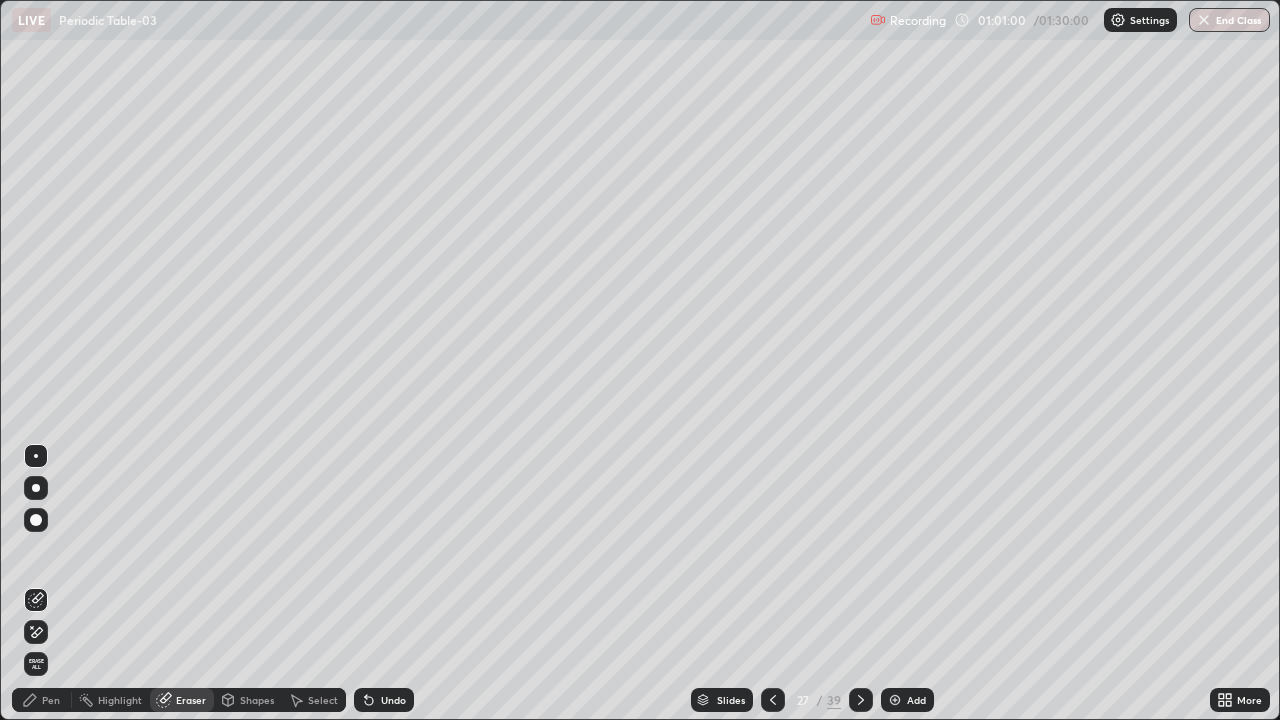 click on "Pen" at bounding box center [51, 700] 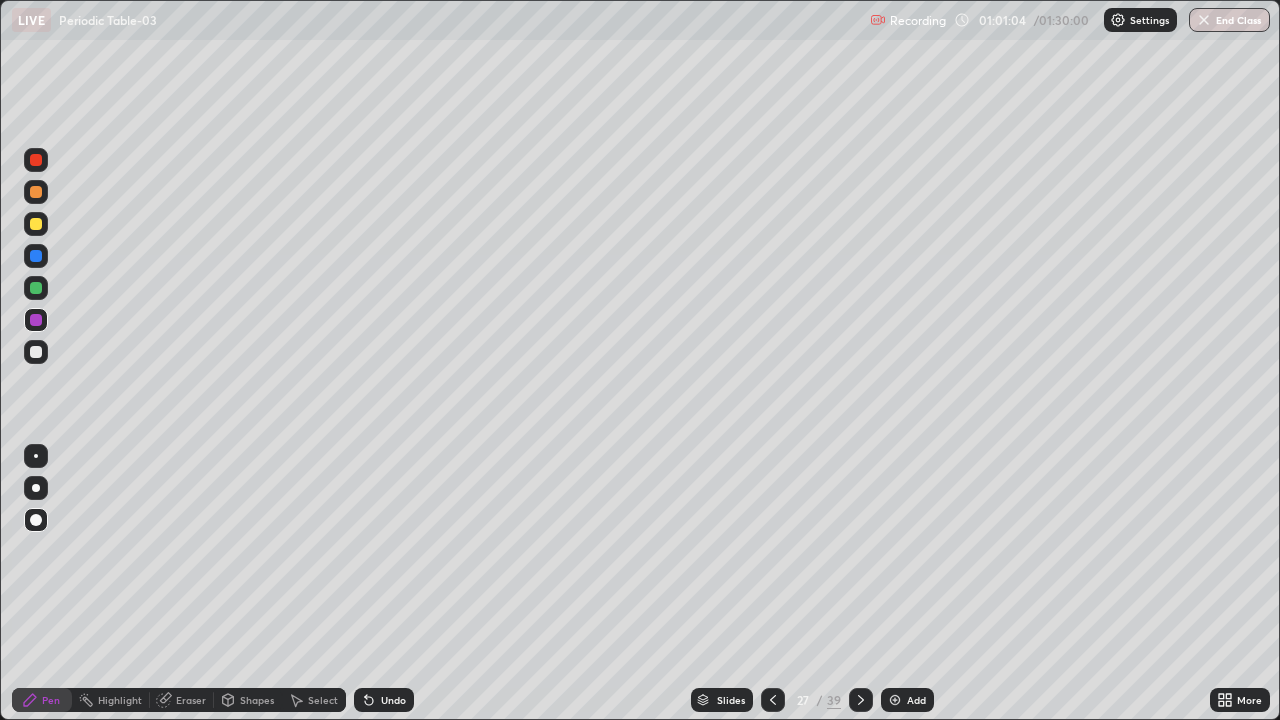 click at bounding box center [36, 352] 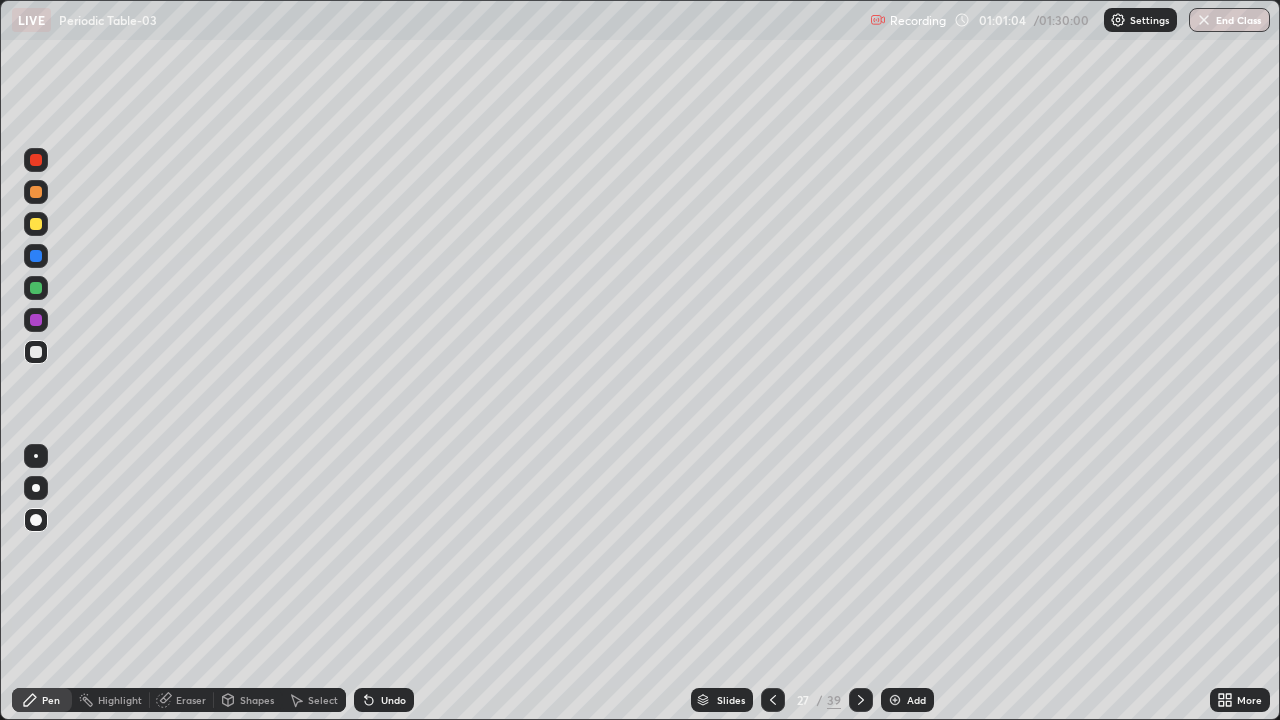 click on "Eraser" at bounding box center [182, 700] 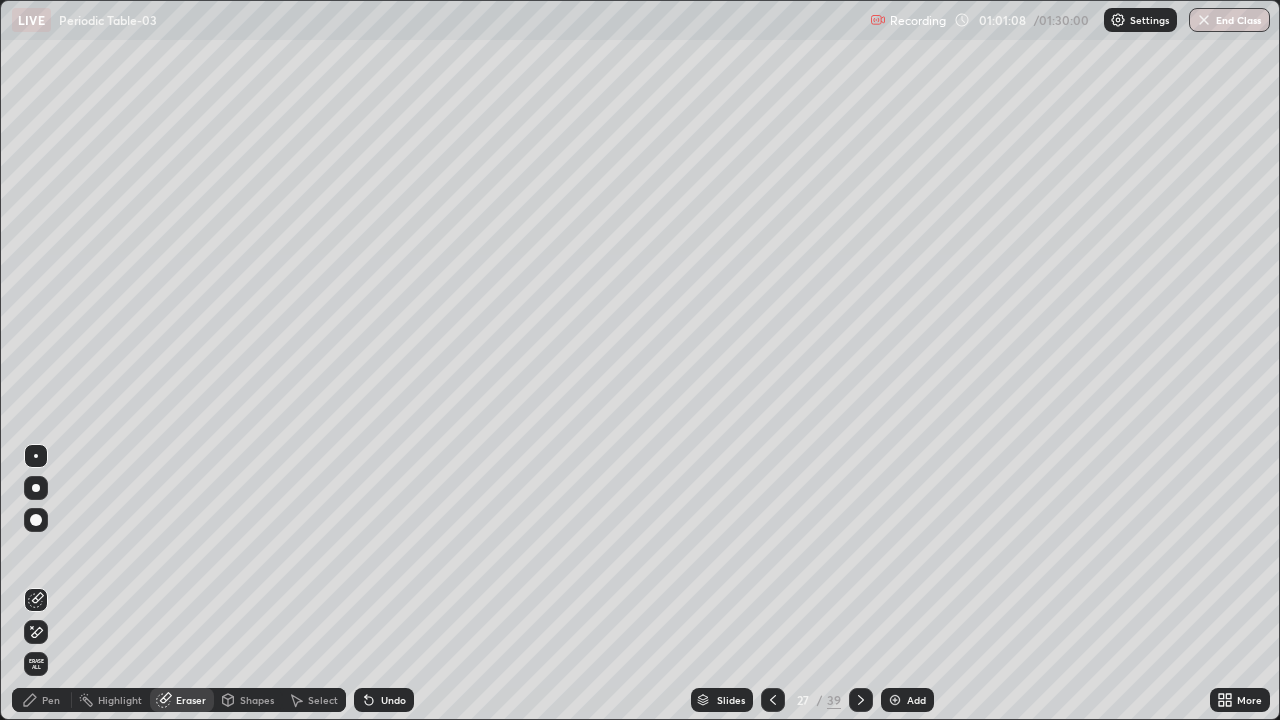 click on "Pen" at bounding box center [51, 700] 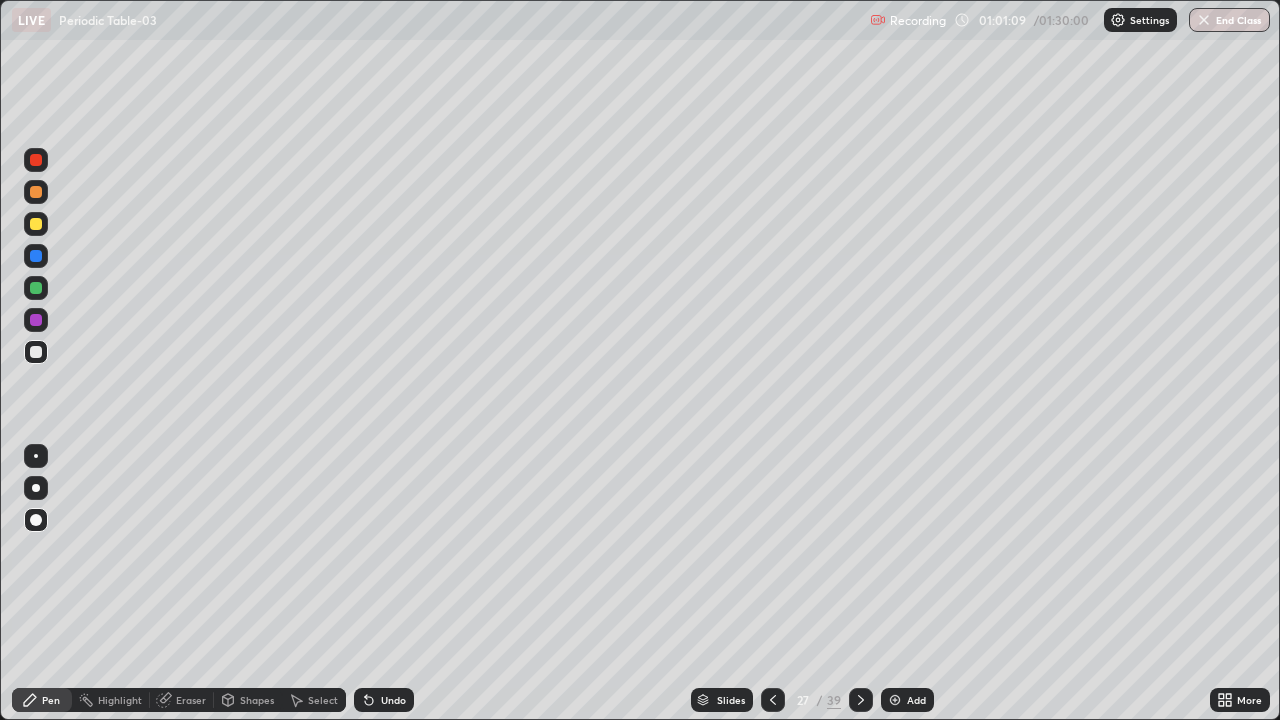 click at bounding box center (36, 288) 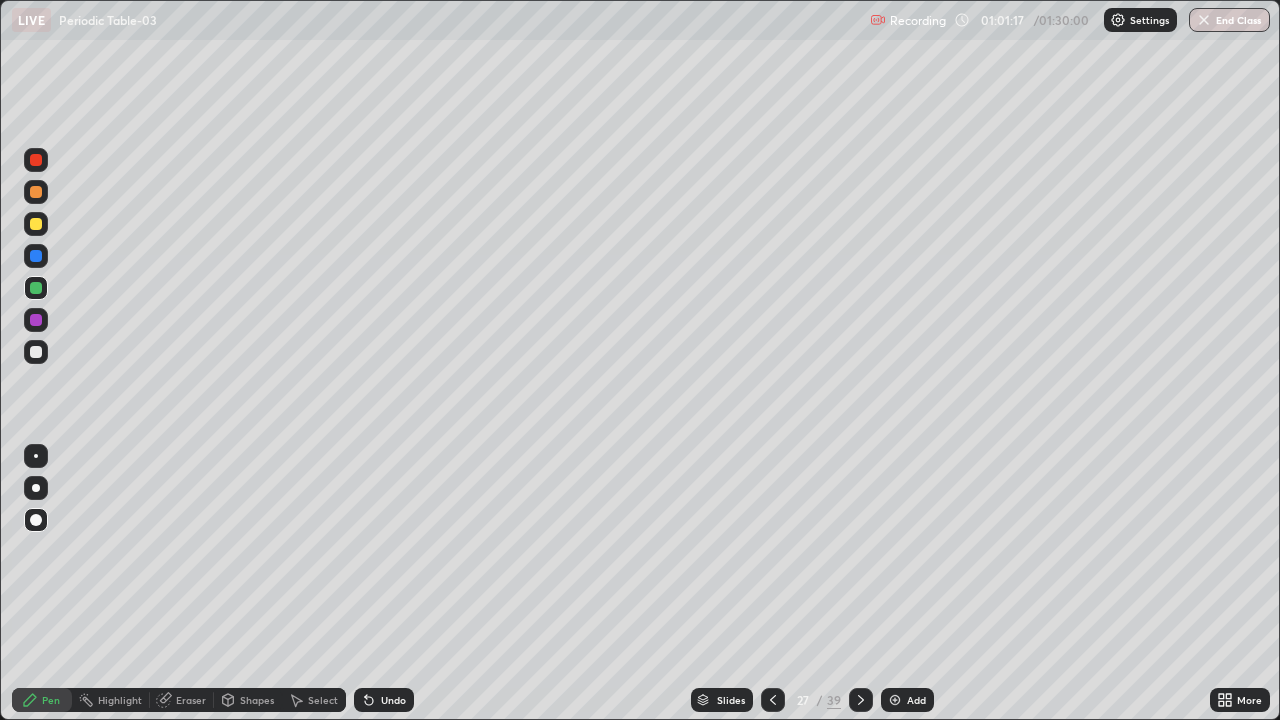 click on "Eraser" at bounding box center (191, 700) 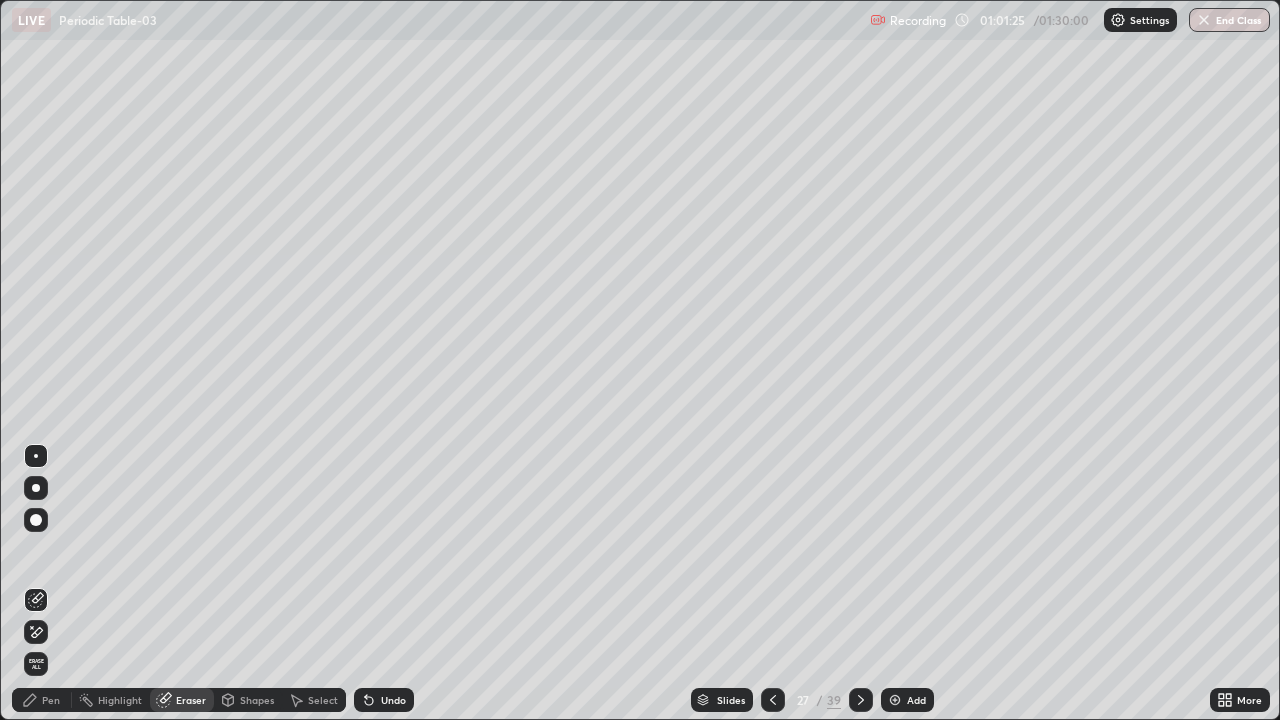 click on "Pen" at bounding box center [51, 700] 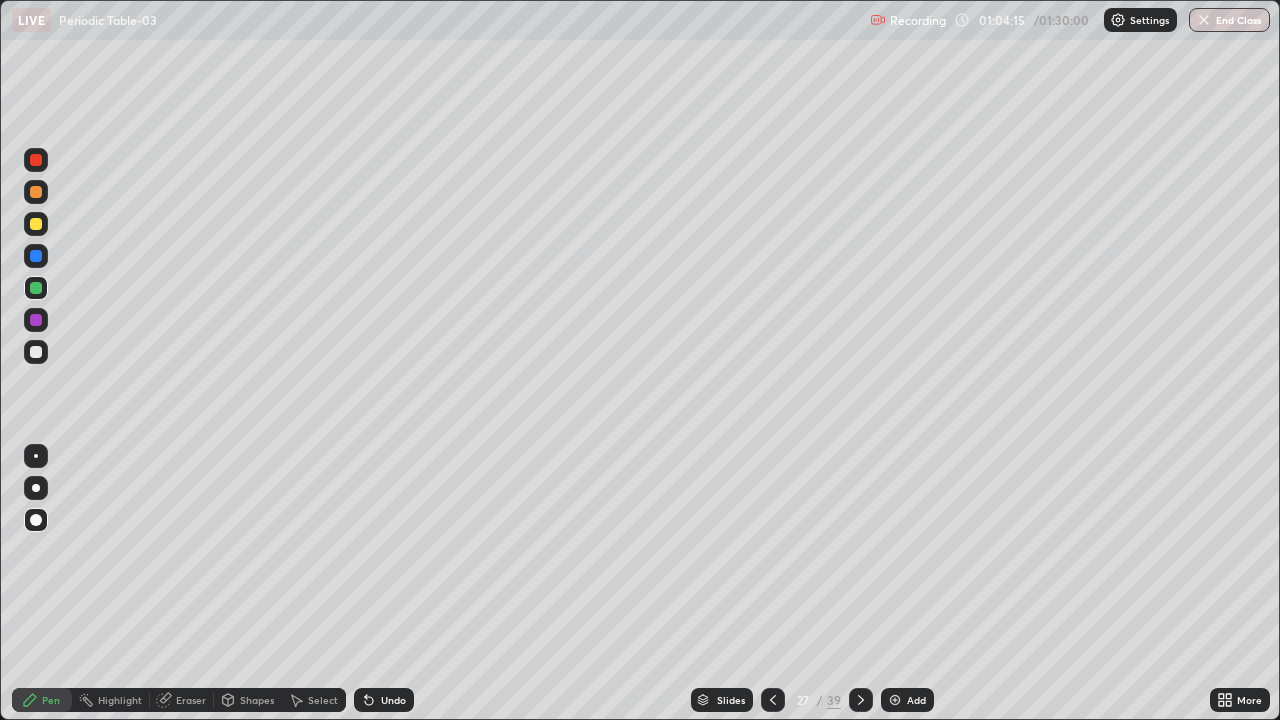 click on "Slides" at bounding box center [731, 700] 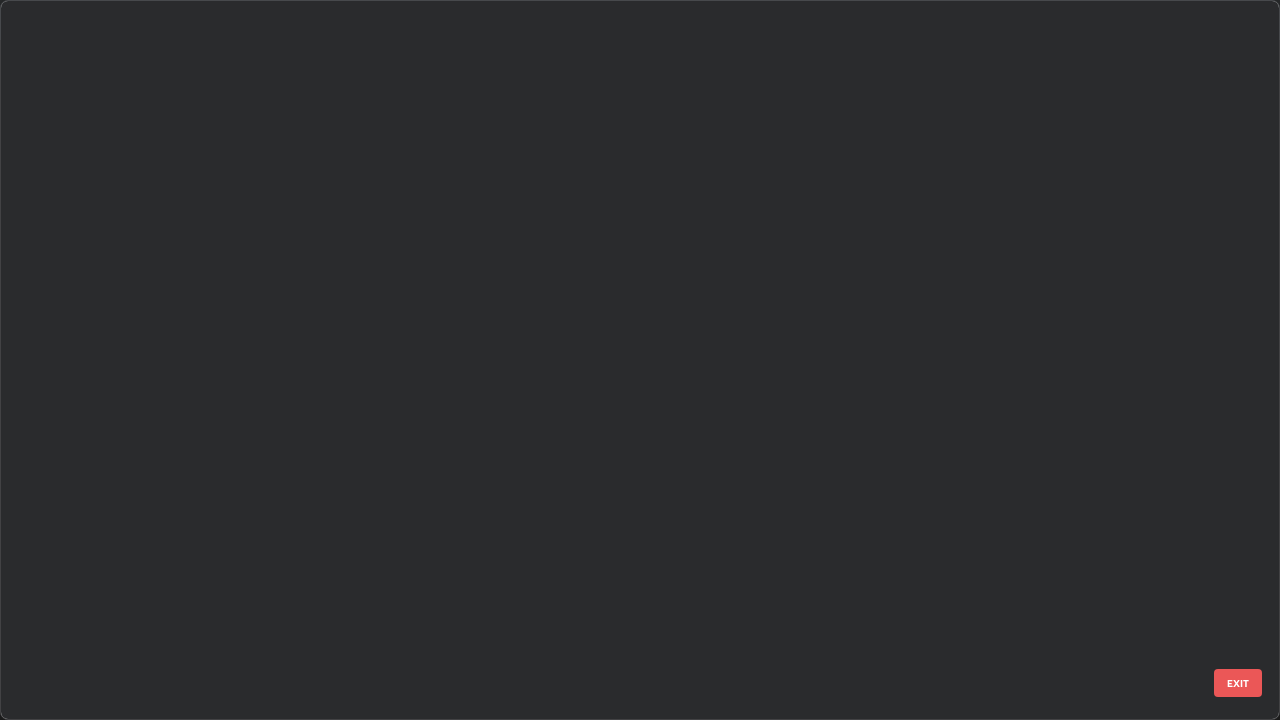 scroll, scrollTop: 1303, scrollLeft: 0, axis: vertical 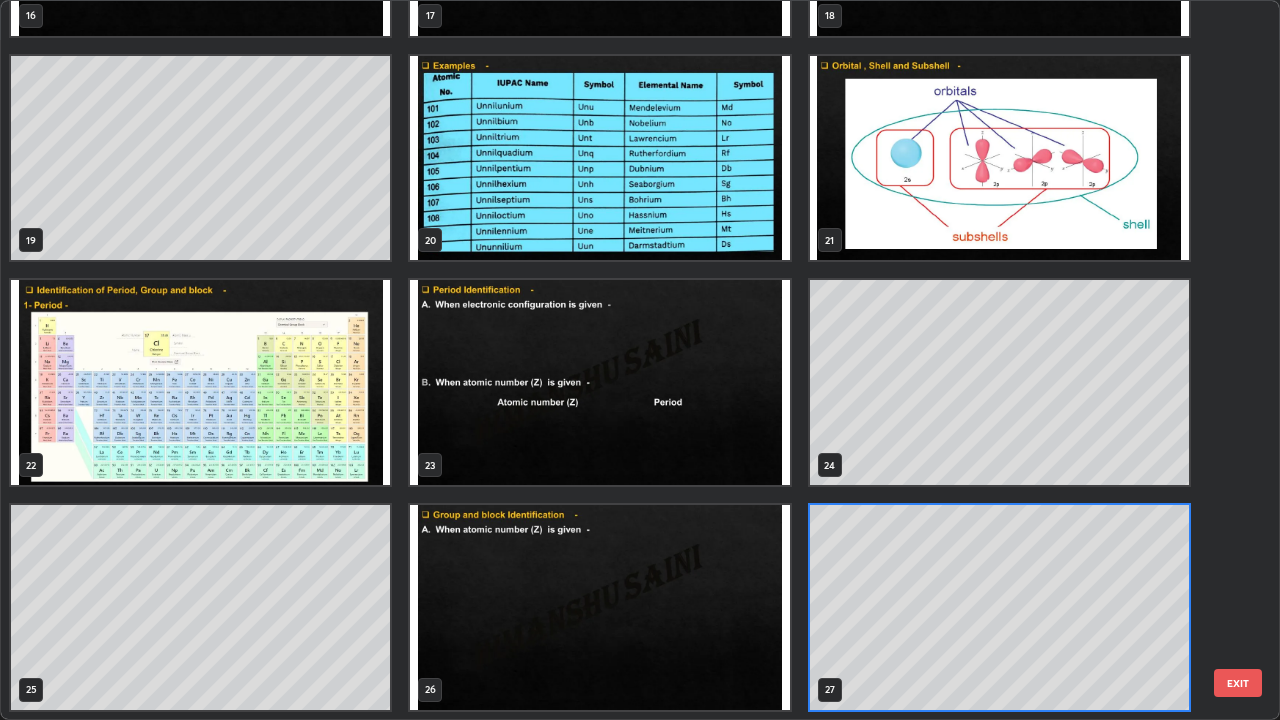 click at bounding box center [200, 382] 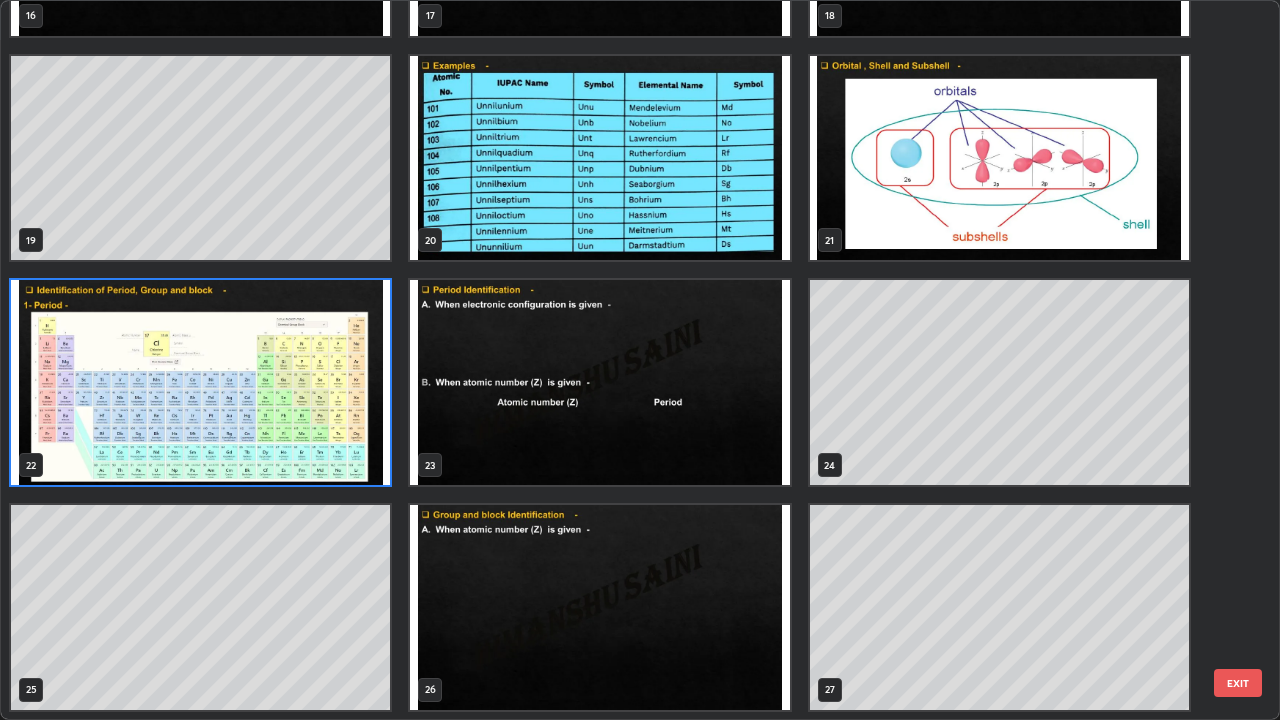 click at bounding box center (200, 382) 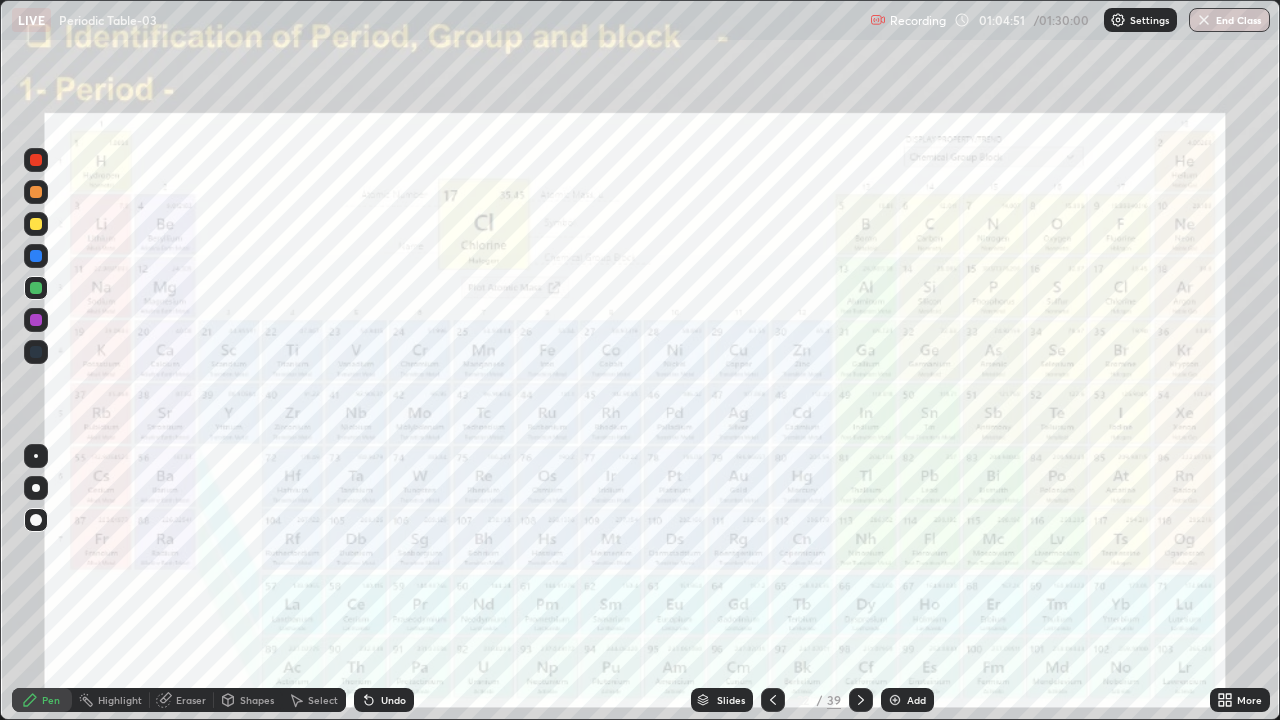 click on "Select" at bounding box center (314, 700) 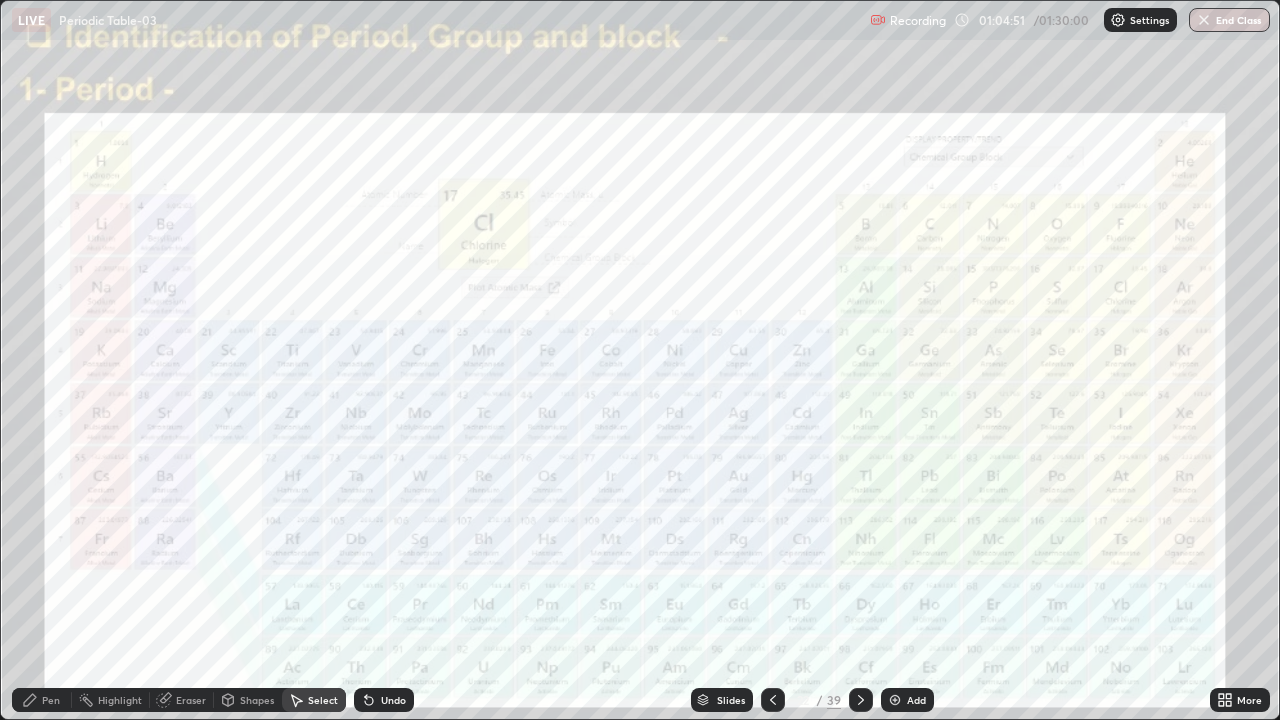click on "0 ° Undo Copy Duplicate Duplicate to new slide Delete" at bounding box center (640, 360) 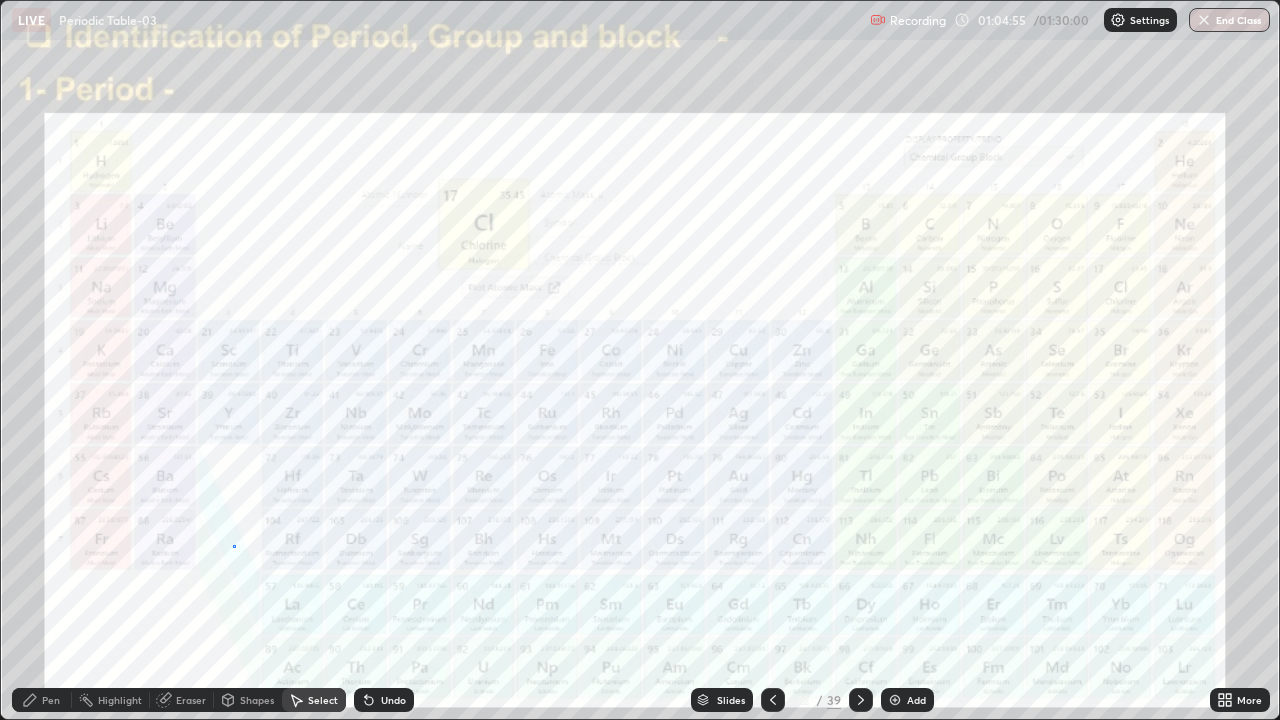 click on "0 ° Undo Copy Duplicate Duplicate to new slide Delete" at bounding box center [640, 360] 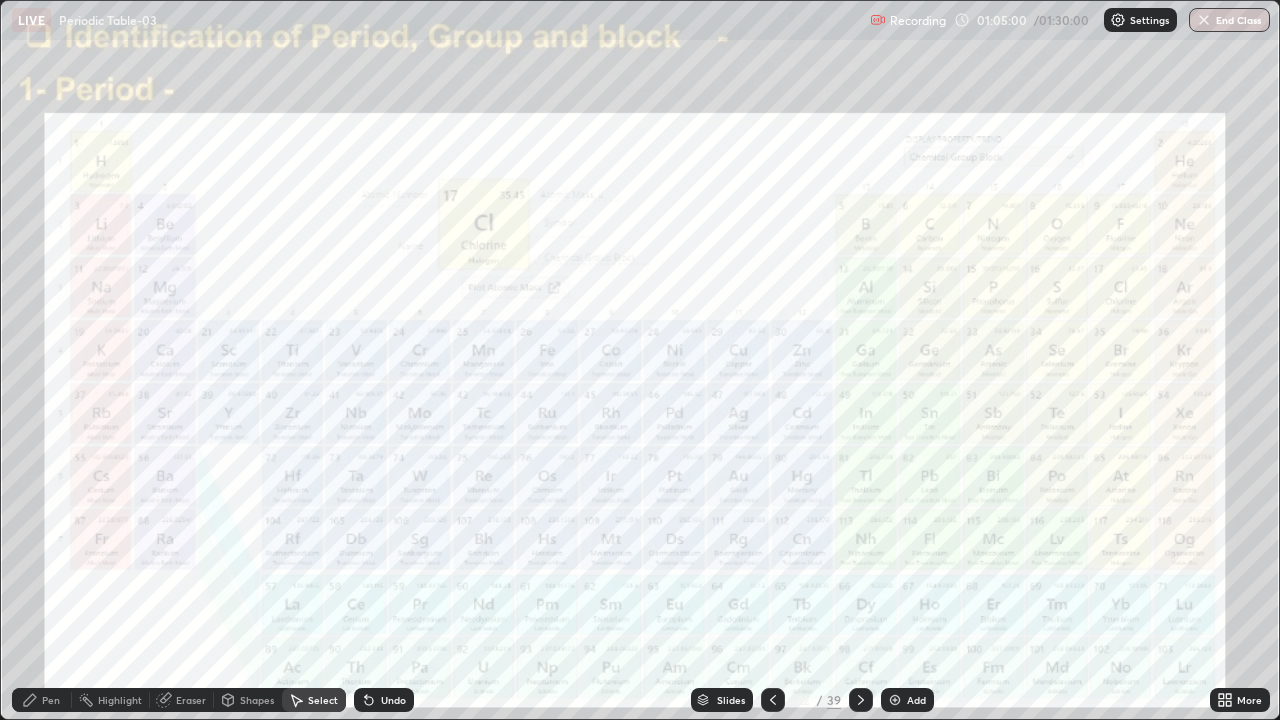 click on "0 ° Undo Copy Duplicate Duplicate to new slide Delete" at bounding box center (640, 360) 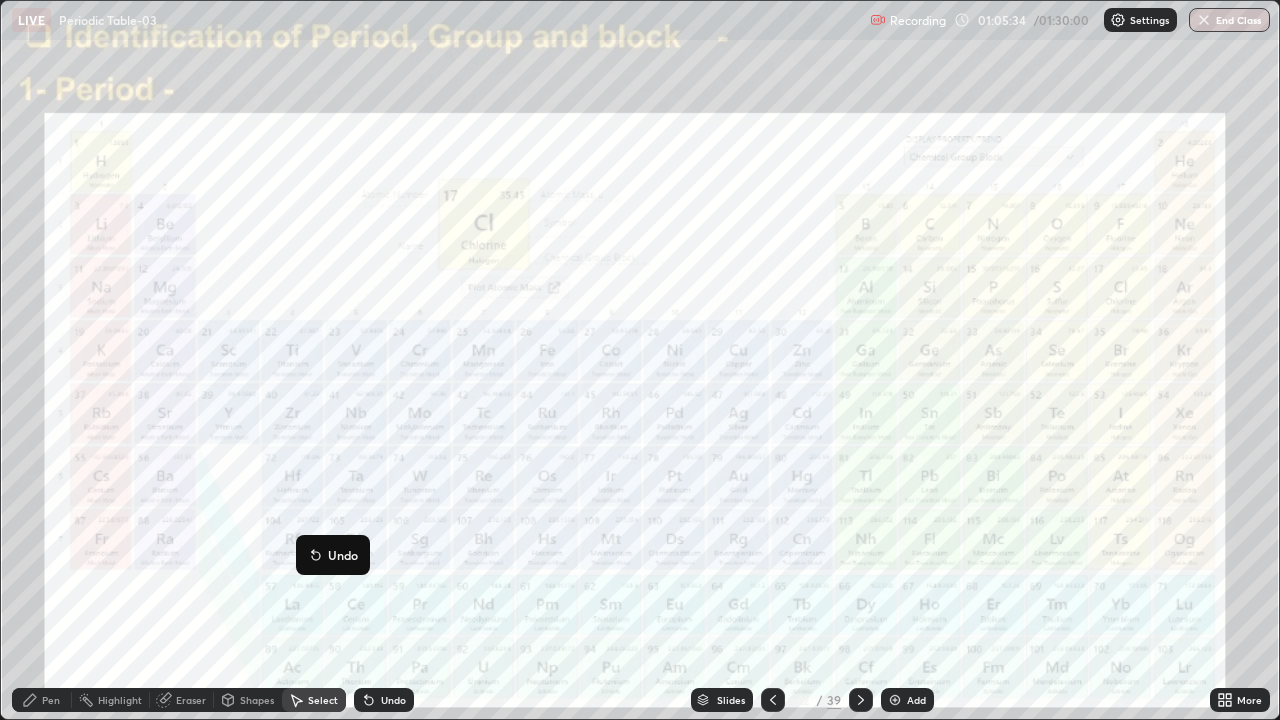 click 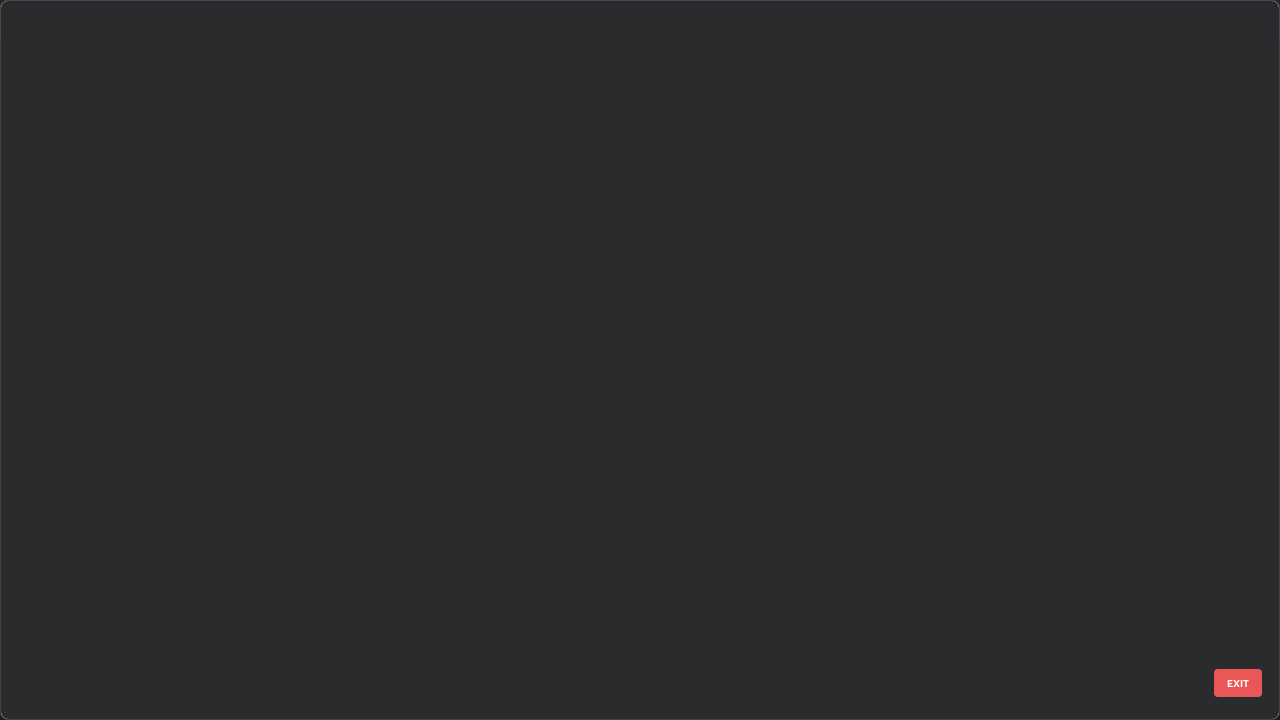 scroll, scrollTop: 1079, scrollLeft: 0, axis: vertical 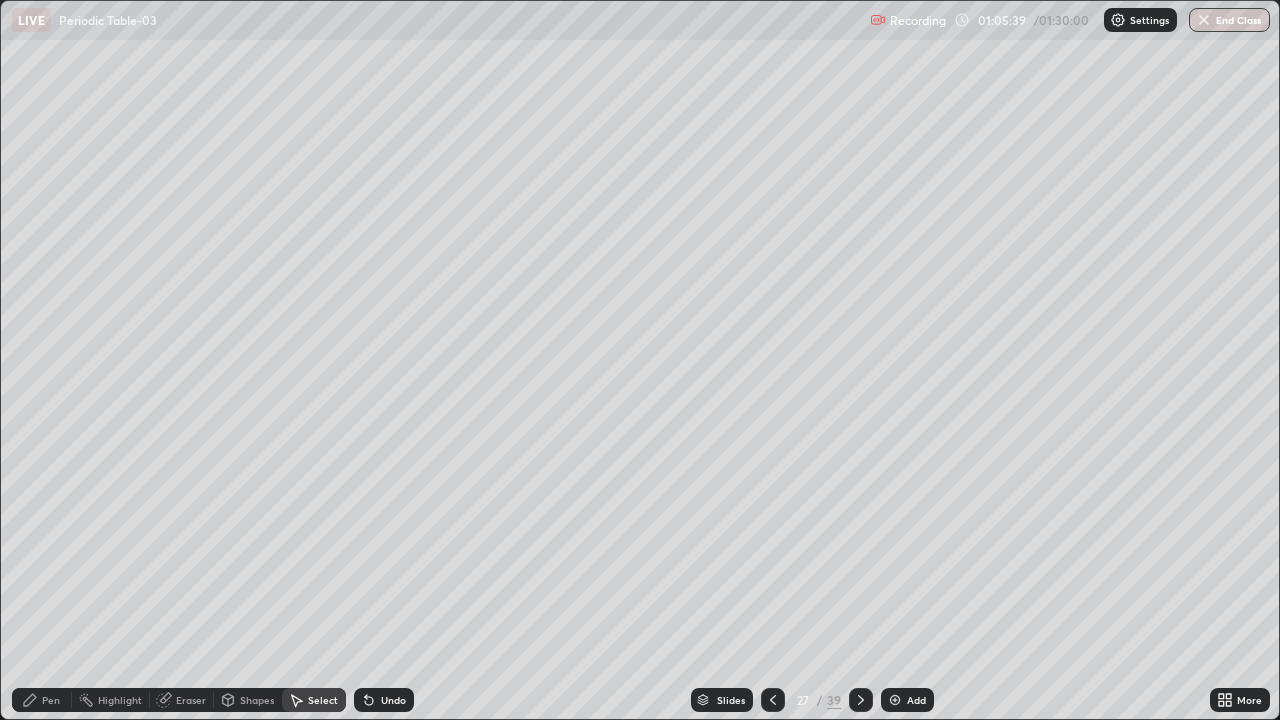 click 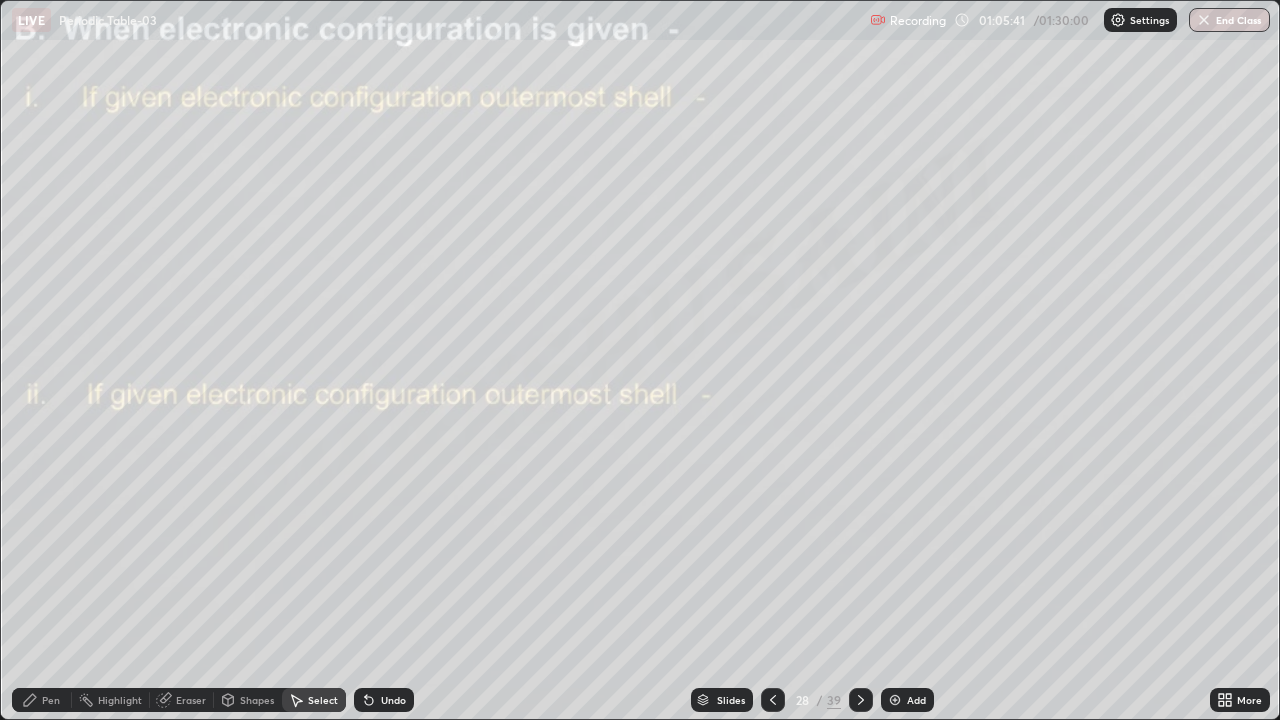 click 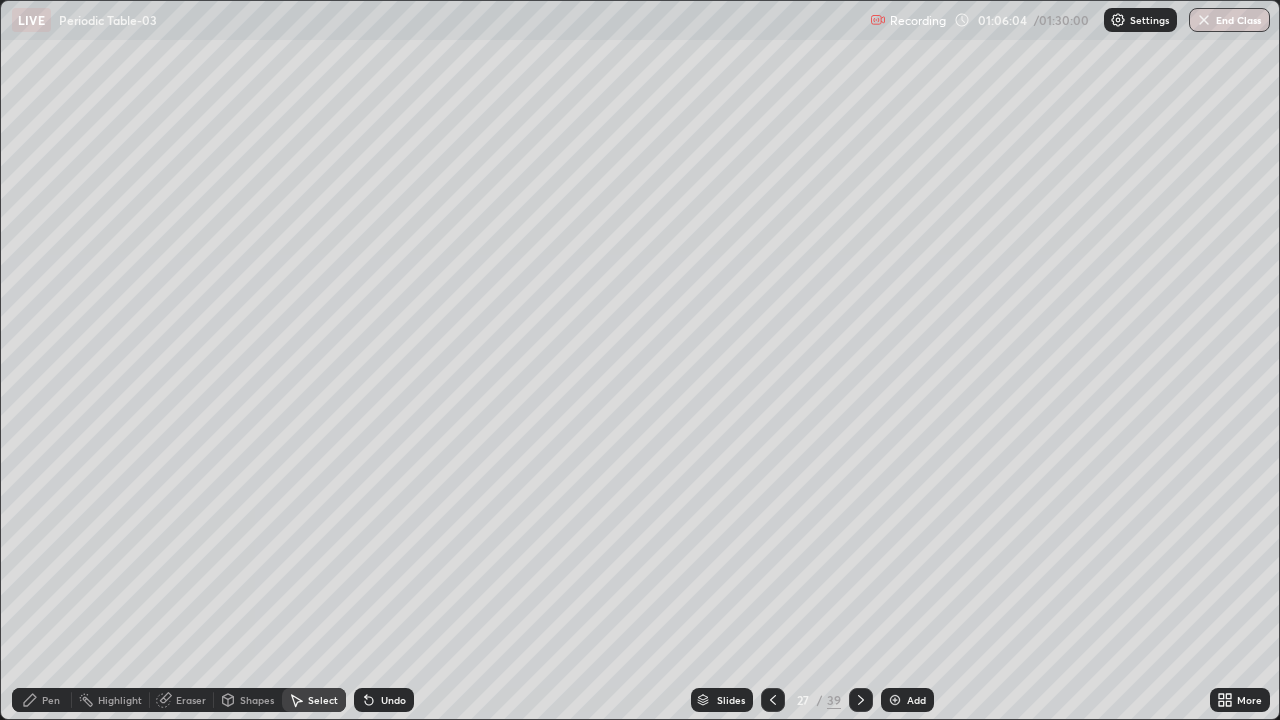 click on "Pen" at bounding box center (42, 700) 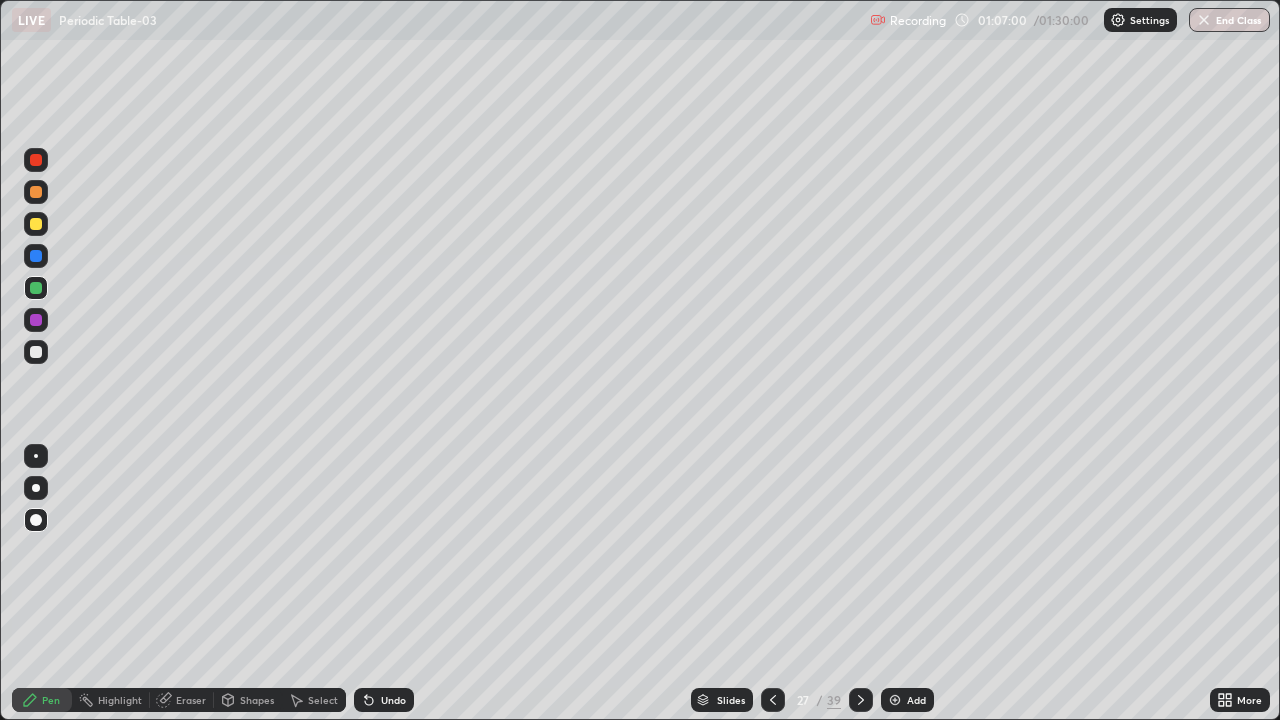click at bounding box center [773, 700] 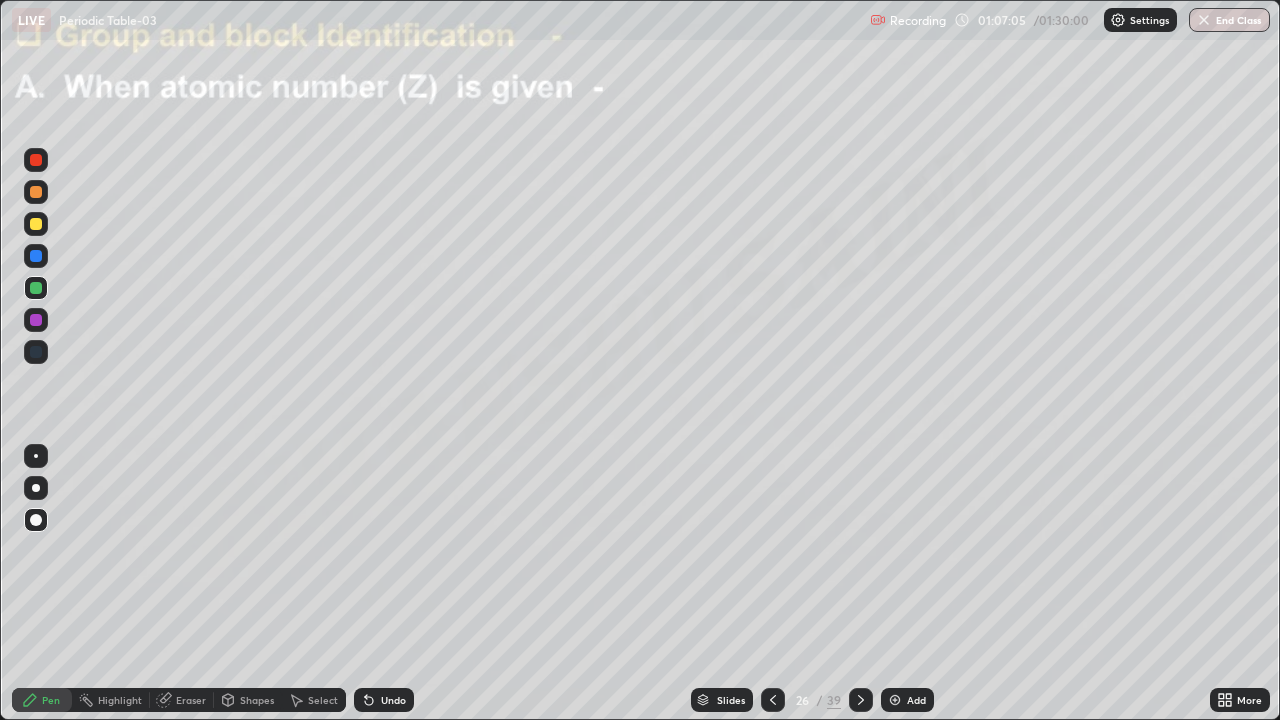 click 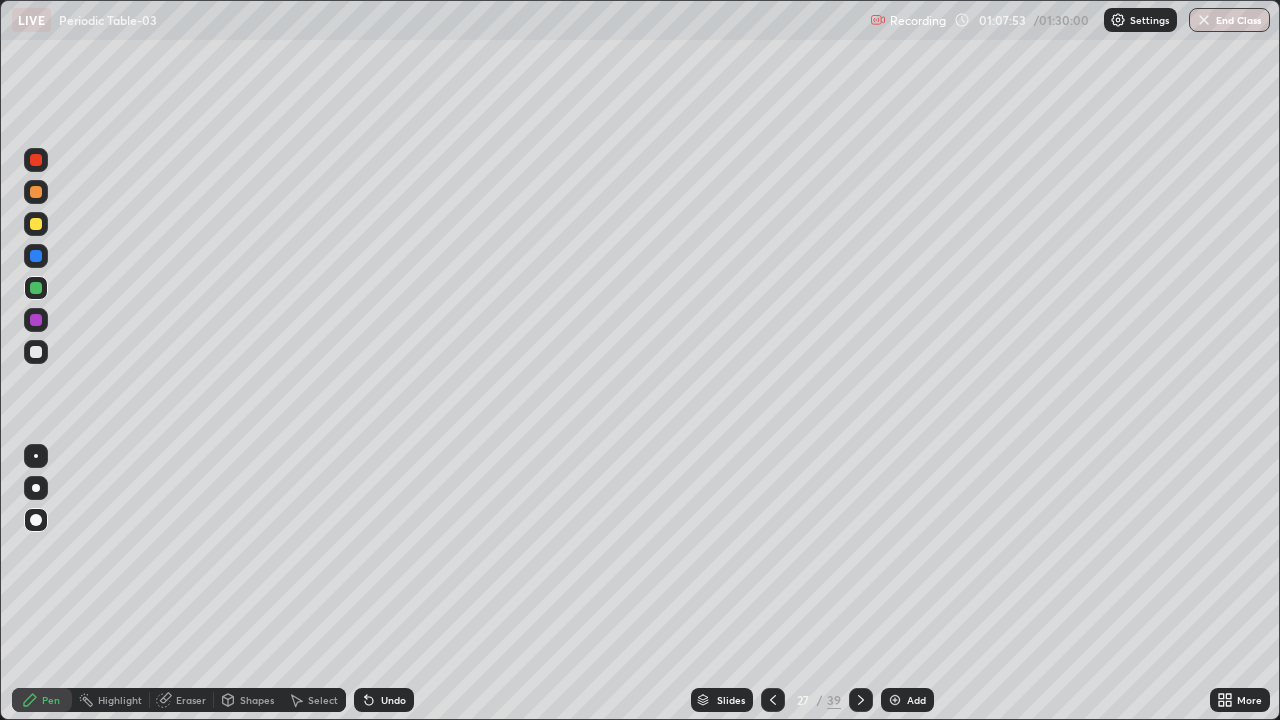 click 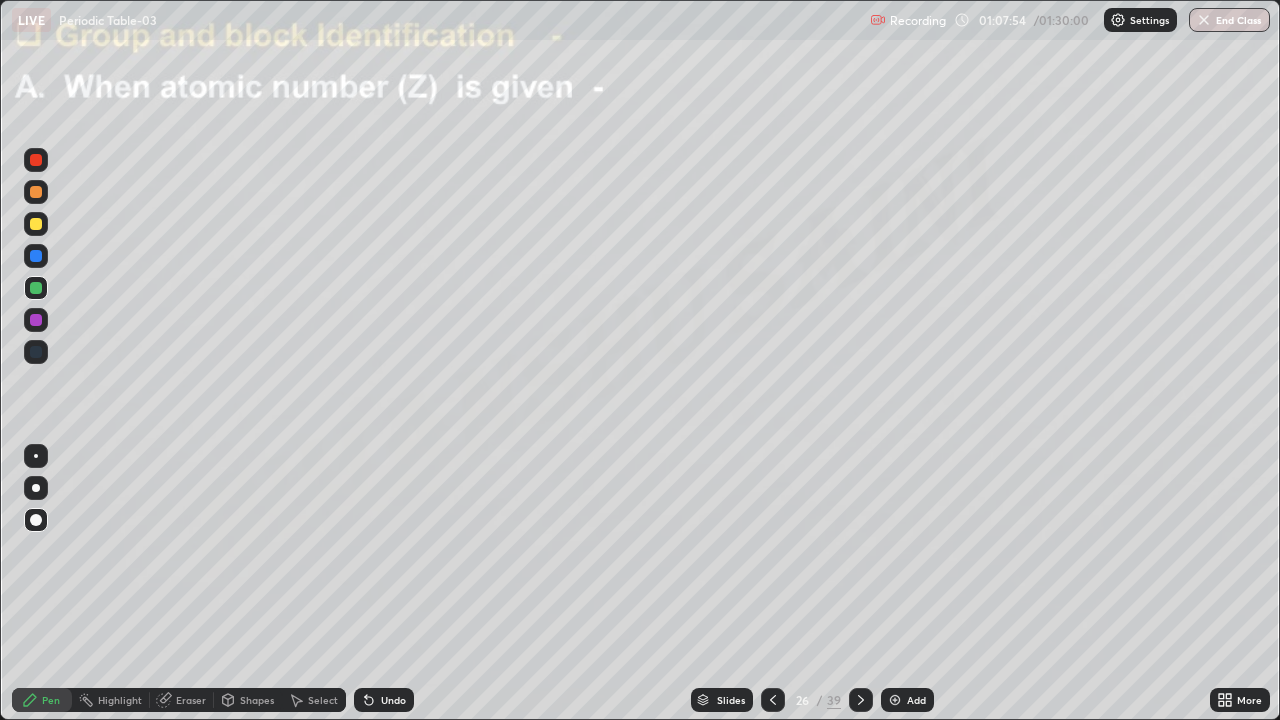 click 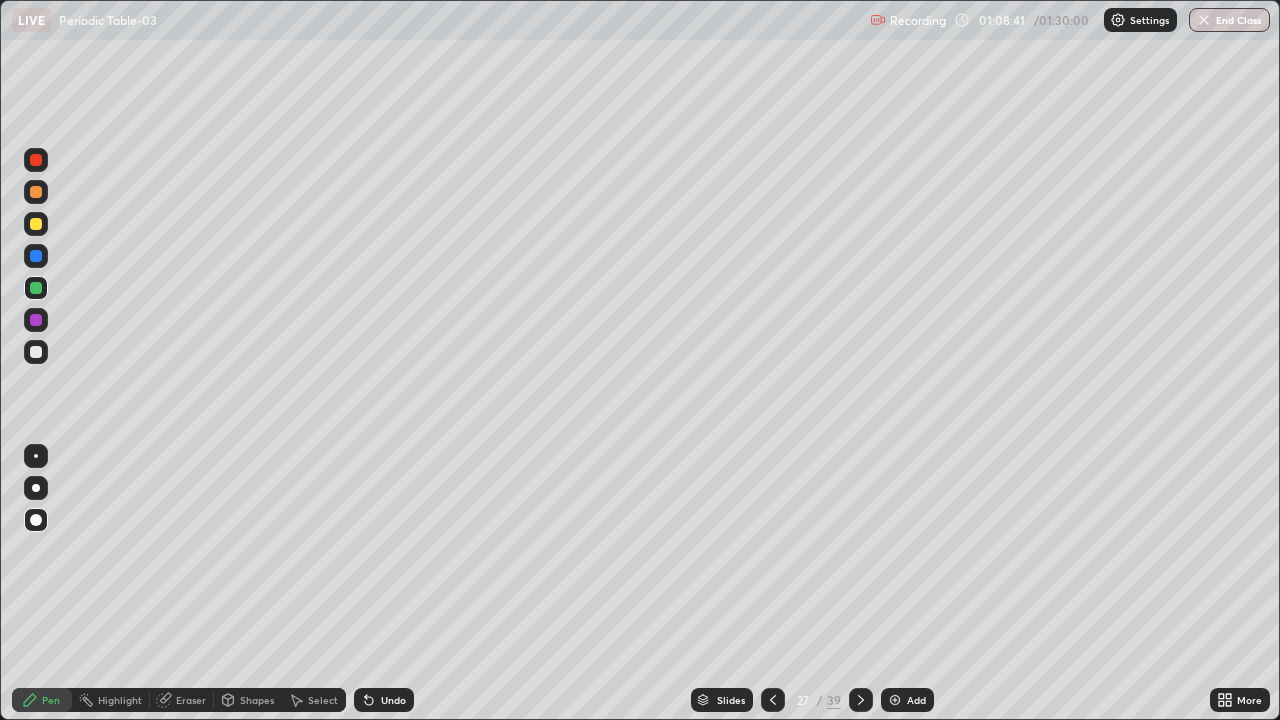 click at bounding box center [36, 256] 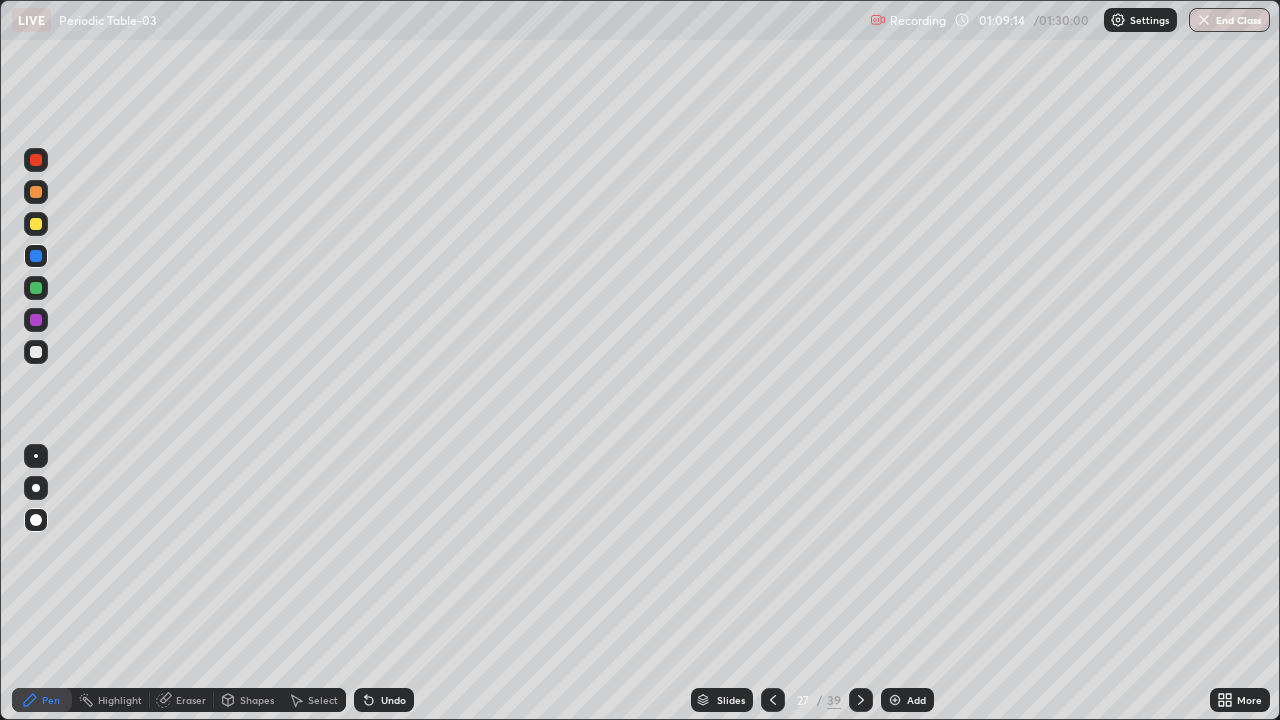 click on "Slides" at bounding box center (722, 700) 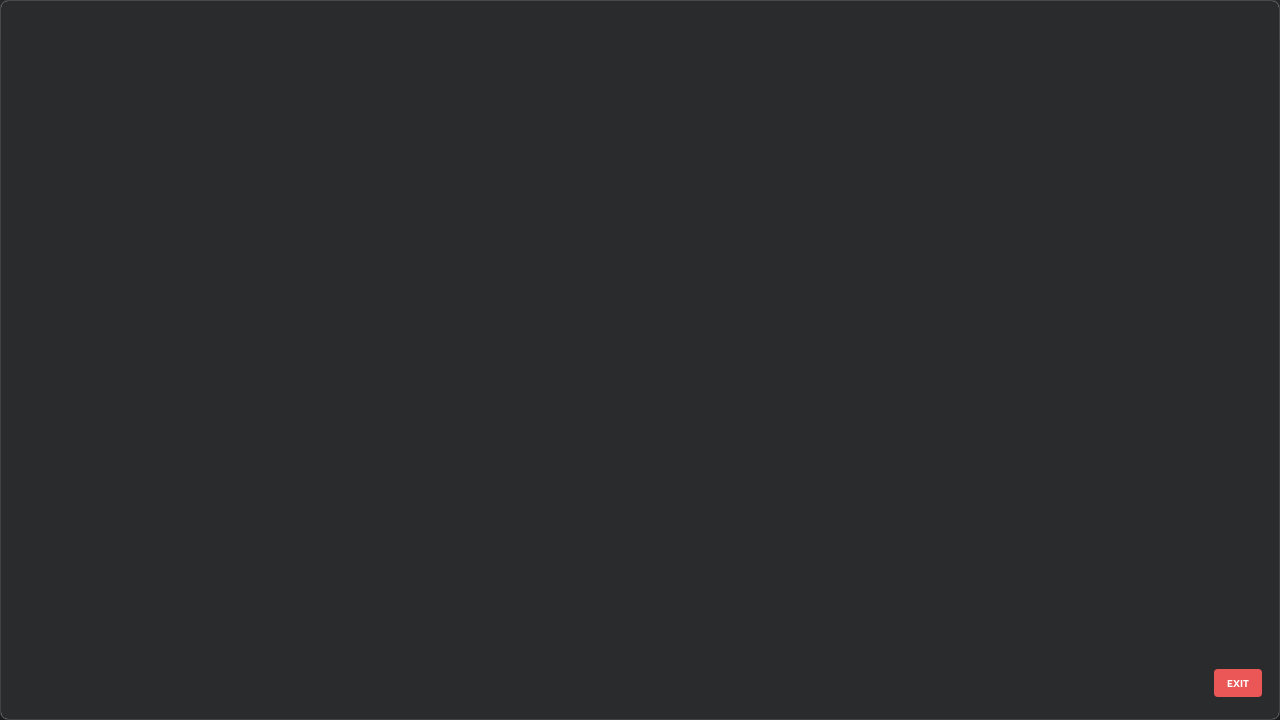 scroll, scrollTop: 1303, scrollLeft: 0, axis: vertical 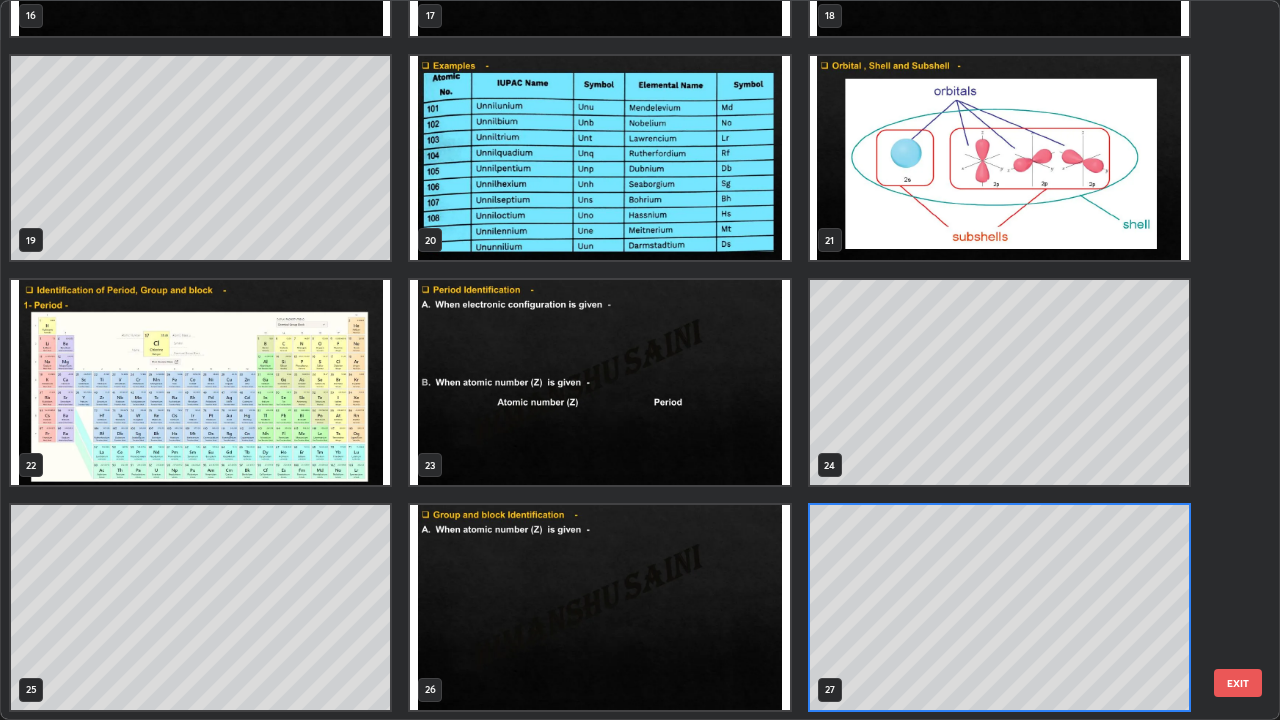 click at bounding box center [200, 382] 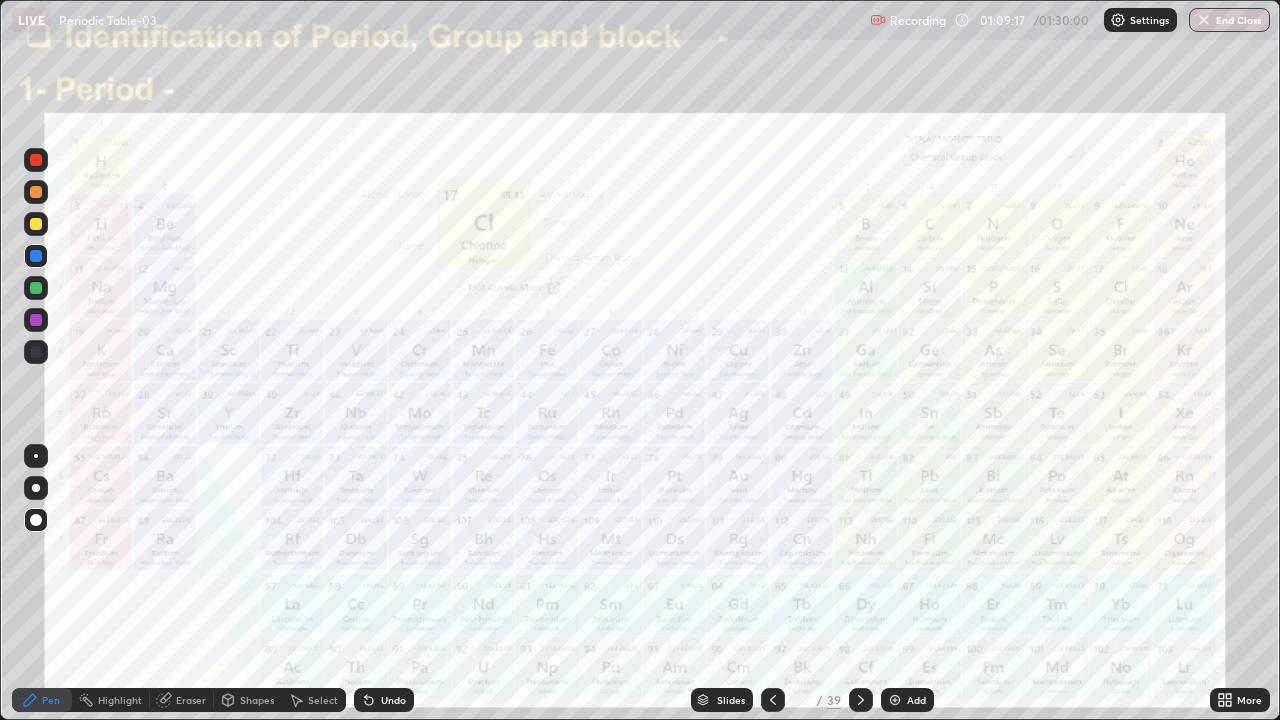 click at bounding box center [36, 320] 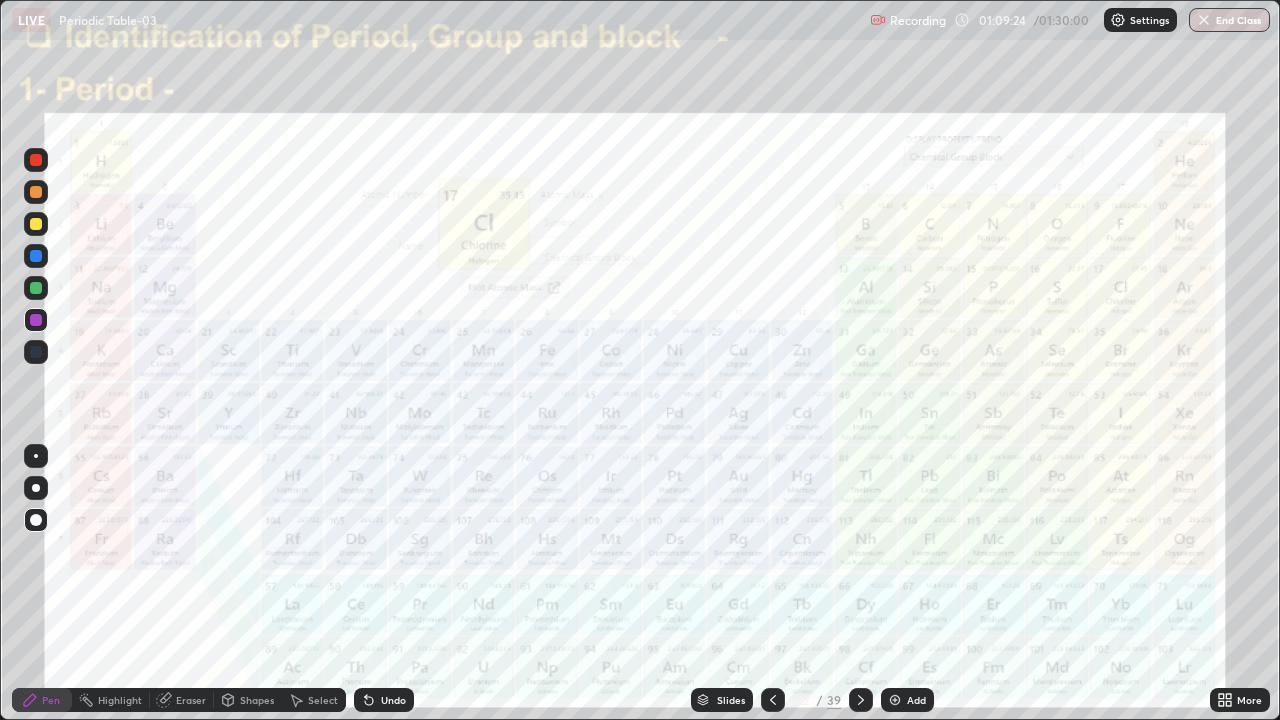 click on "Slides" at bounding box center (731, 700) 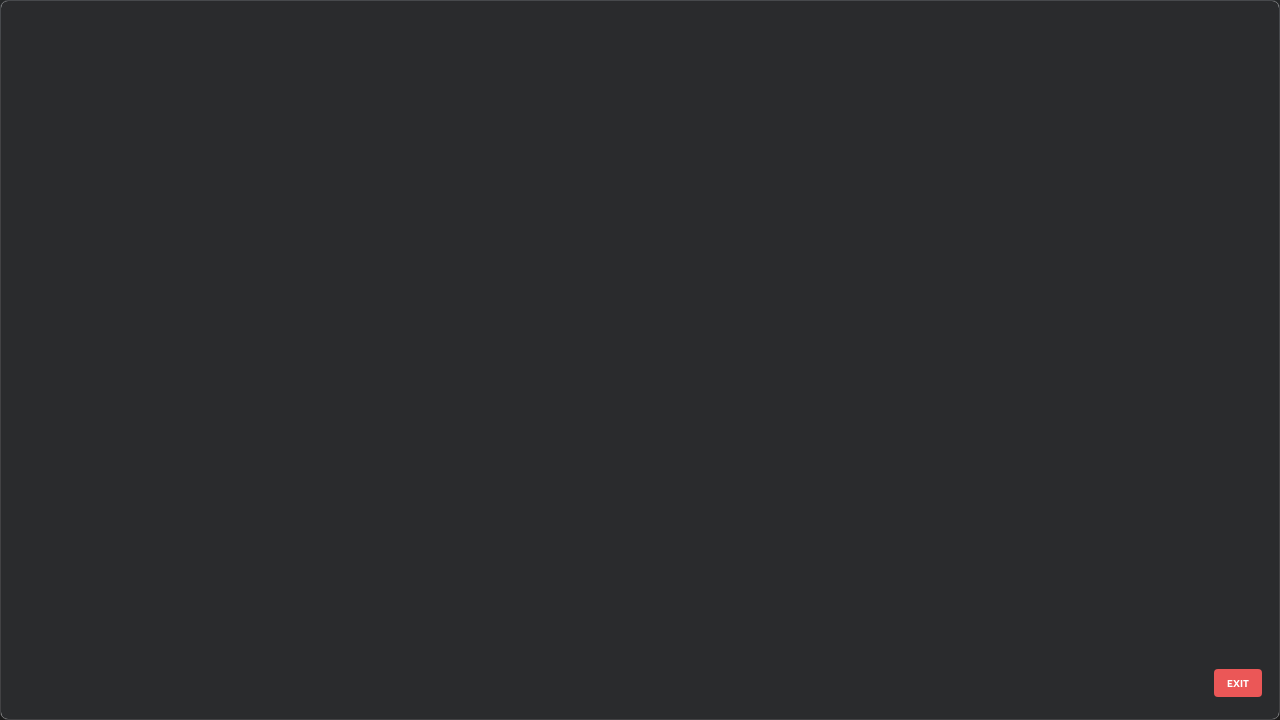 scroll, scrollTop: 1079, scrollLeft: 0, axis: vertical 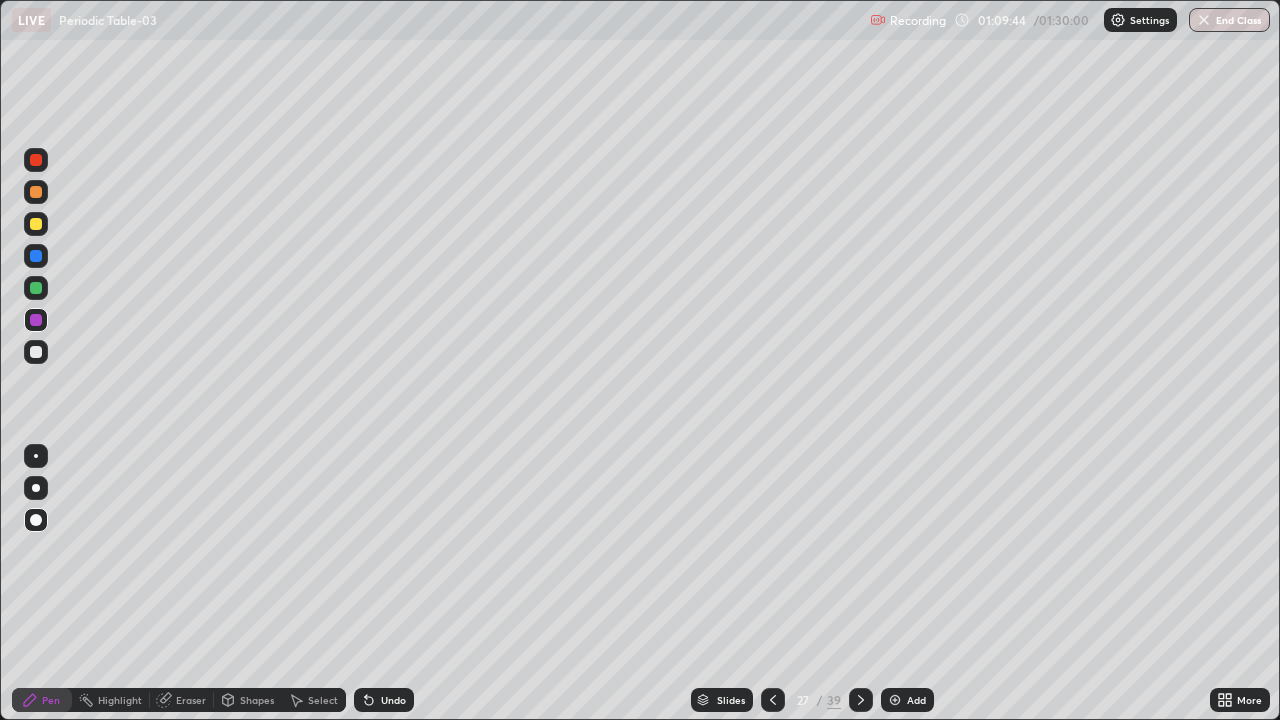 click at bounding box center [36, 352] 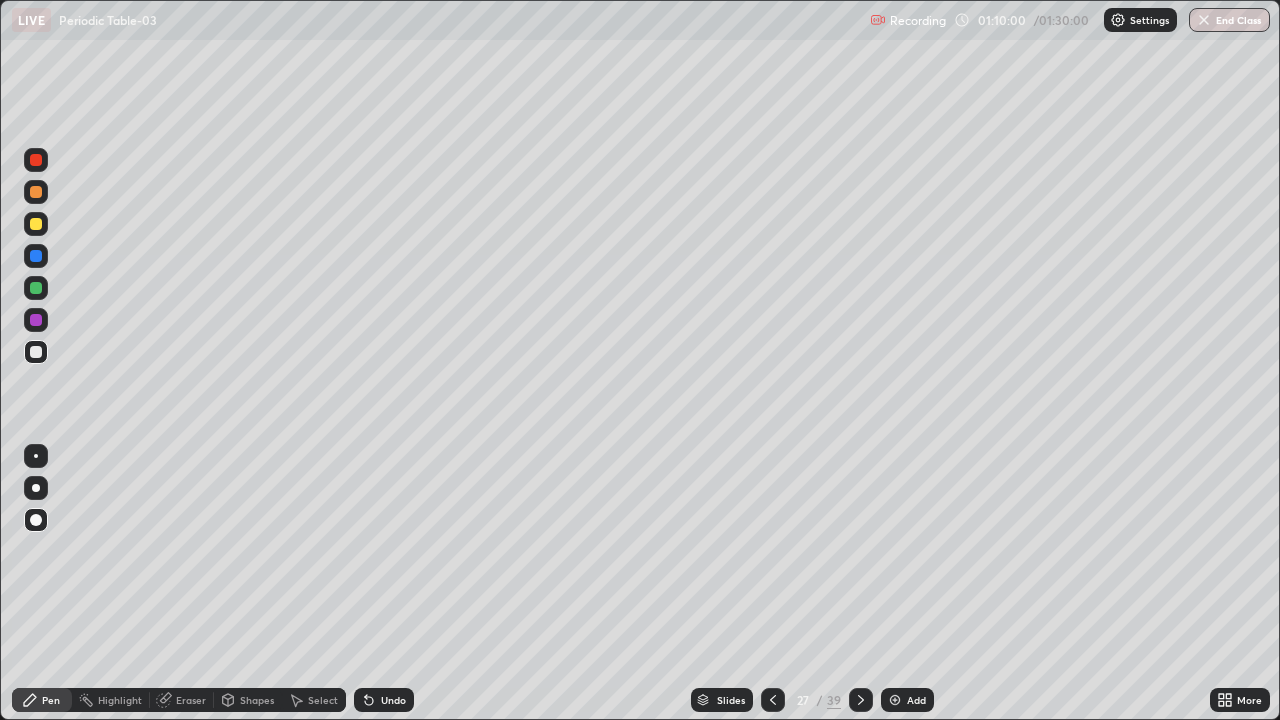 click on "Slides" at bounding box center (731, 700) 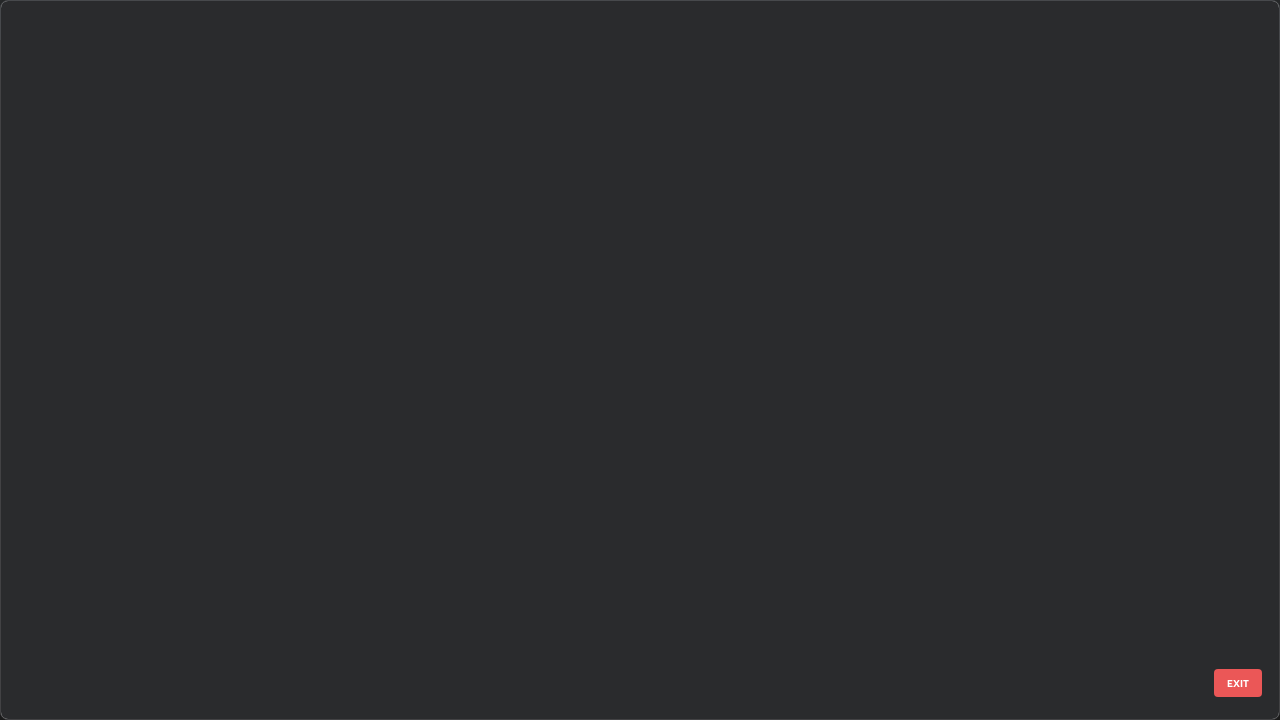 scroll, scrollTop: 1303, scrollLeft: 0, axis: vertical 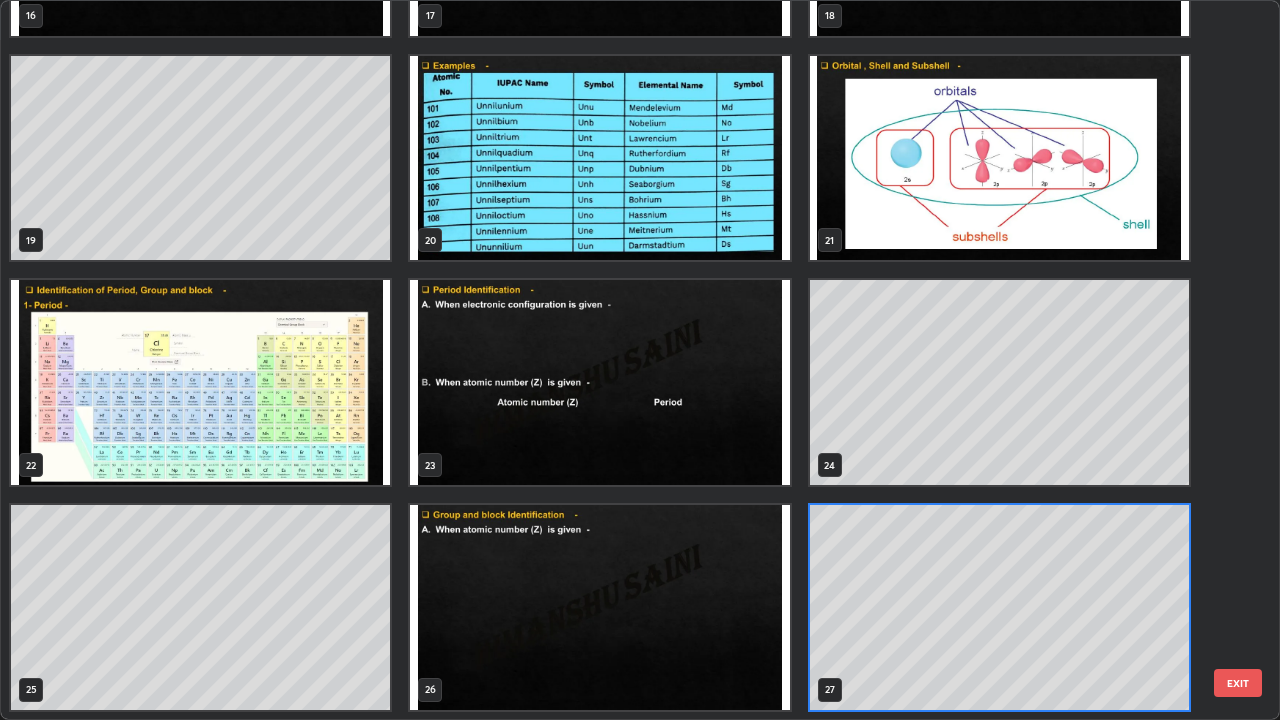 click at bounding box center [200, 382] 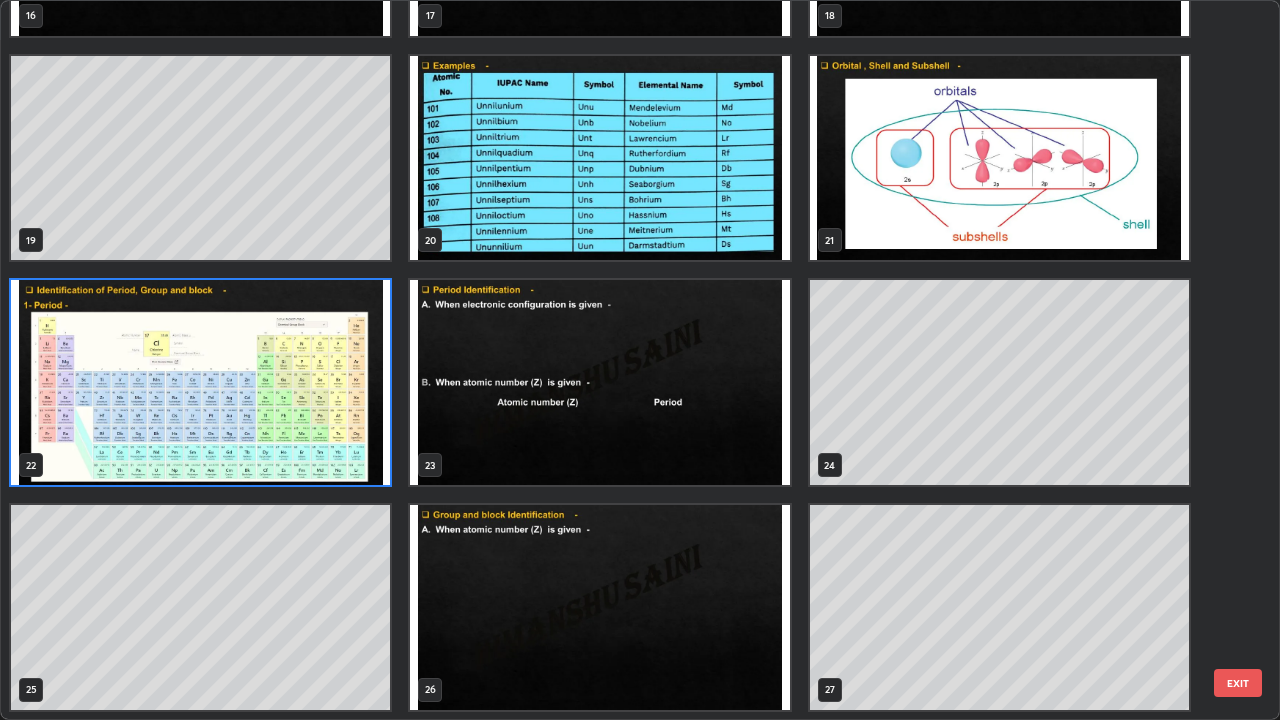 click at bounding box center [200, 382] 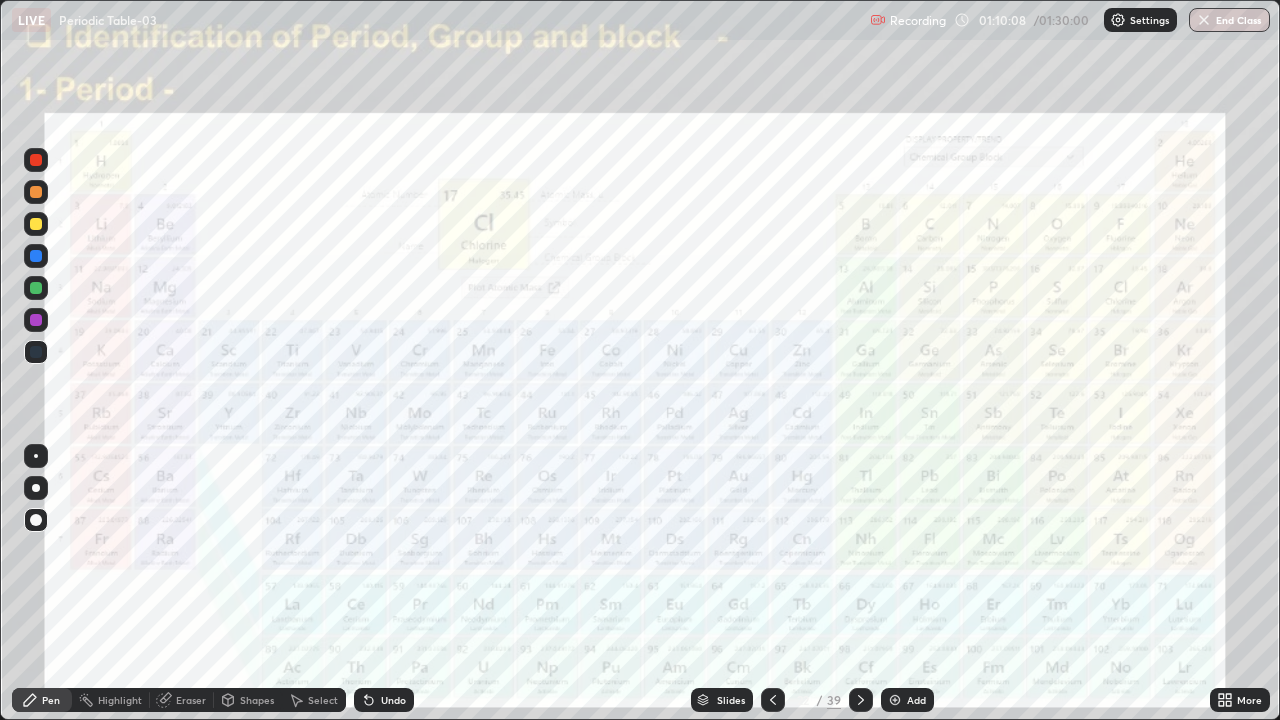 click on "Slides" at bounding box center [731, 700] 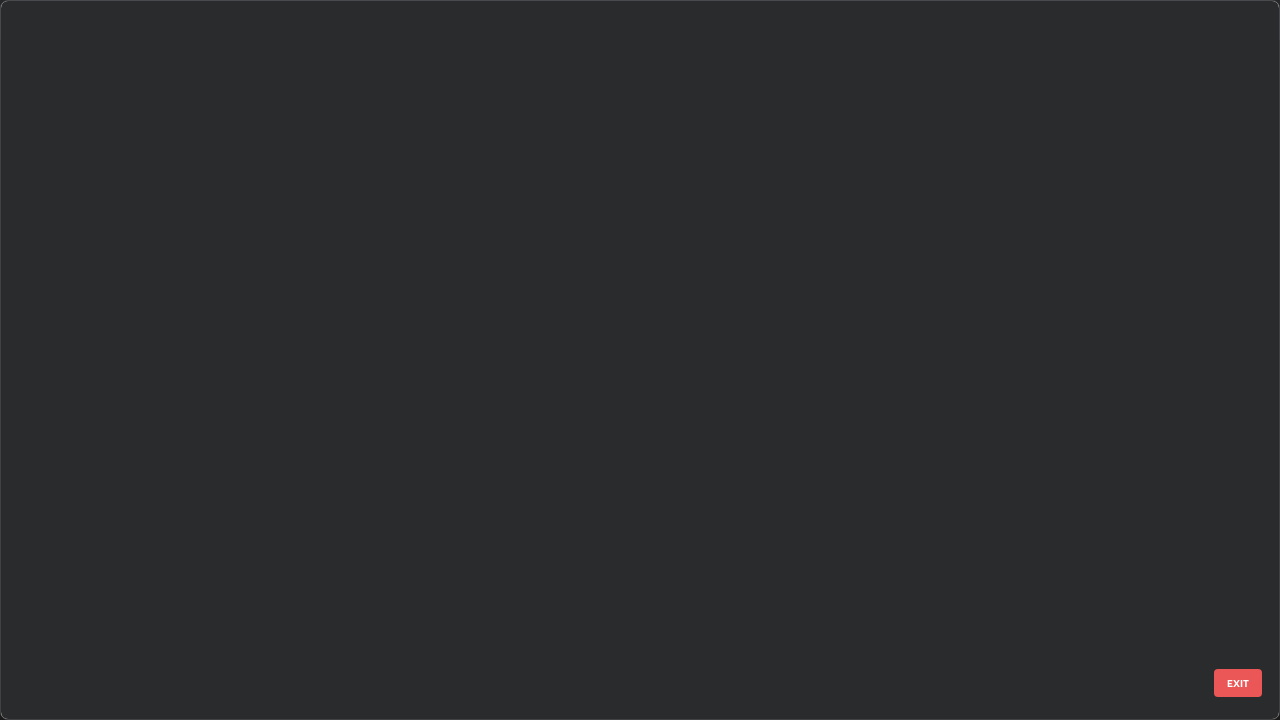 scroll, scrollTop: 1079, scrollLeft: 0, axis: vertical 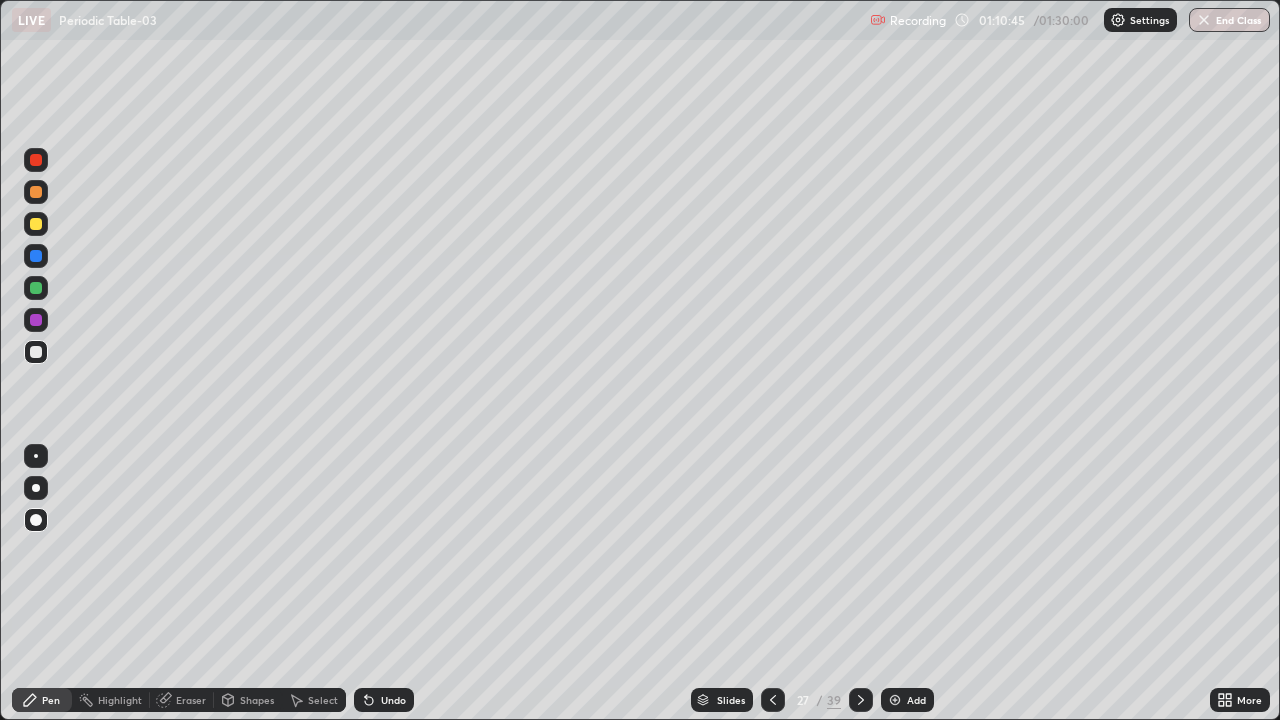 click 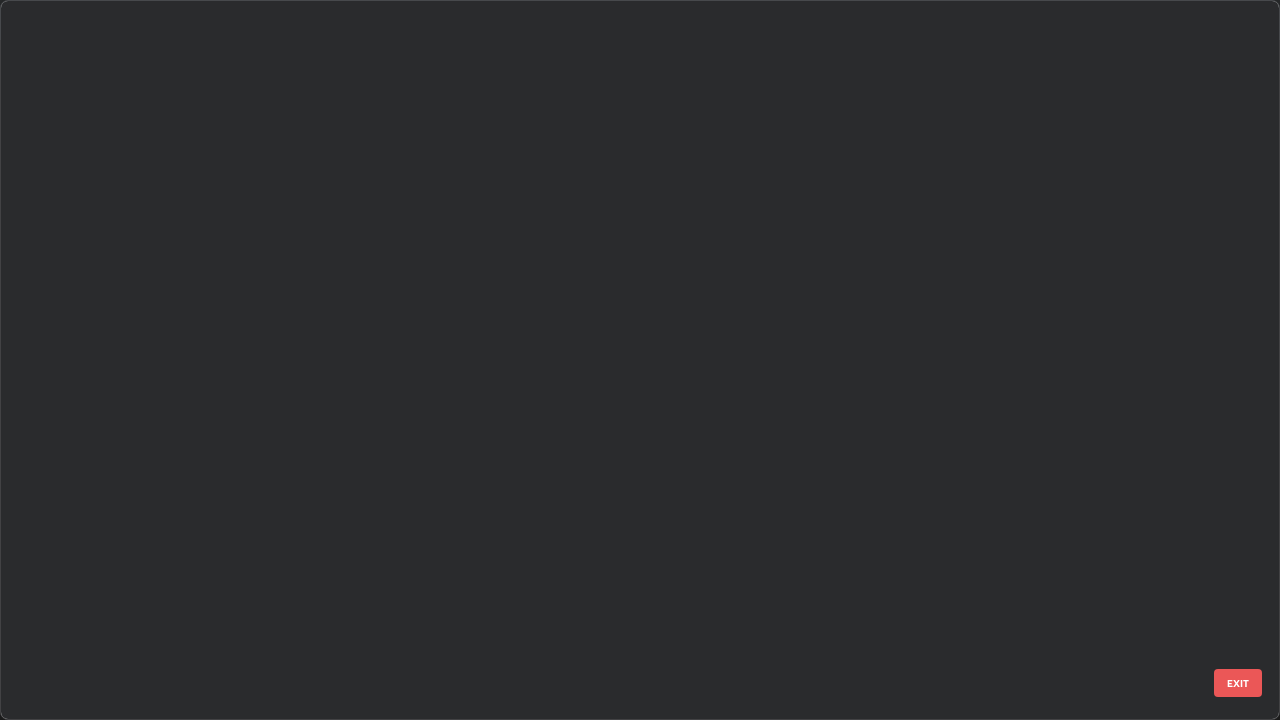 scroll, scrollTop: 1303, scrollLeft: 0, axis: vertical 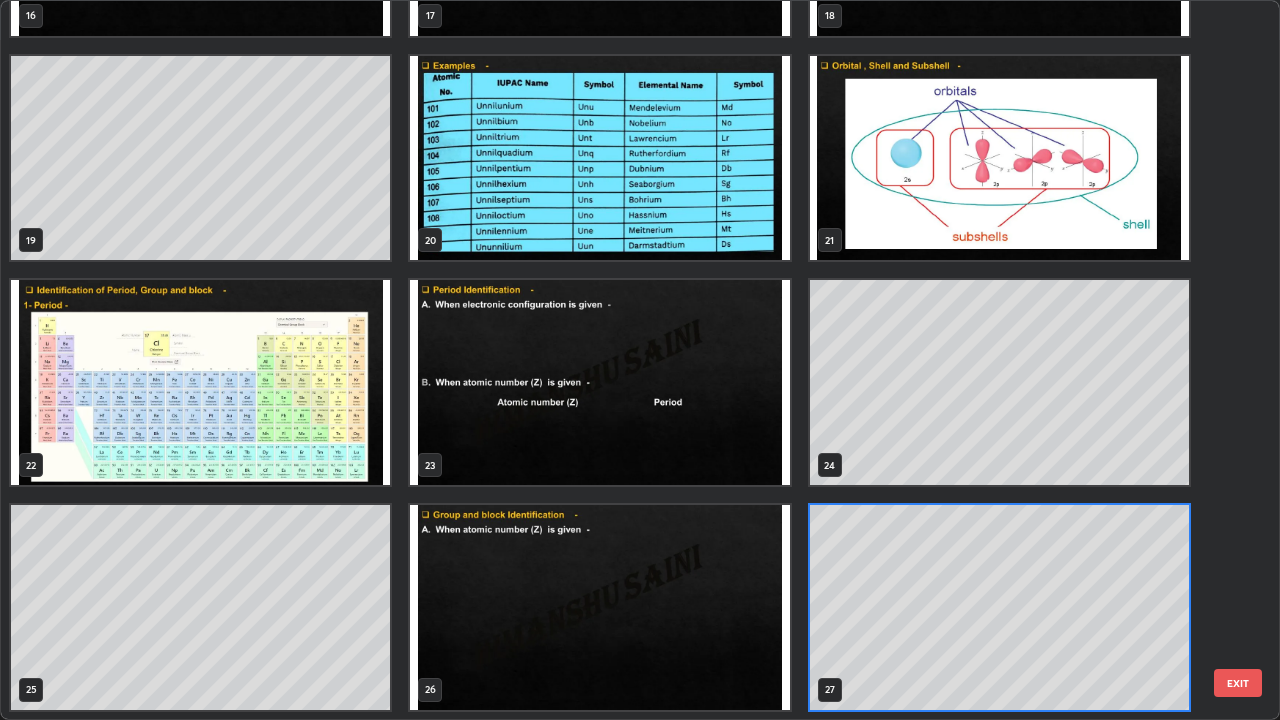 click at bounding box center (200, 382) 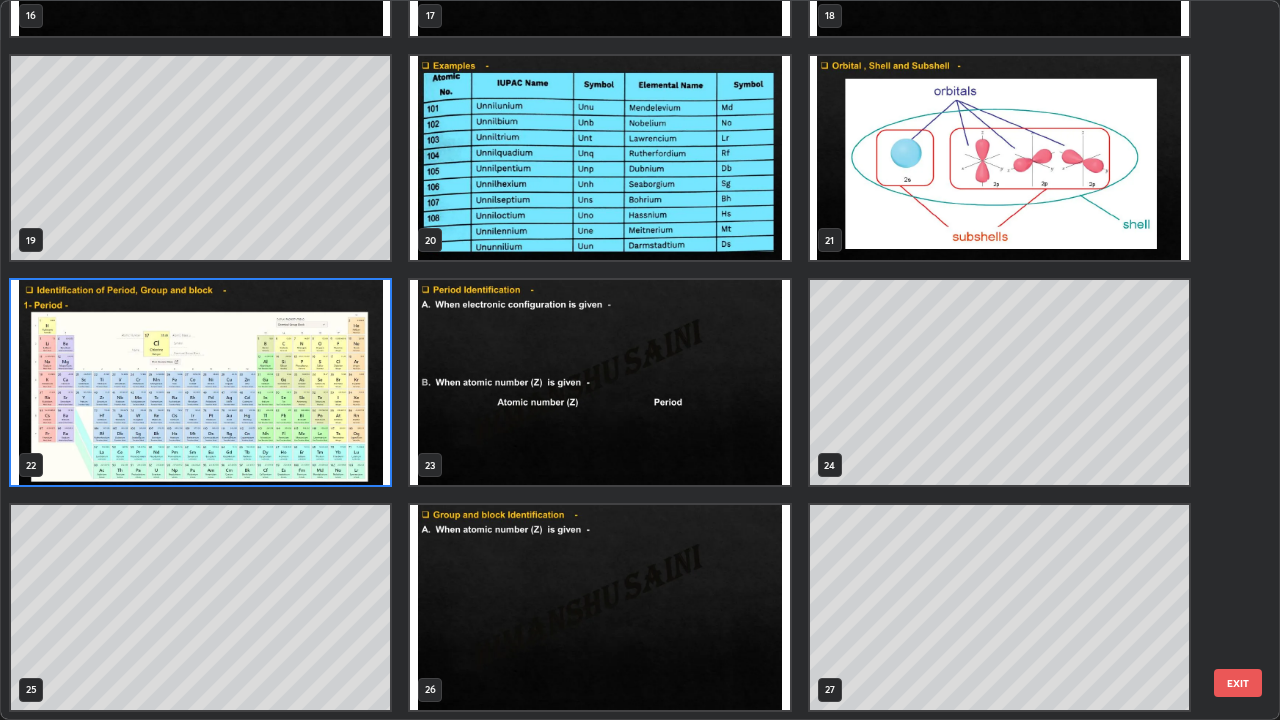 click at bounding box center (200, 382) 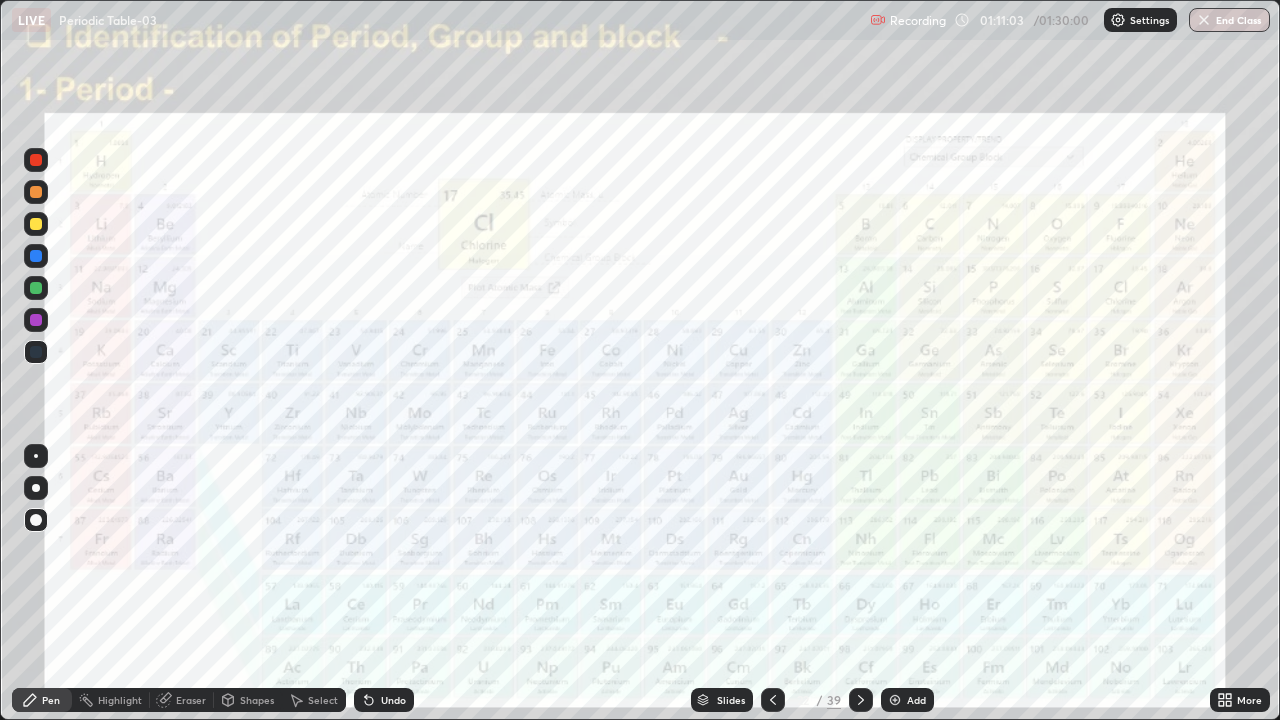 click on "Slides" at bounding box center (722, 700) 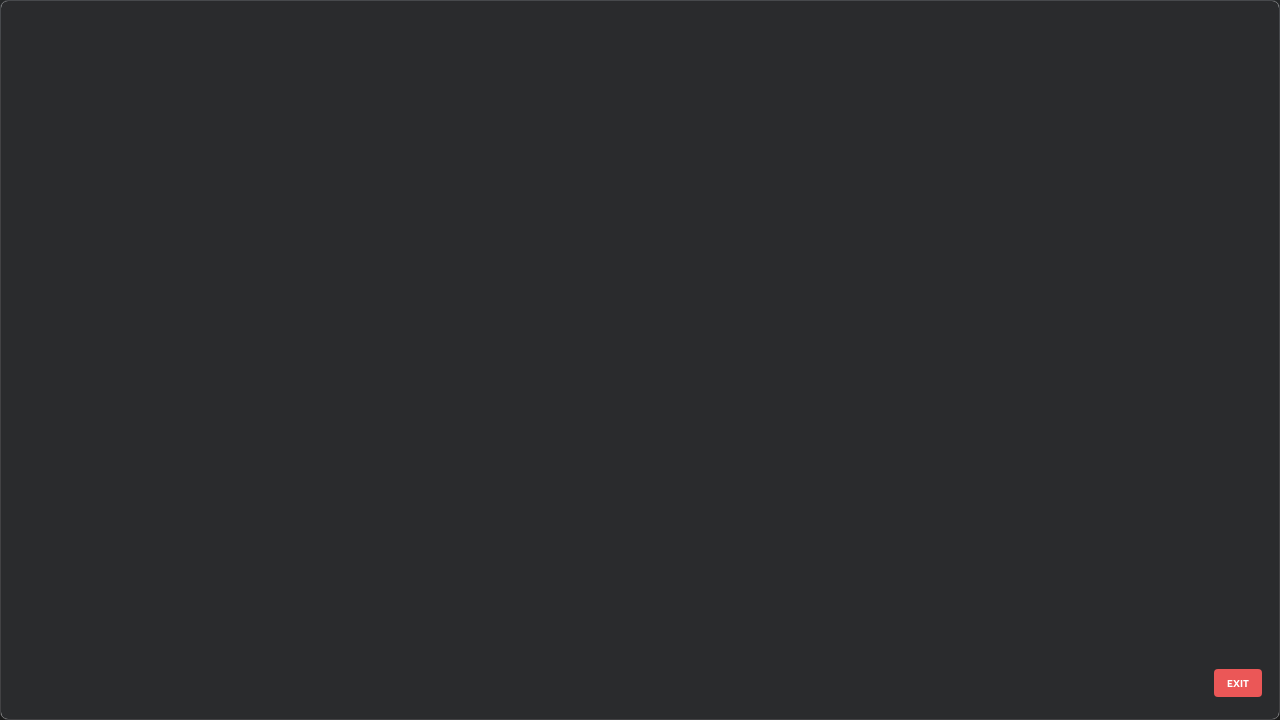 scroll, scrollTop: 1079, scrollLeft: 0, axis: vertical 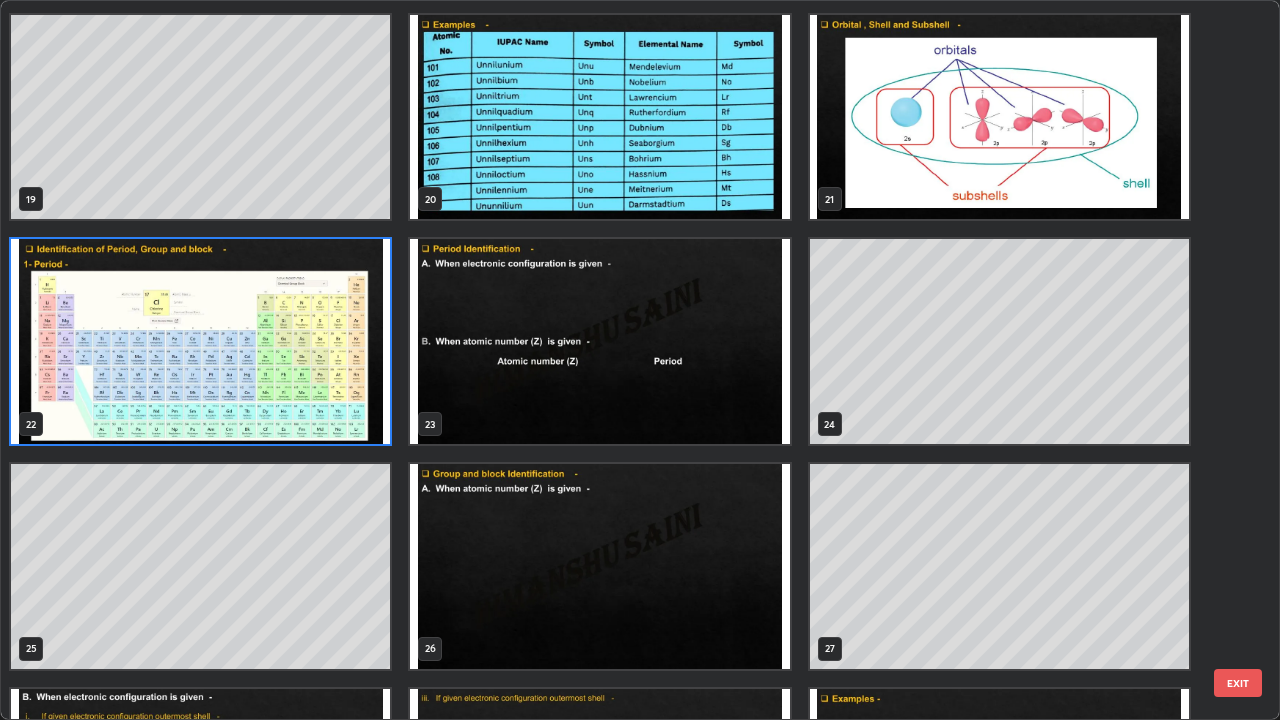 click at bounding box center (200, 341) 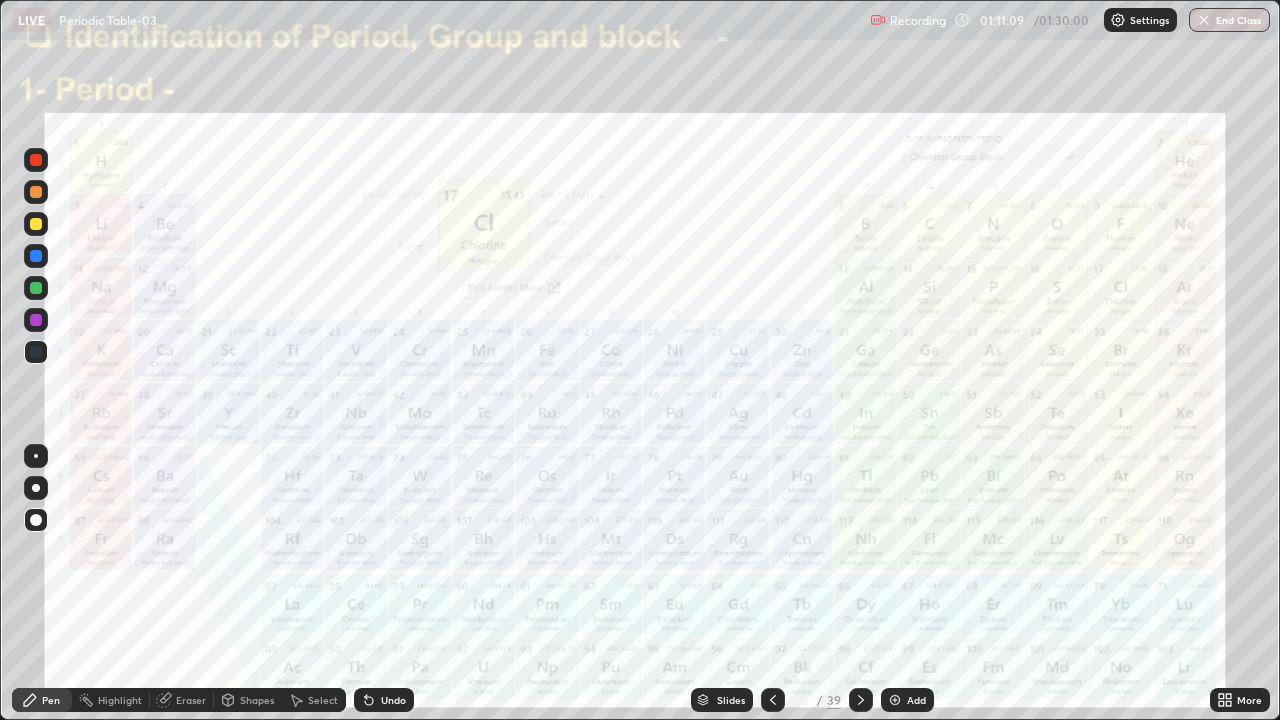 click at bounding box center [200, 341] 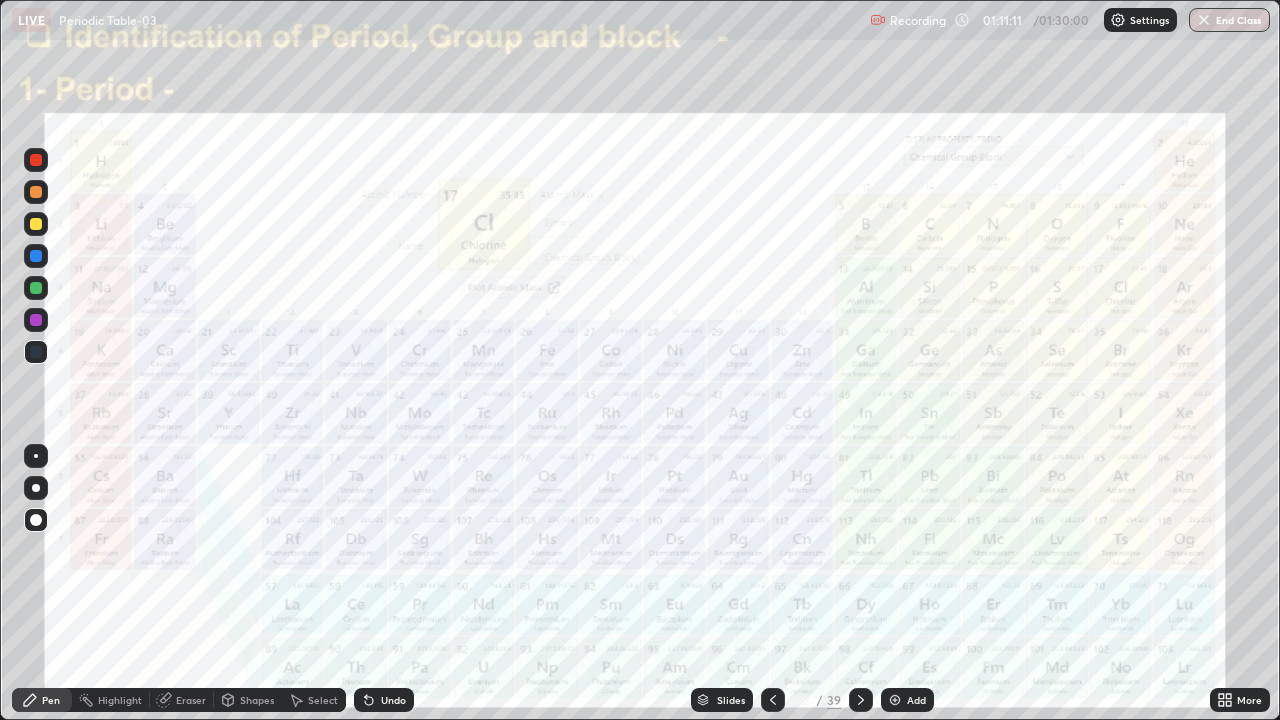 click at bounding box center [36, 224] 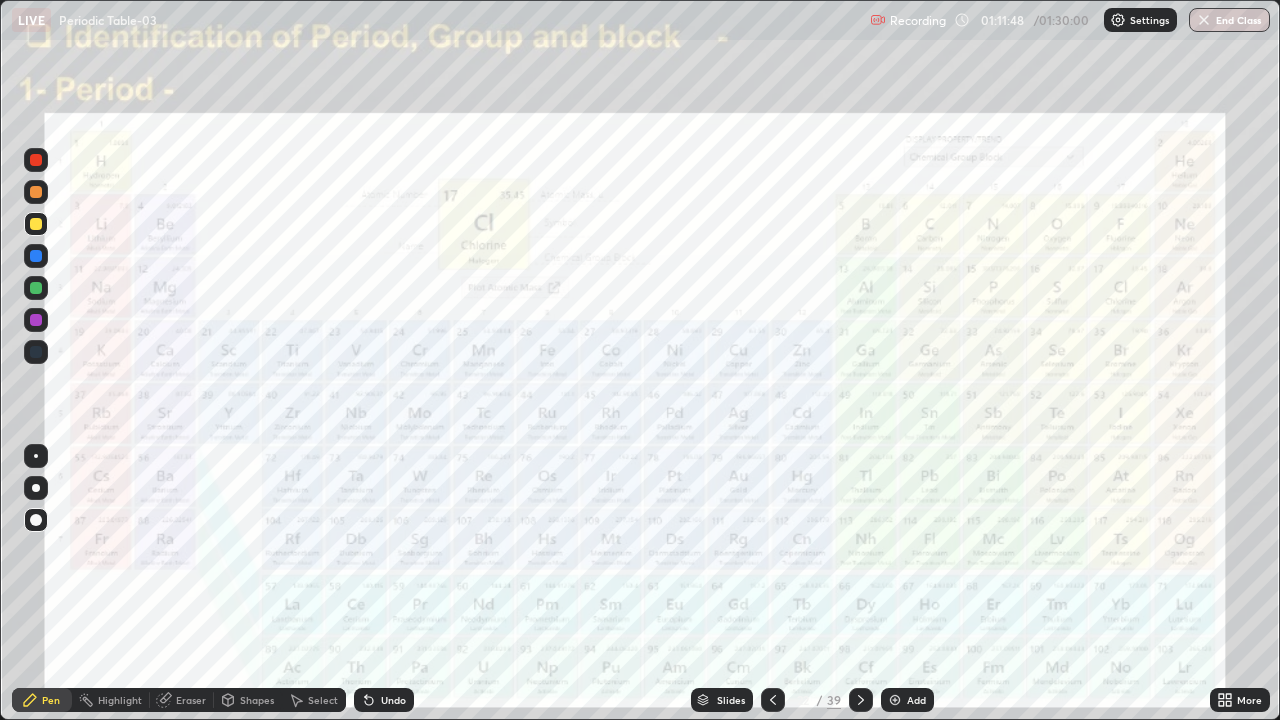 click 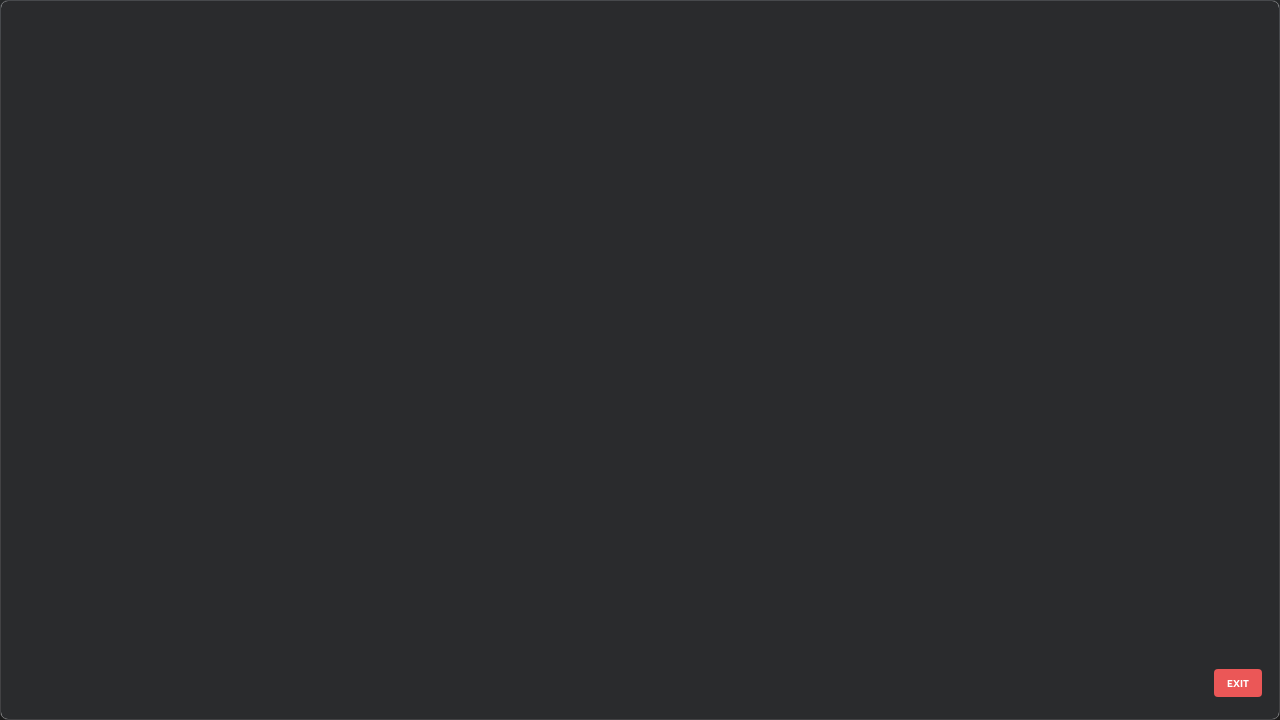 scroll, scrollTop: 1079, scrollLeft: 0, axis: vertical 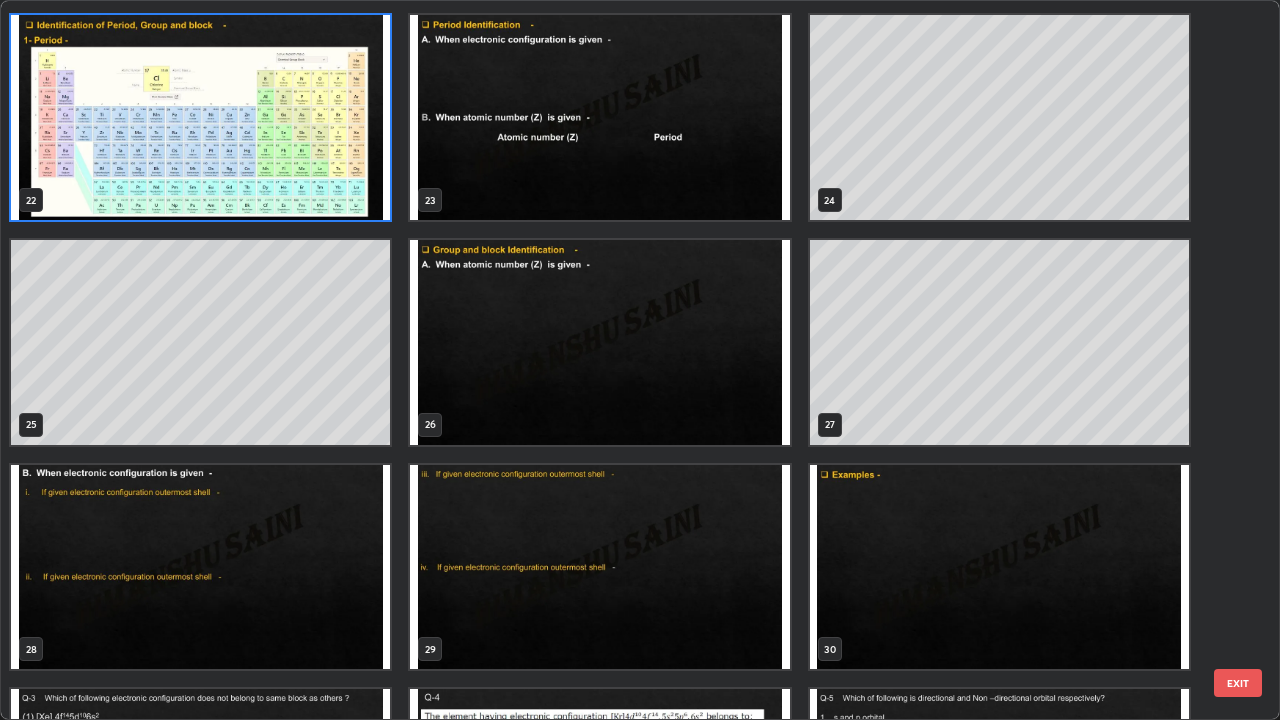 click at bounding box center (200, 117) 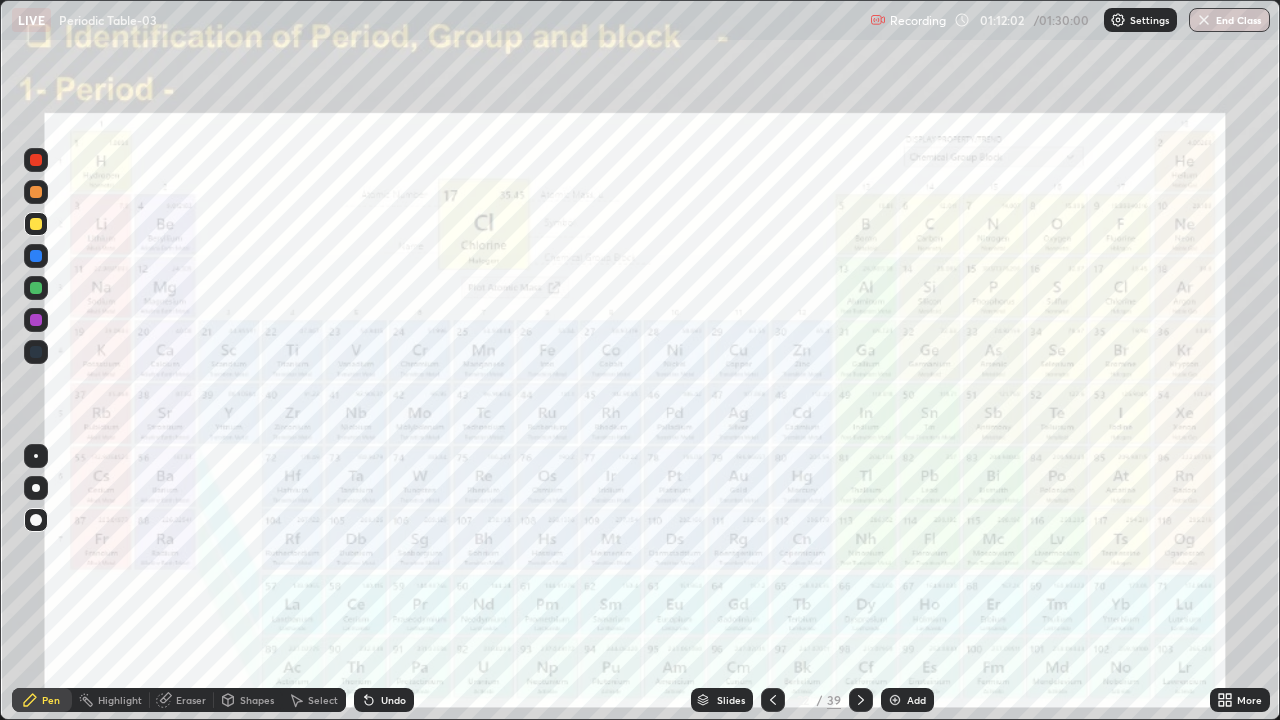 click on "Slides" at bounding box center [722, 700] 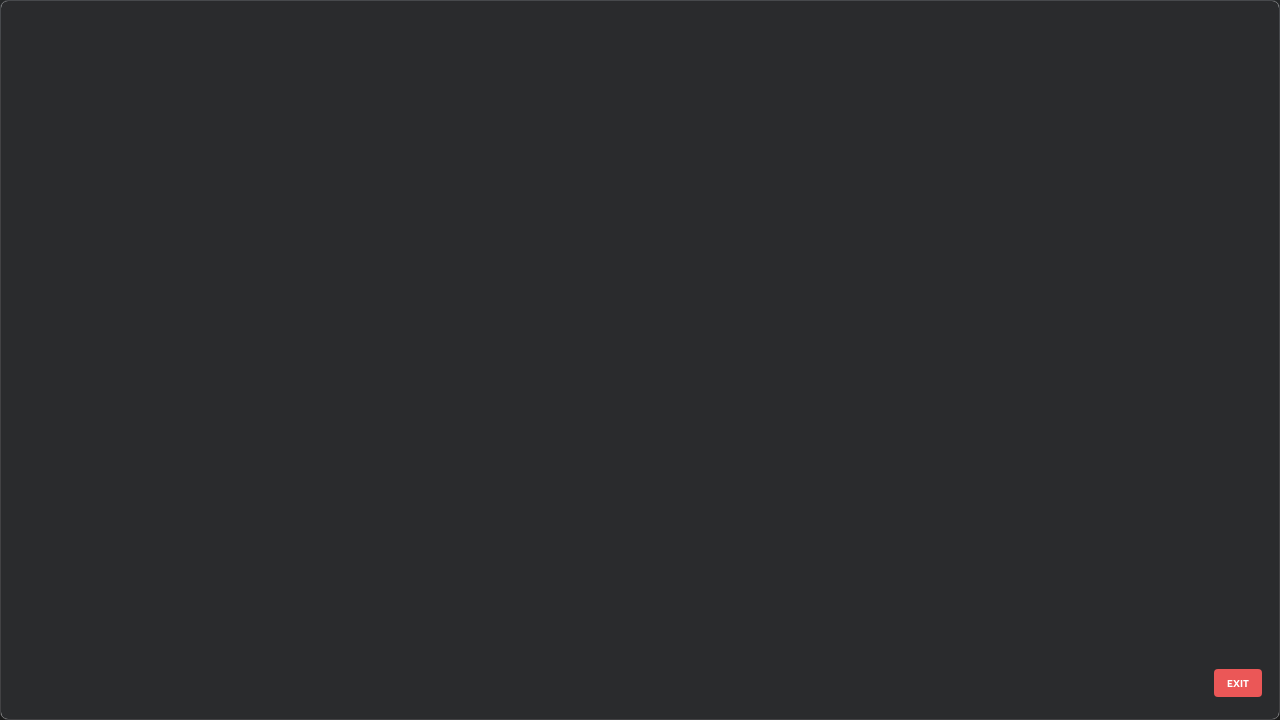 scroll, scrollTop: 1079, scrollLeft: 0, axis: vertical 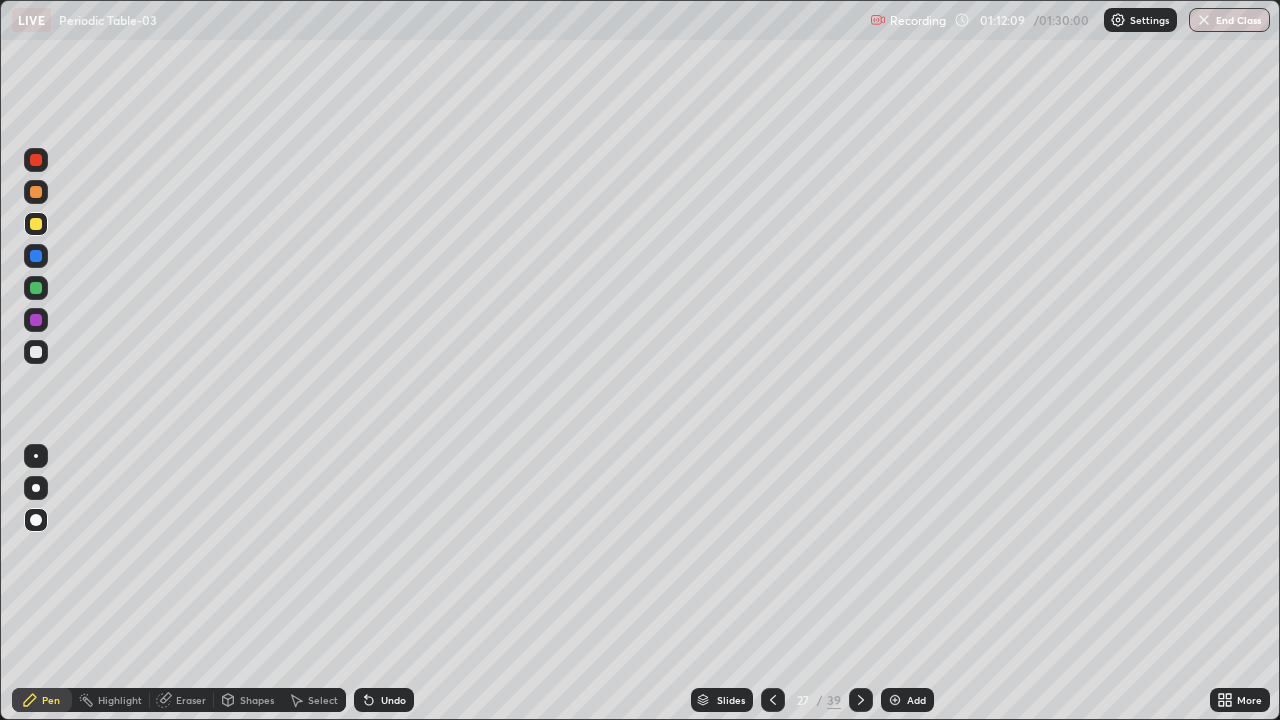 click at bounding box center [36, 256] 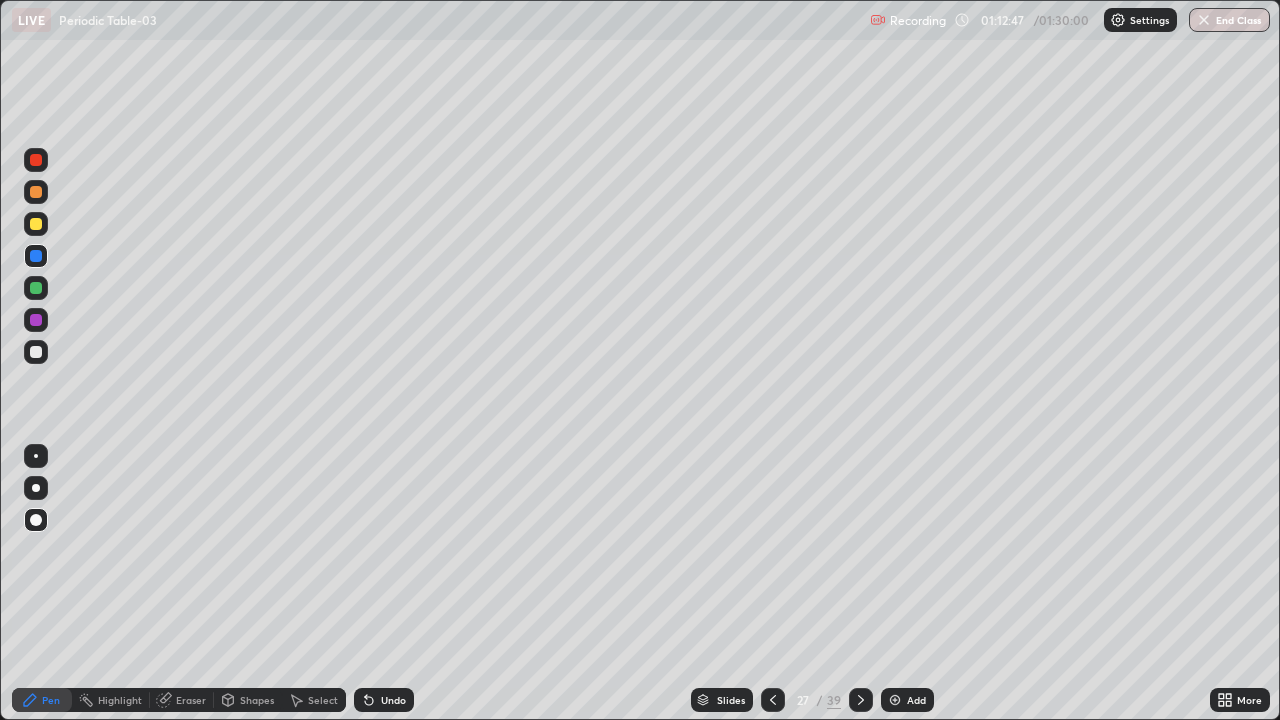 click 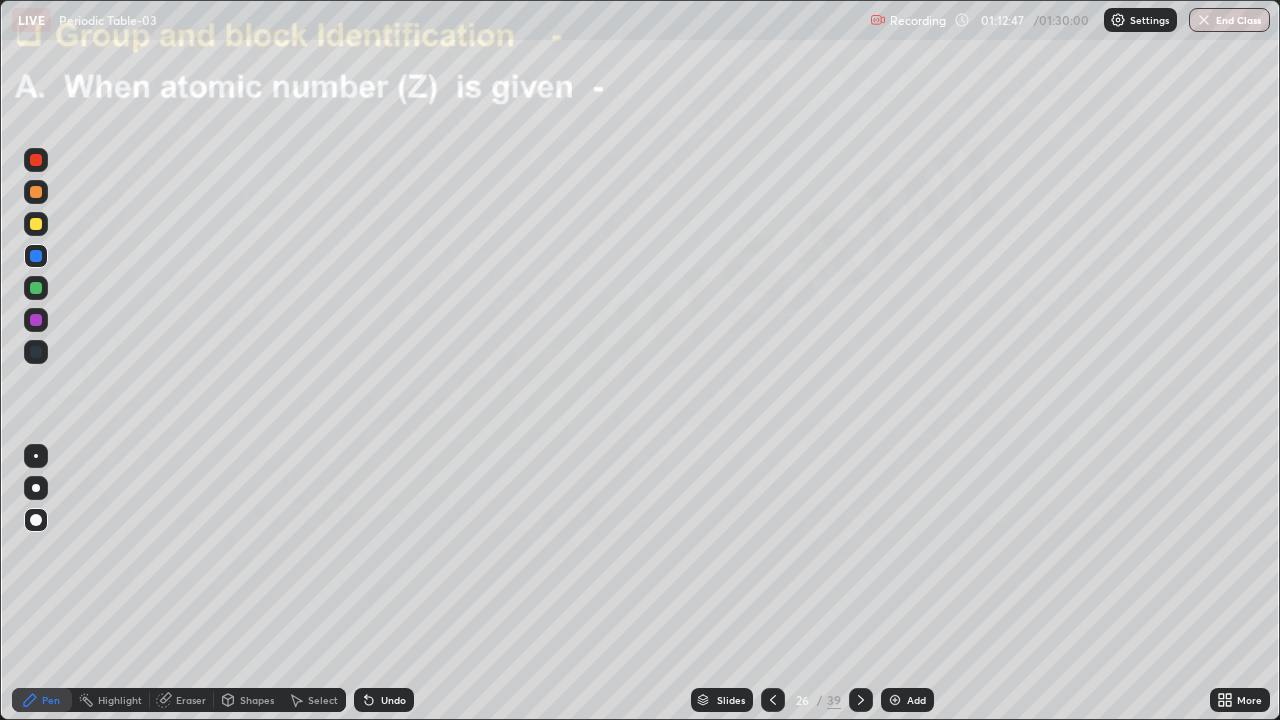 click 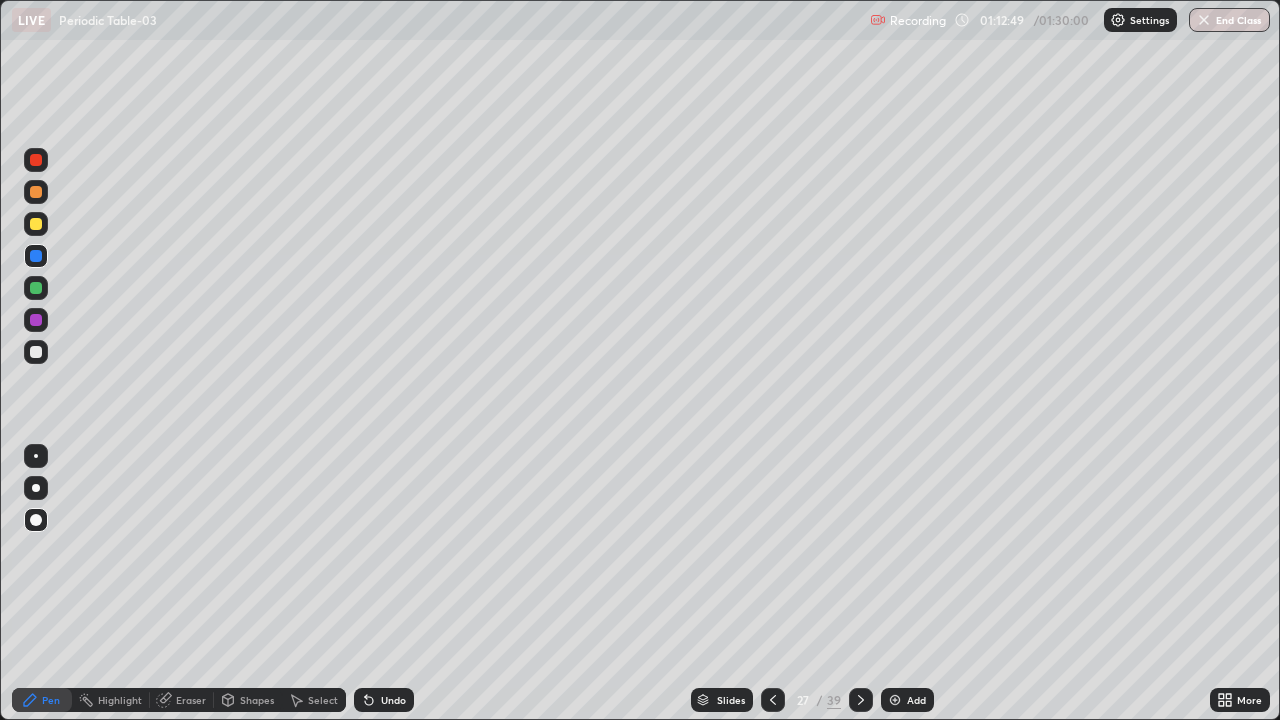 click on "Add" at bounding box center (907, 700) 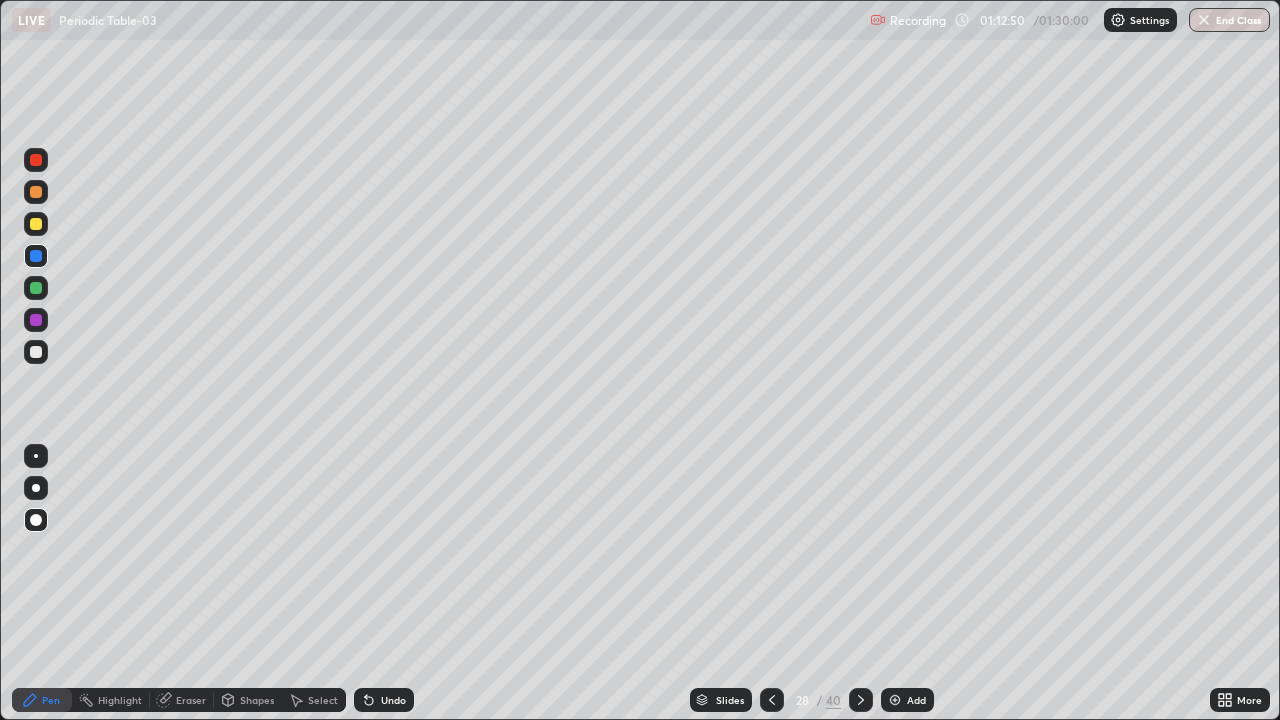 click at bounding box center (36, 224) 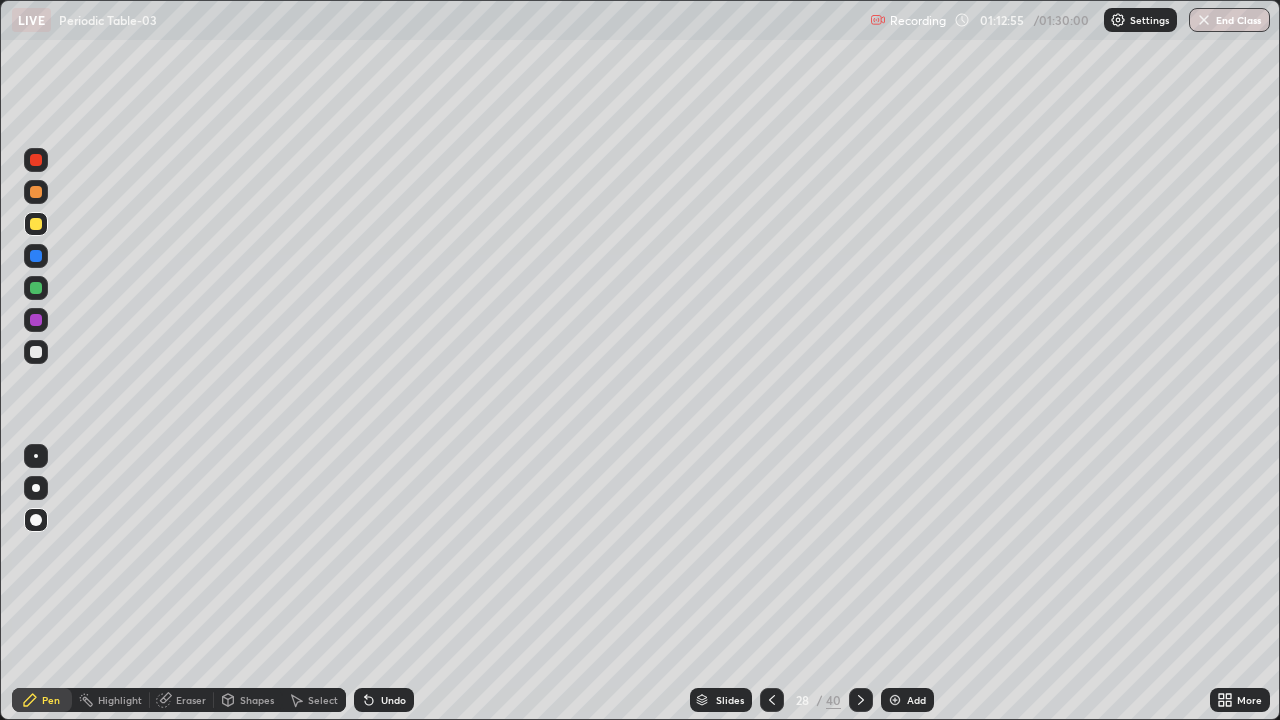 click at bounding box center [36, 288] 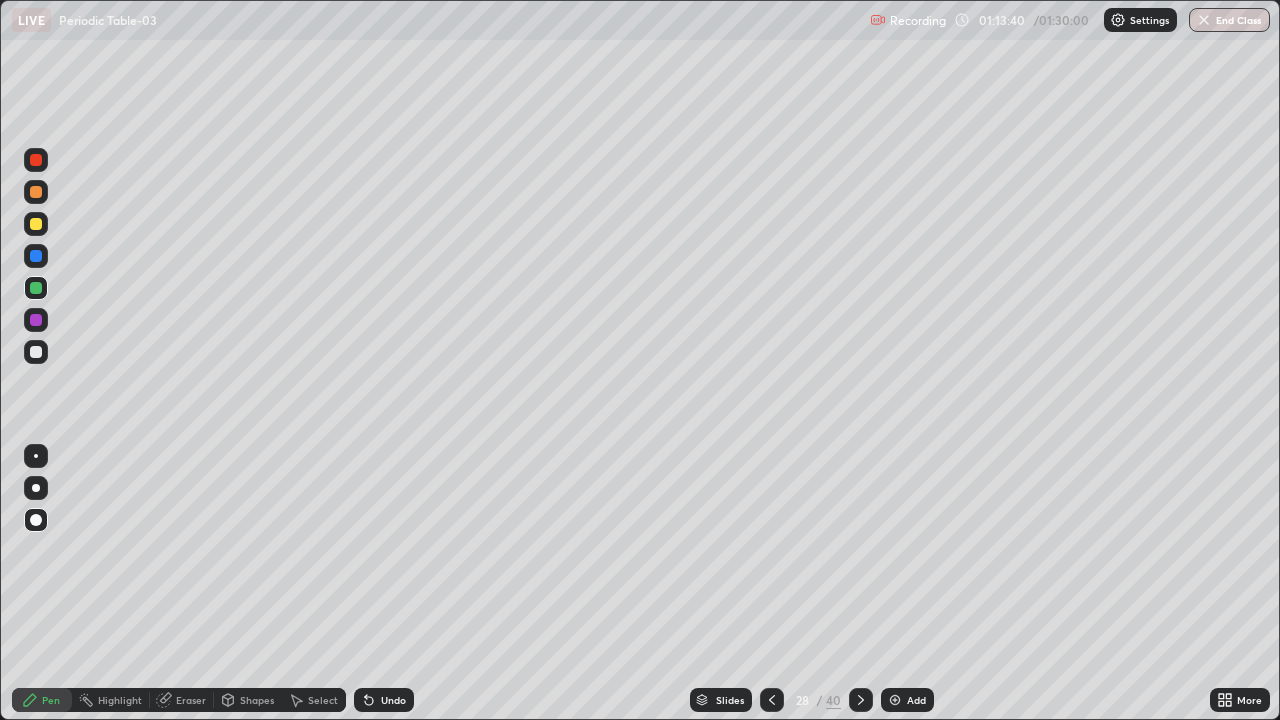 click at bounding box center (36, 352) 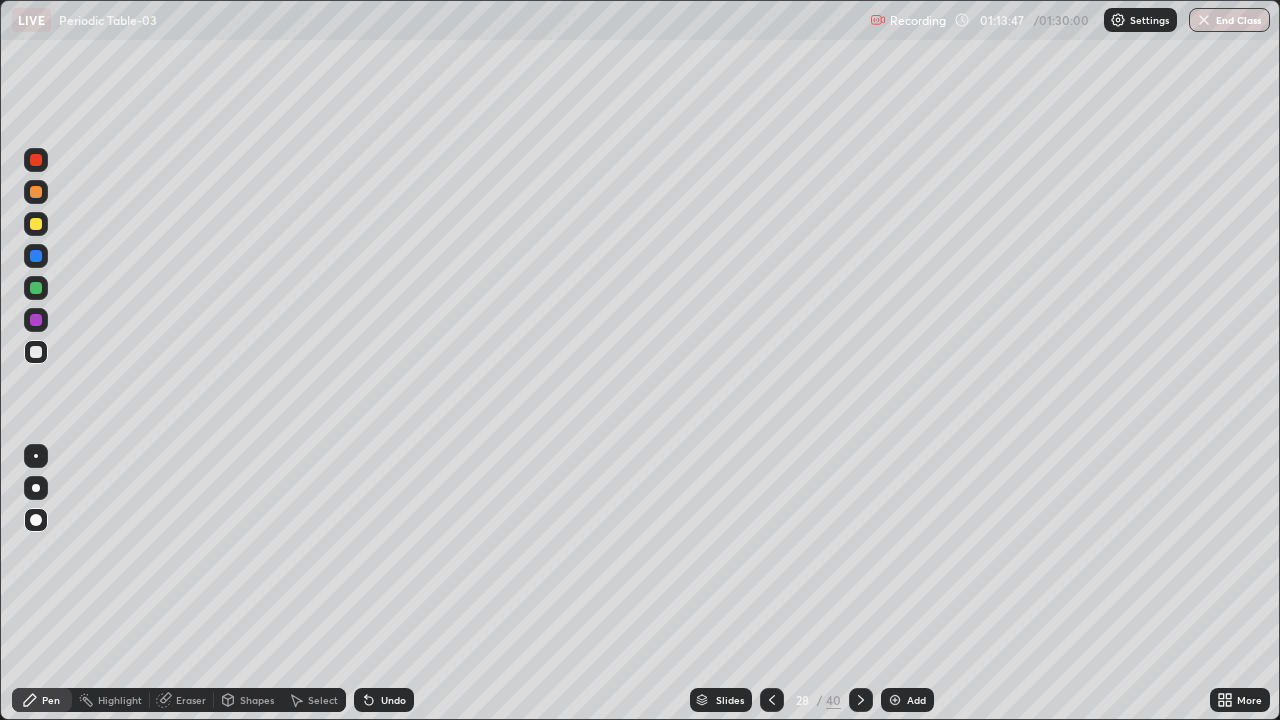 click at bounding box center (36, 352) 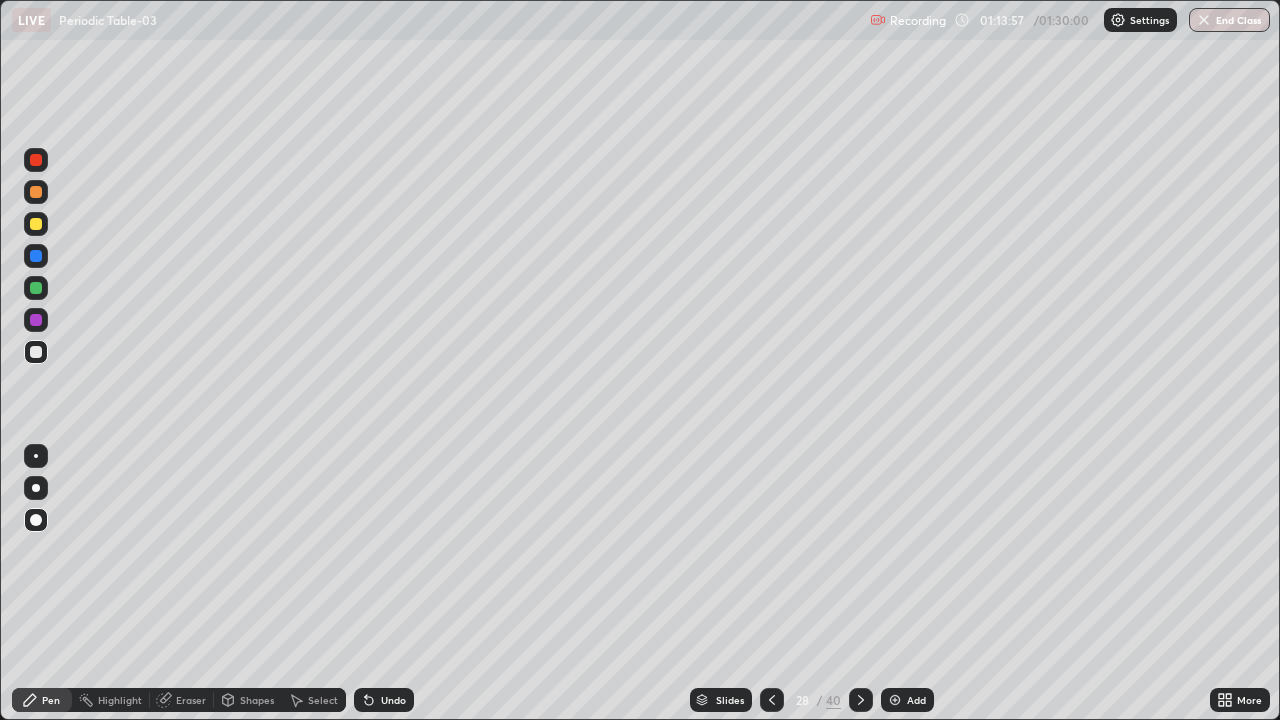 click on "Undo" at bounding box center (393, 700) 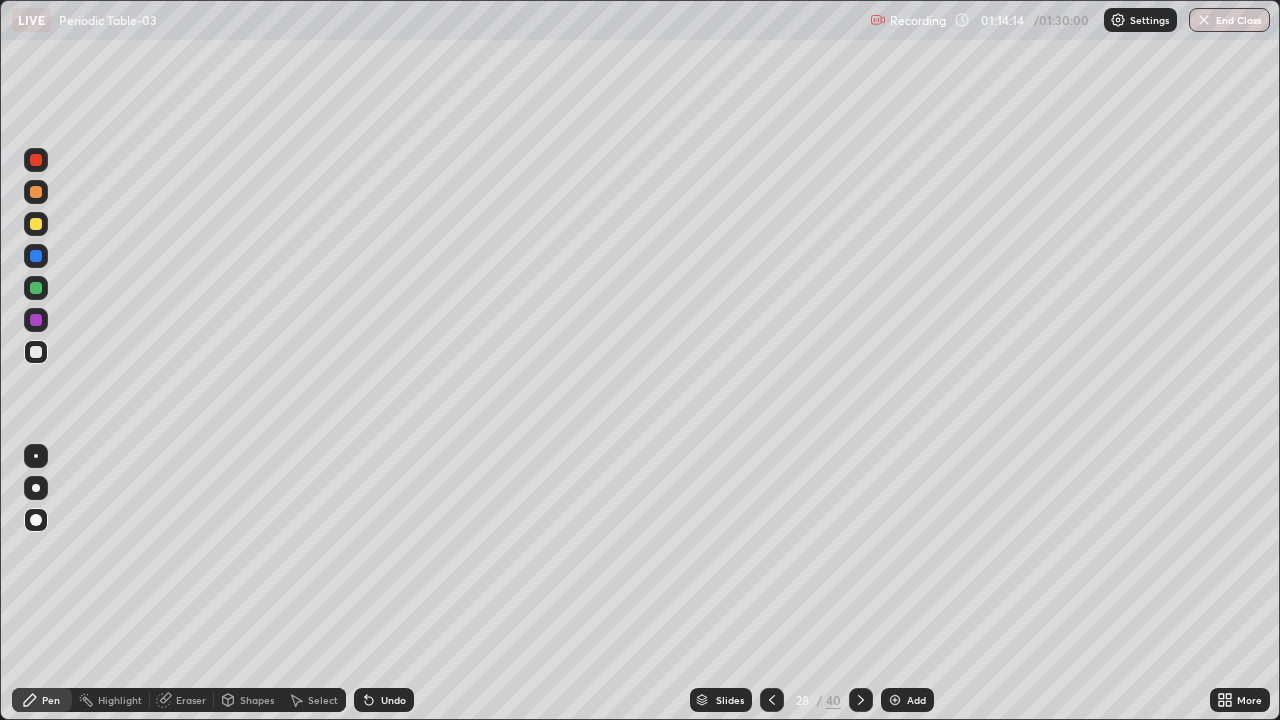 click on "Undo" at bounding box center (393, 700) 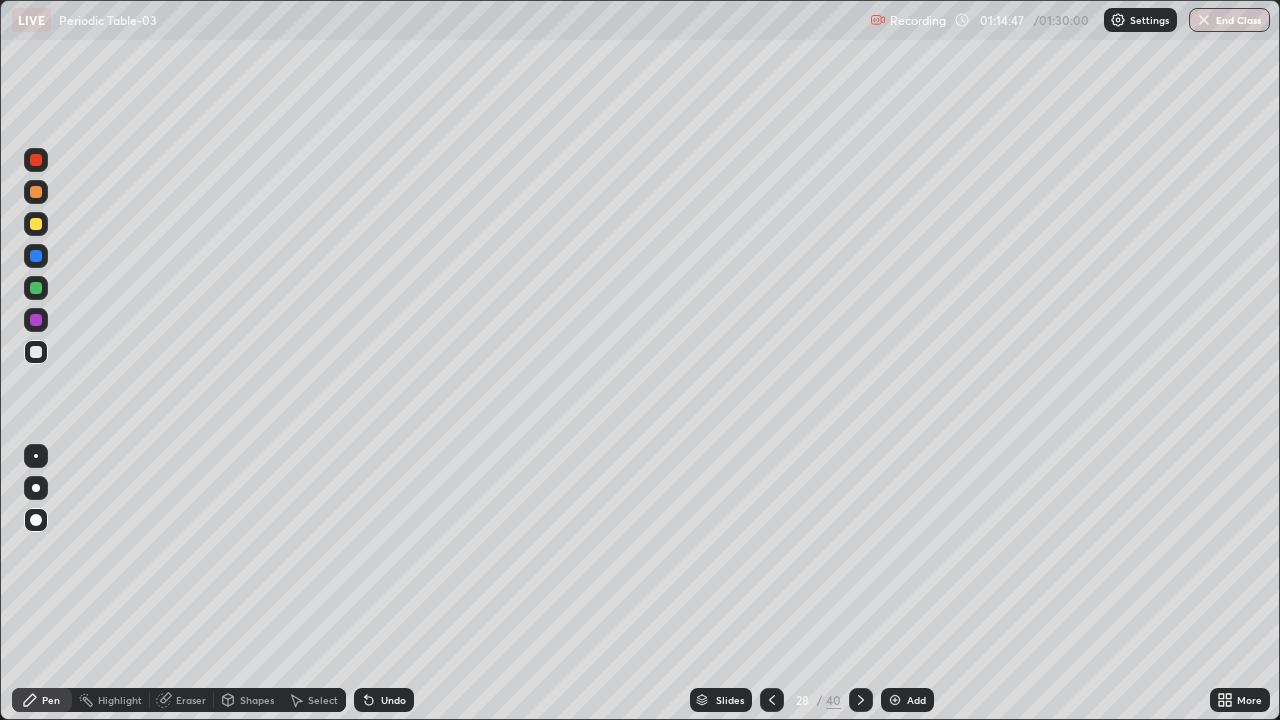 click at bounding box center [36, 320] 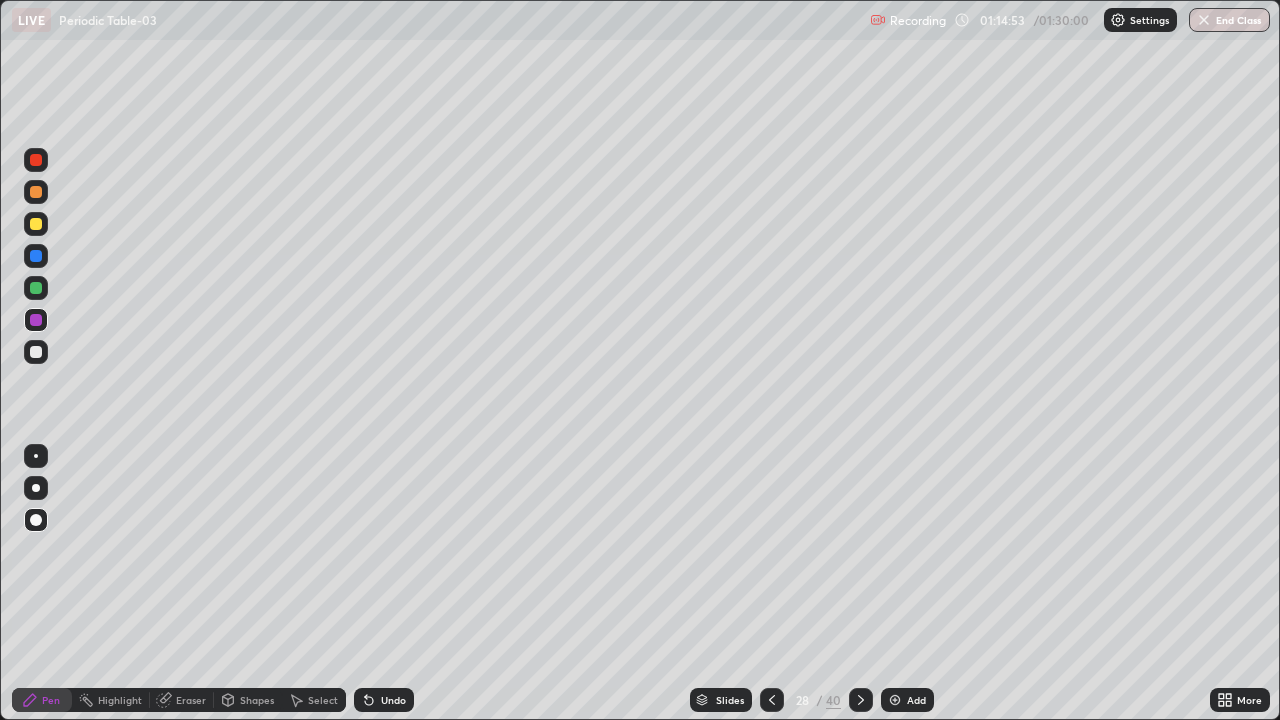 click at bounding box center (36, 224) 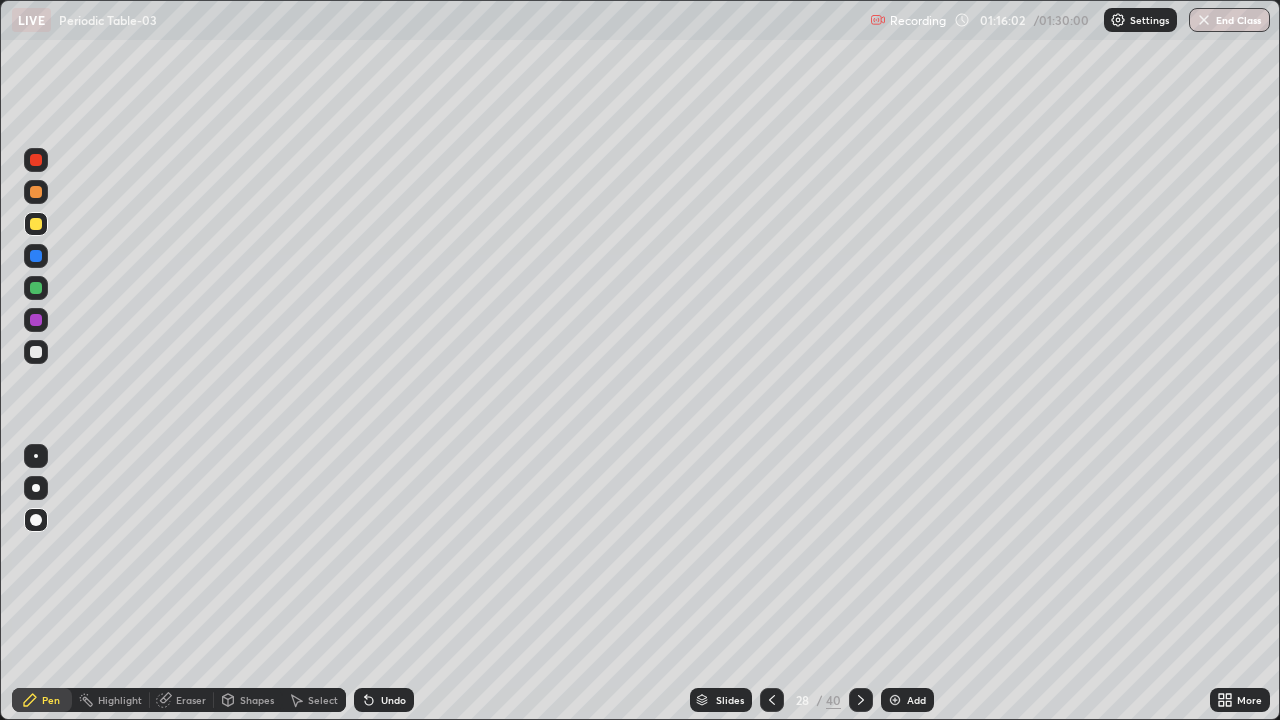 click 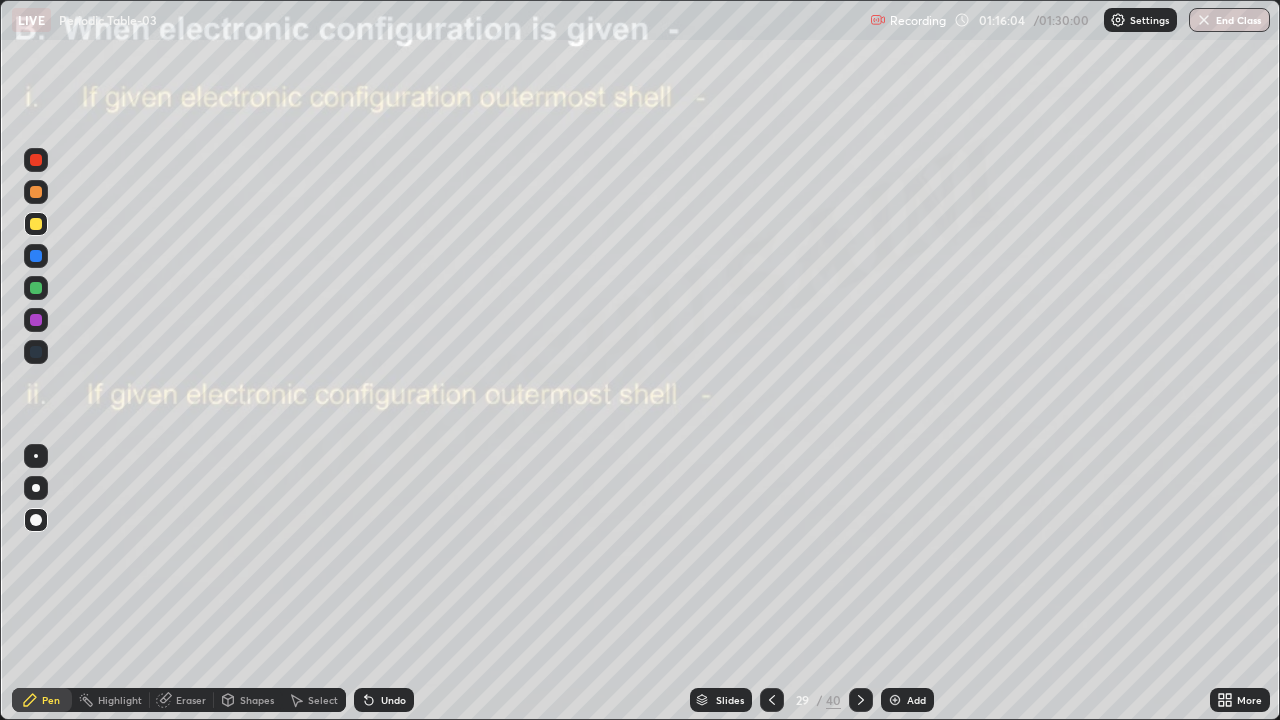 click at bounding box center (36, 256) 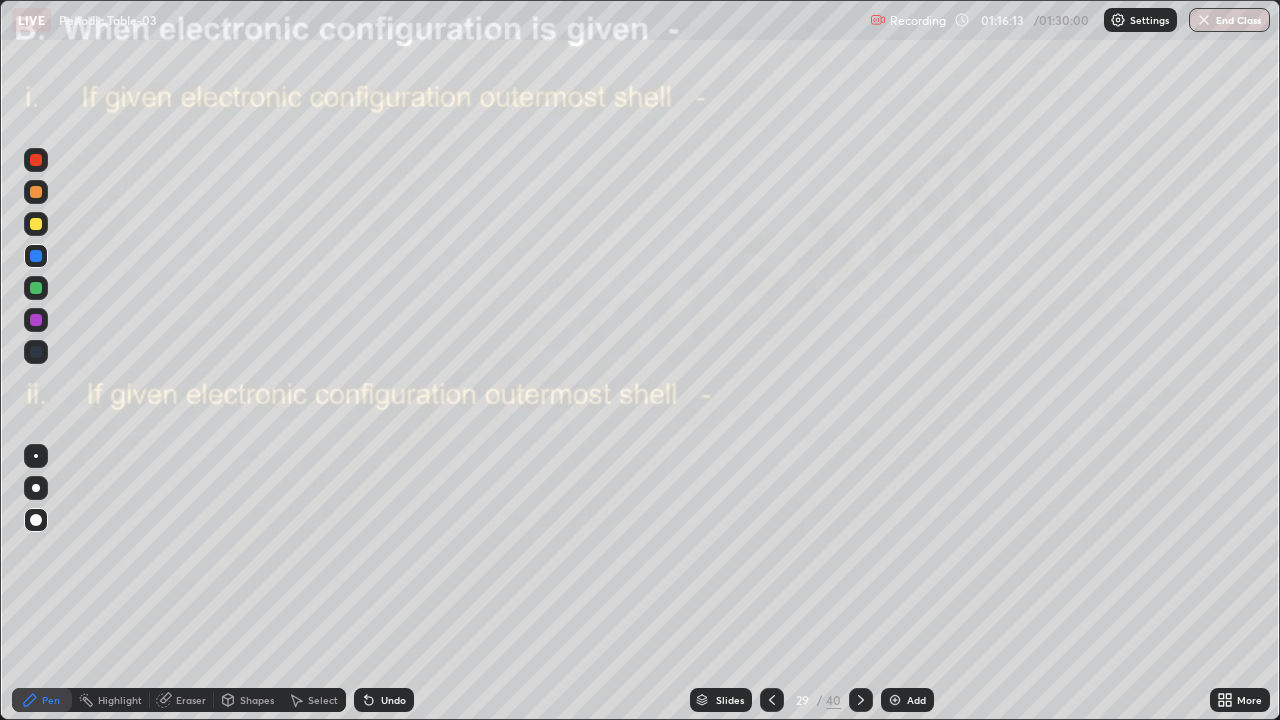 click at bounding box center (36, 224) 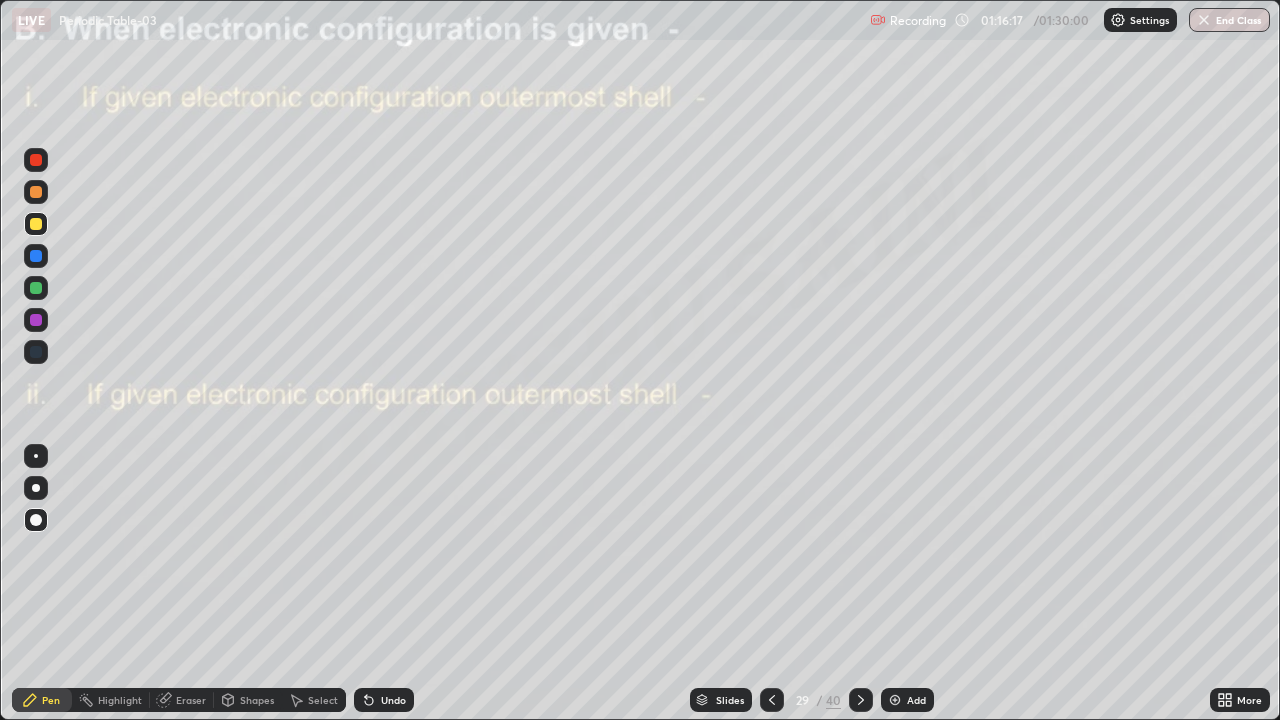 click at bounding box center (36, 192) 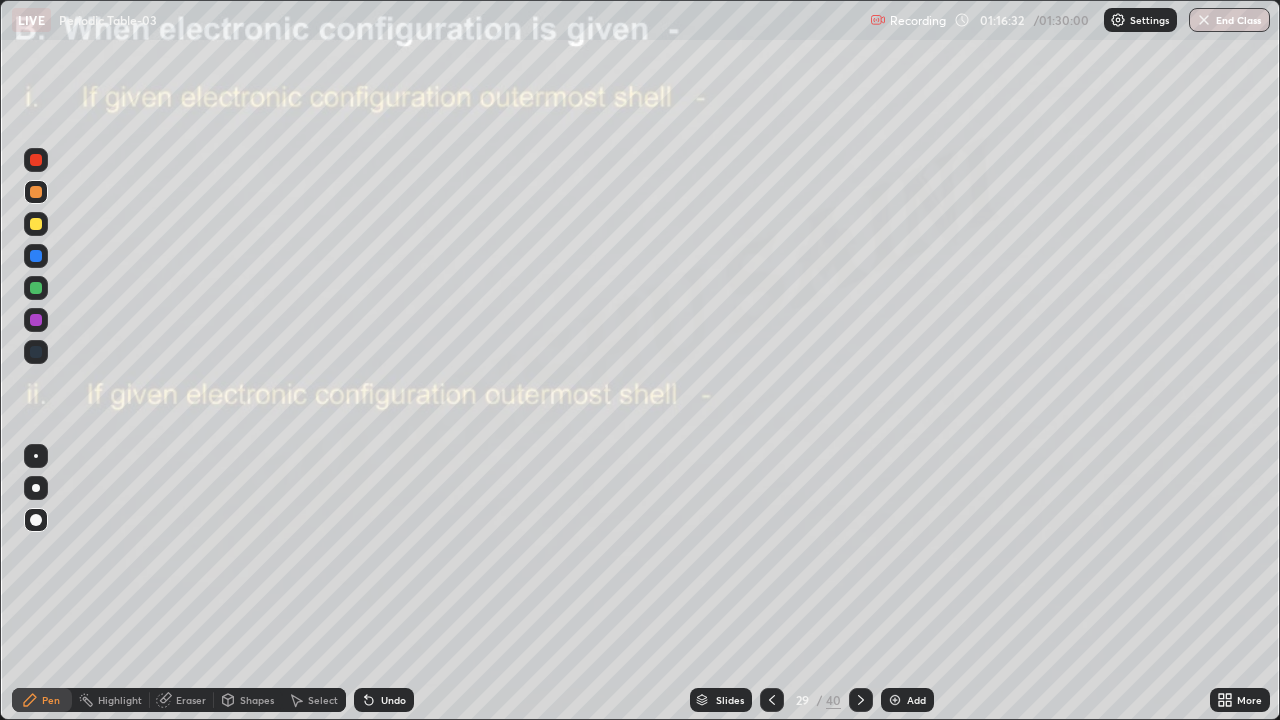 click at bounding box center (36, 320) 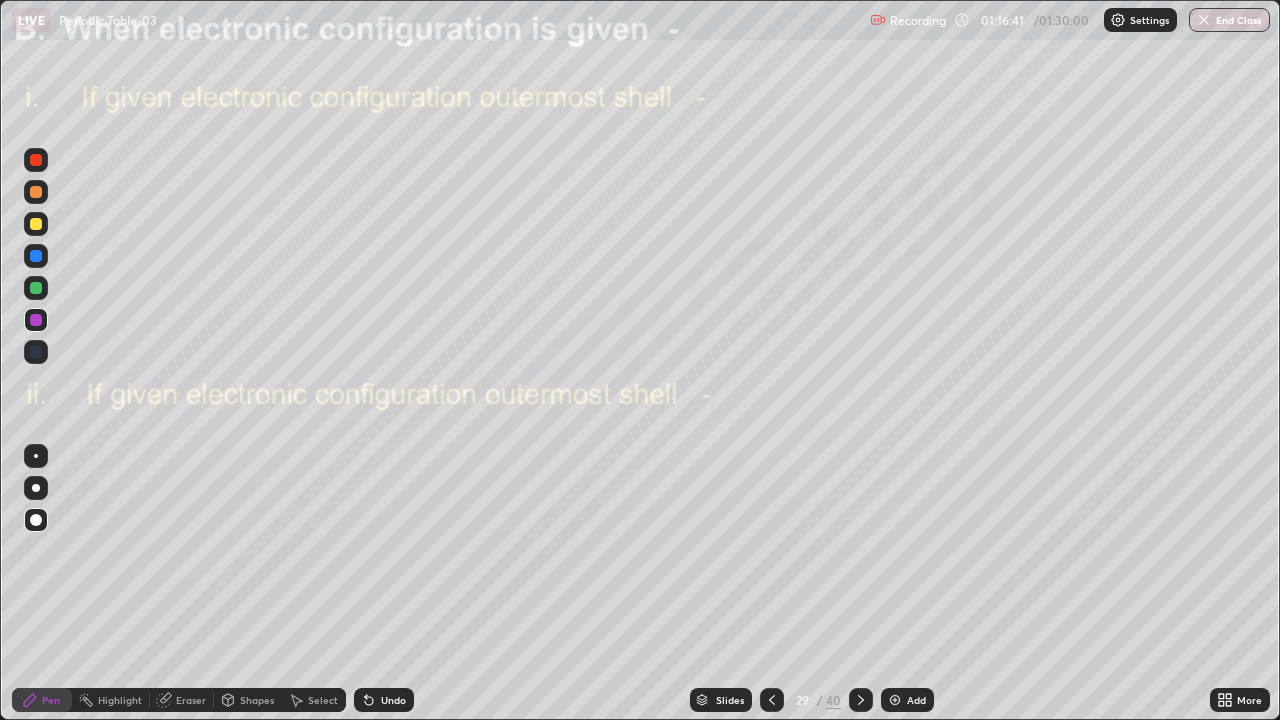 click at bounding box center (36, 256) 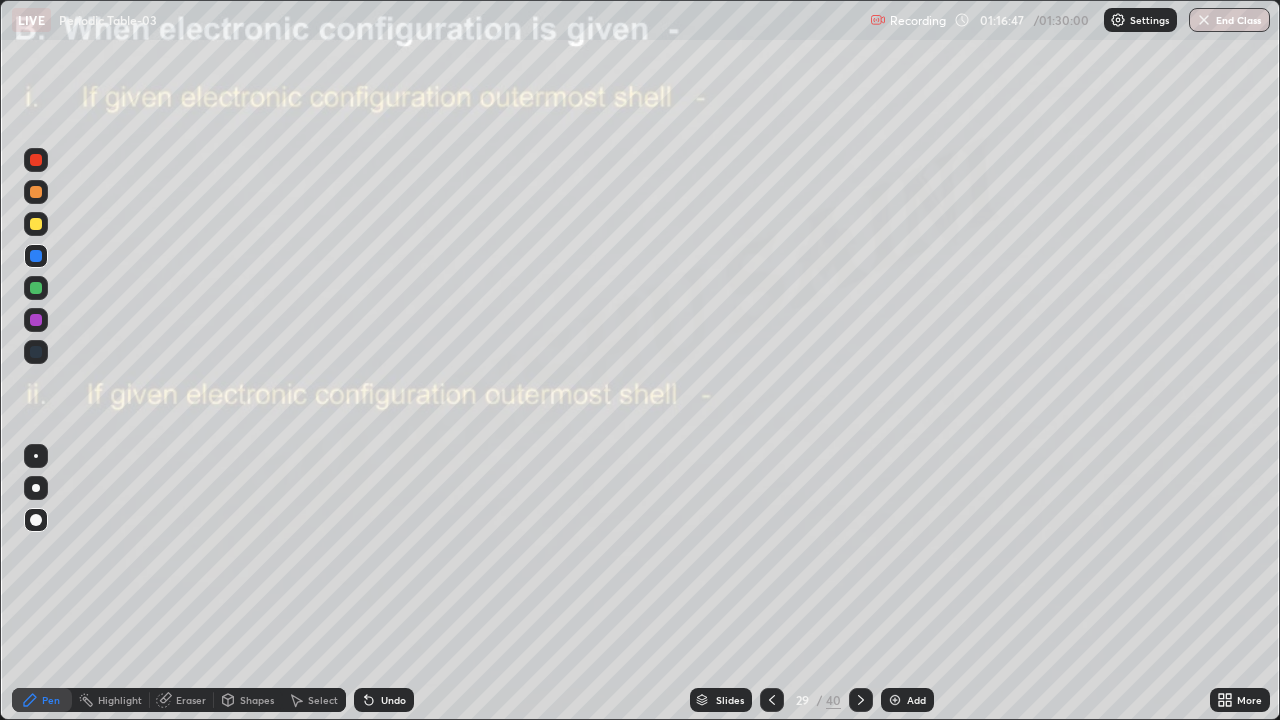 click at bounding box center (36, 288) 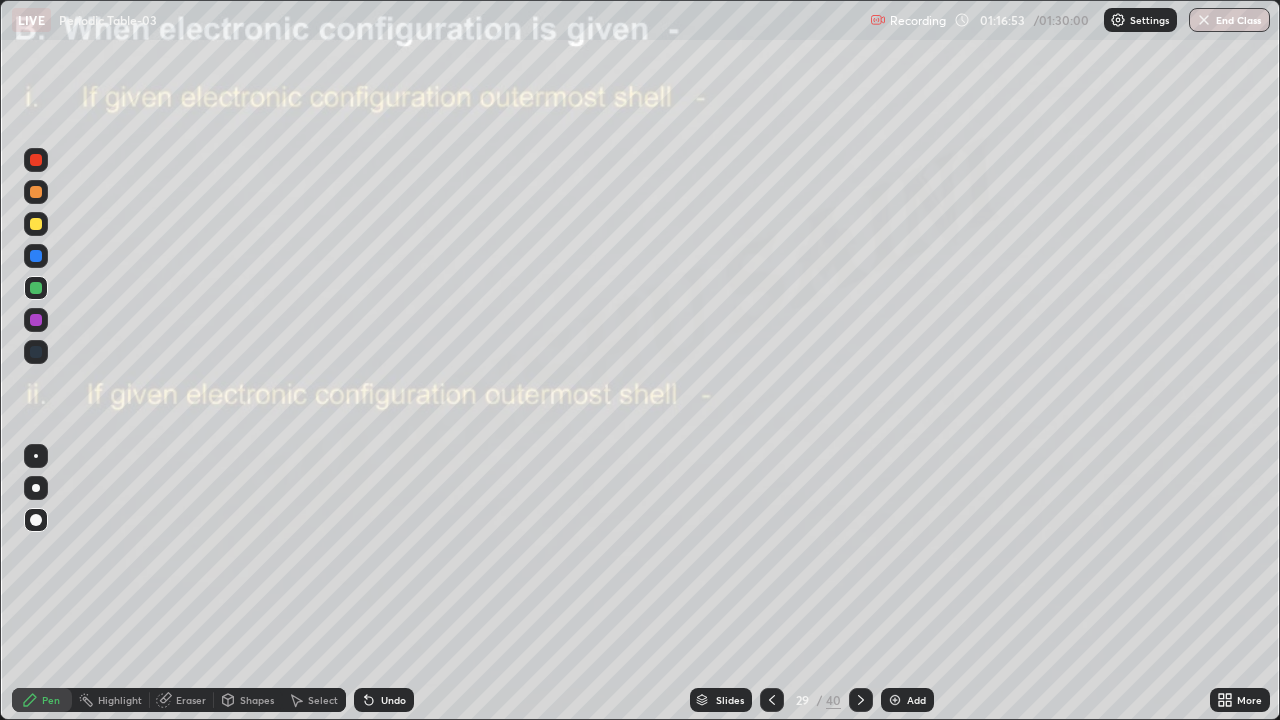 click at bounding box center (36, 224) 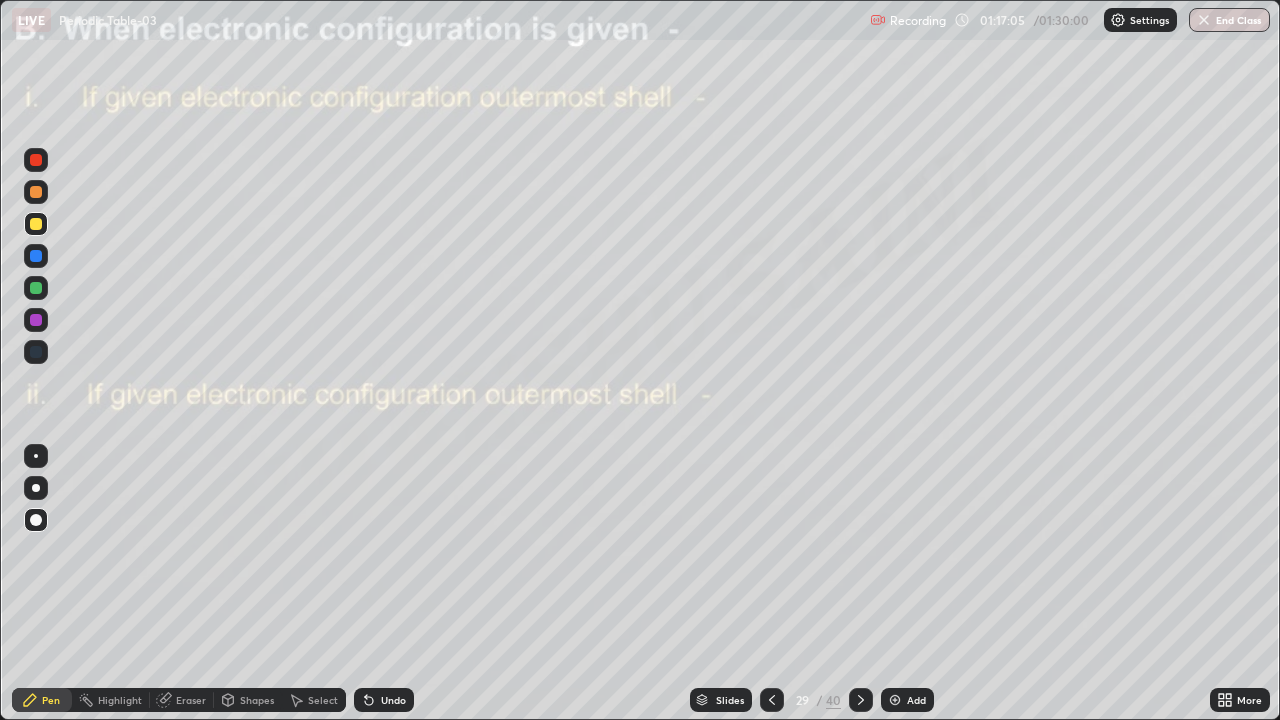 click on "Undo" at bounding box center [393, 700] 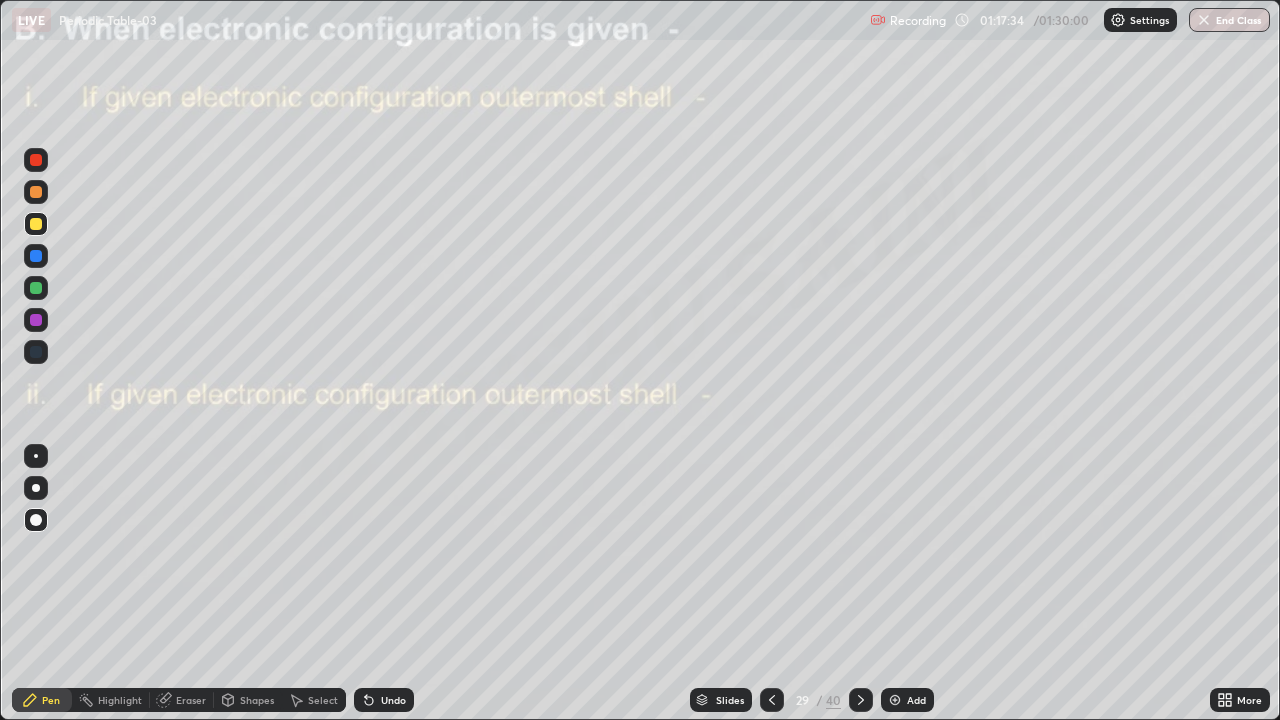 click at bounding box center [36, 256] 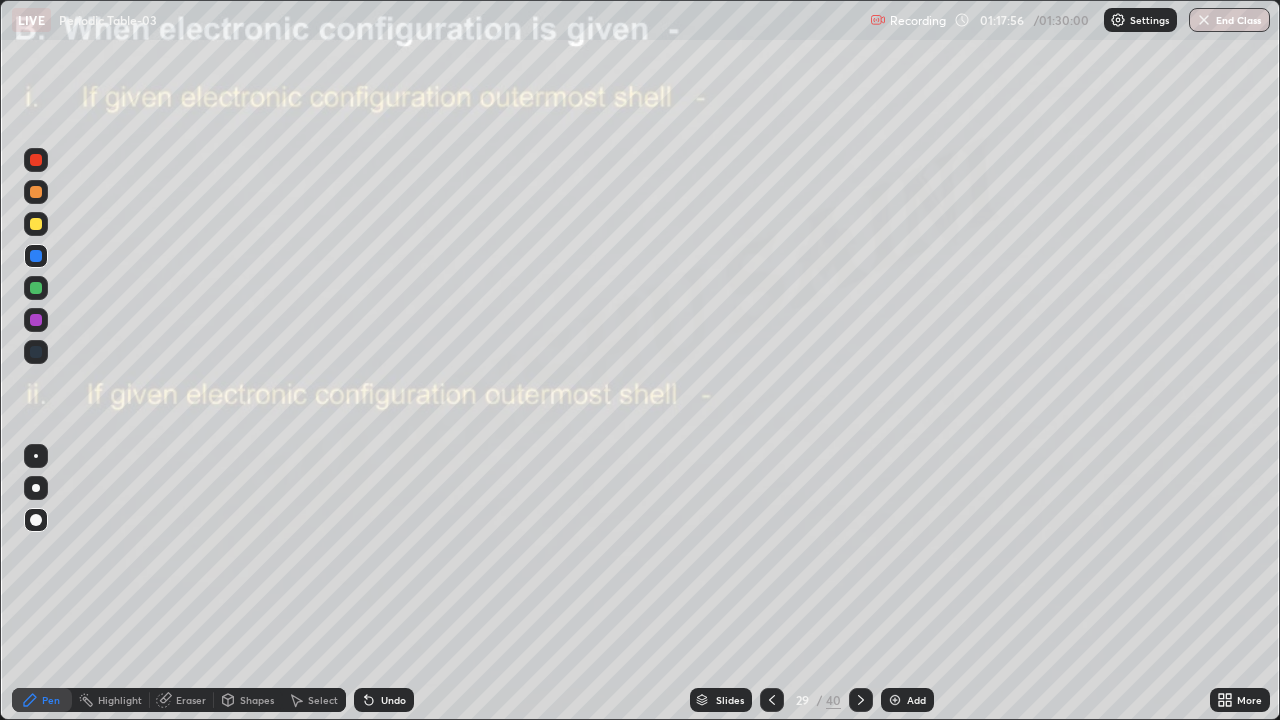 click at bounding box center [36, 320] 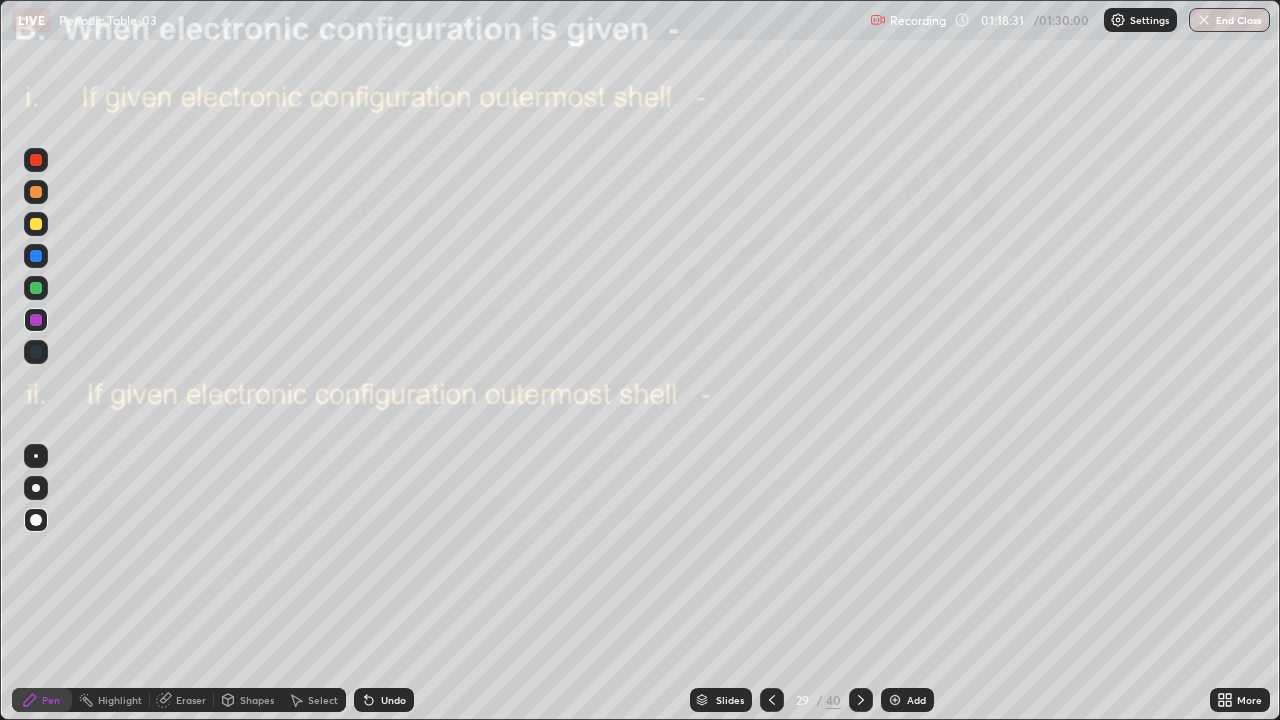 click at bounding box center (36, 224) 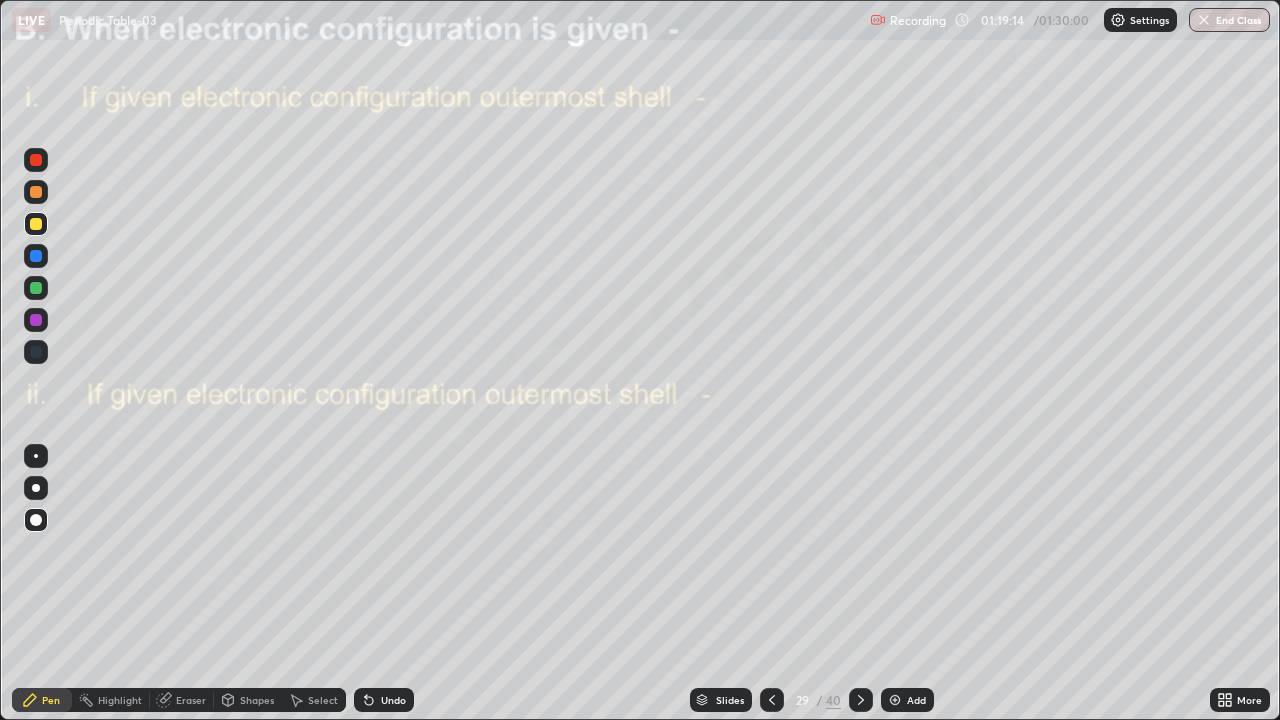 click at bounding box center (36, 320) 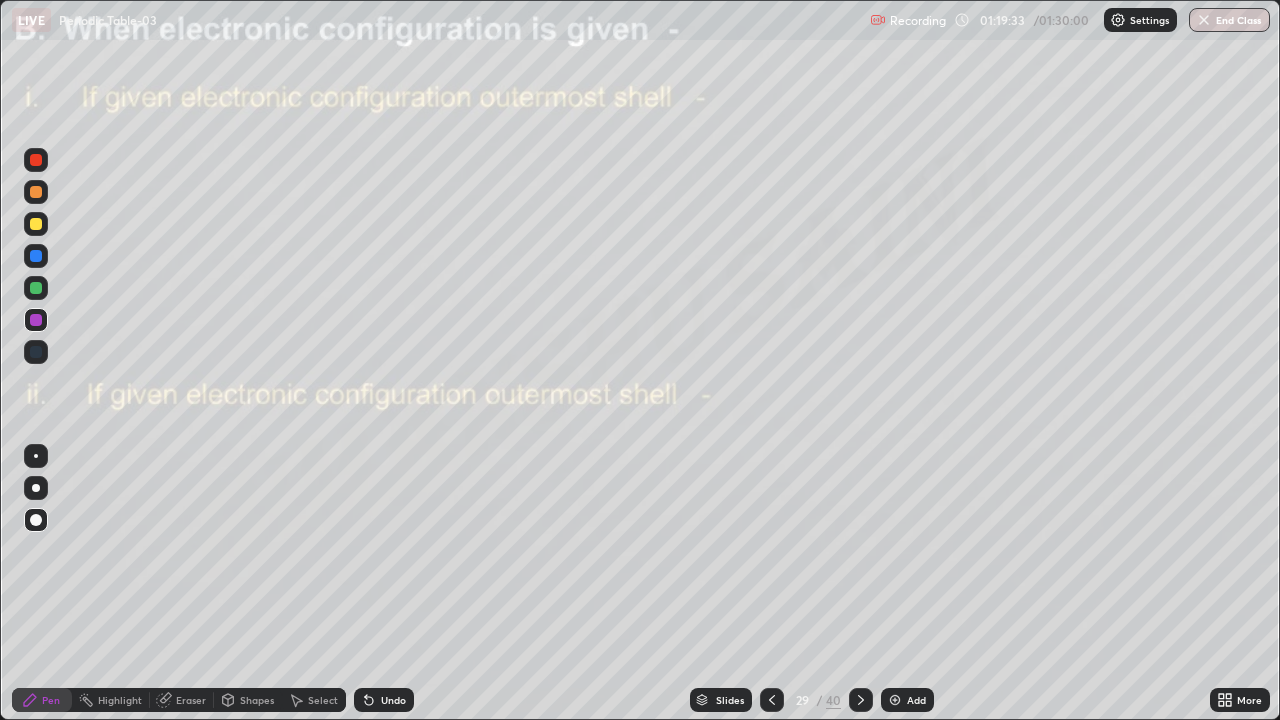 click 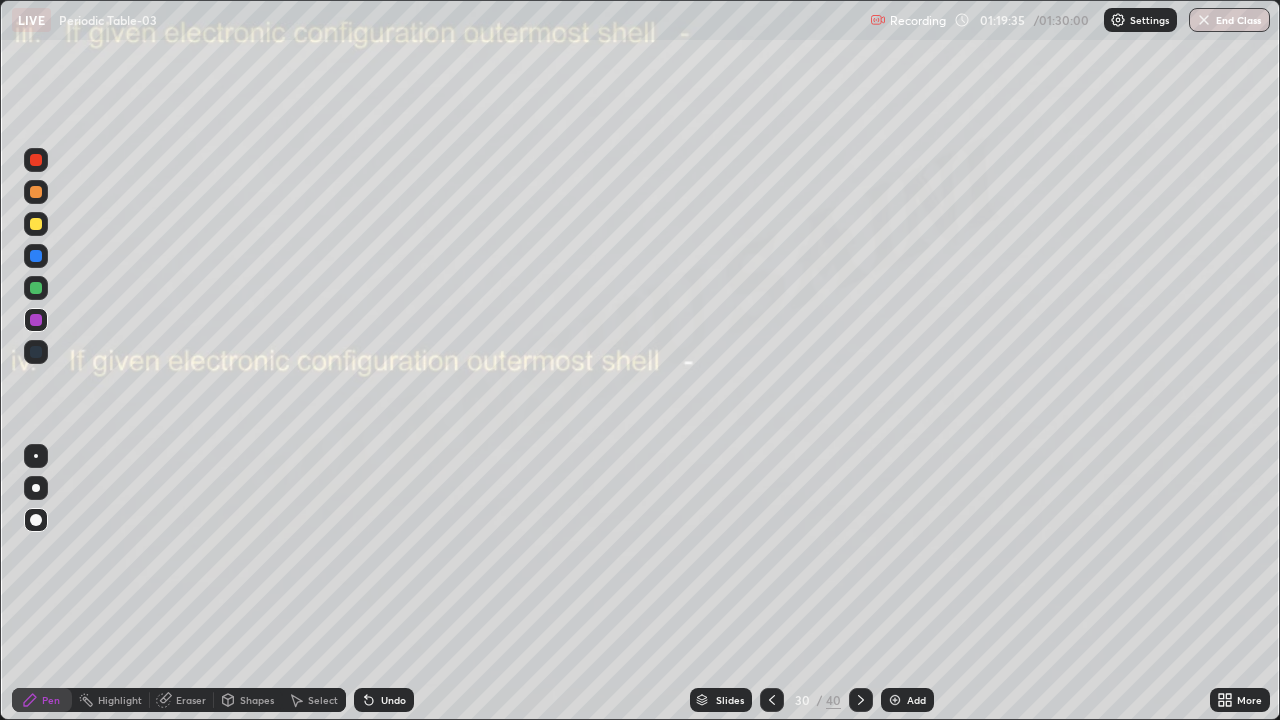 click at bounding box center [36, 224] 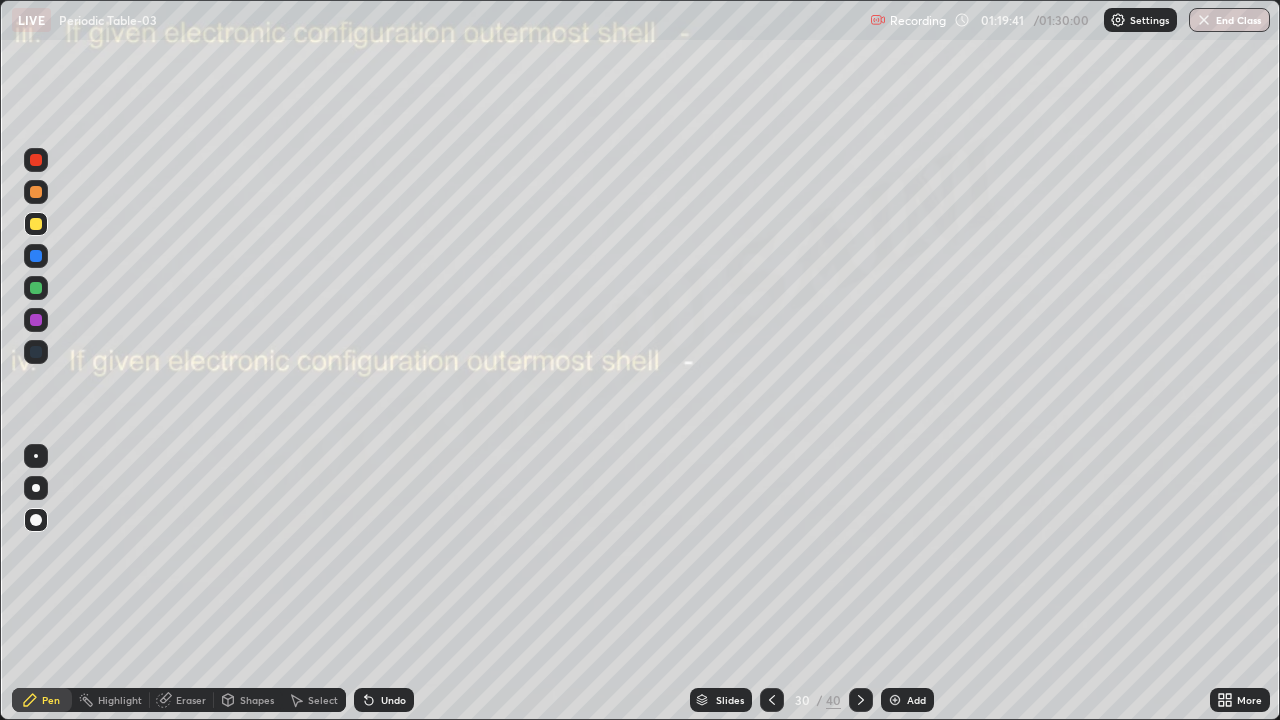 click at bounding box center (36, 192) 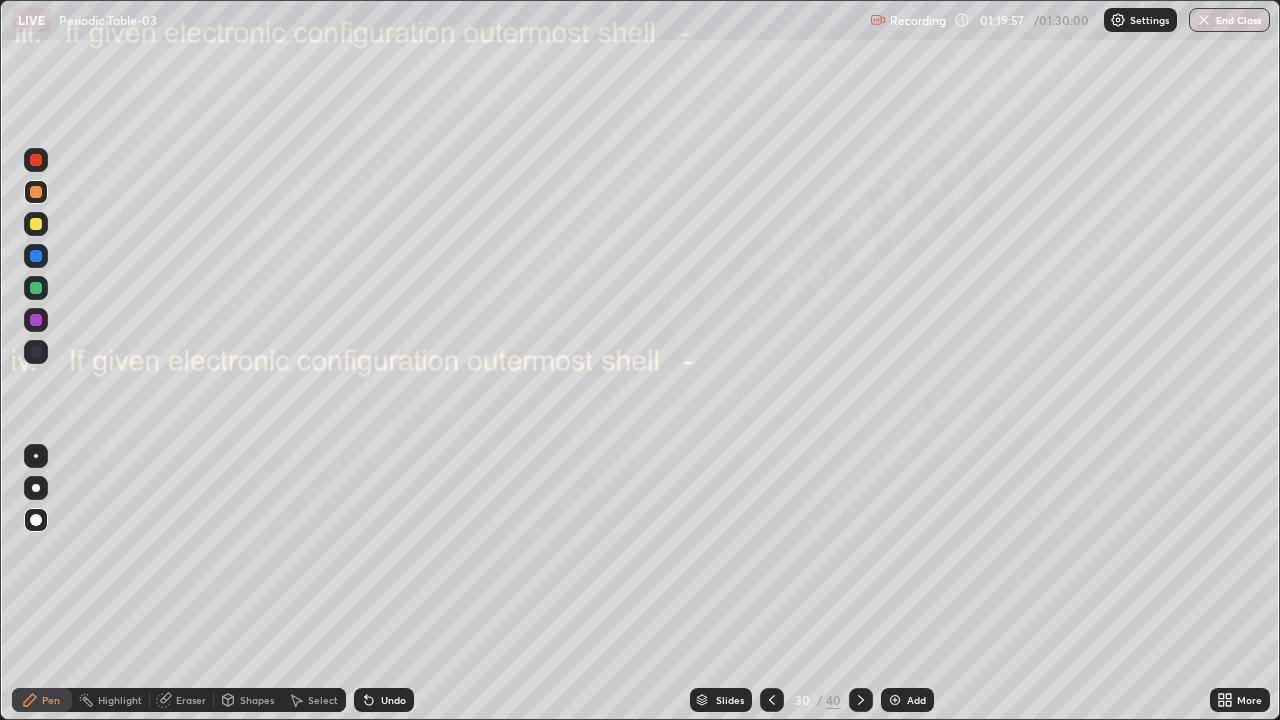 click at bounding box center [36, 224] 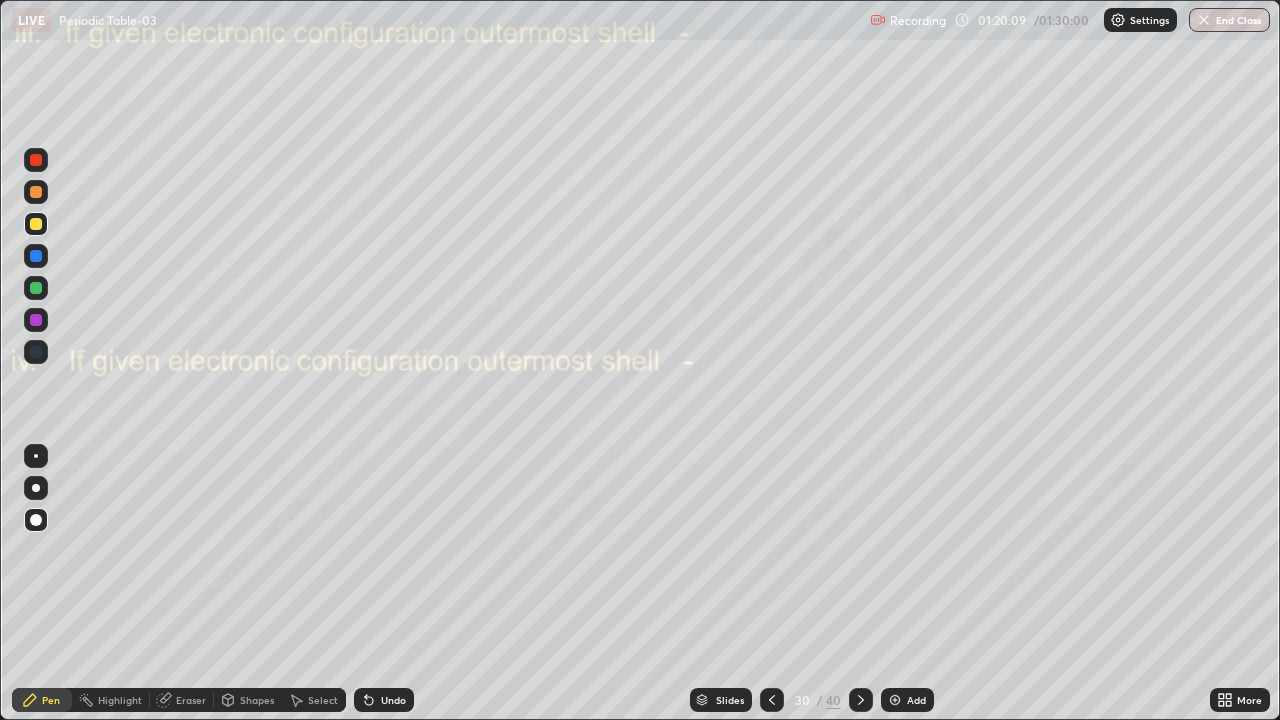 click at bounding box center [36, 320] 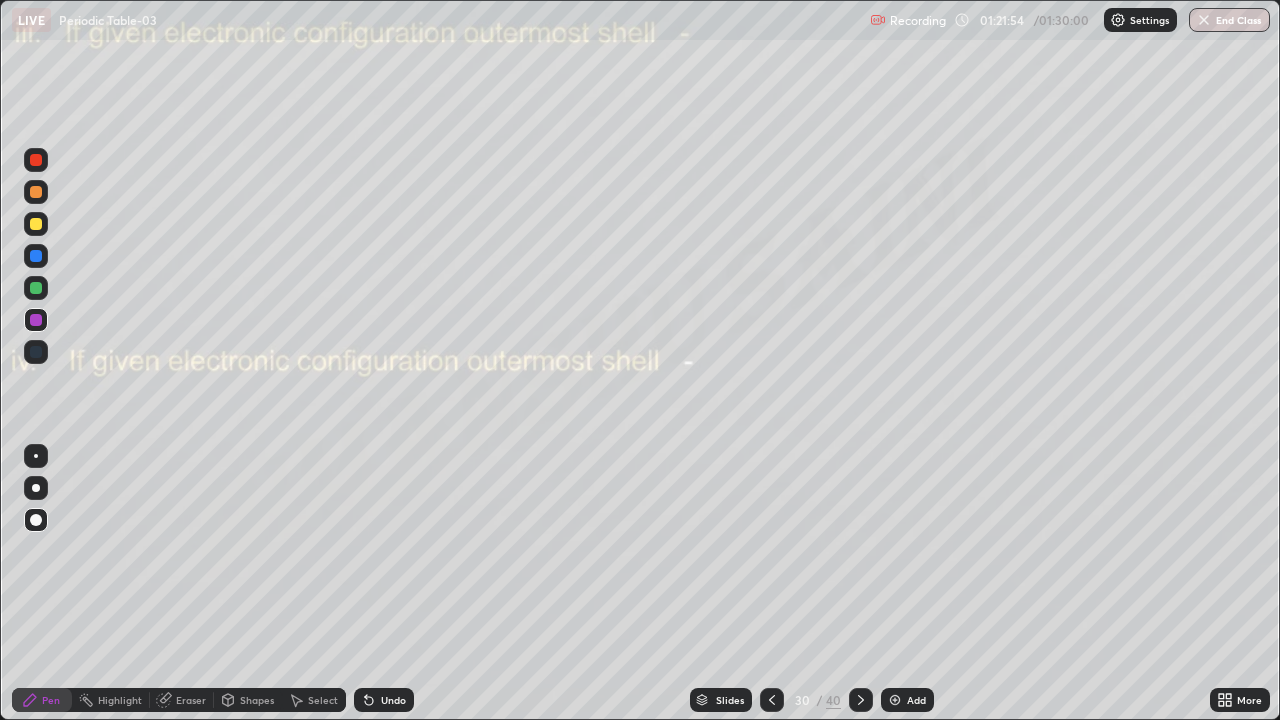 click at bounding box center [36, 288] 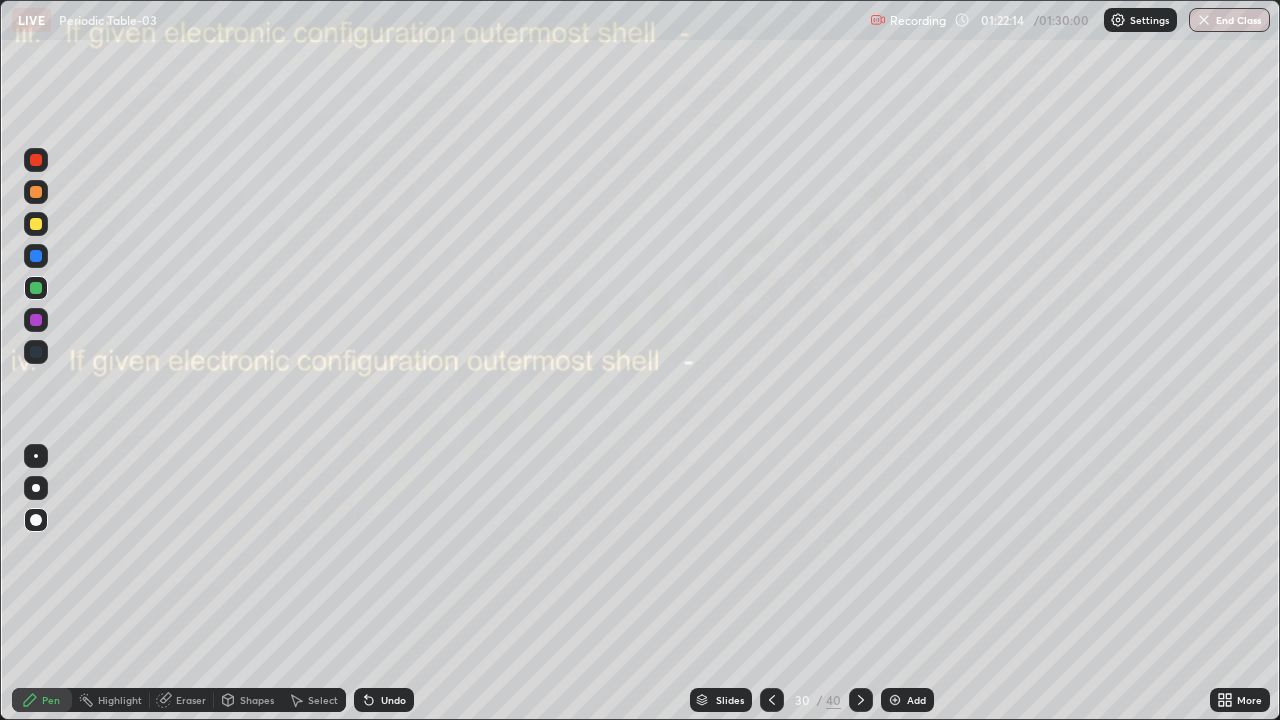 click at bounding box center (36, 224) 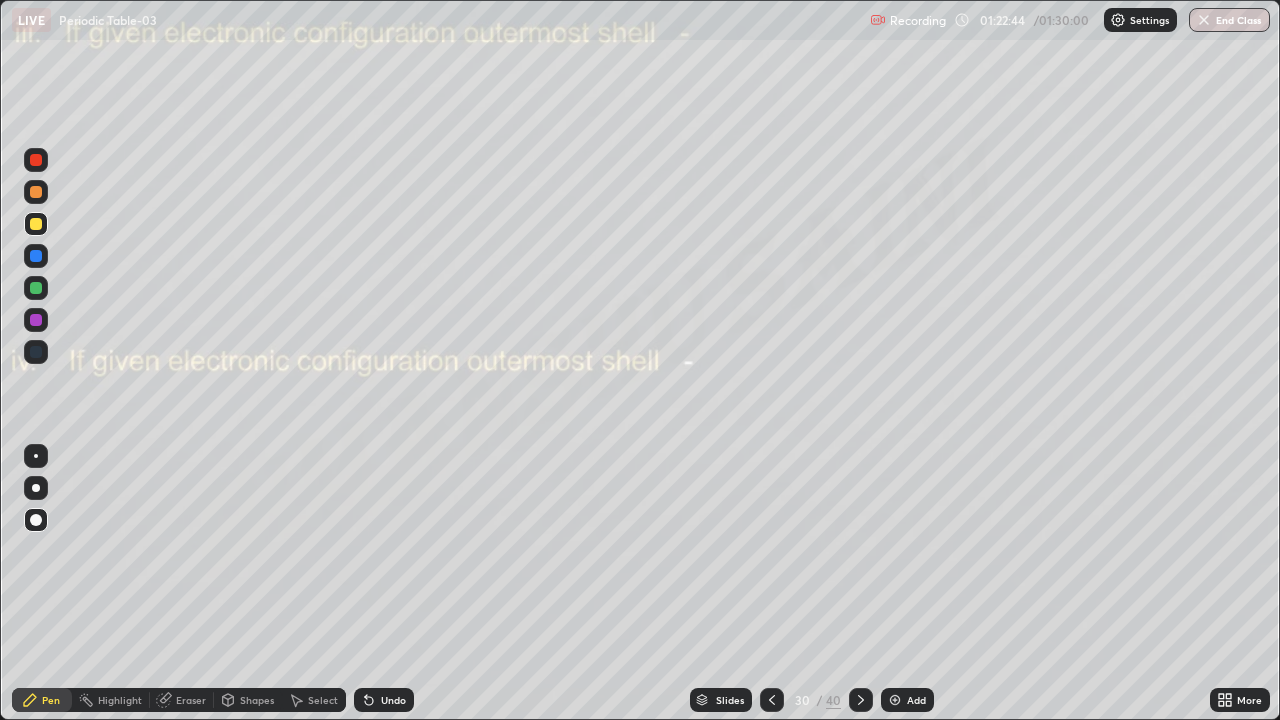 click at bounding box center (36, 320) 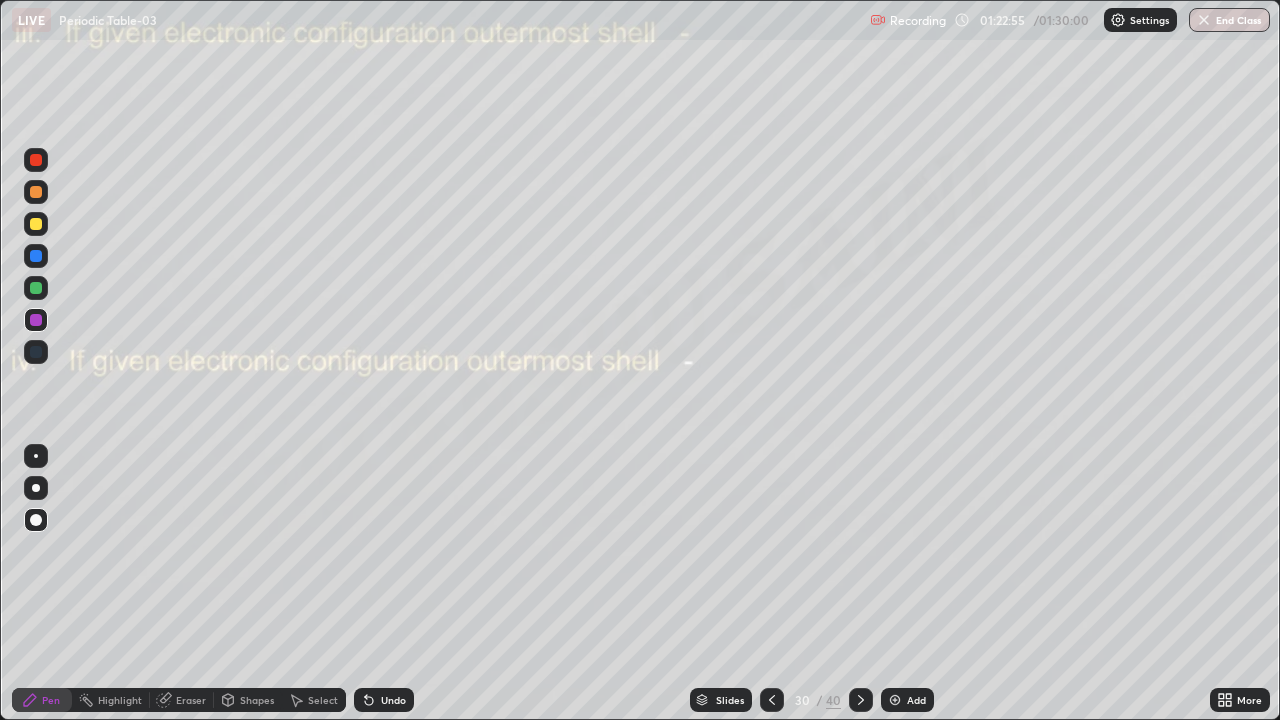 click 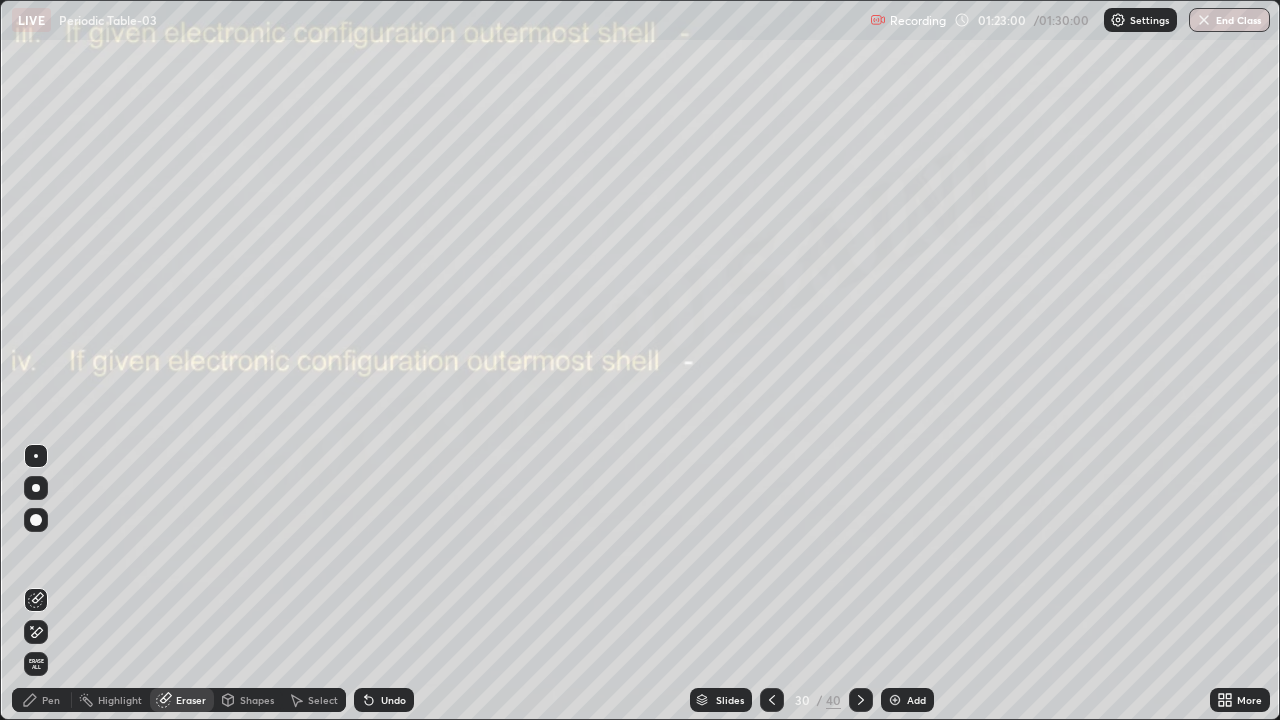 click on "Pen" at bounding box center (51, 700) 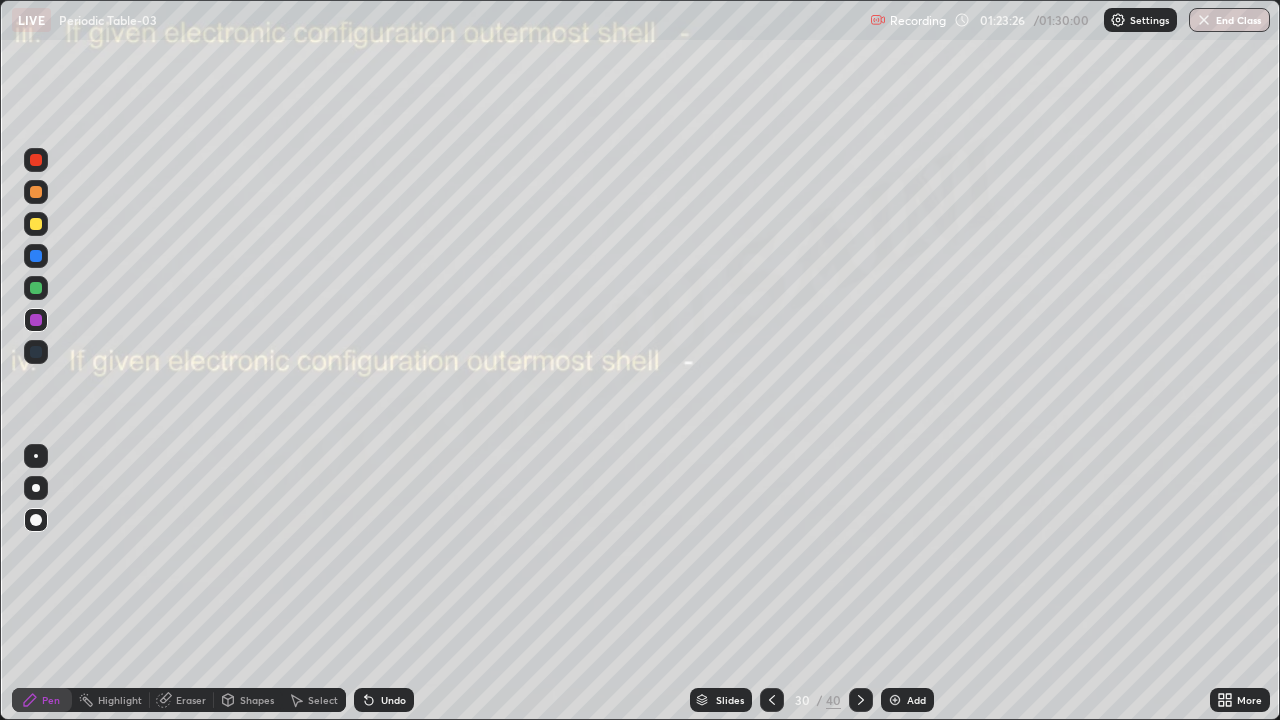 click at bounding box center (861, 700) 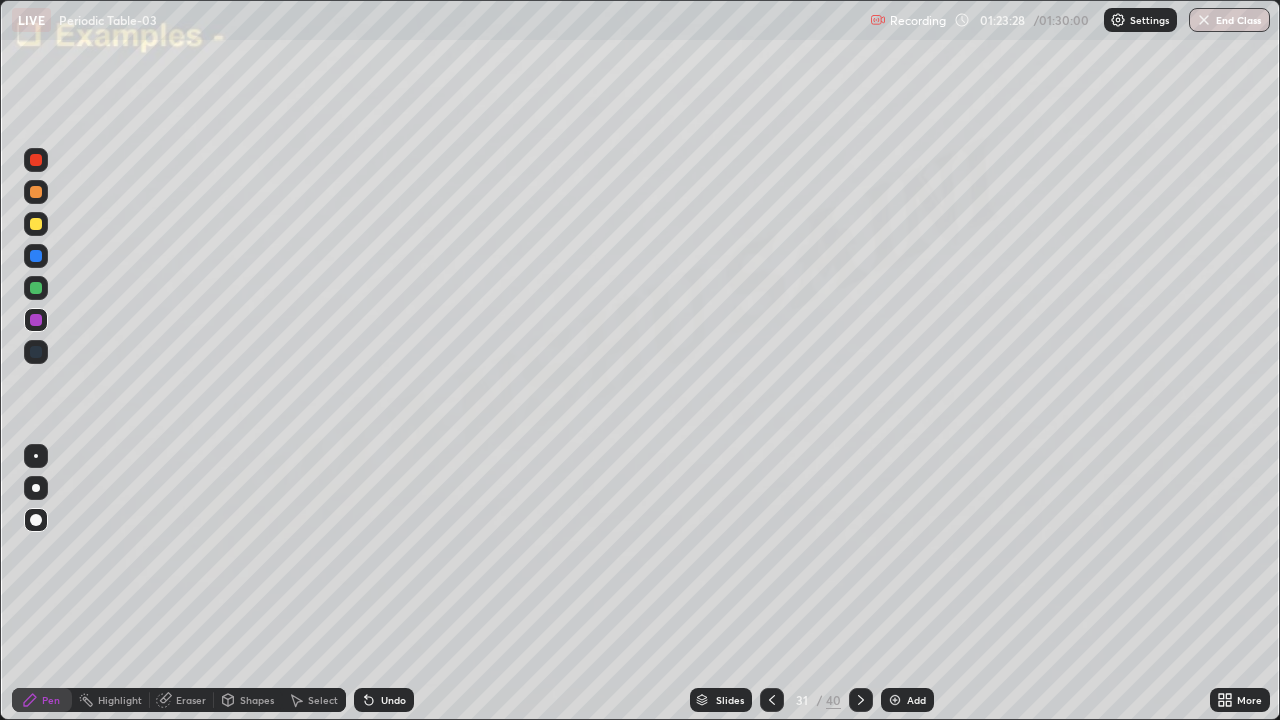 click 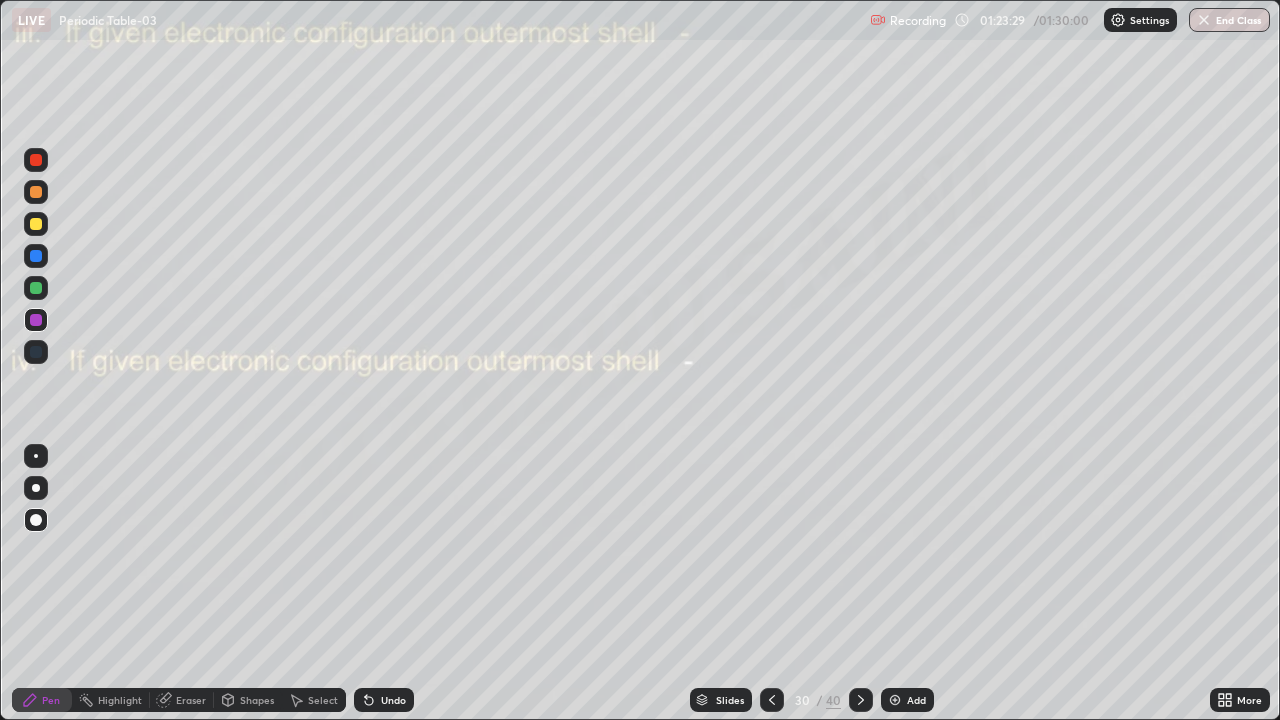 click 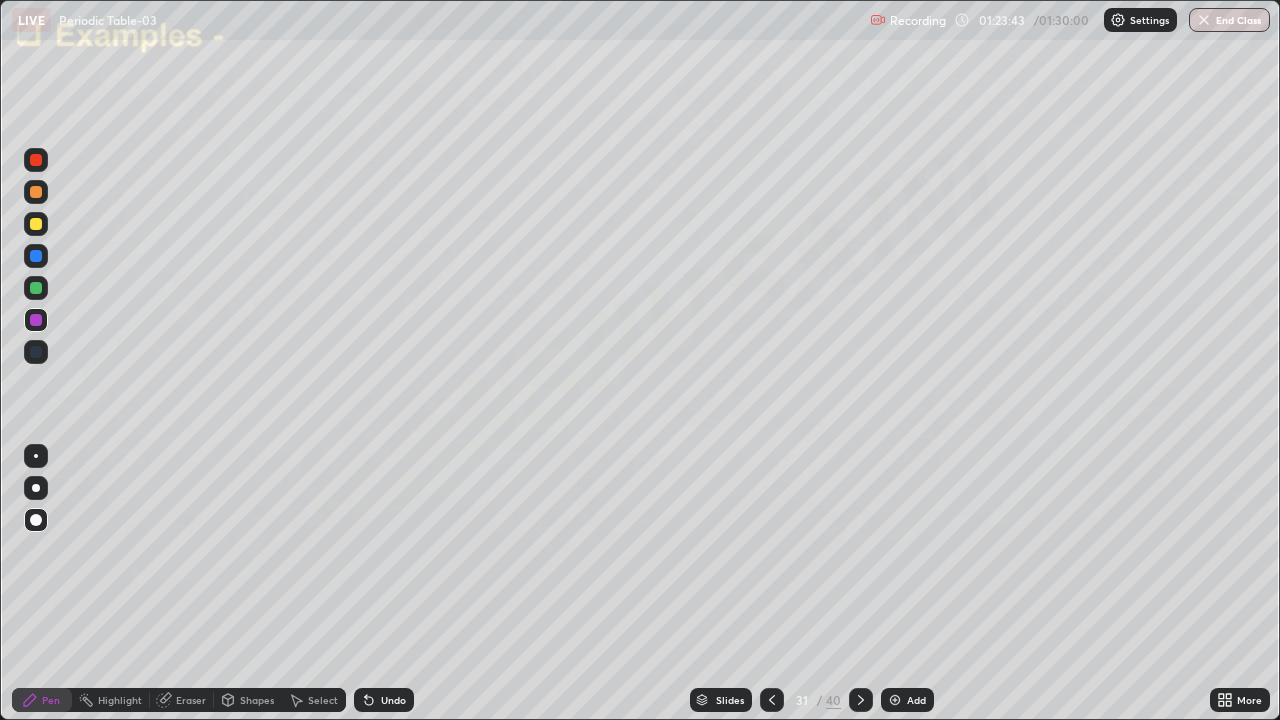 click at bounding box center (36, 224) 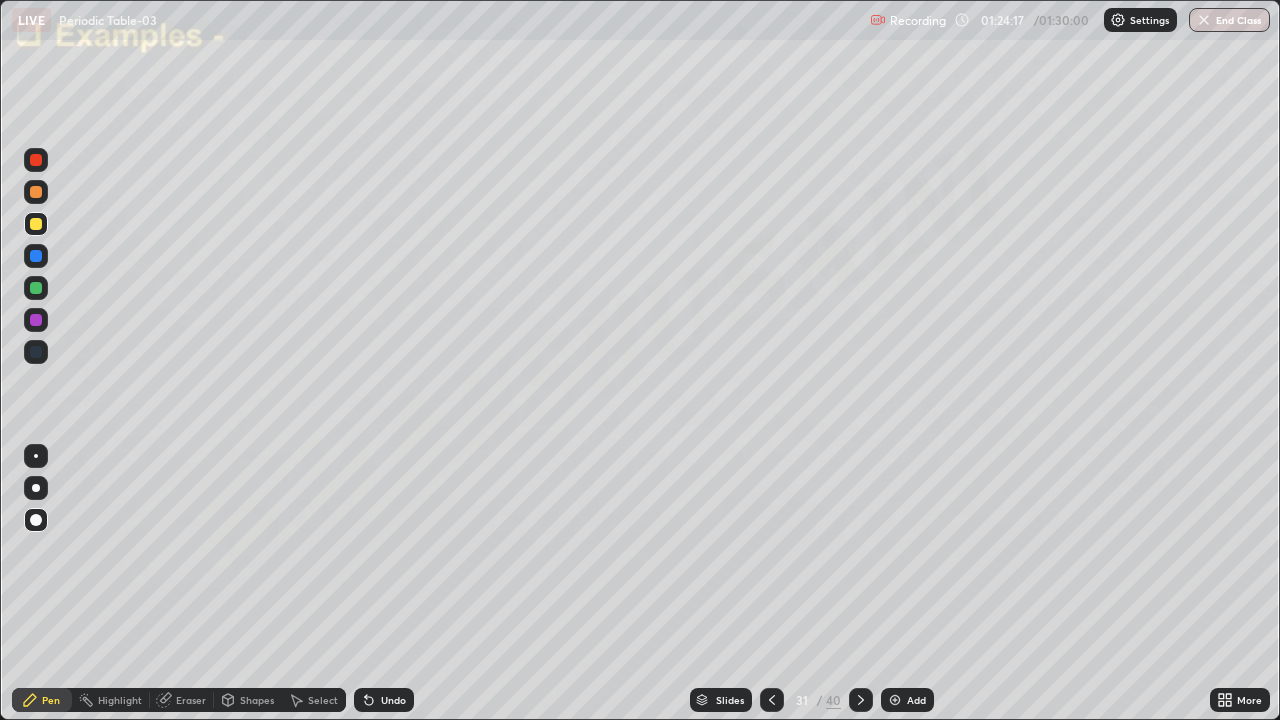 click on "Undo" at bounding box center (384, 700) 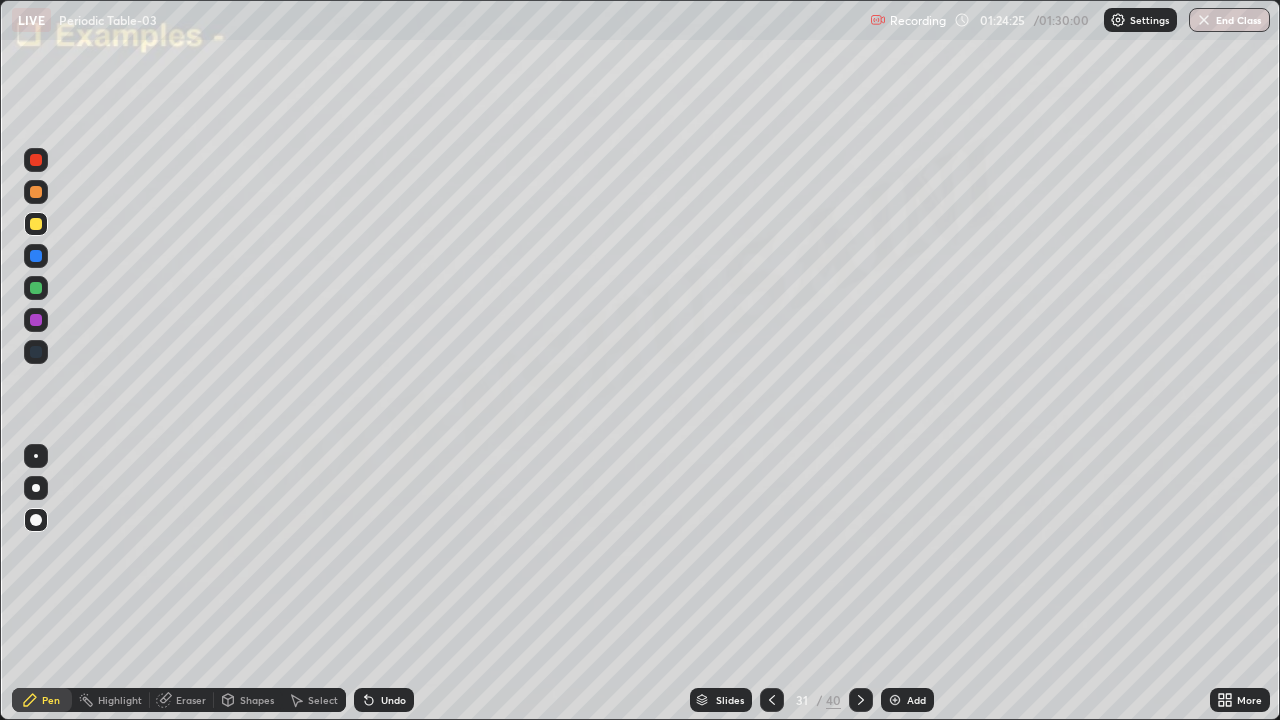 click at bounding box center [36, 320] 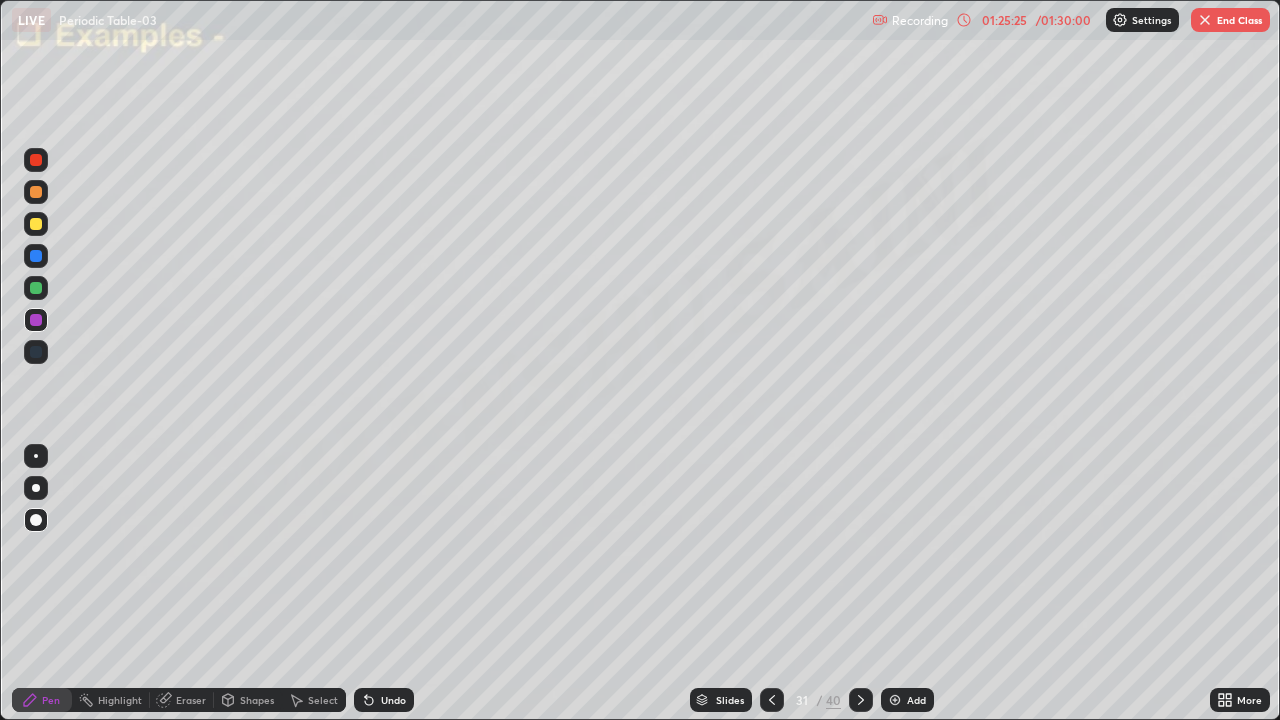 click at bounding box center [36, 224] 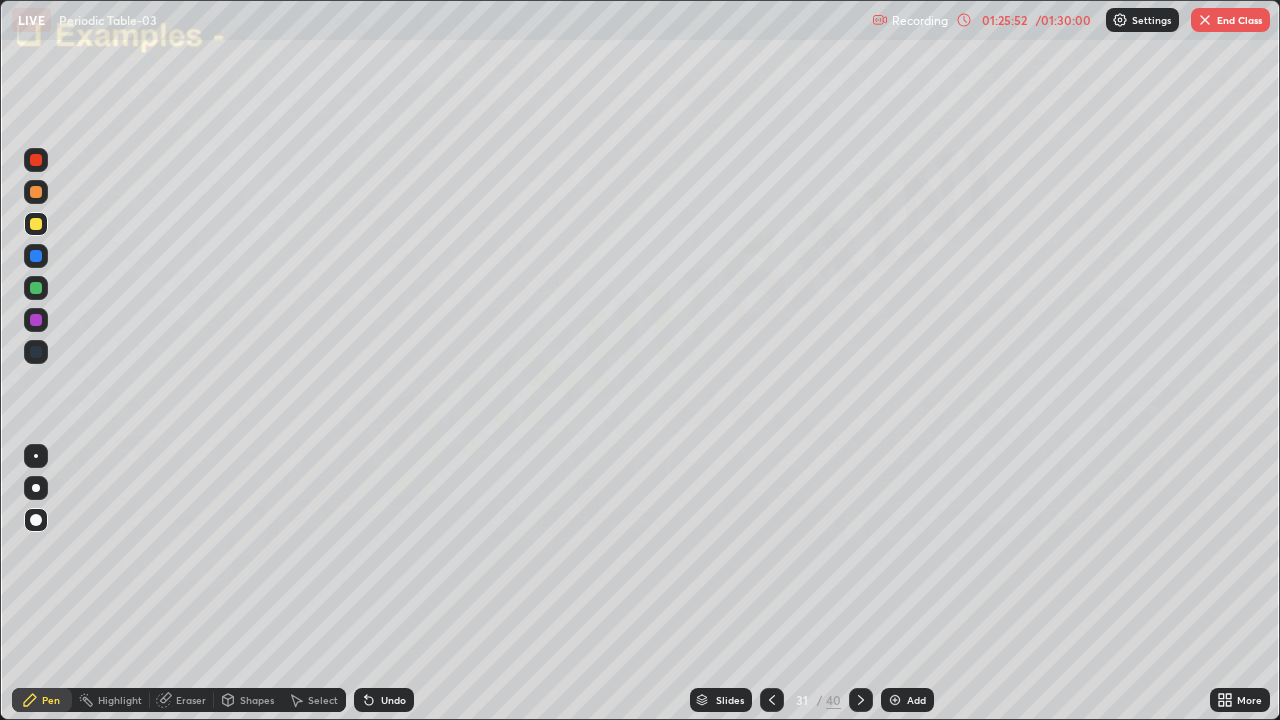click on "Undo" at bounding box center [393, 700] 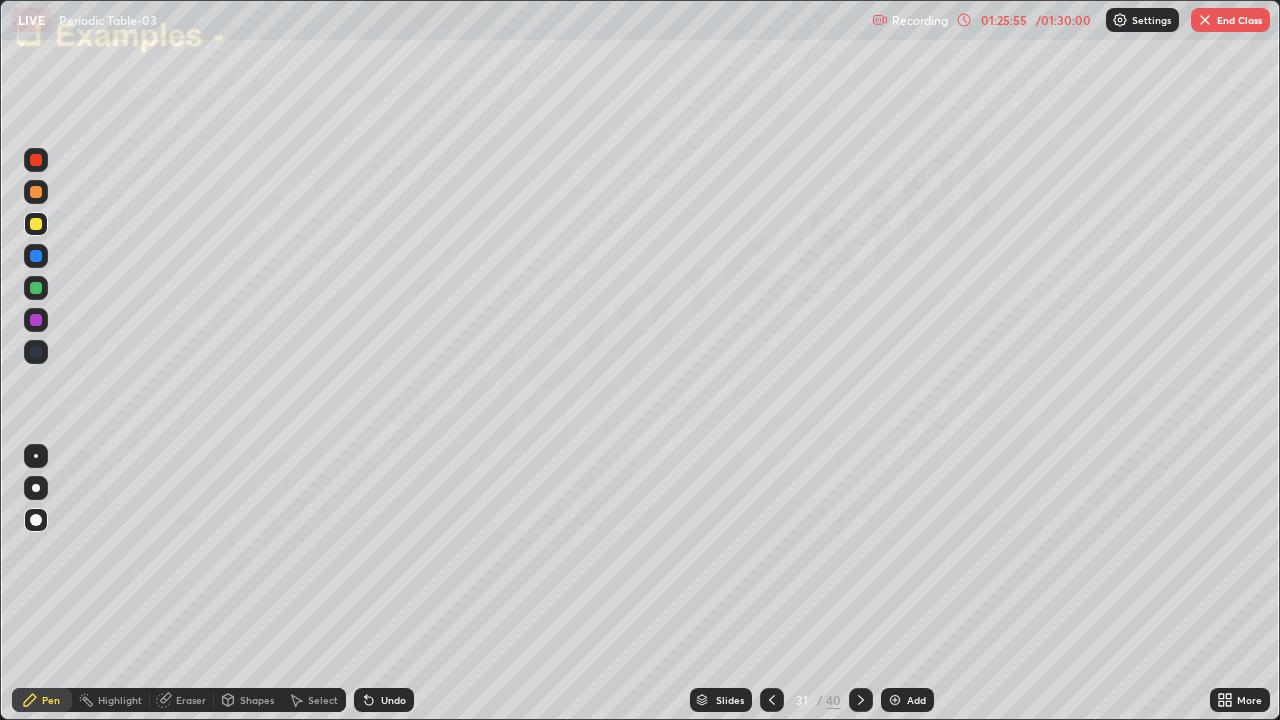 click at bounding box center (36, 288) 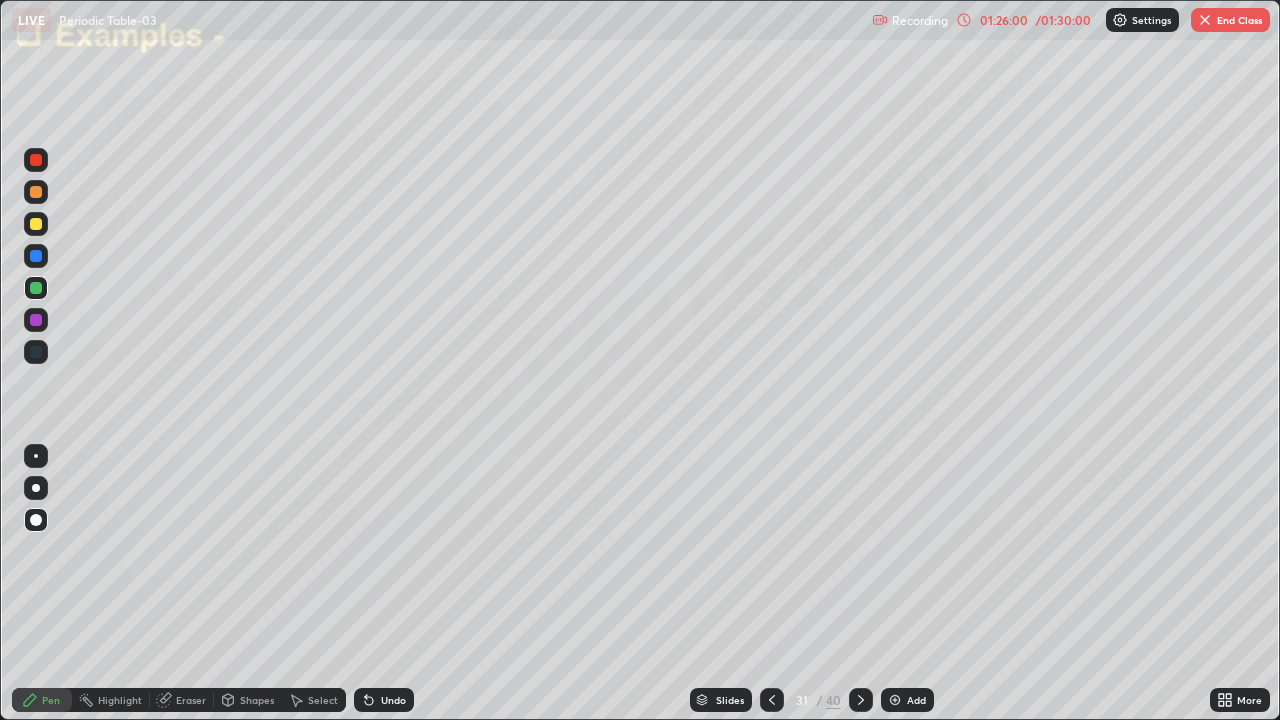 click on "Undo" at bounding box center [384, 700] 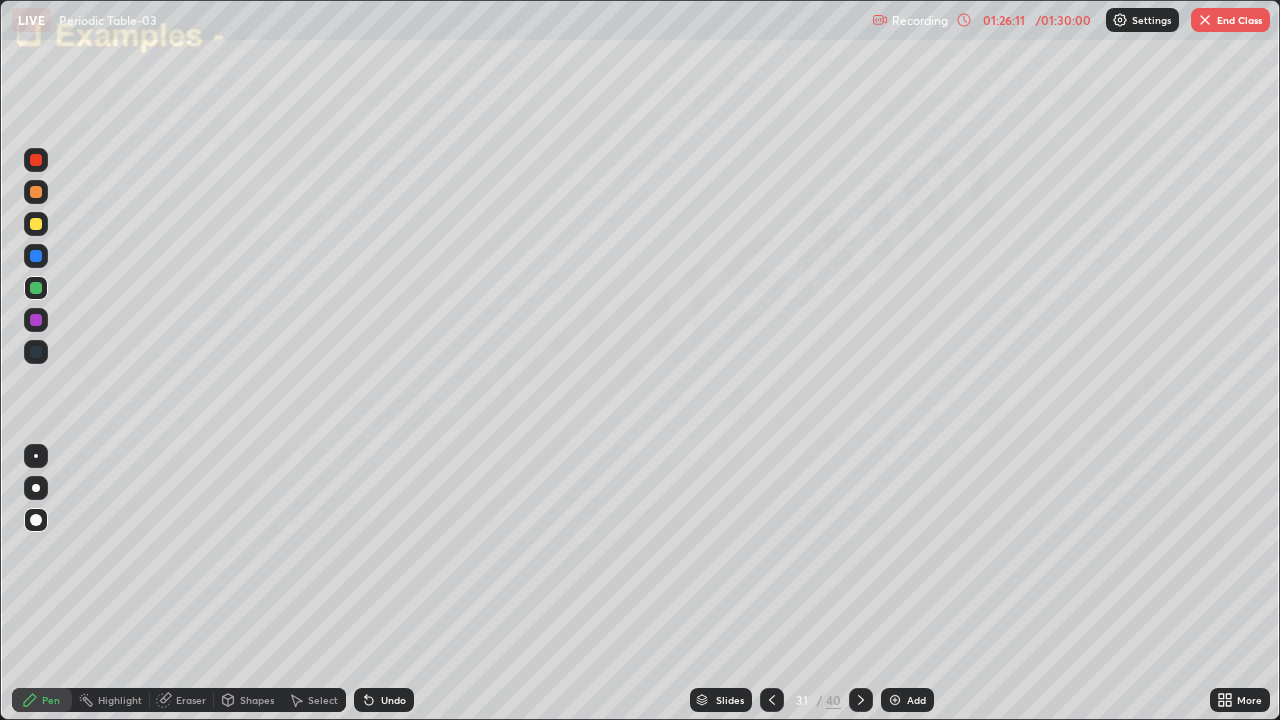 click on "Undo" at bounding box center (384, 700) 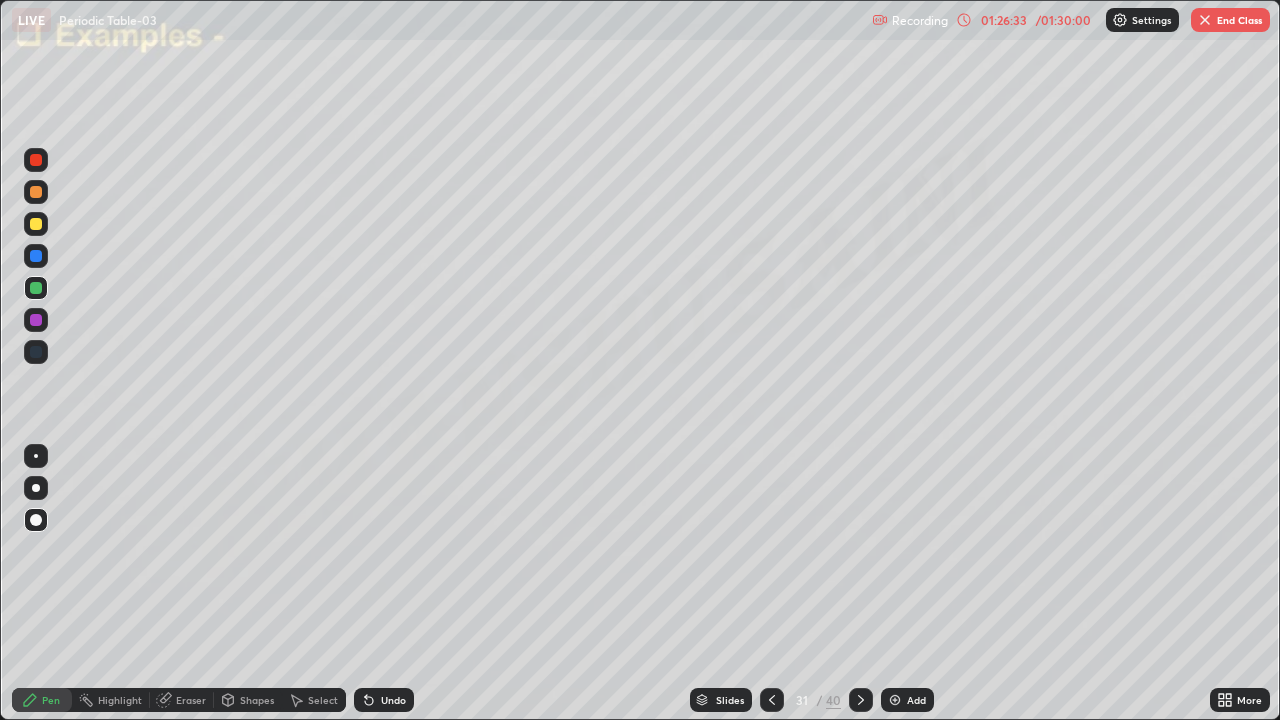 click 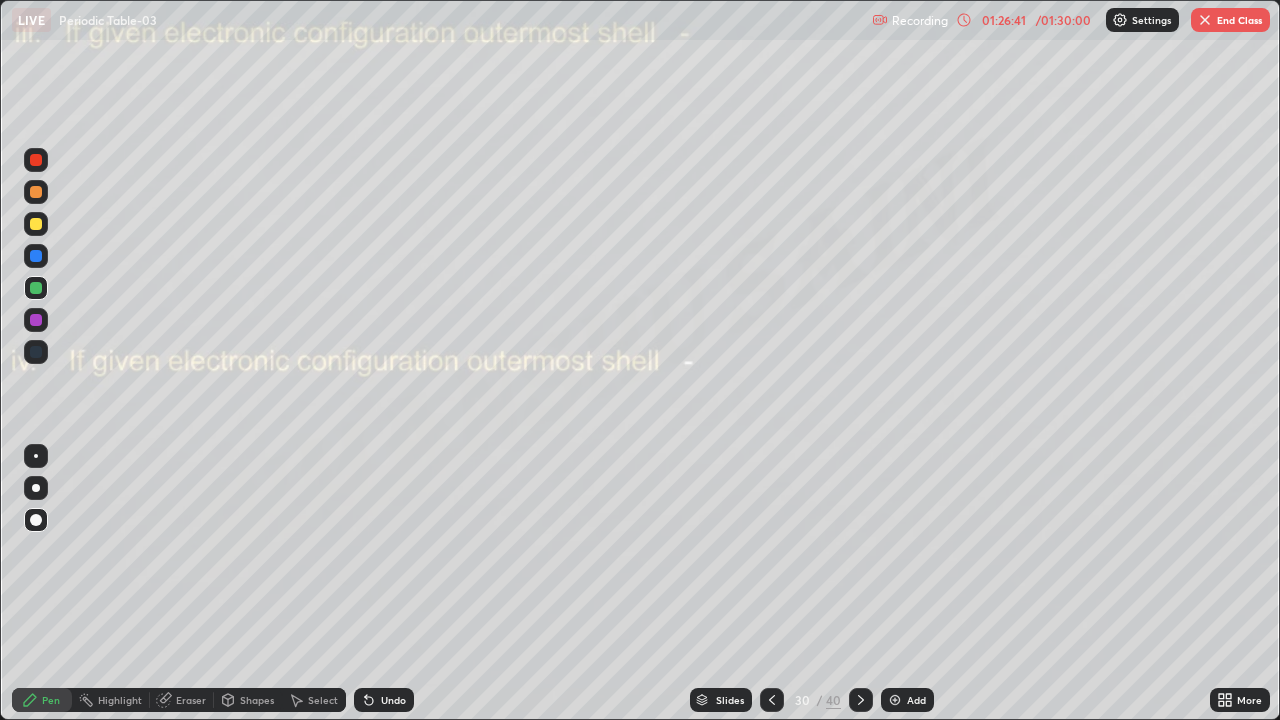 click 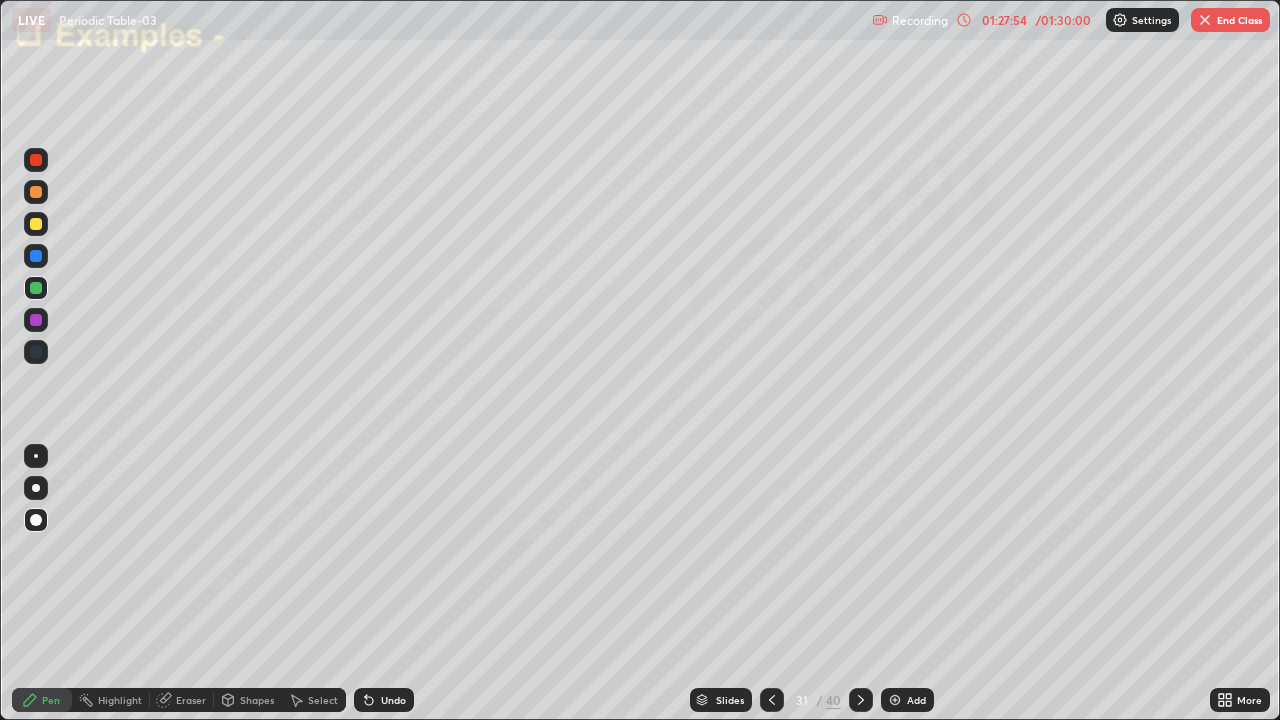 click on "Undo" at bounding box center [393, 700] 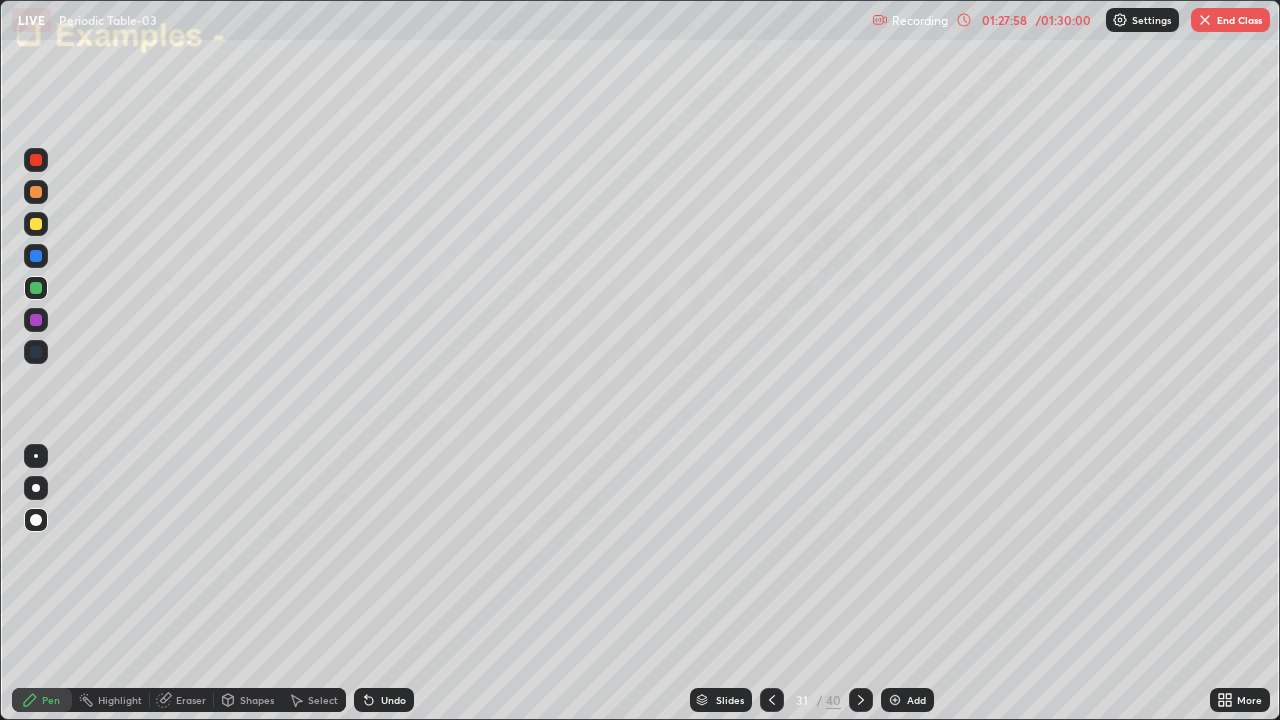 click on "Slides" at bounding box center (721, 700) 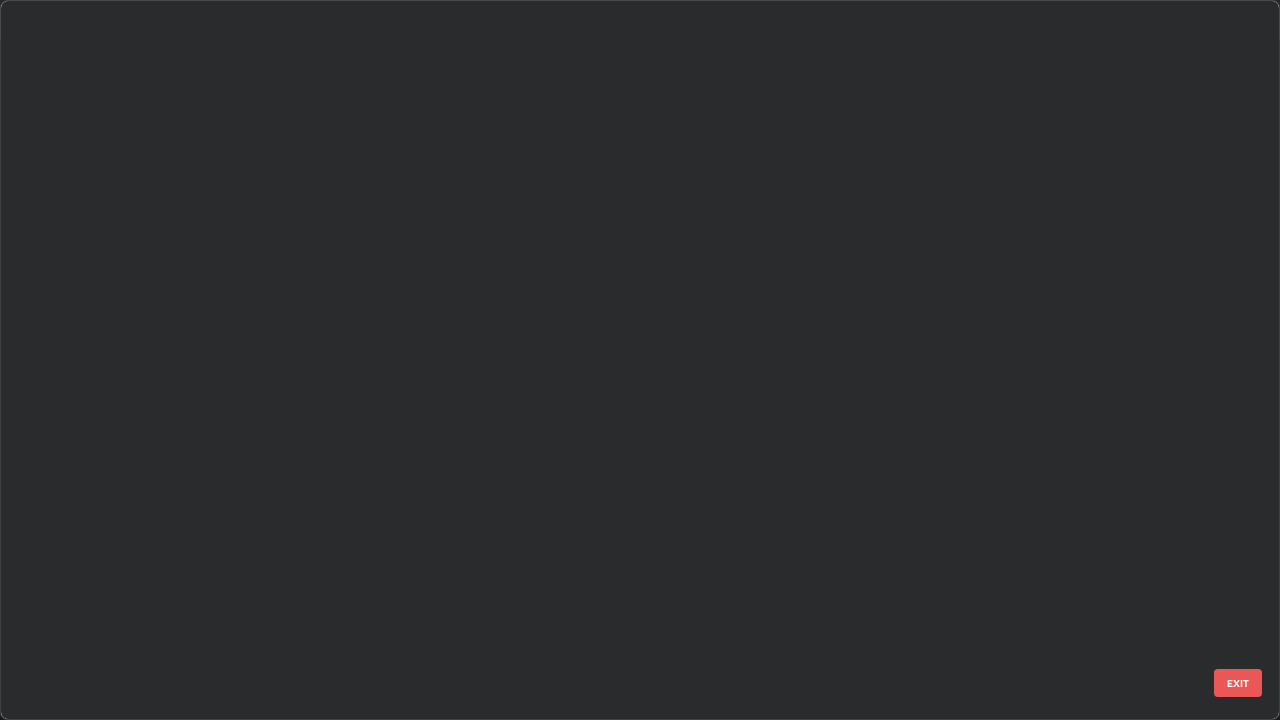 scroll, scrollTop: 1753, scrollLeft: 0, axis: vertical 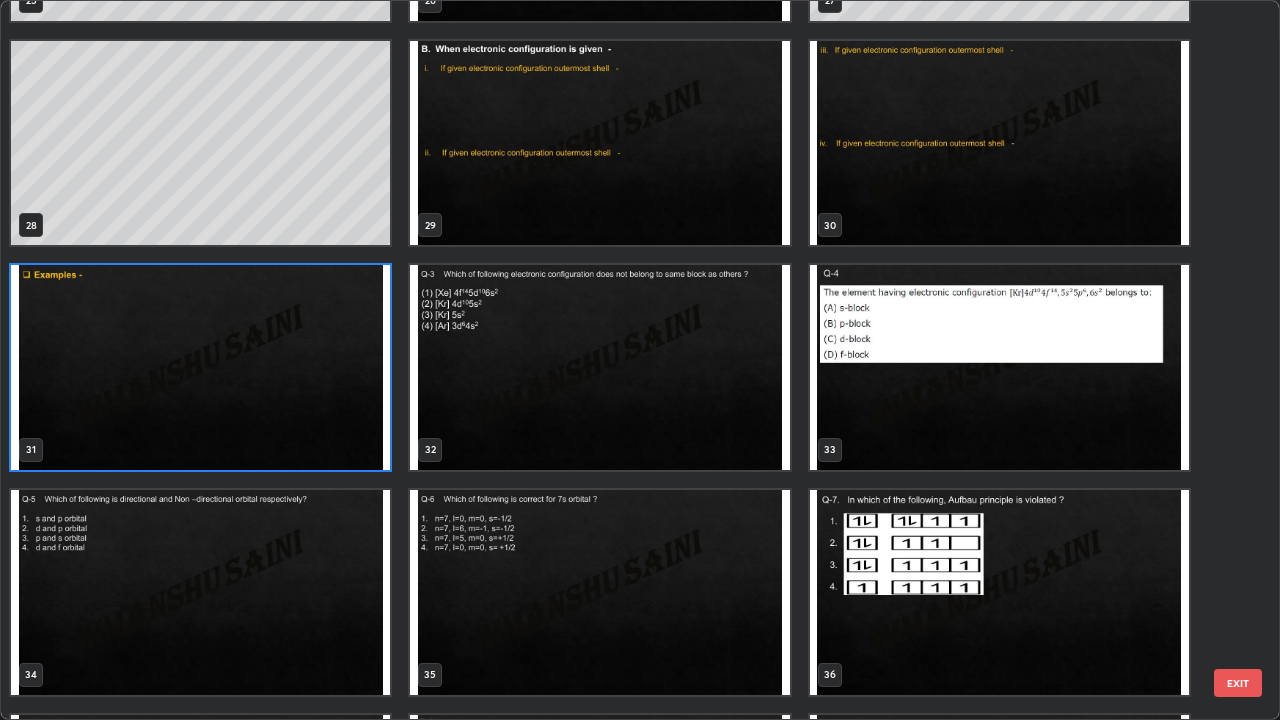 click at bounding box center [200, 367] 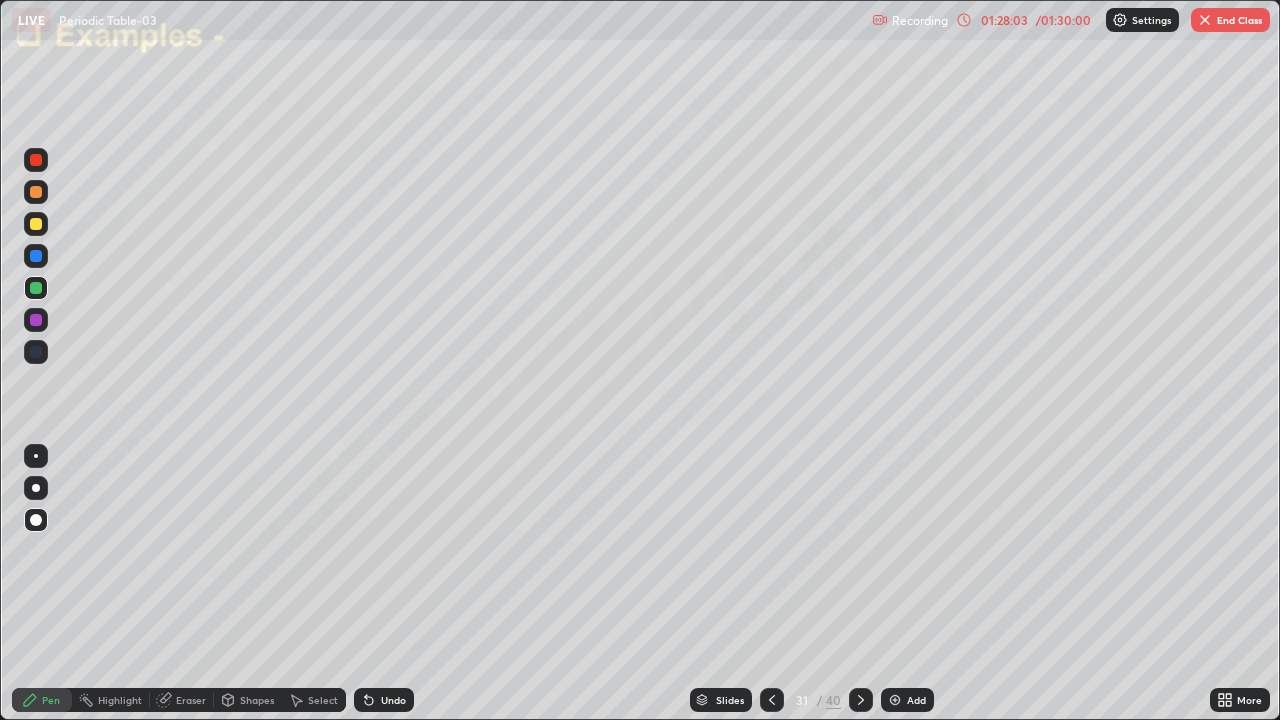 click at bounding box center [200, 367] 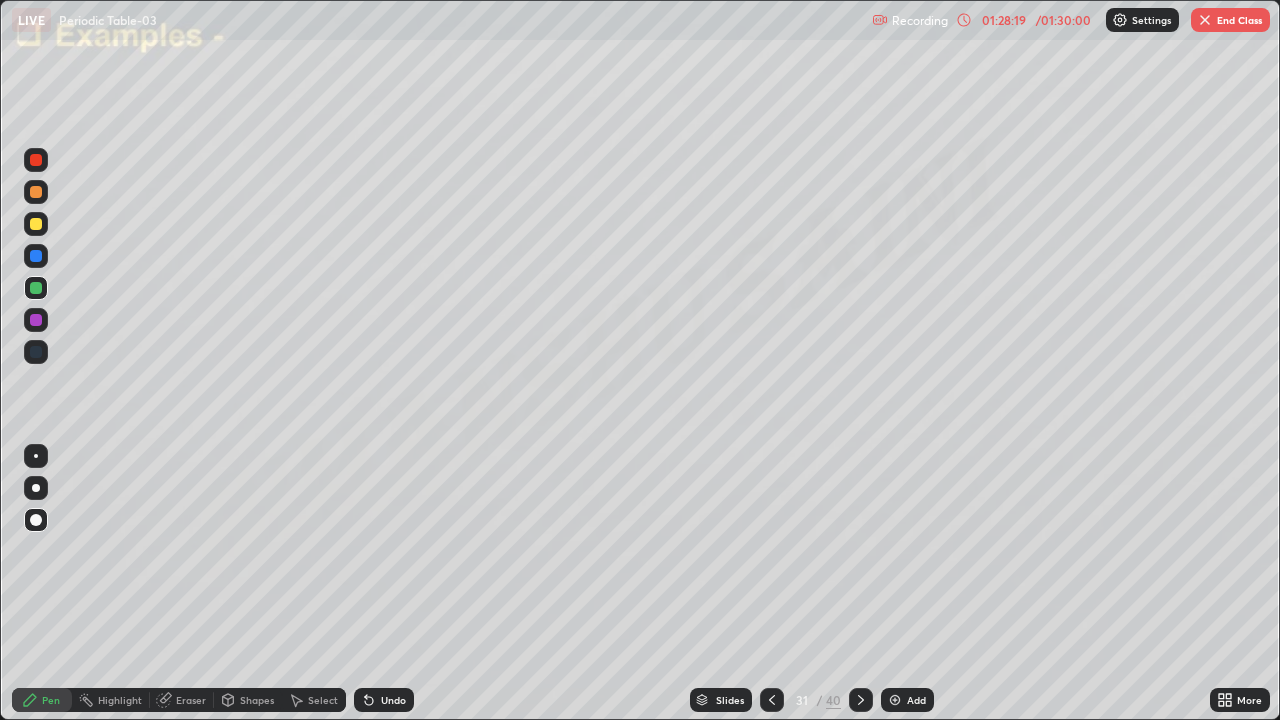 click 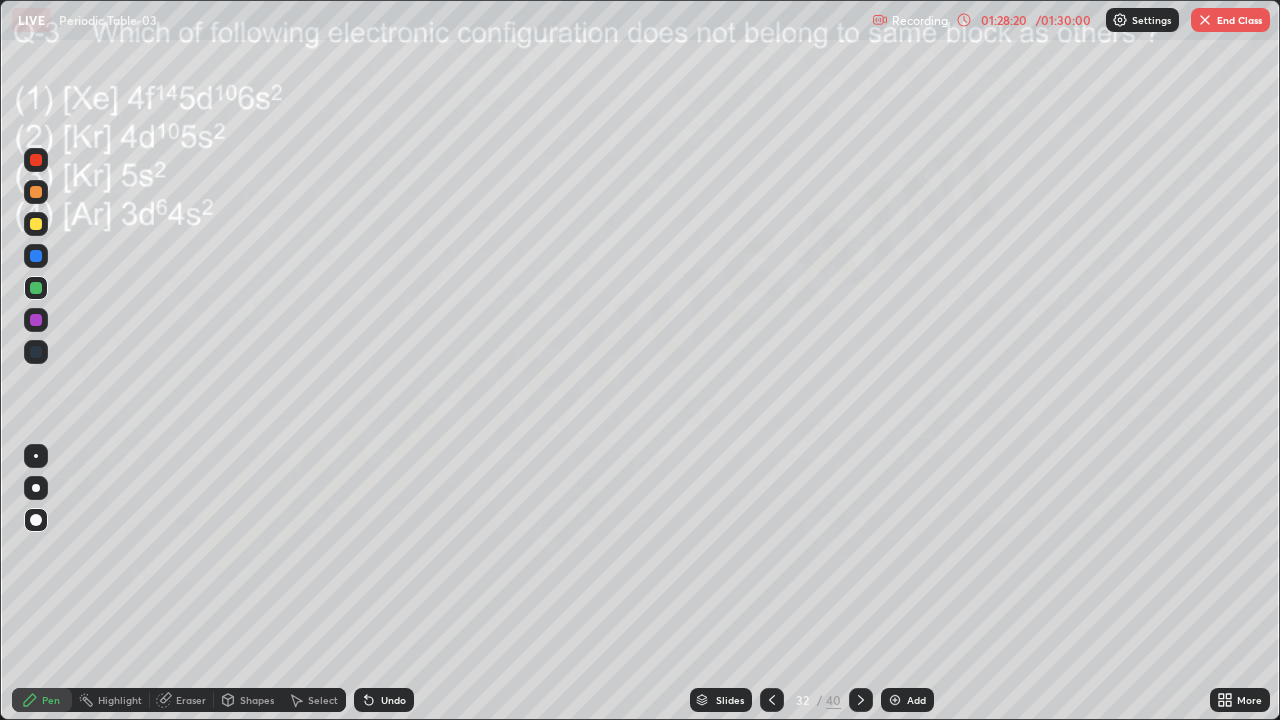 click on "Eraser" at bounding box center (182, 700) 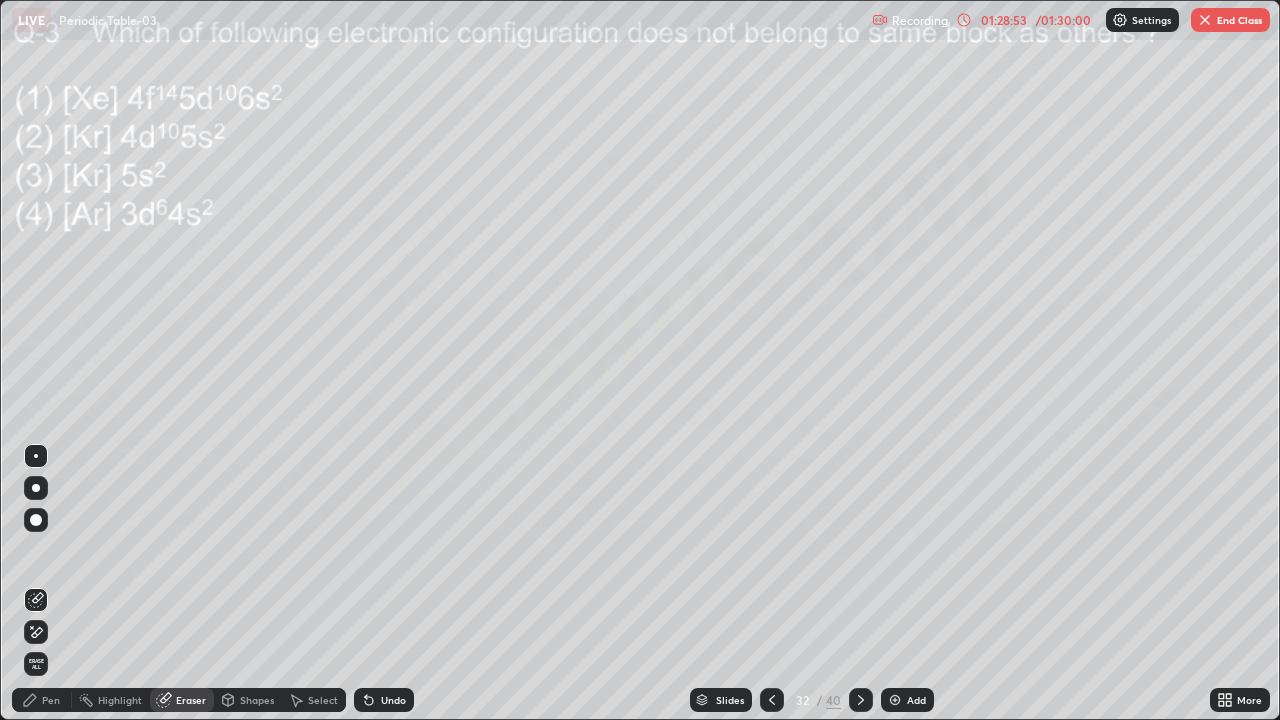 click on "Pen" at bounding box center [51, 700] 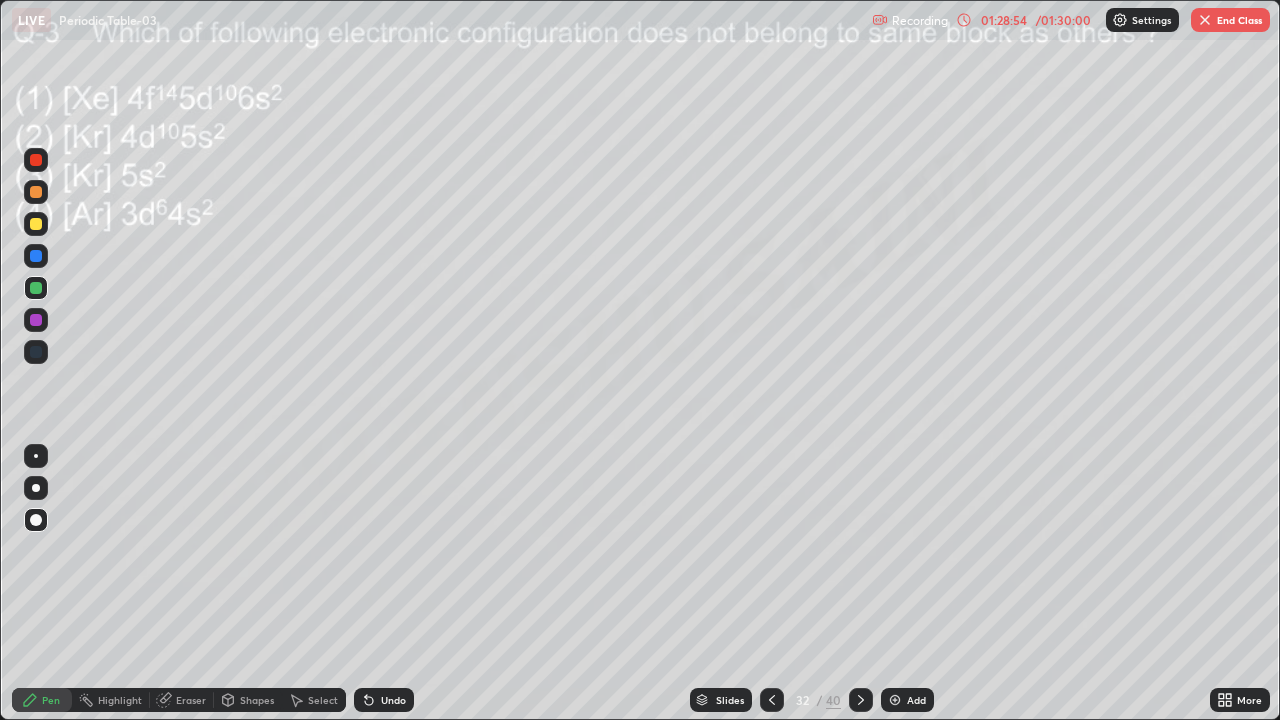 click at bounding box center (36, 320) 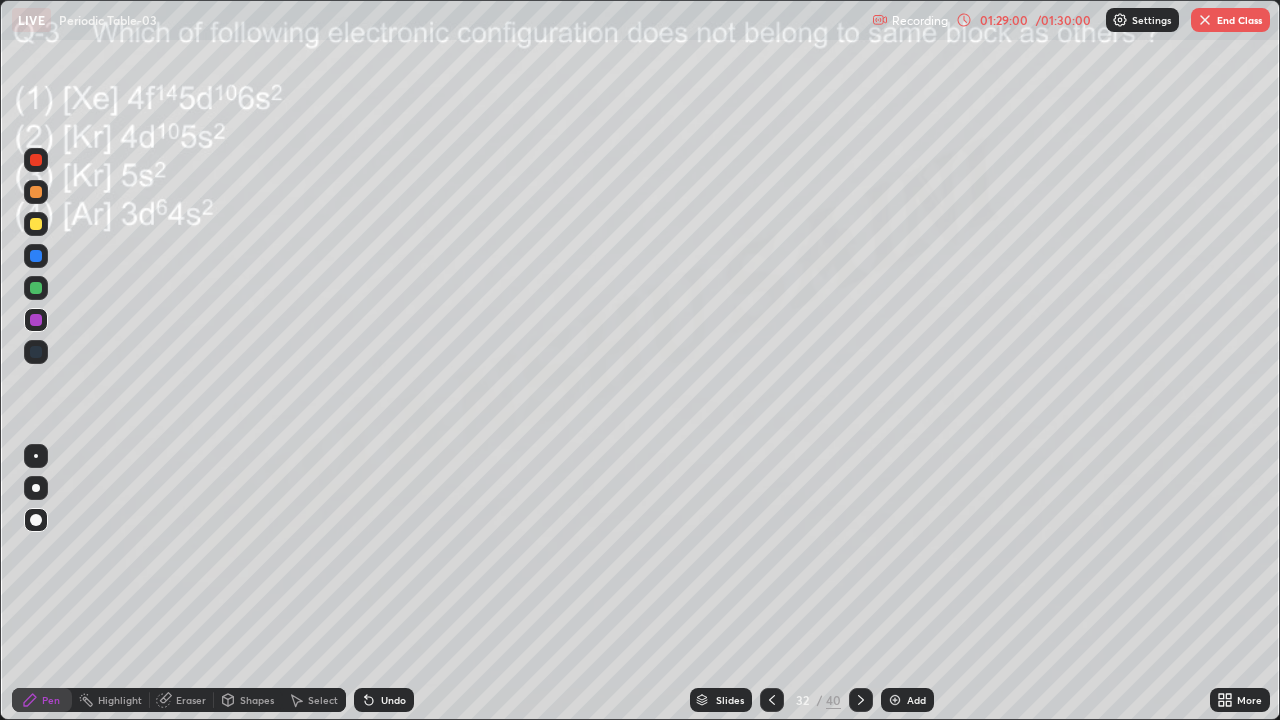click at bounding box center (36, 224) 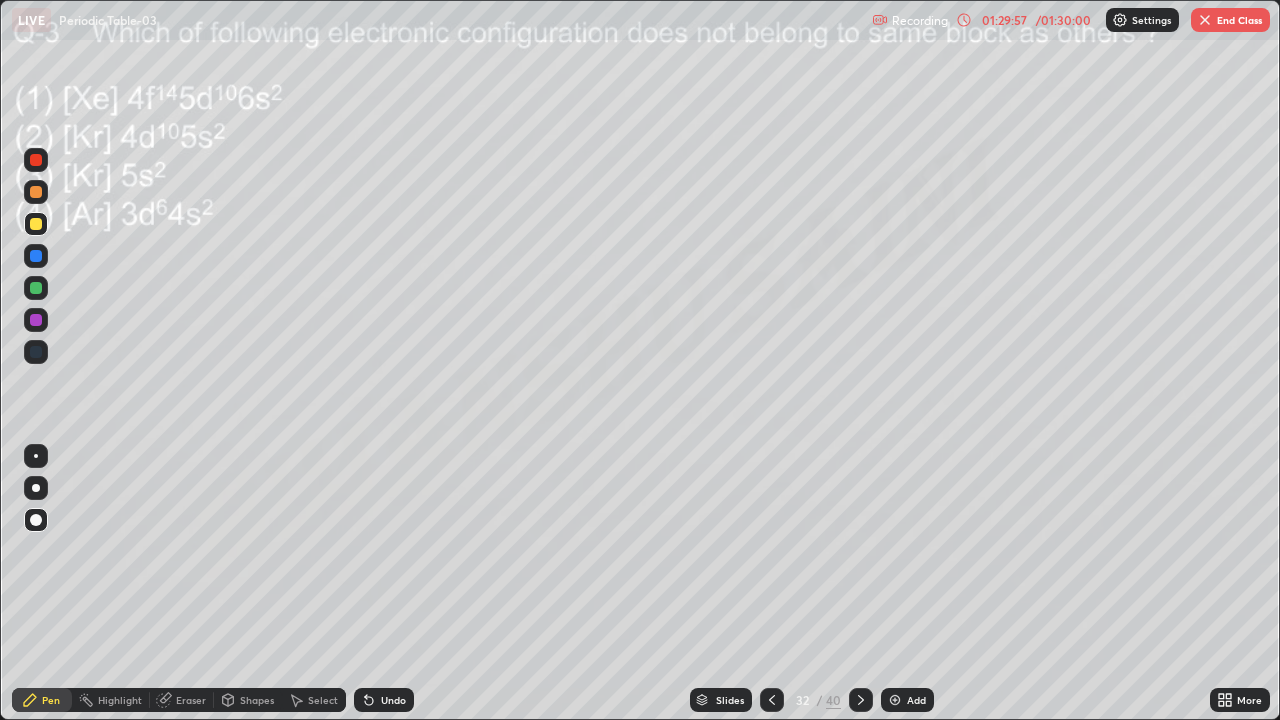 click at bounding box center [36, 256] 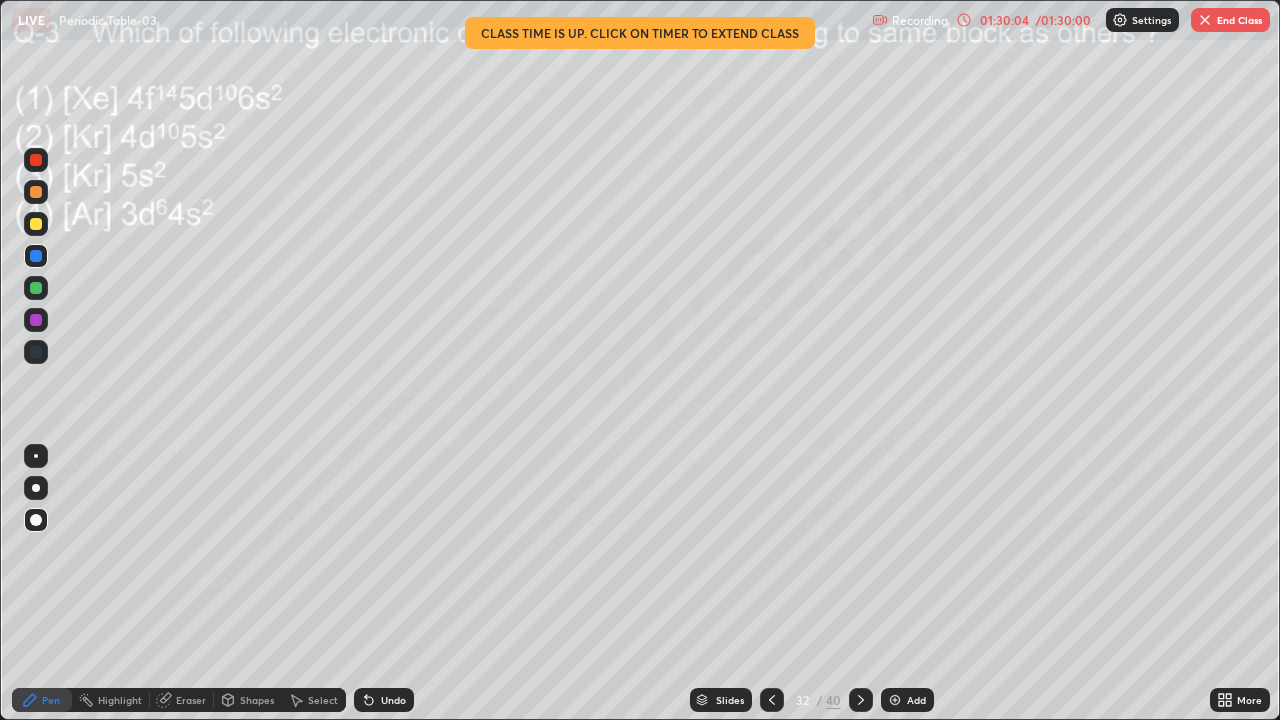 click 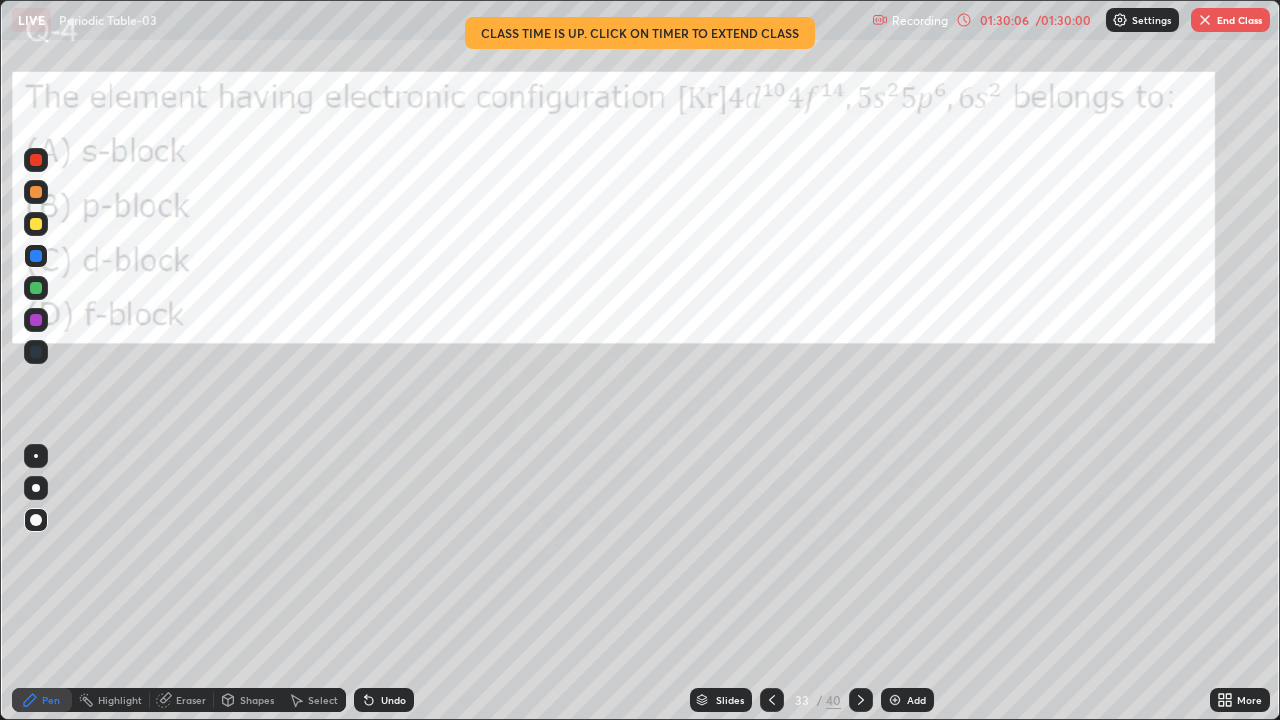 click on "Eraser" at bounding box center [182, 700] 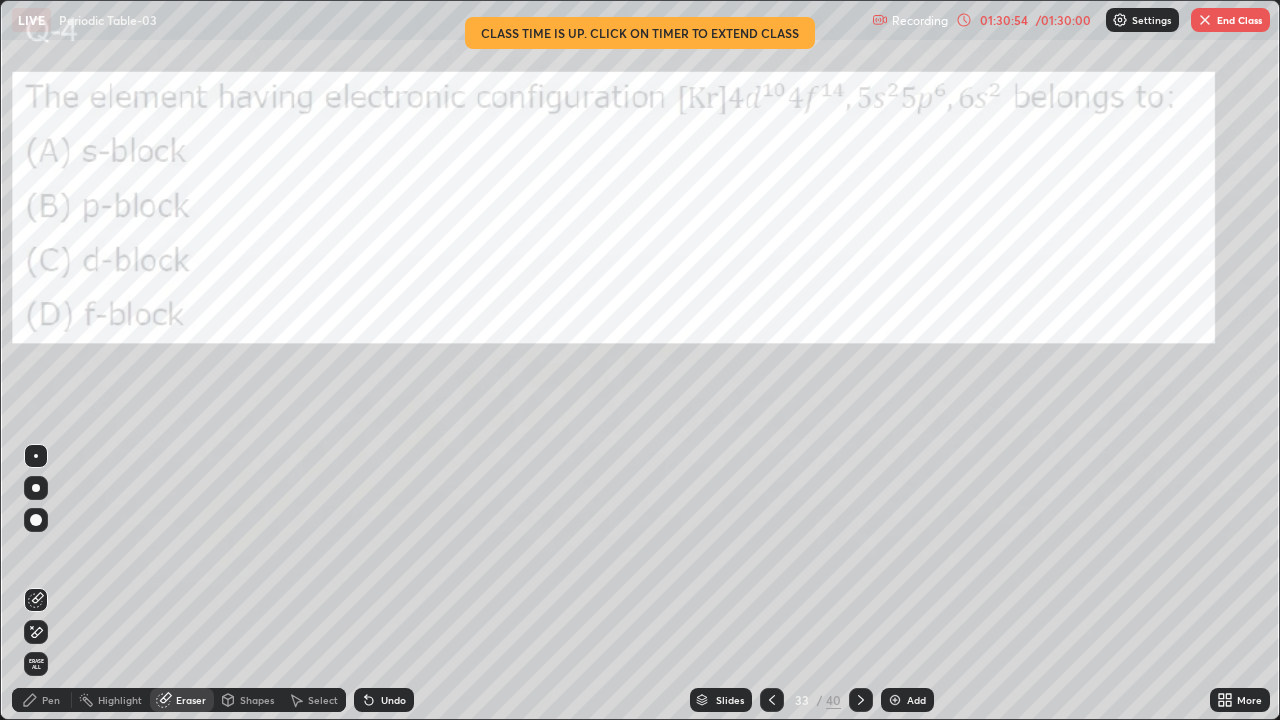 click on "Pen" at bounding box center (51, 700) 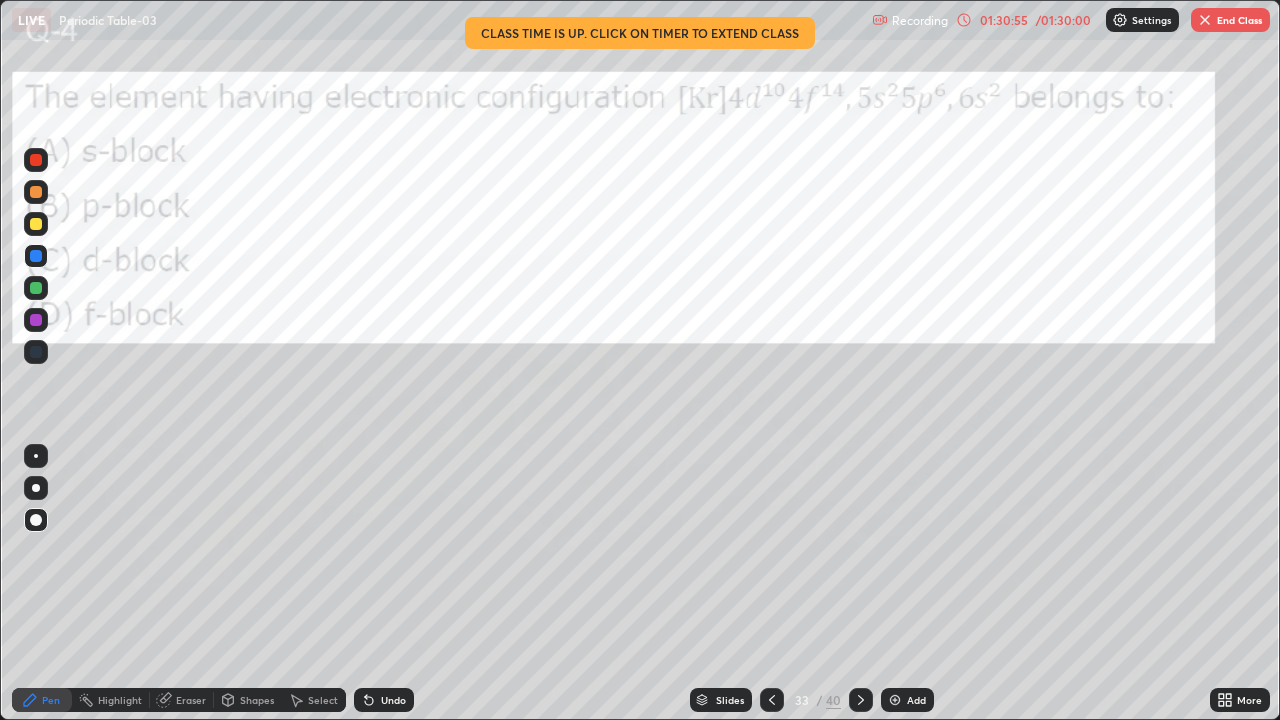 click at bounding box center (36, 320) 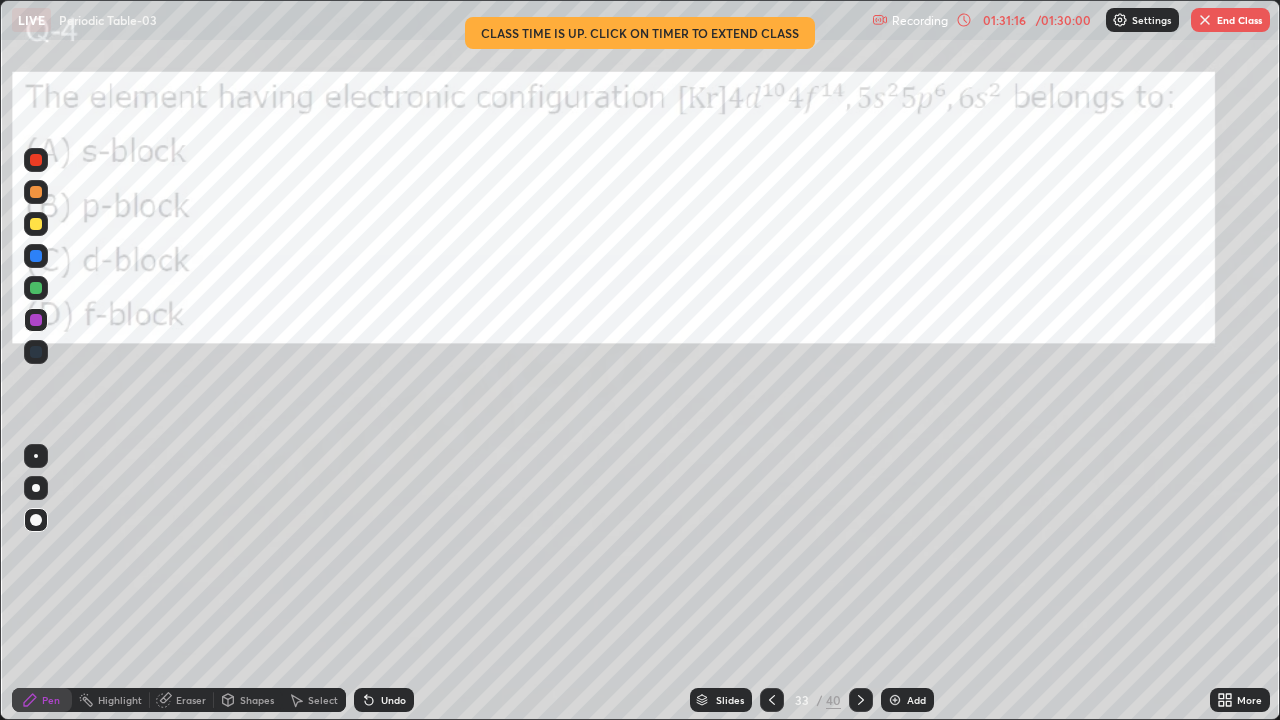 click at bounding box center [36, 256] 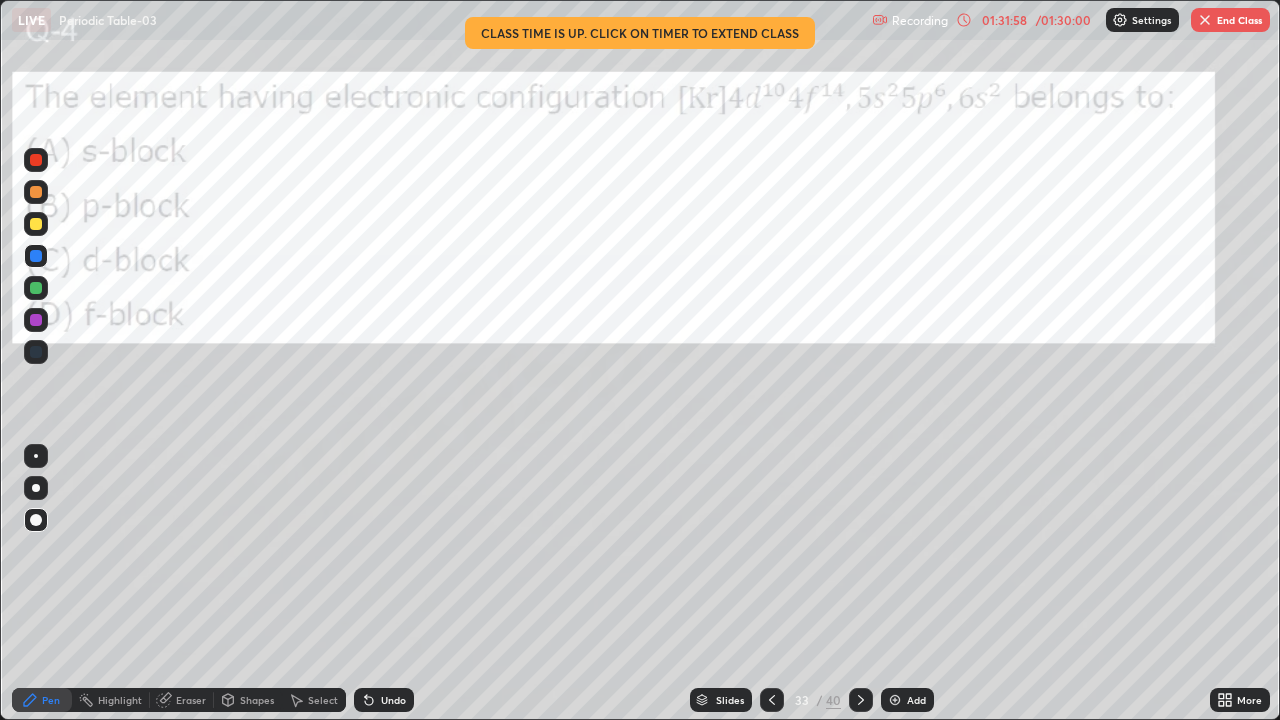 click on "Slides" at bounding box center [721, 700] 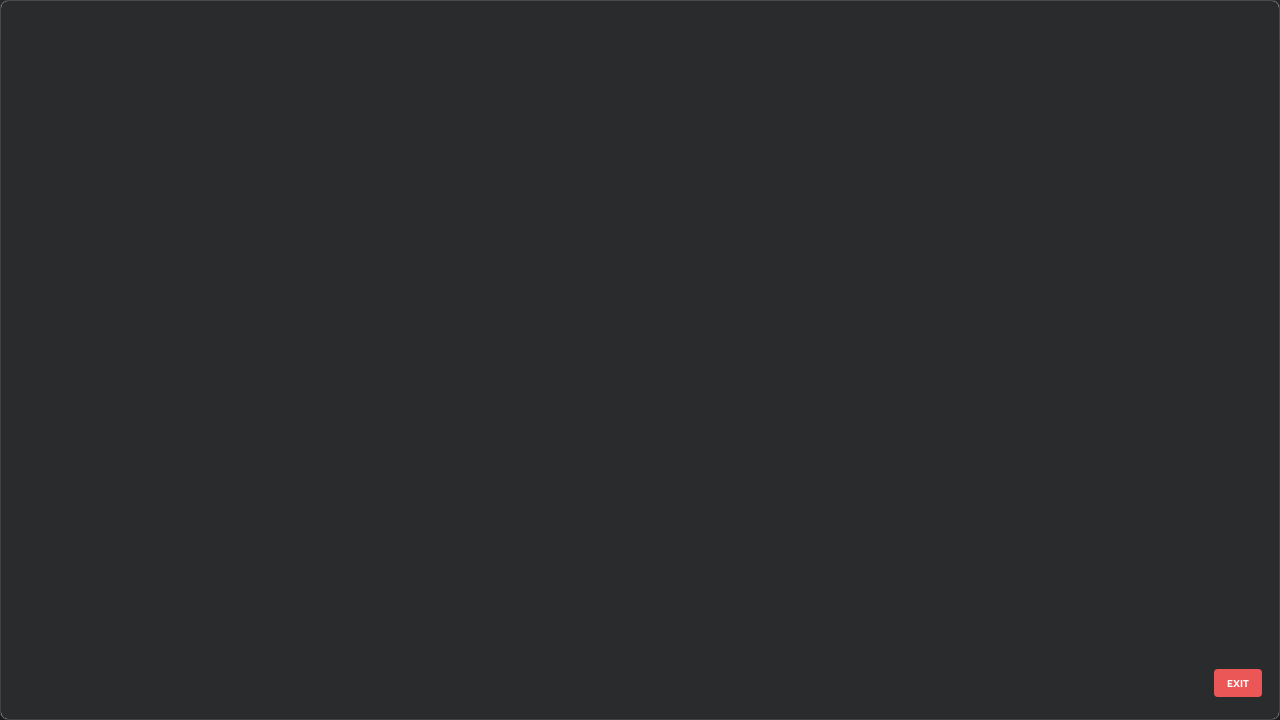 scroll, scrollTop: 1753, scrollLeft: 0, axis: vertical 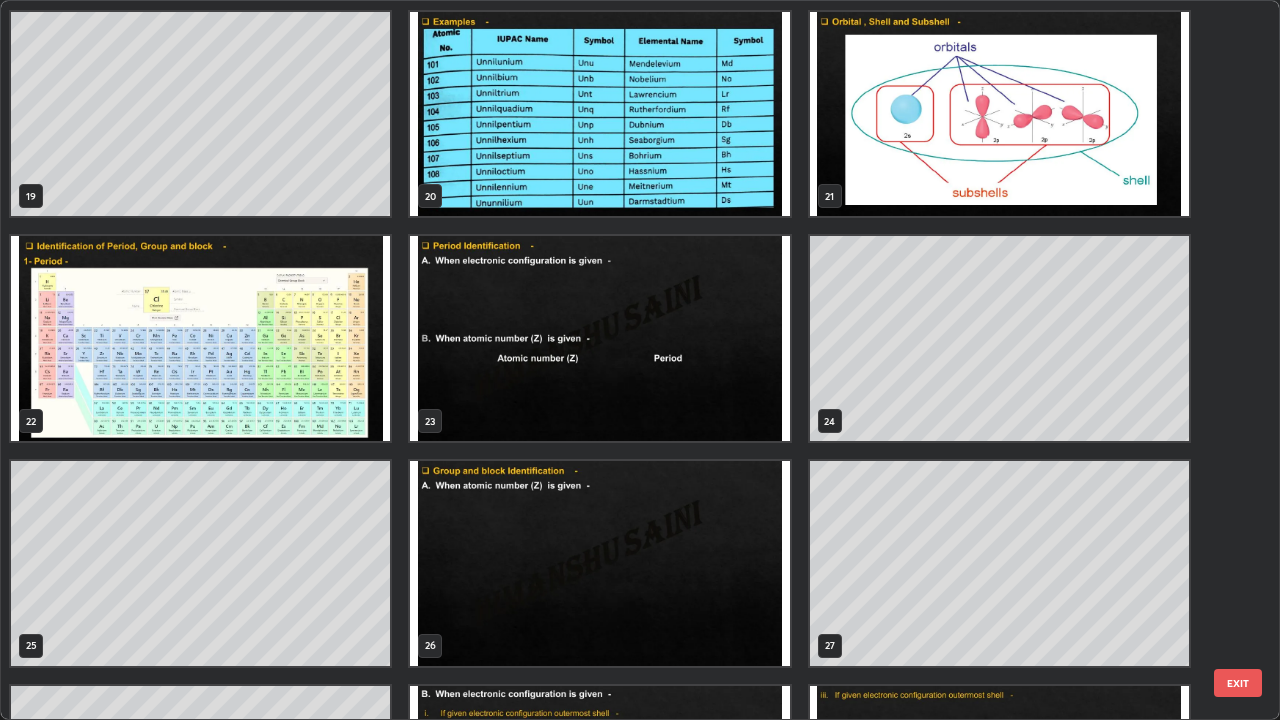 click at bounding box center [200, 338] 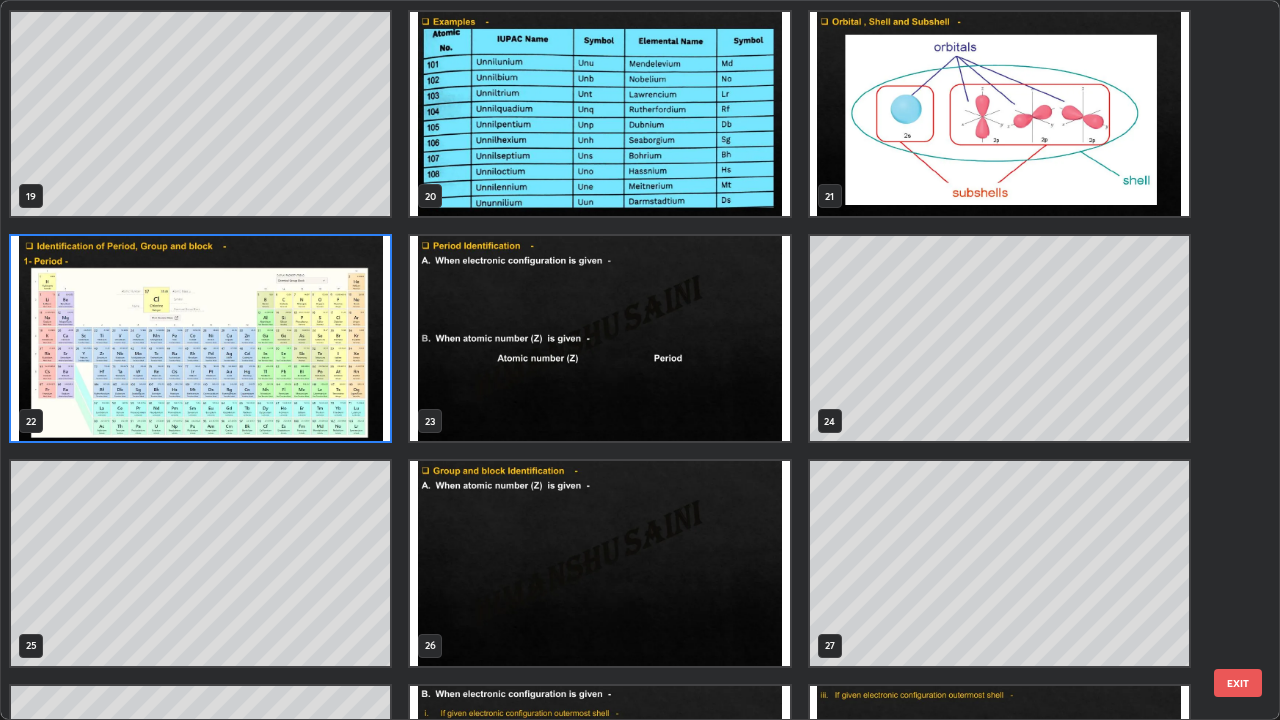 click at bounding box center [200, 338] 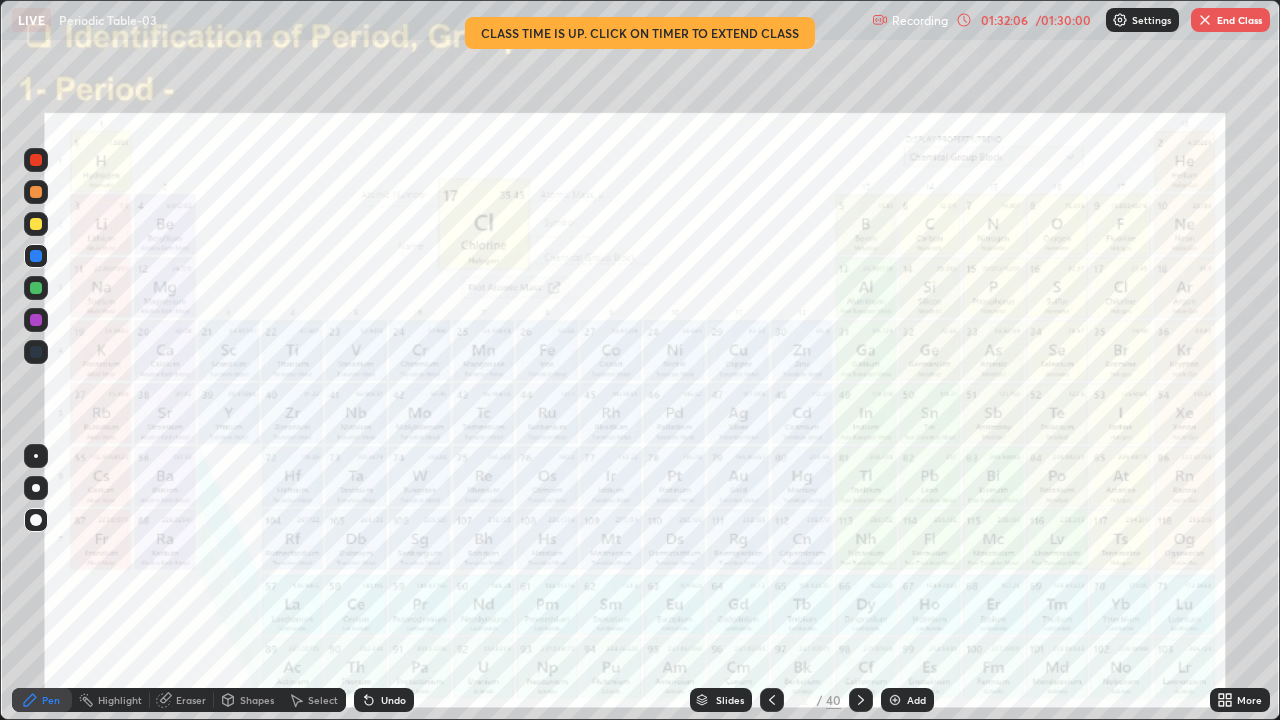 click on "Slides" at bounding box center (730, 700) 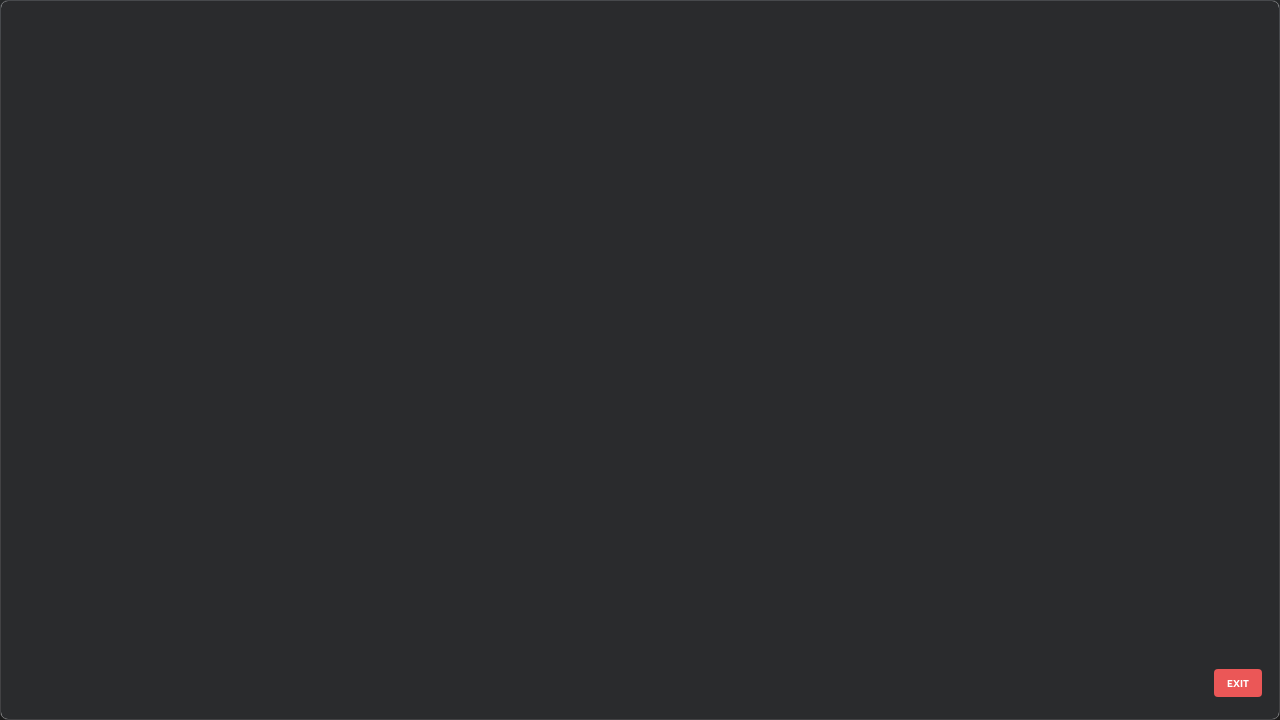 scroll, scrollTop: 1079, scrollLeft: 0, axis: vertical 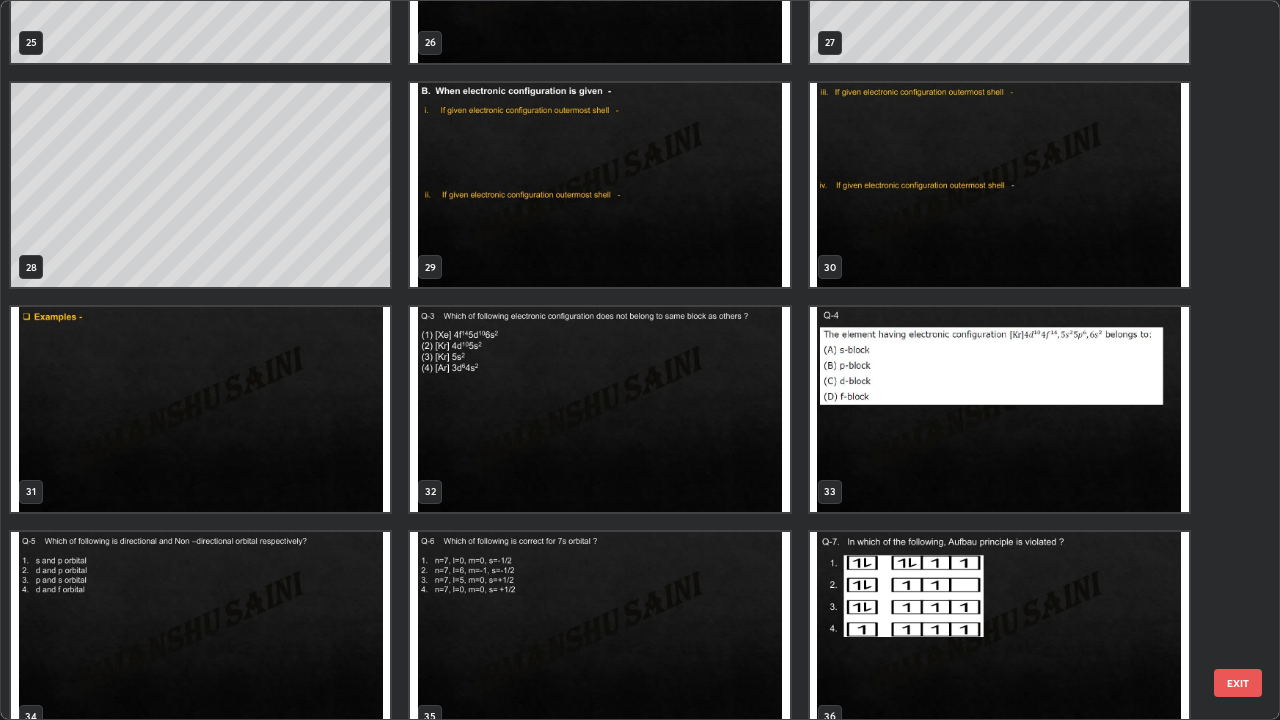 click at bounding box center [999, 409] 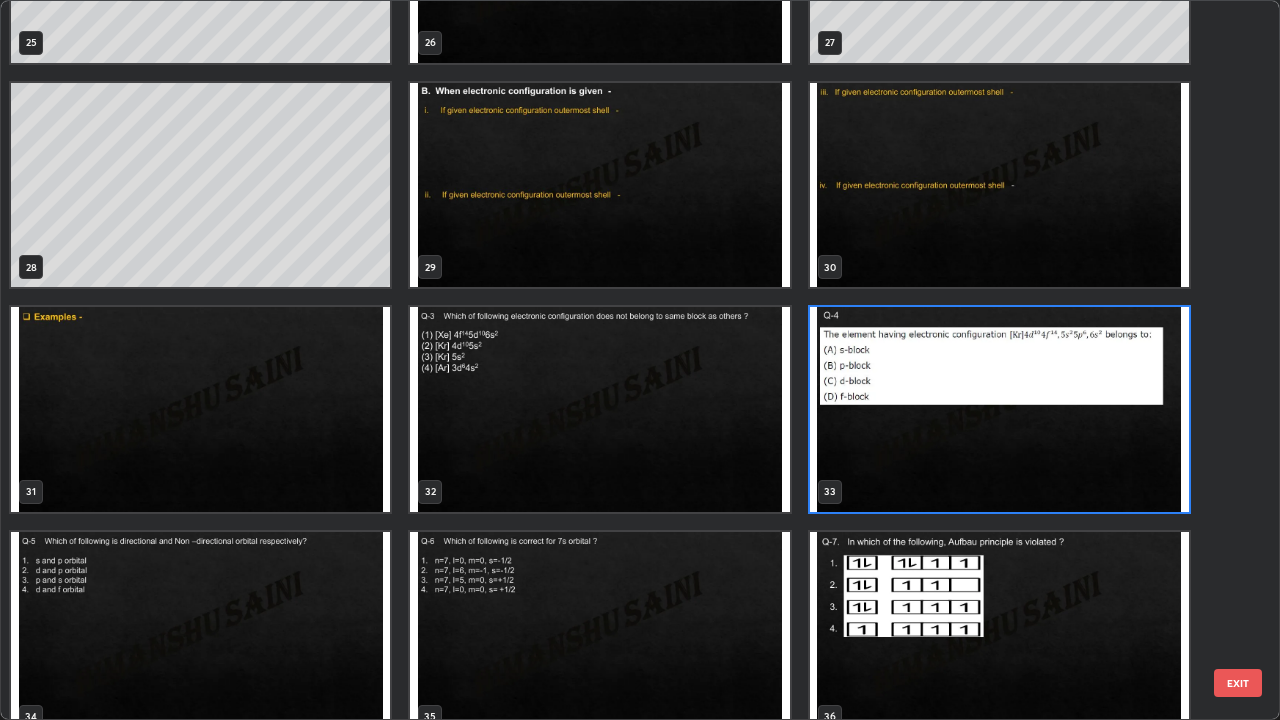 click at bounding box center (999, 409) 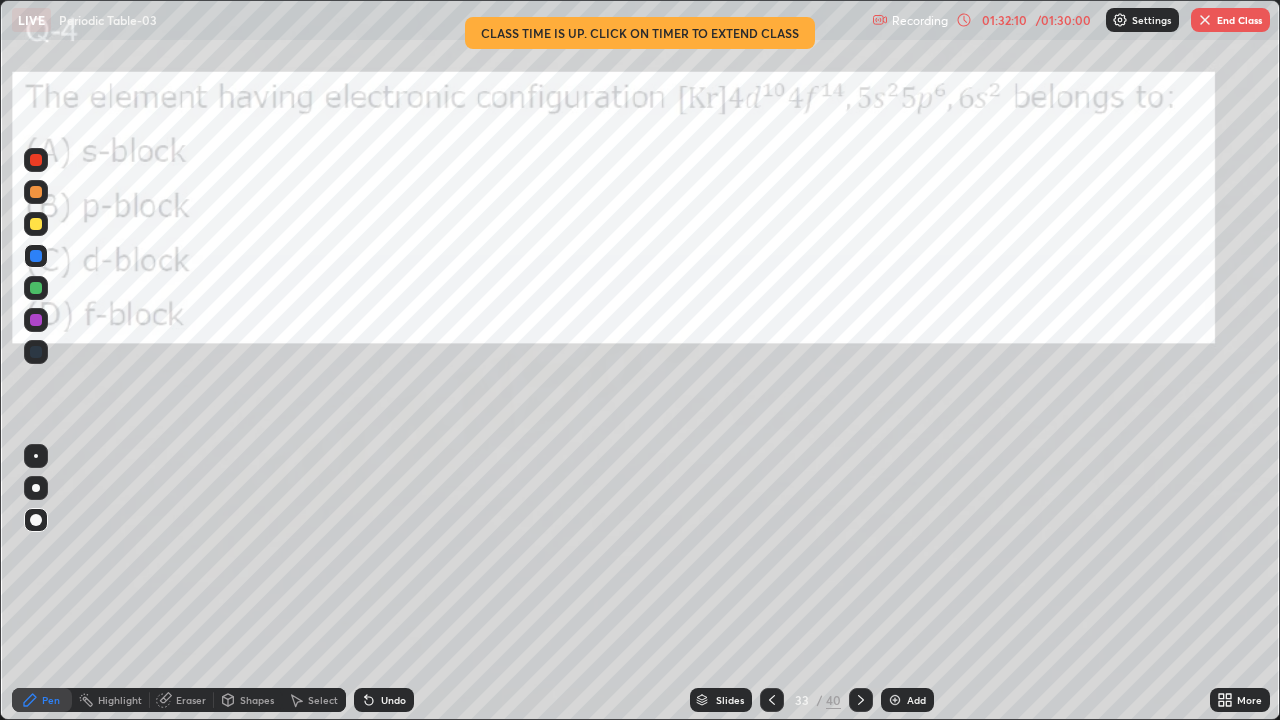 click at bounding box center (999, 409) 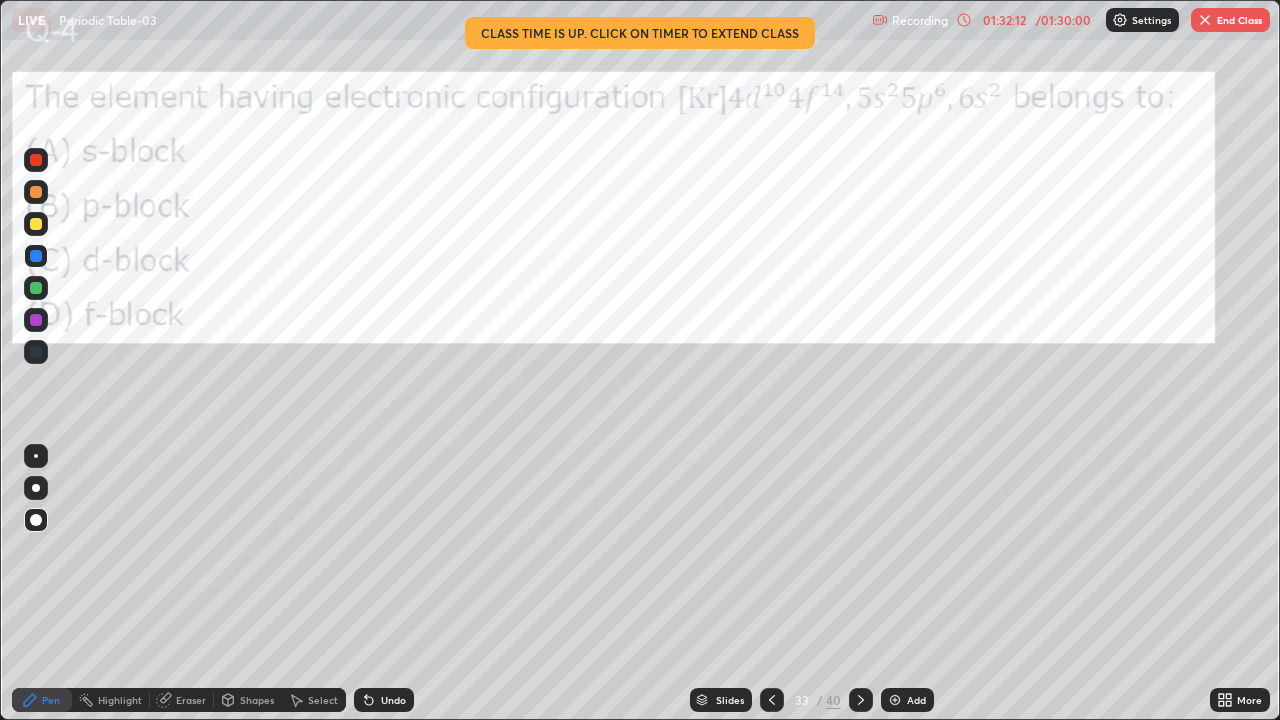click on "Undo" at bounding box center [393, 700] 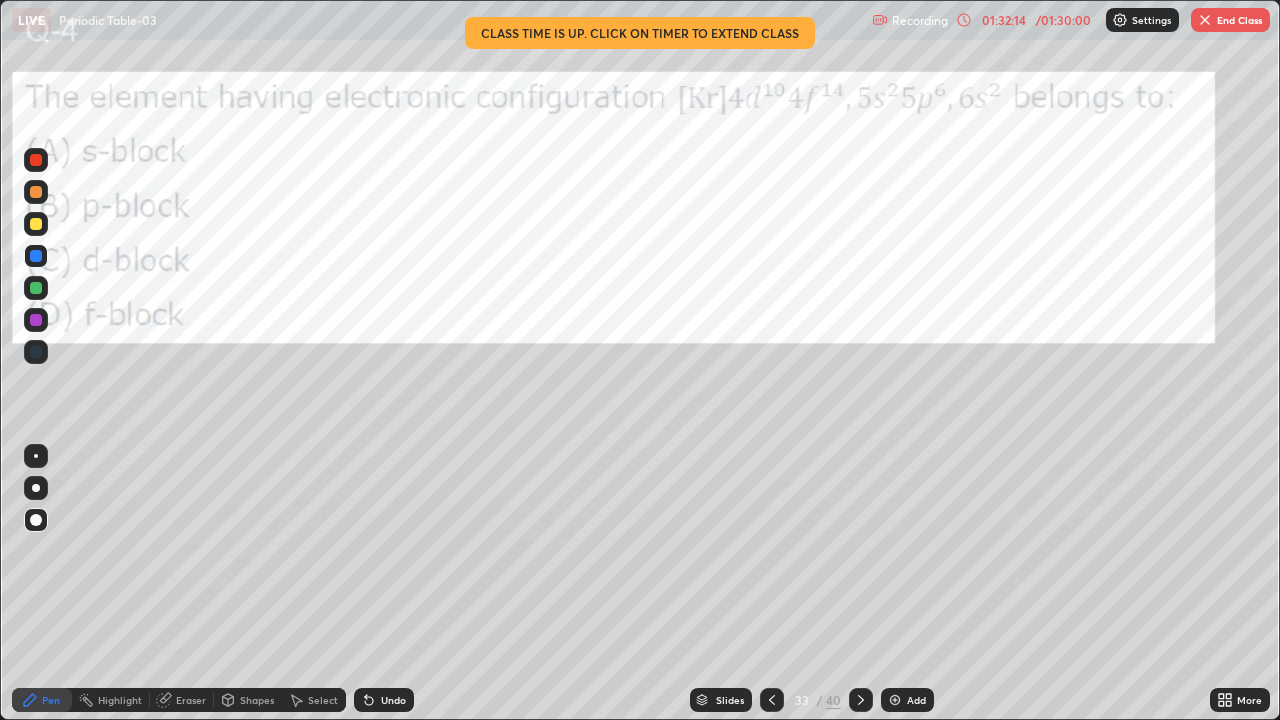 click on "Pen" at bounding box center [51, 700] 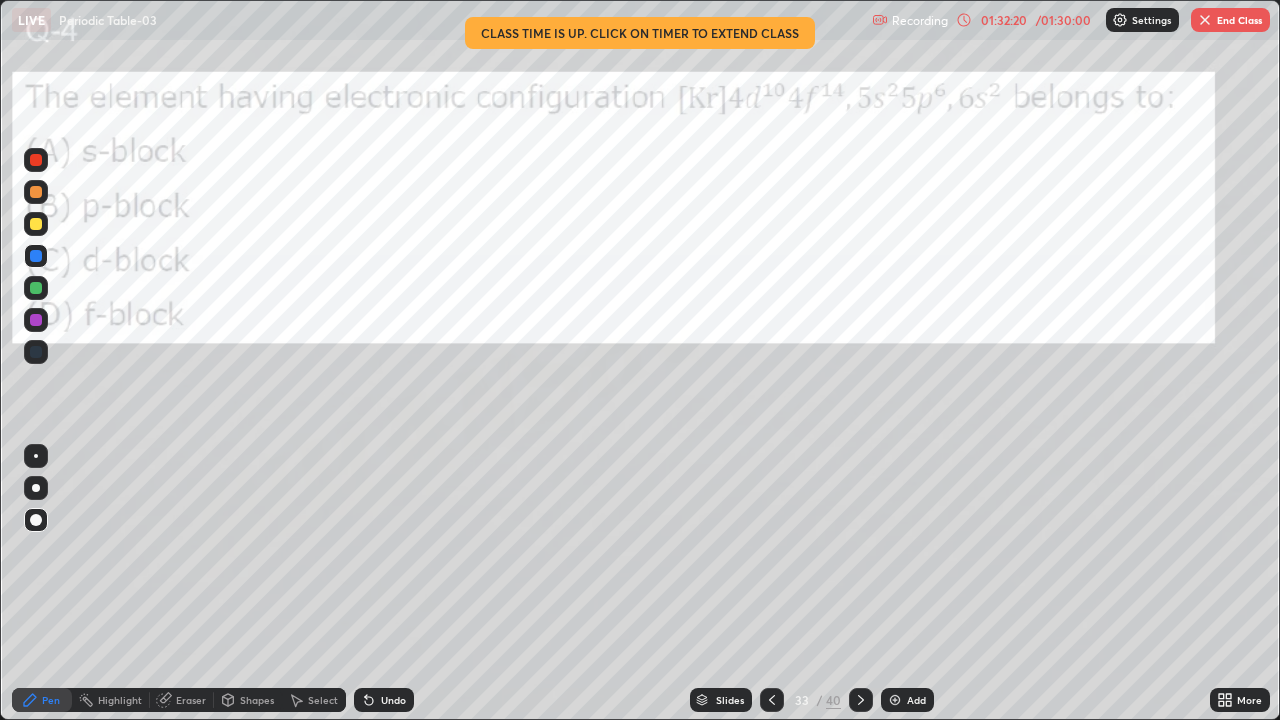 click 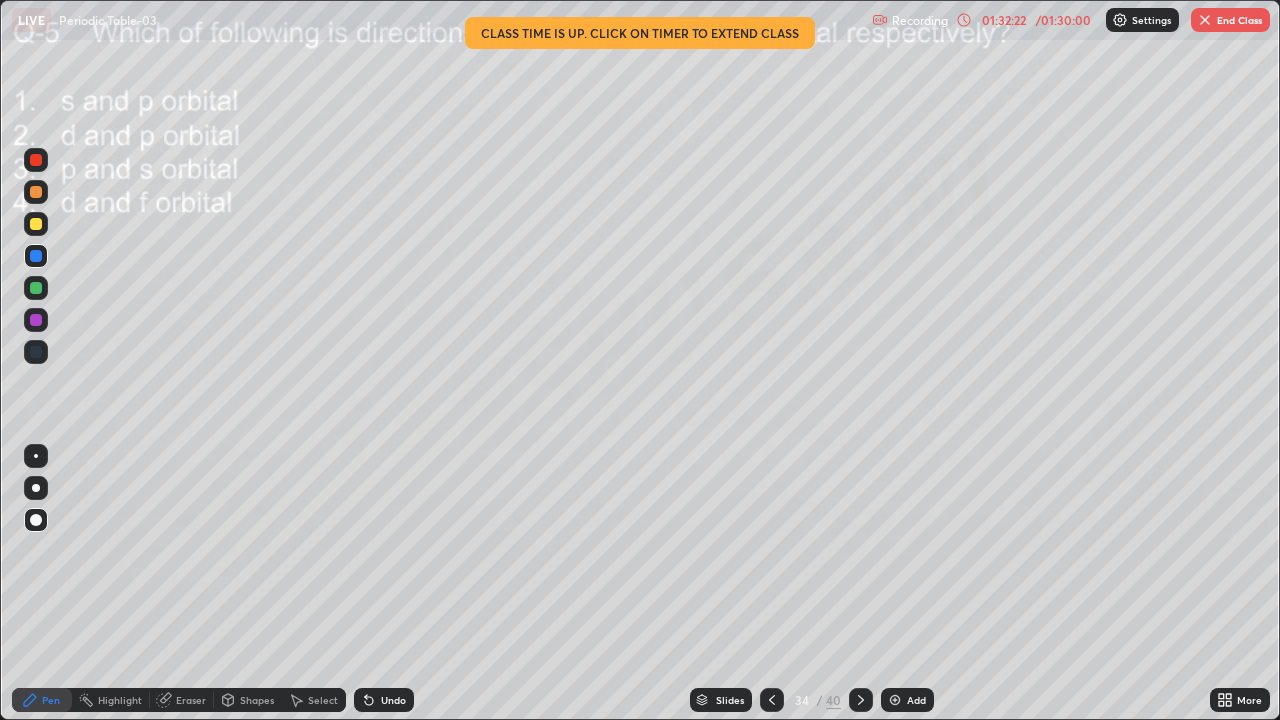 click on "Eraser" at bounding box center [182, 700] 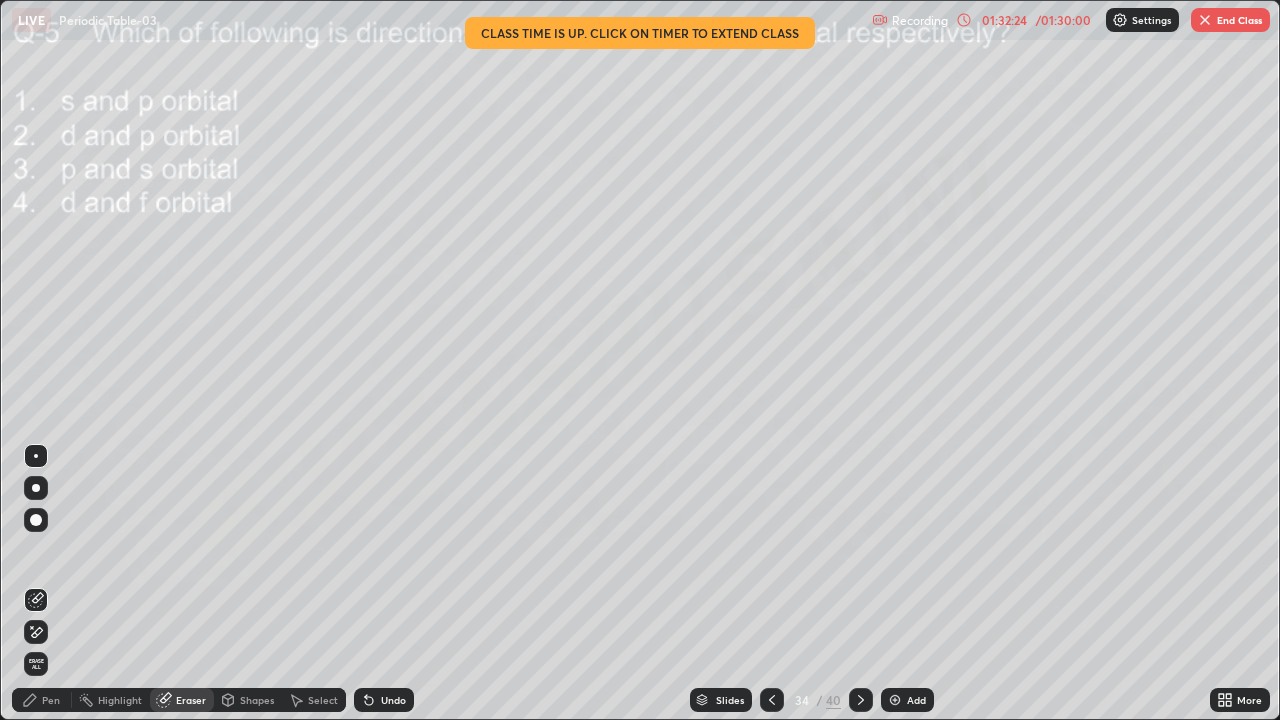 click on "/  01:30:00" at bounding box center (1063, 20) 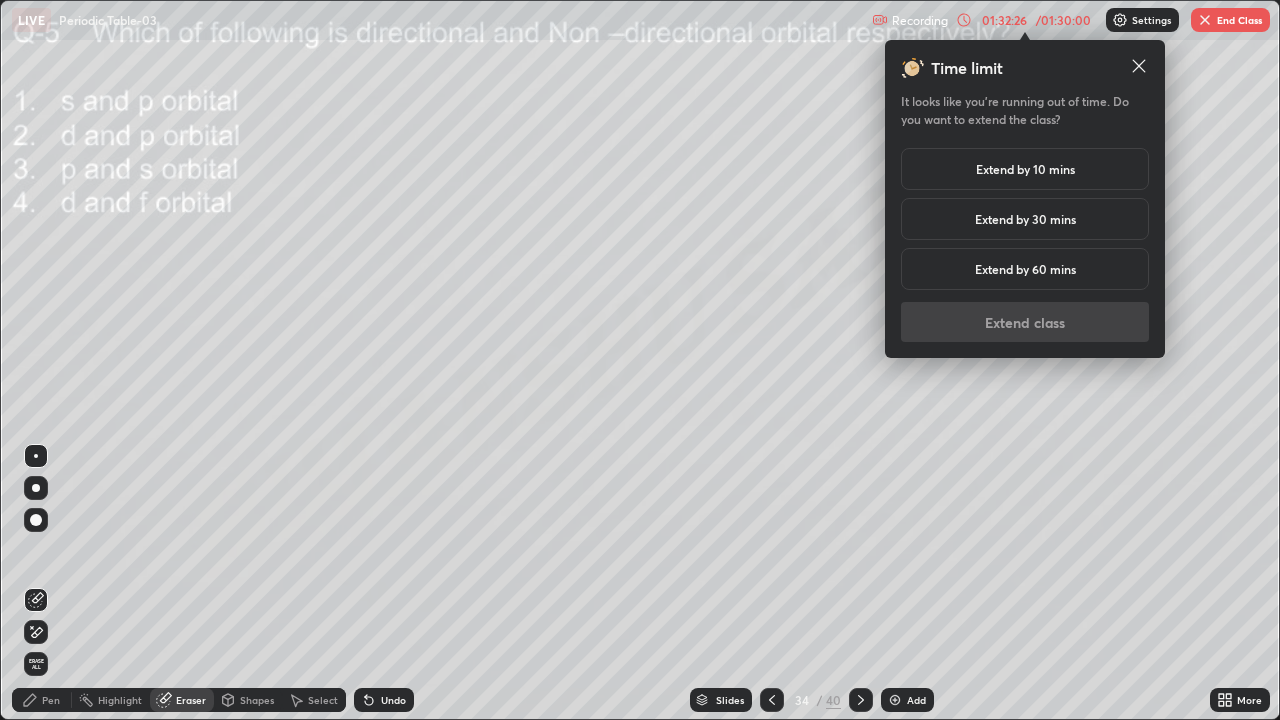 click 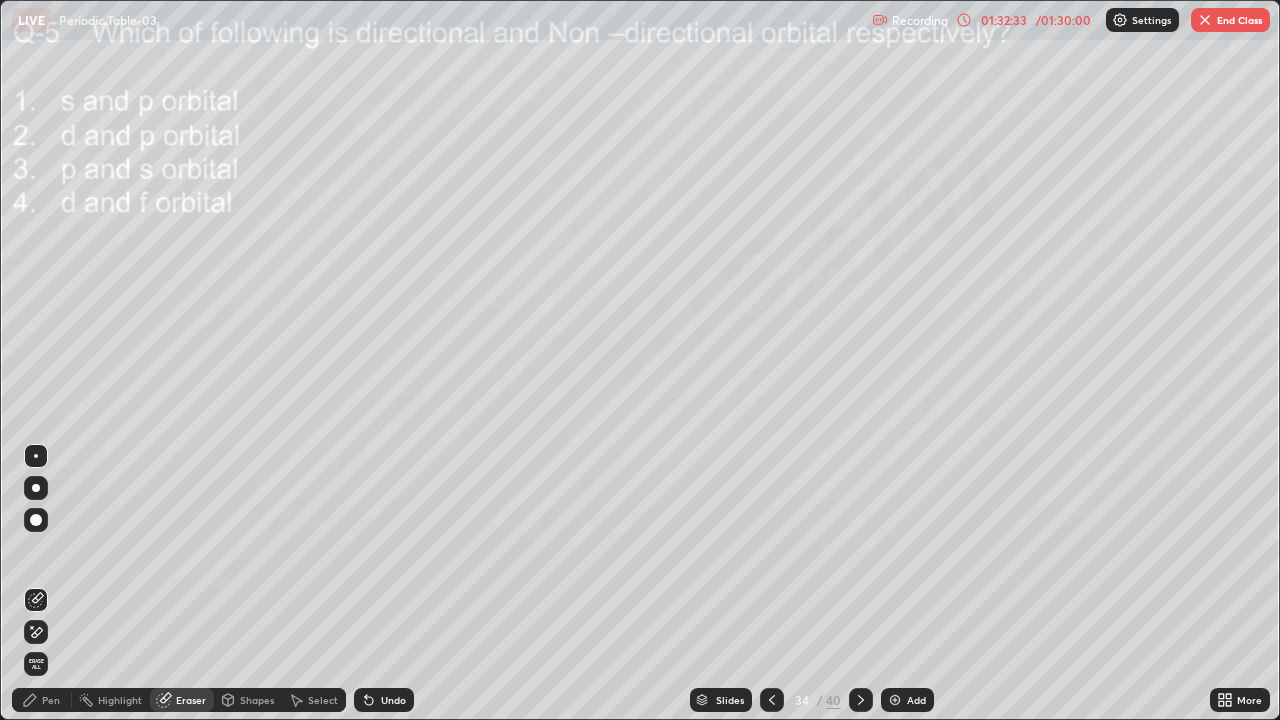click on "Pen" at bounding box center (42, 700) 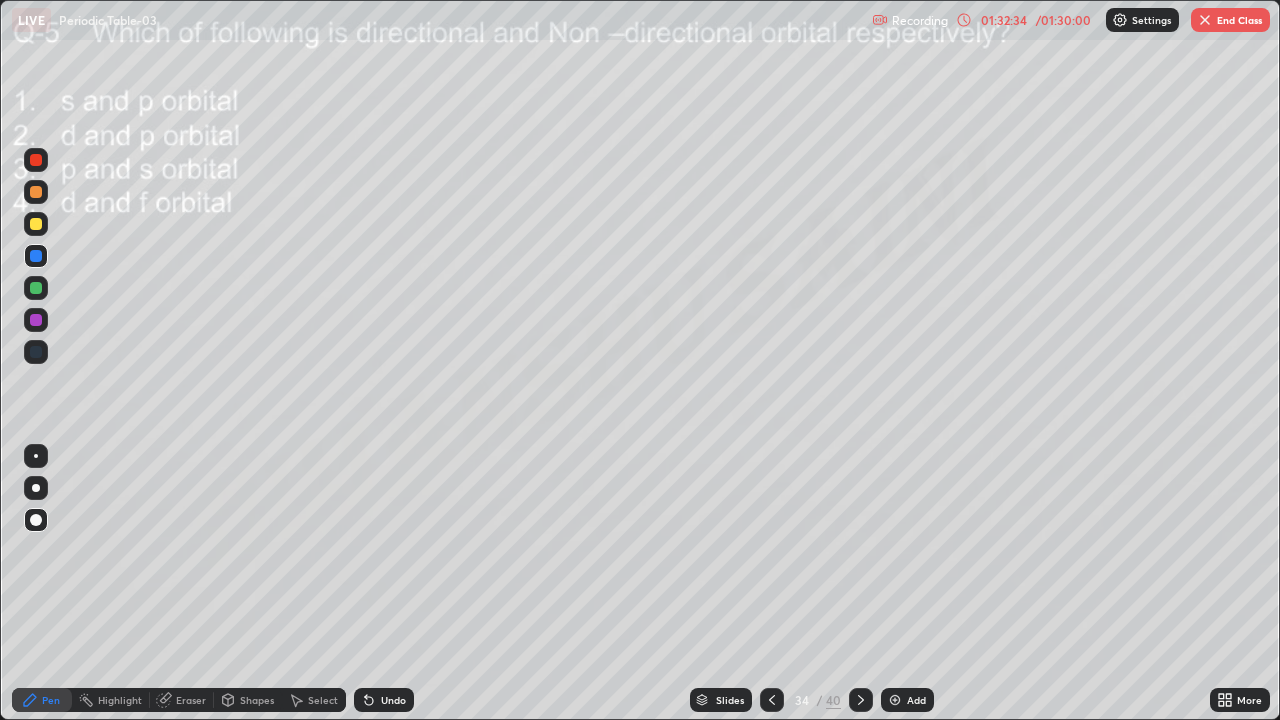 click at bounding box center [36, 224] 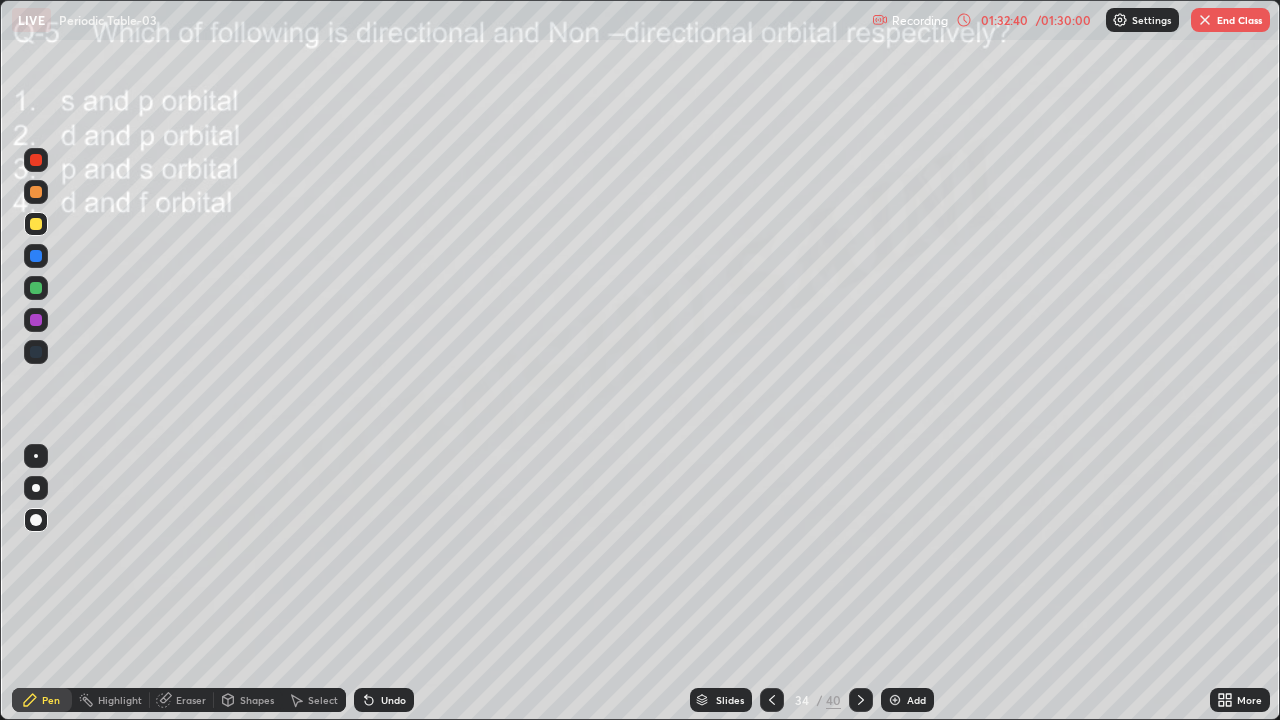 click 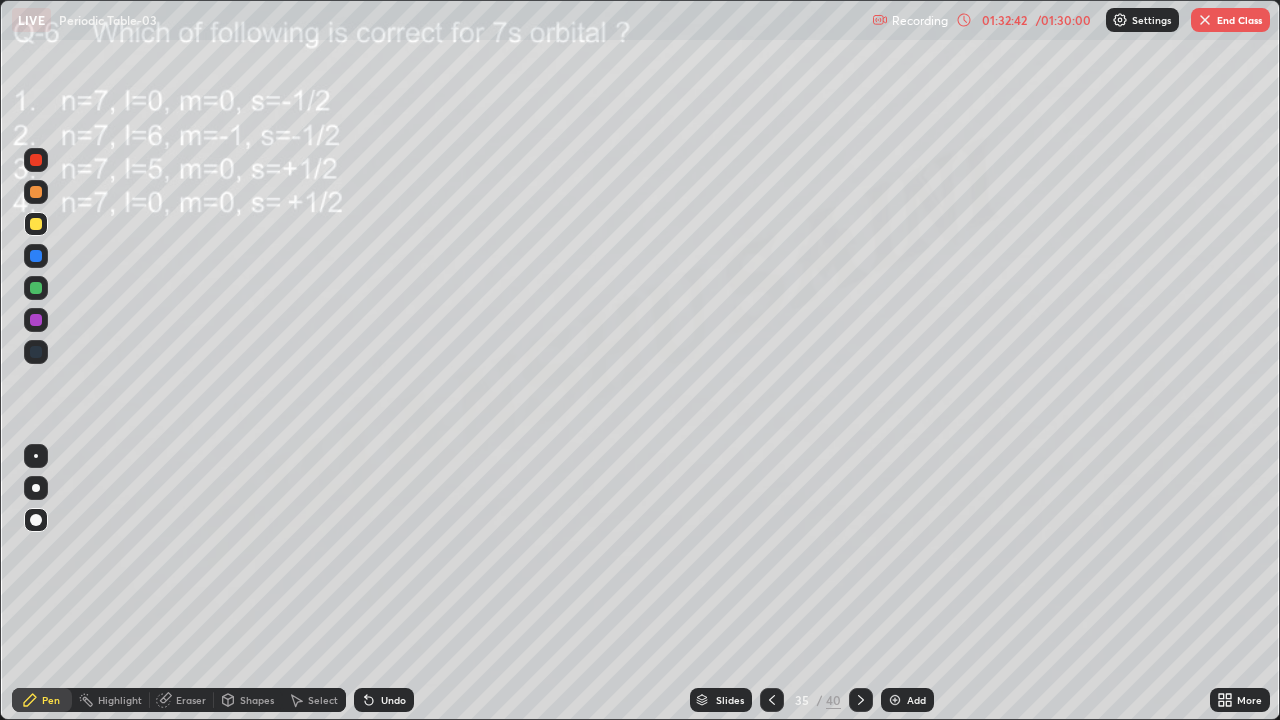 click on "Eraser" at bounding box center (191, 700) 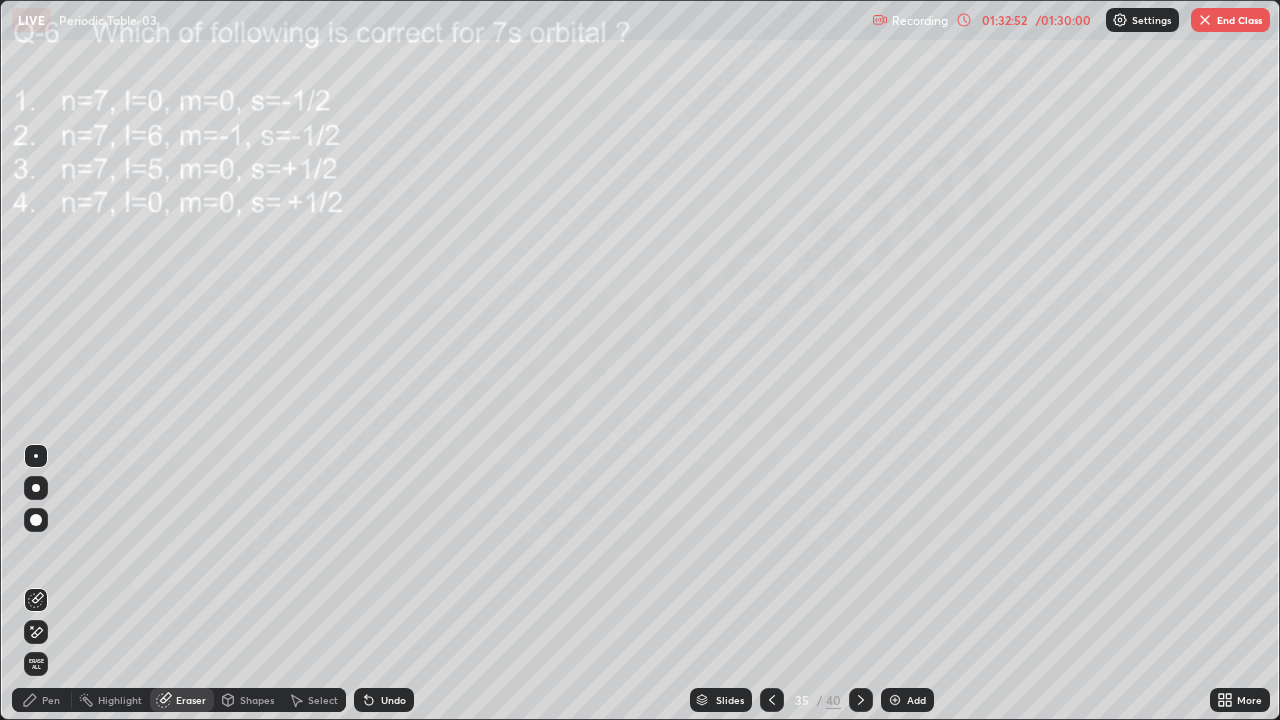 click 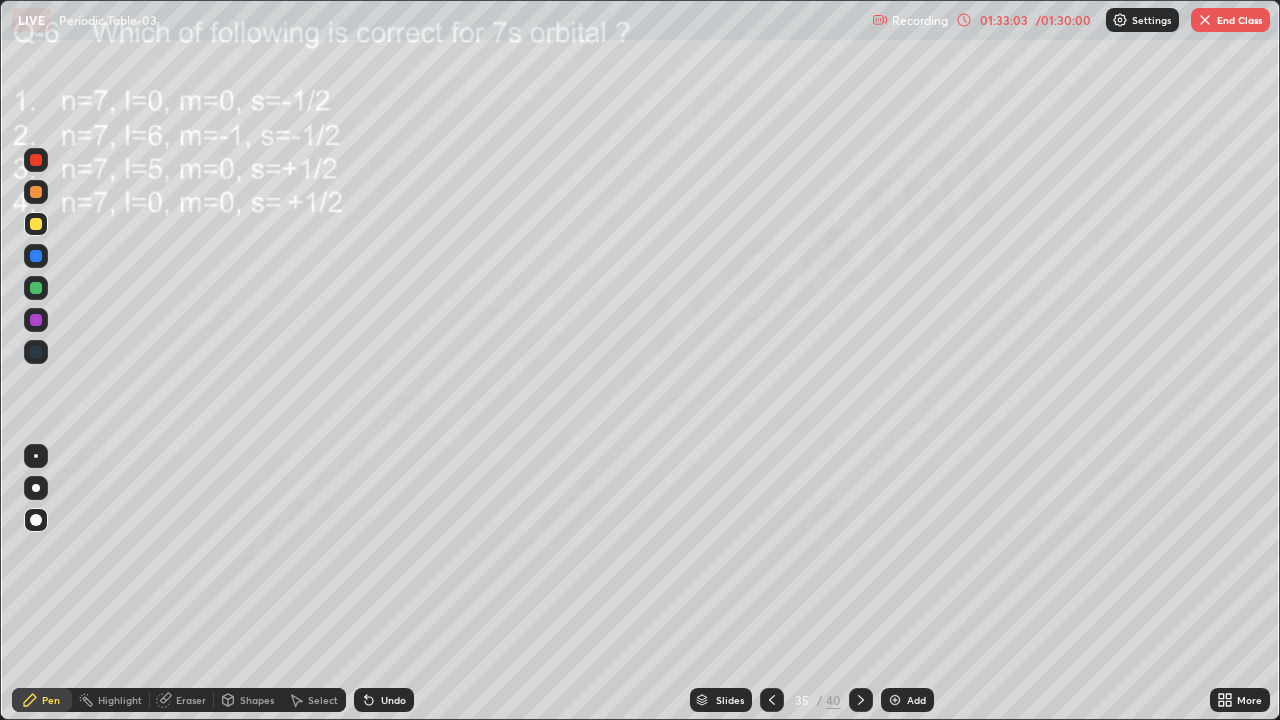 click at bounding box center (36, 192) 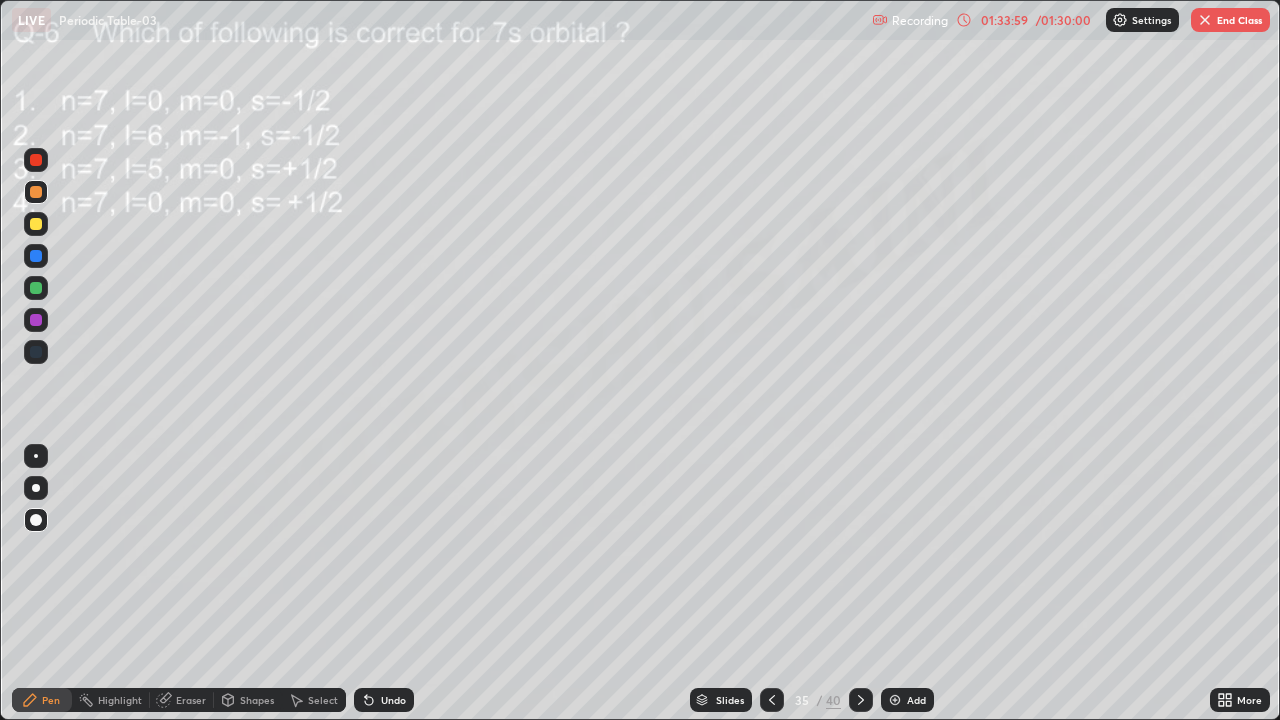 click 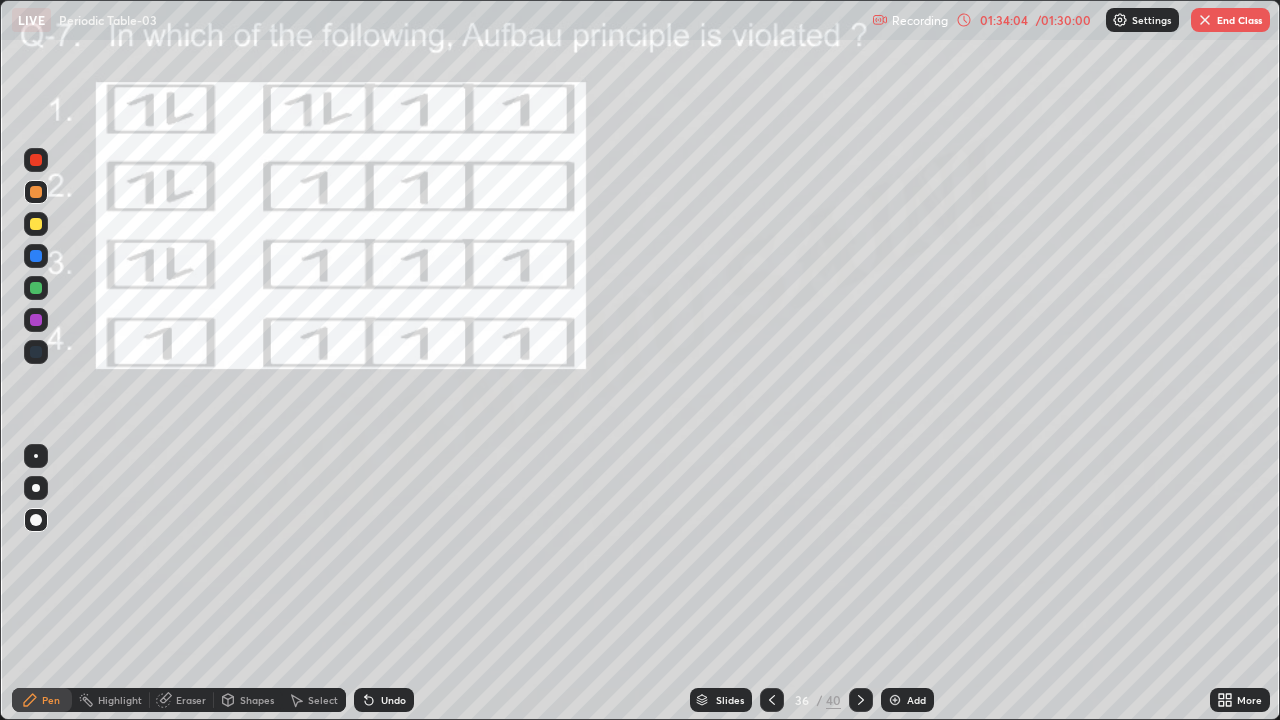 click on "Slides" at bounding box center [730, 700] 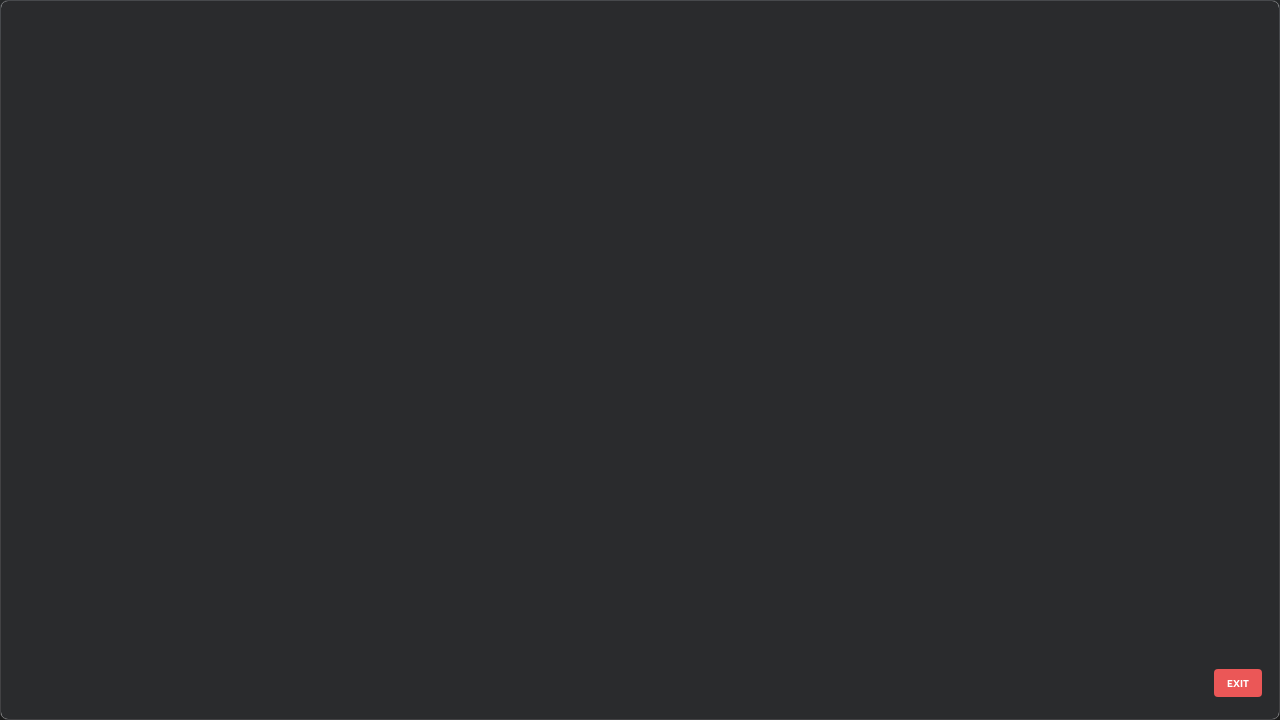 scroll, scrollTop: 1977, scrollLeft: 0, axis: vertical 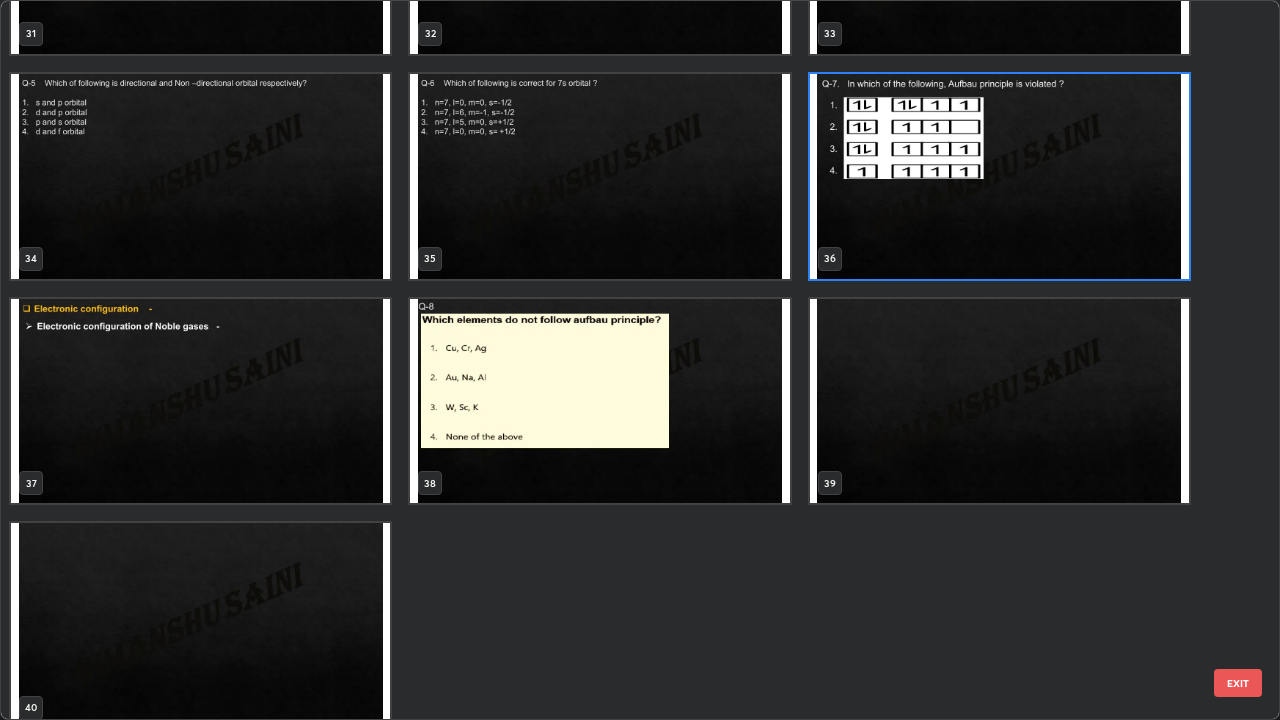 click at bounding box center (999, 176) 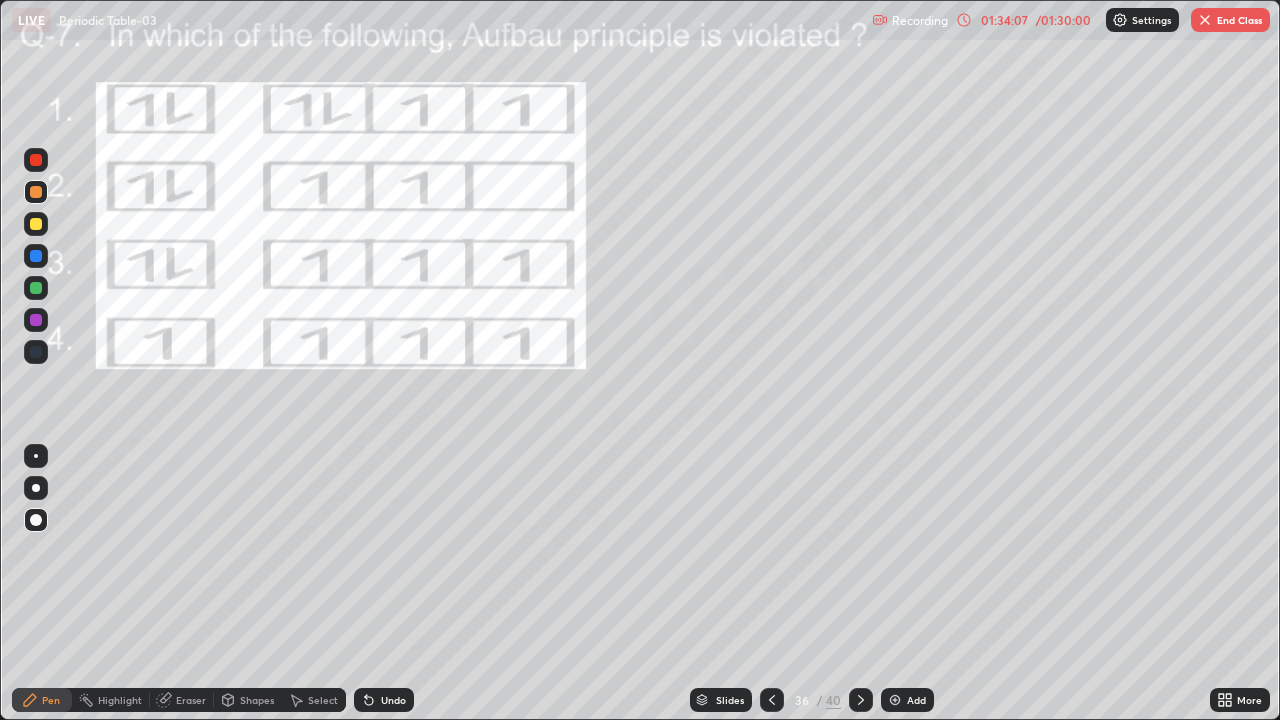 click at bounding box center [999, 176] 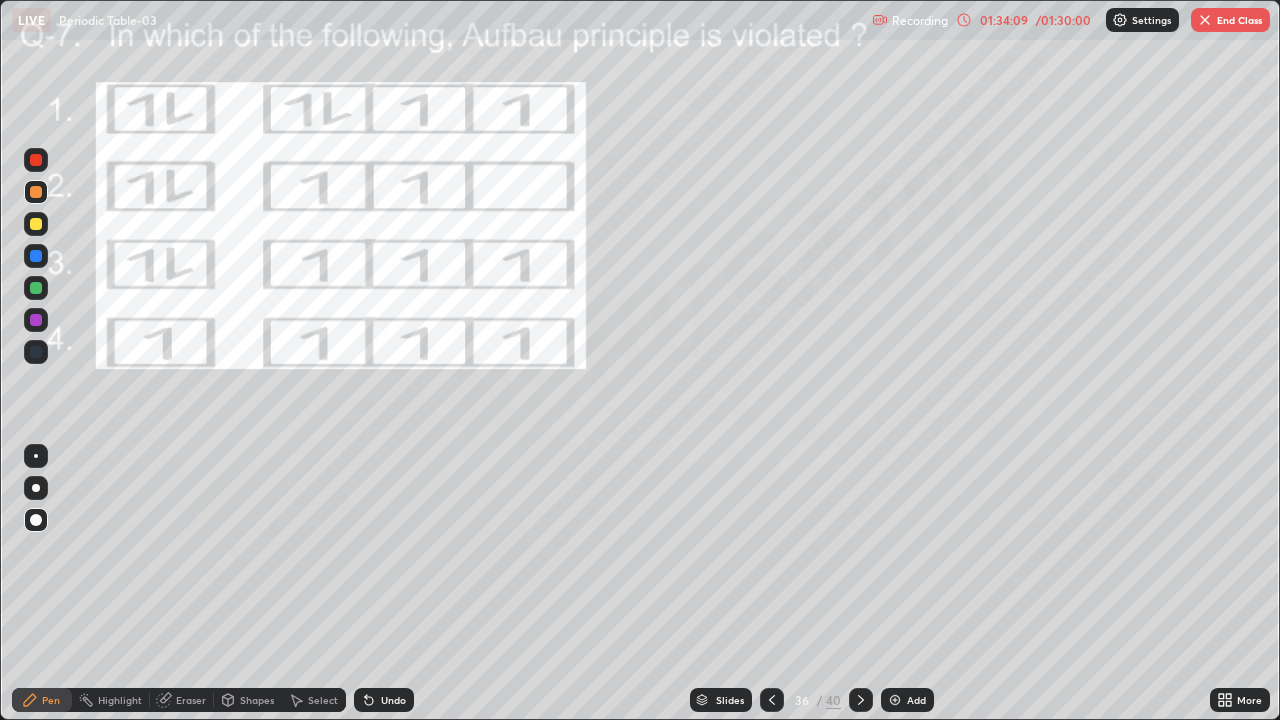 click on "Pen" at bounding box center [42, 700] 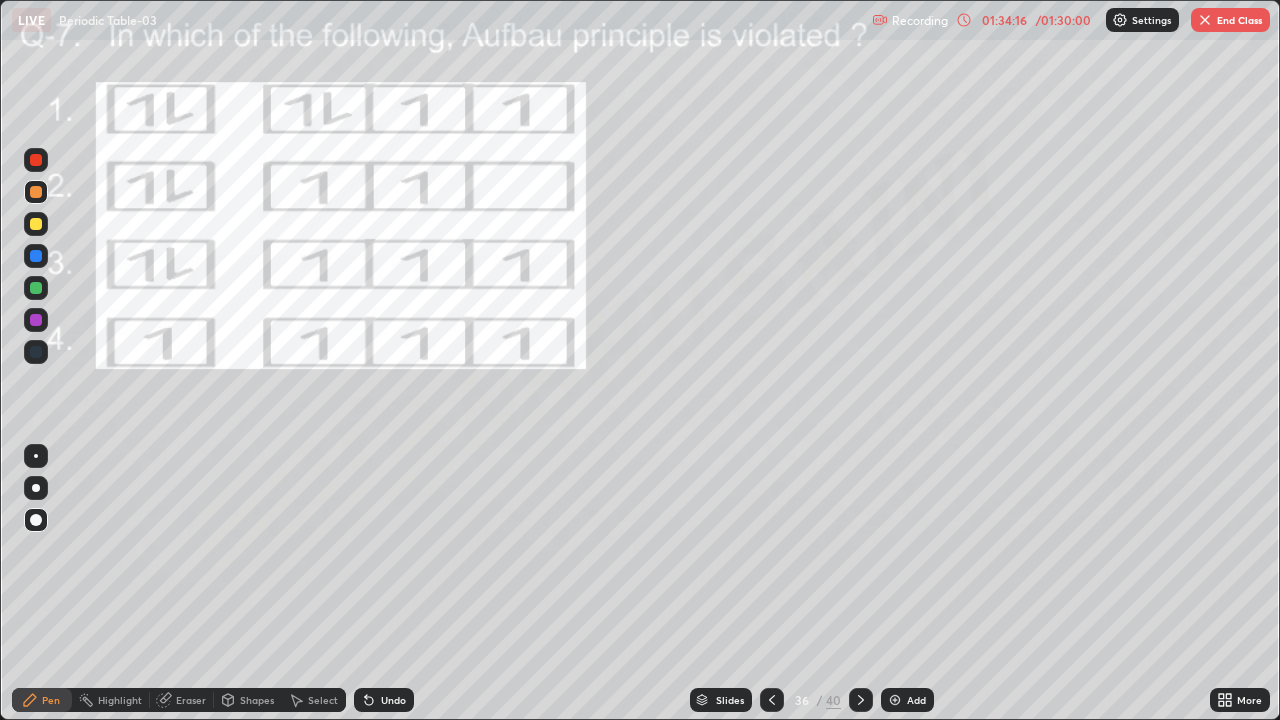 click on "Undo" at bounding box center (384, 700) 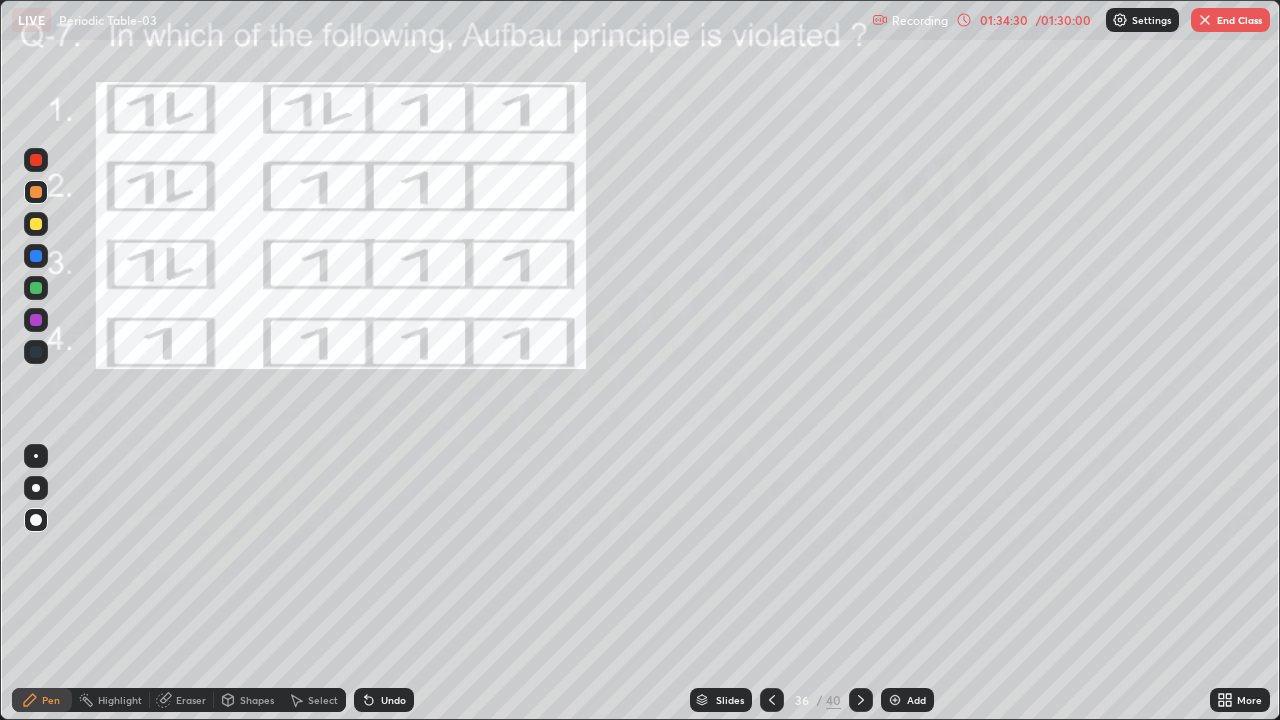 click on "Pen" at bounding box center [42, 700] 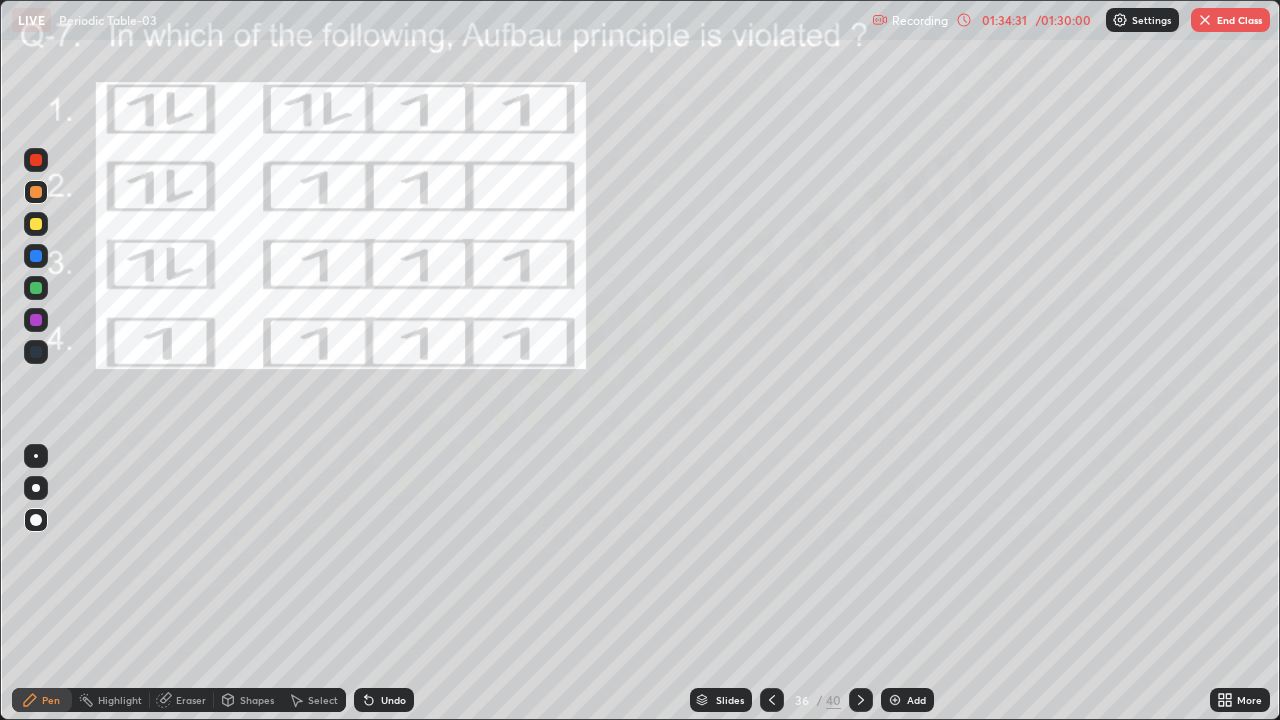 click at bounding box center [36, 320] 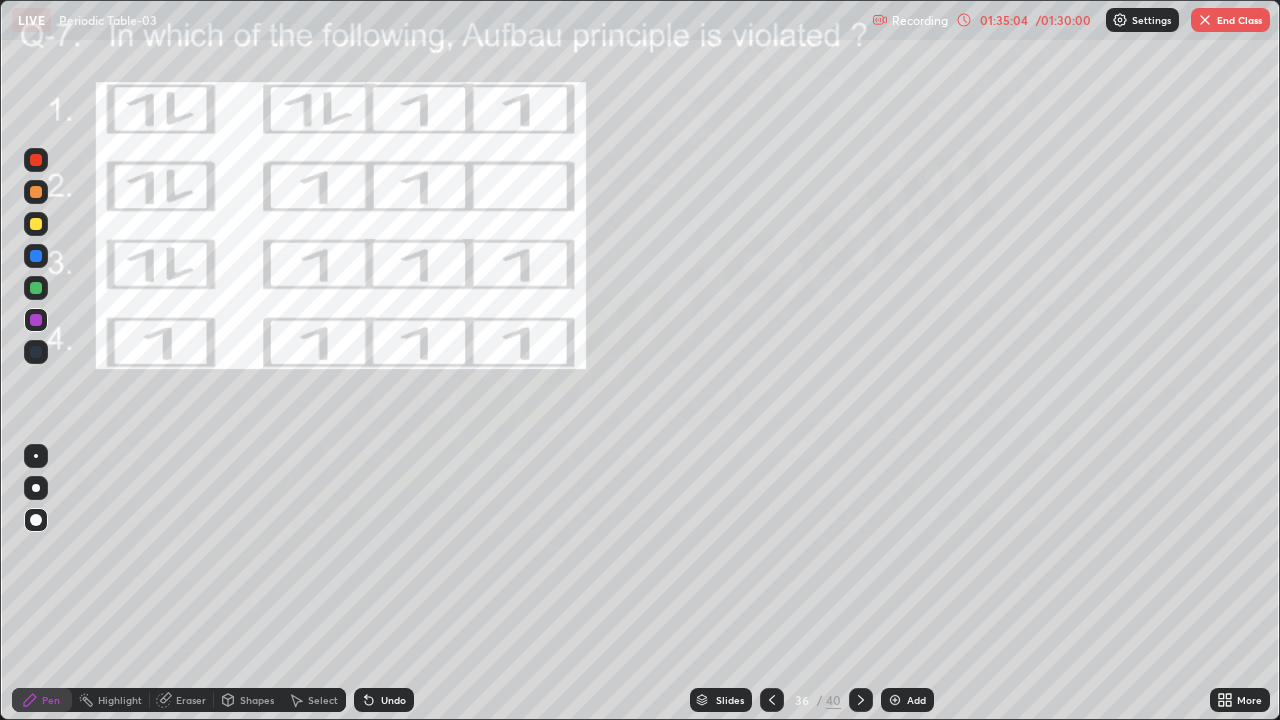 click 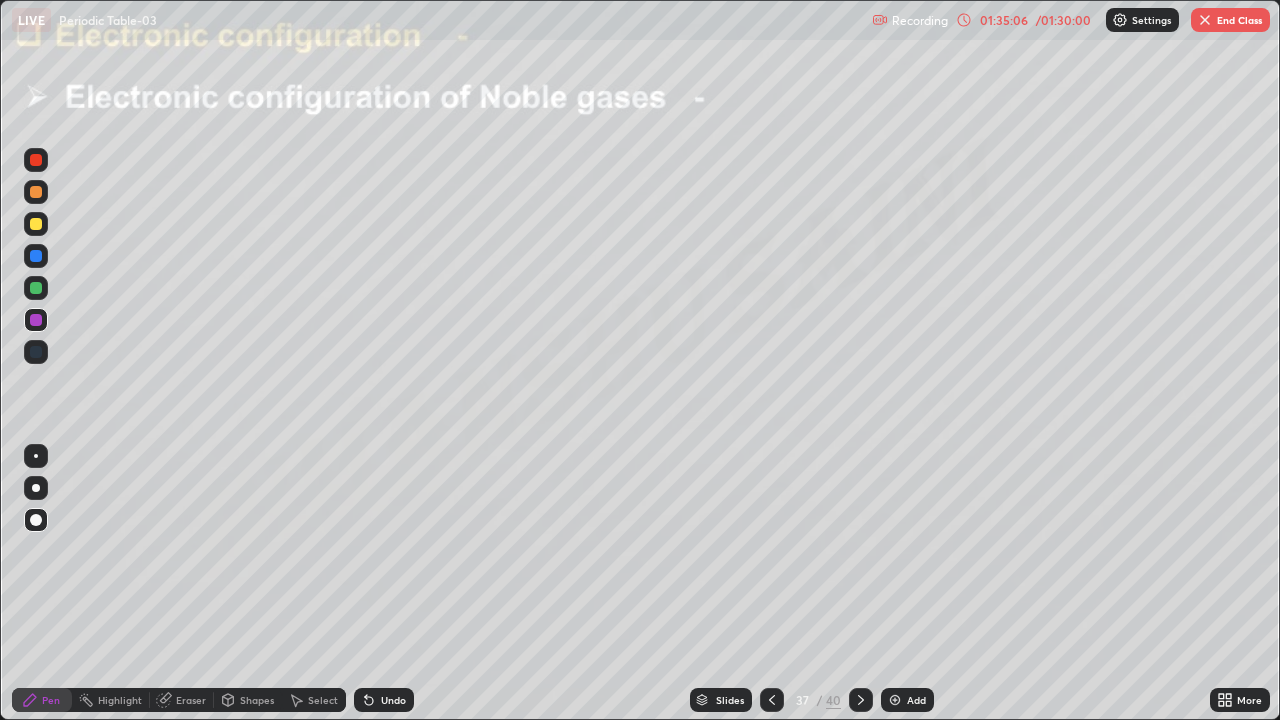 click 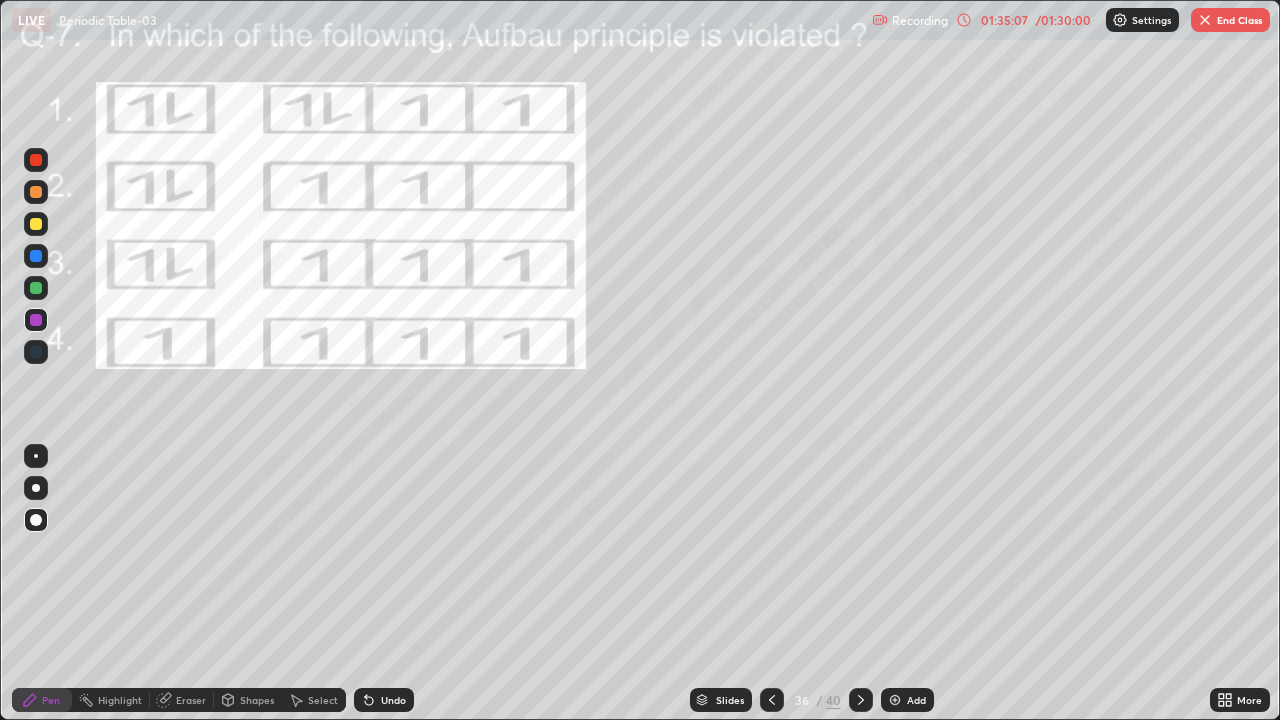 click on "Slides" at bounding box center [721, 700] 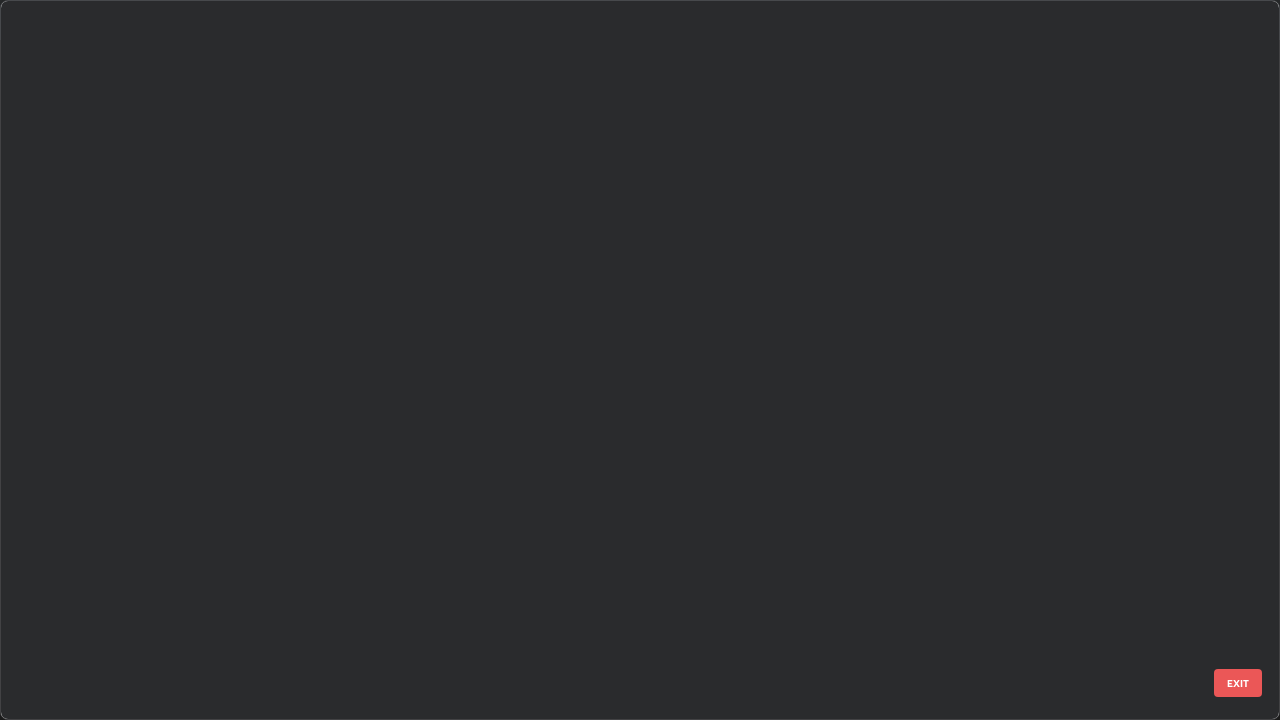 scroll, scrollTop: 1977, scrollLeft: 0, axis: vertical 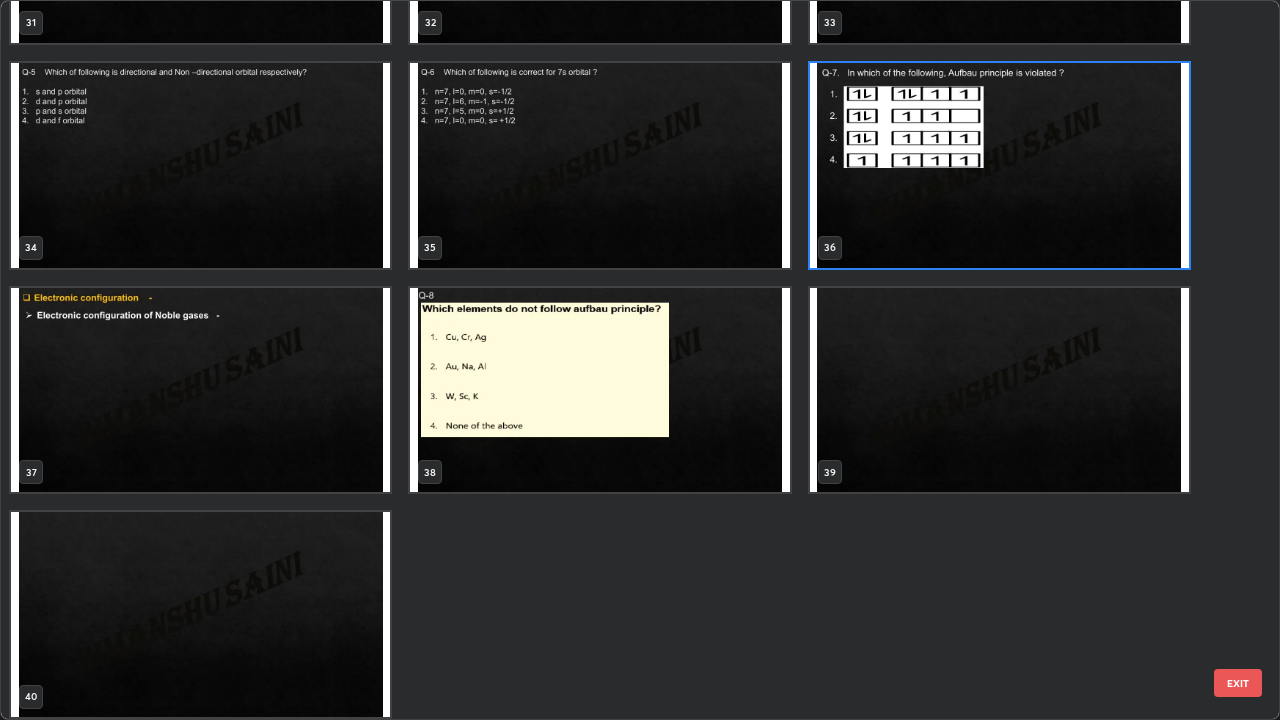 click at bounding box center [599, 390] 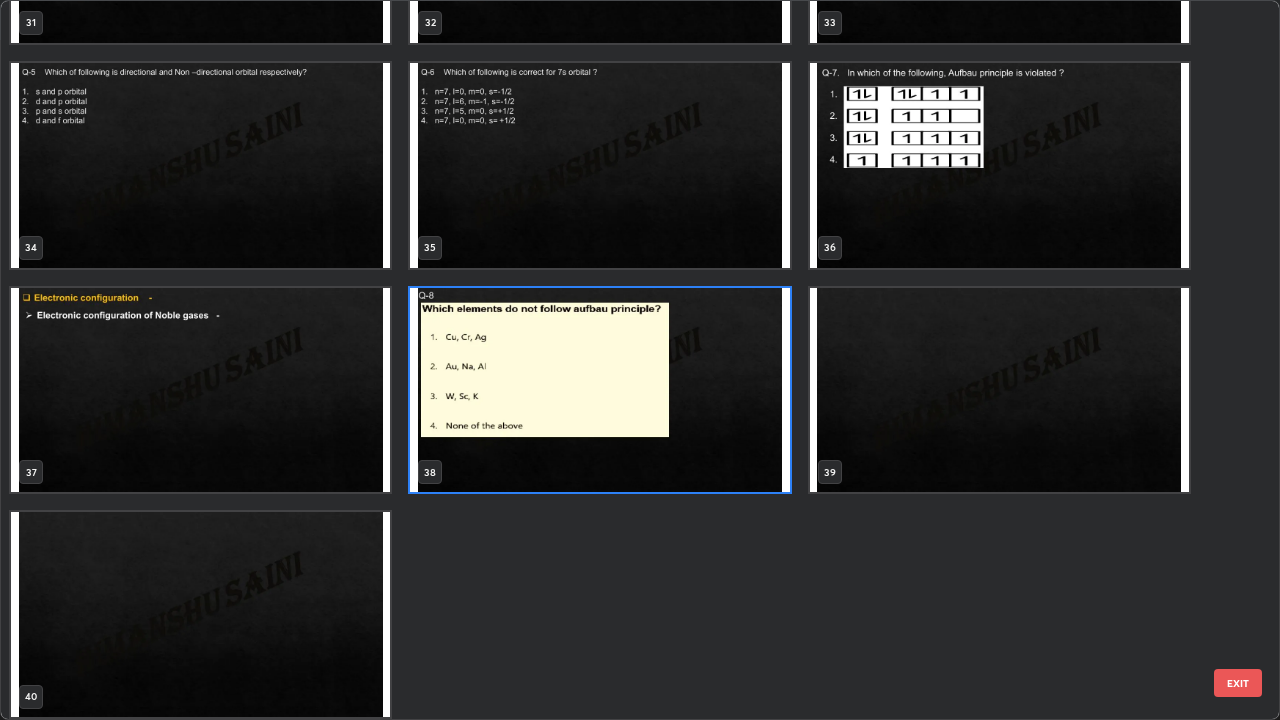 click at bounding box center (599, 390) 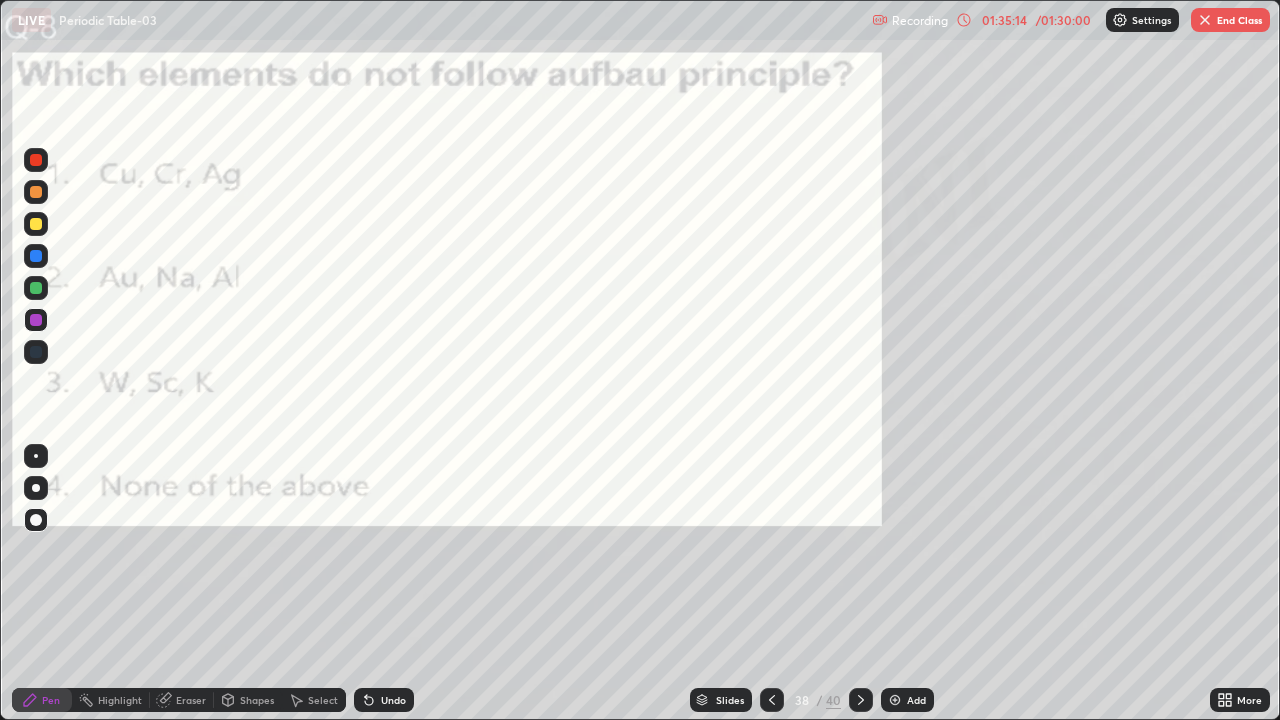 click on "Eraser" at bounding box center [191, 700] 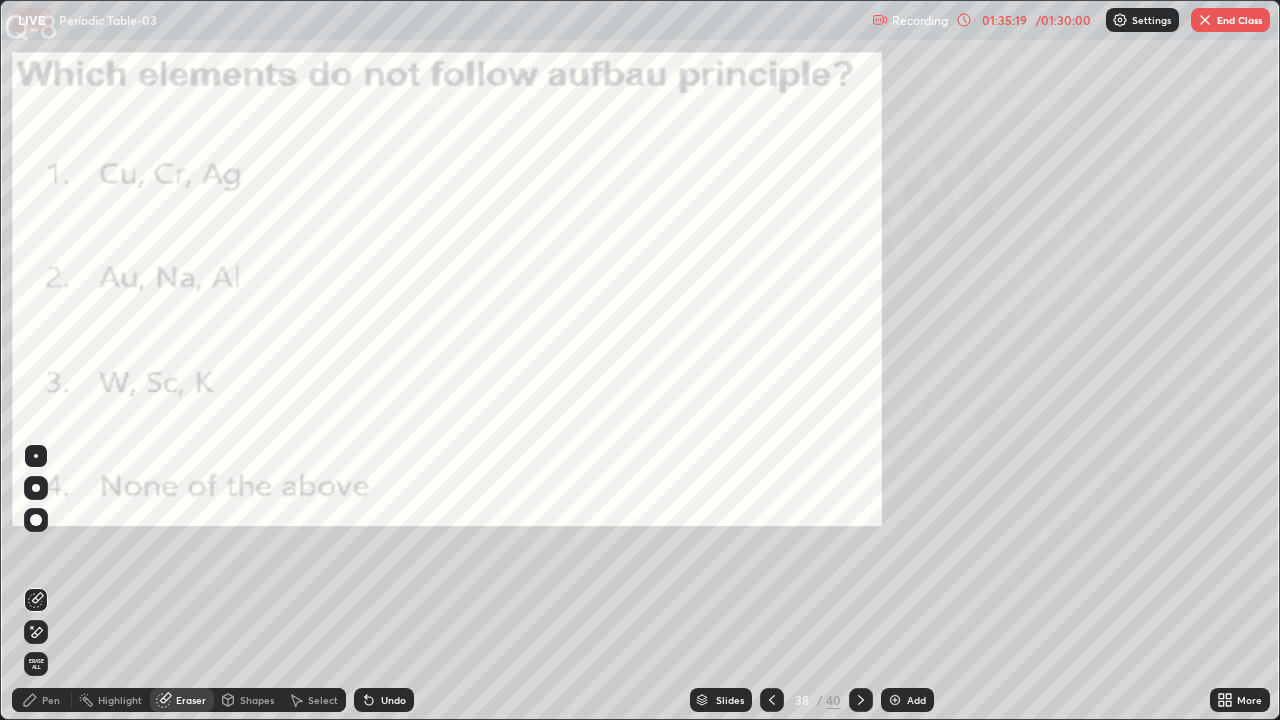 click on "Pen" at bounding box center [42, 700] 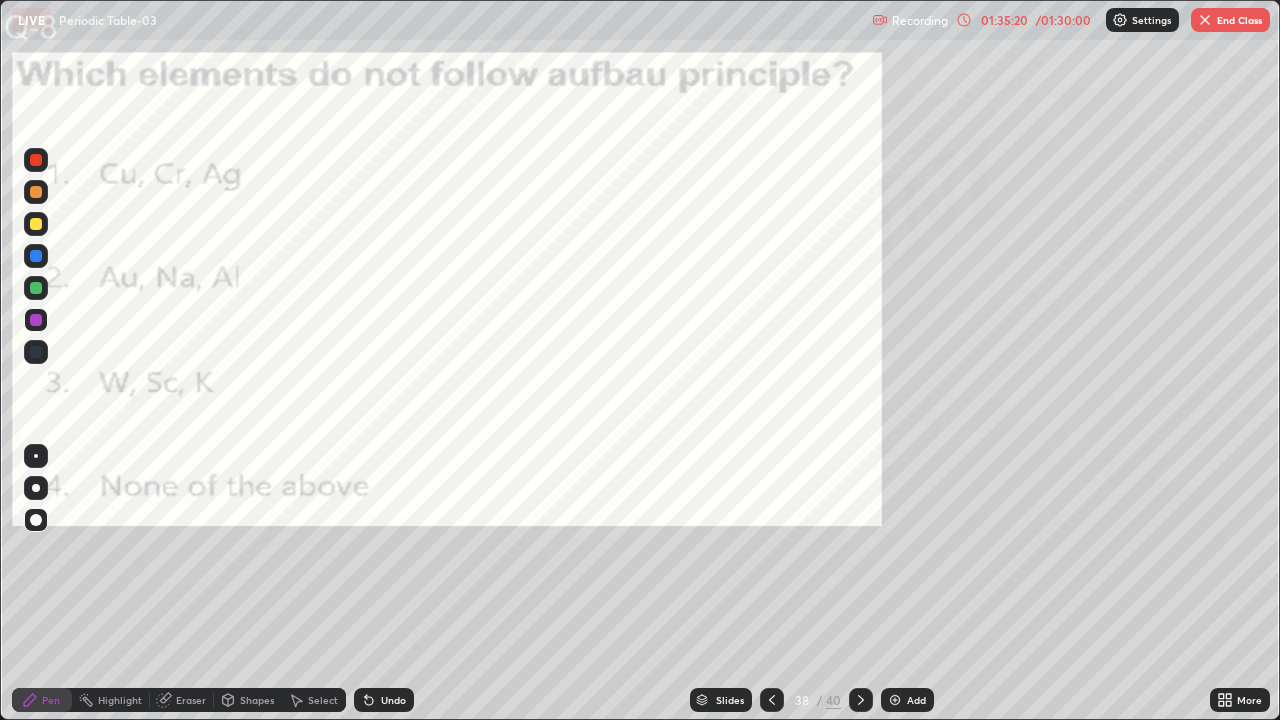 click at bounding box center (36, 320) 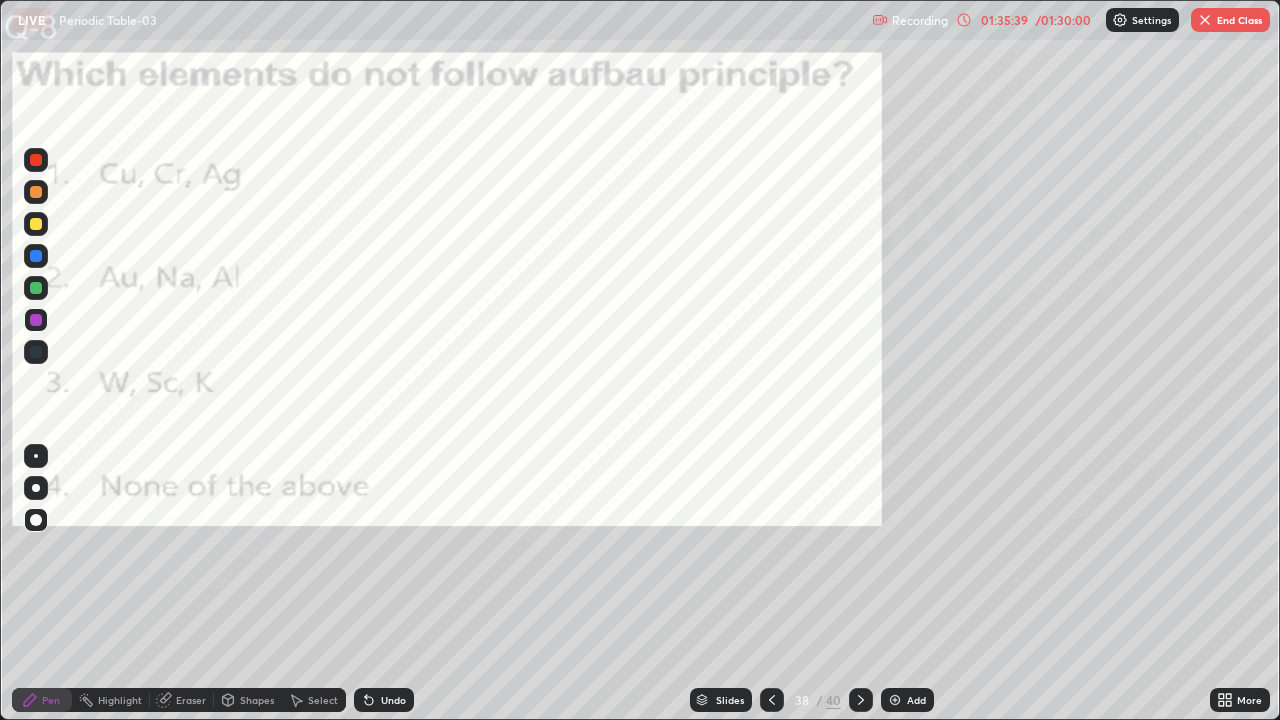 click on "Slides" at bounding box center [721, 700] 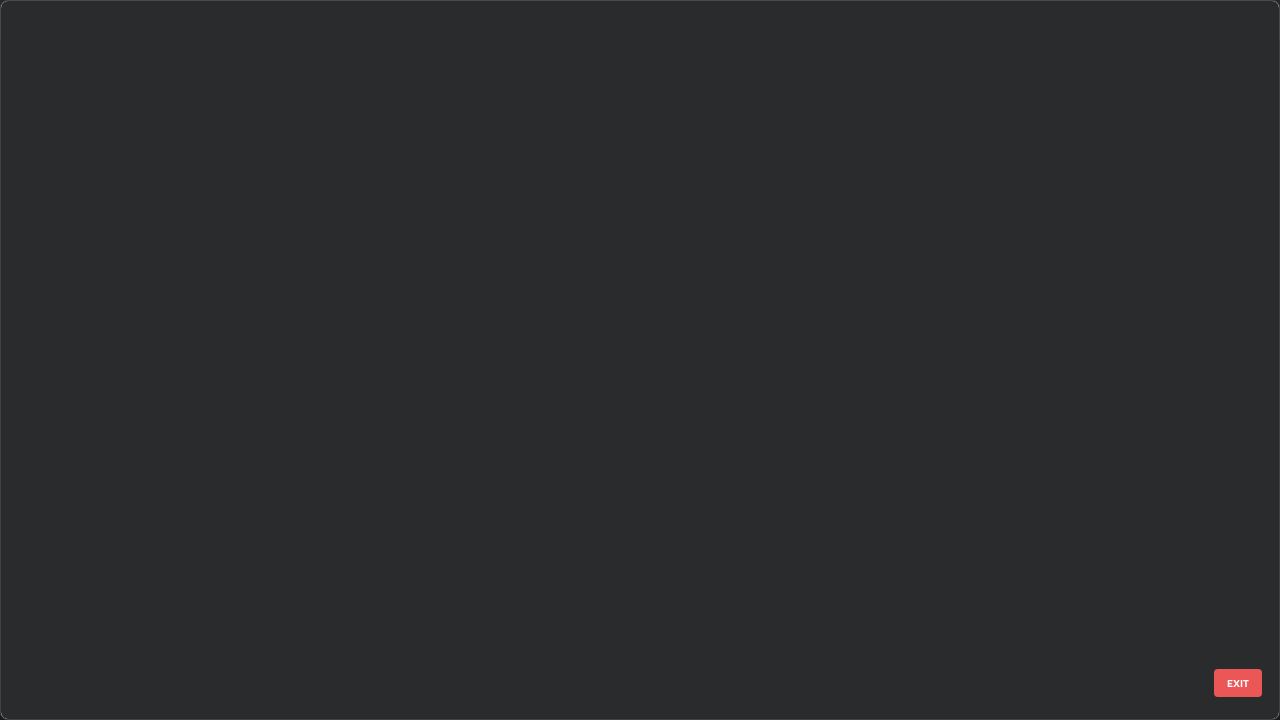 scroll, scrollTop: 2202, scrollLeft: 0, axis: vertical 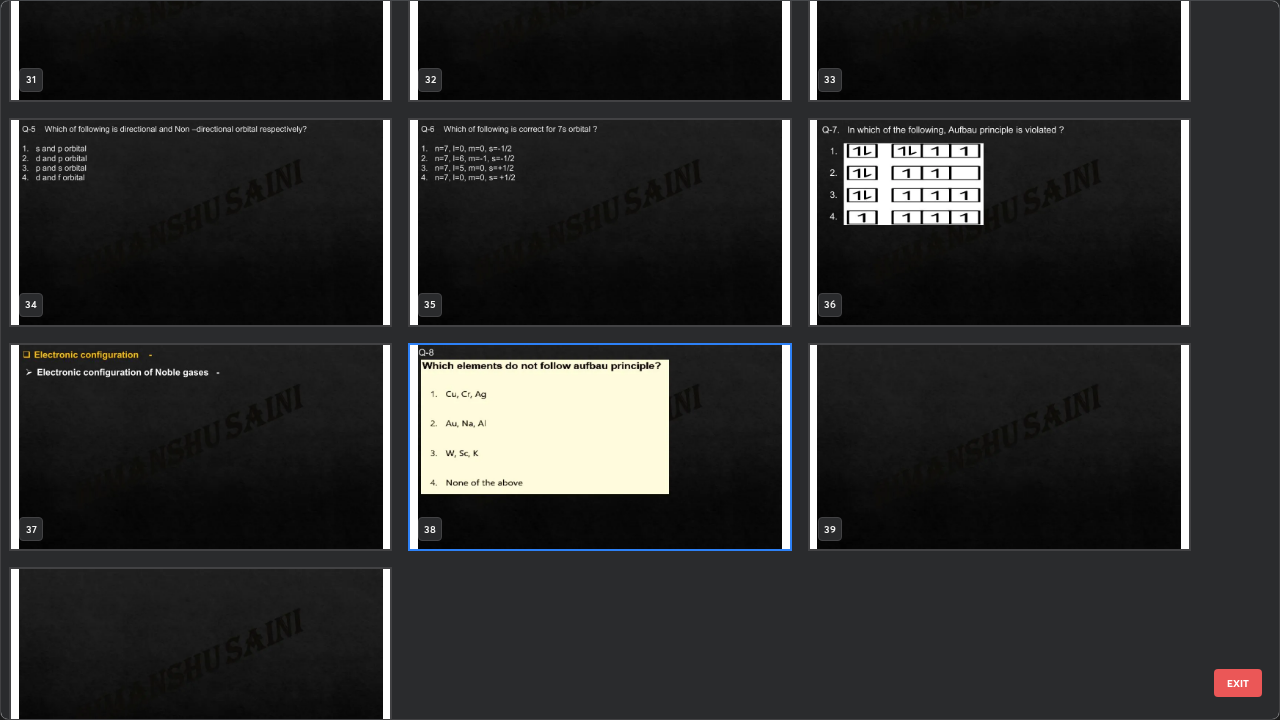 click at bounding box center (599, 447) 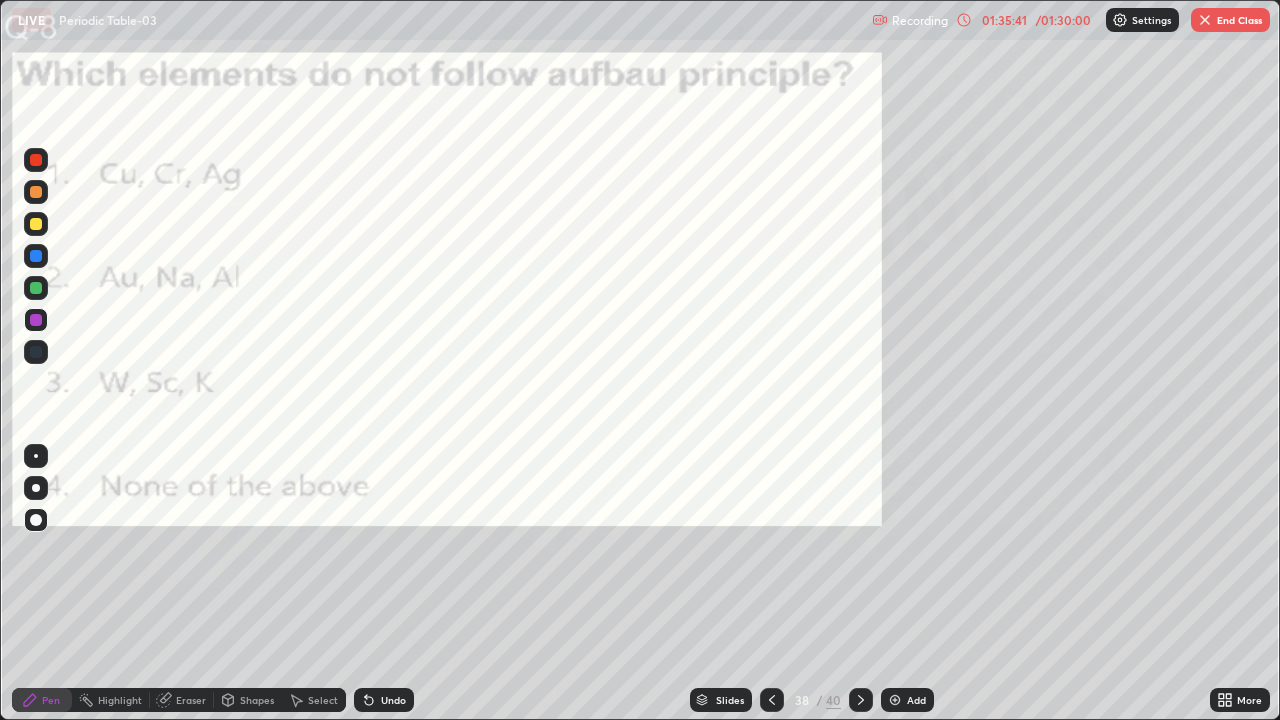 click at bounding box center (599, 447) 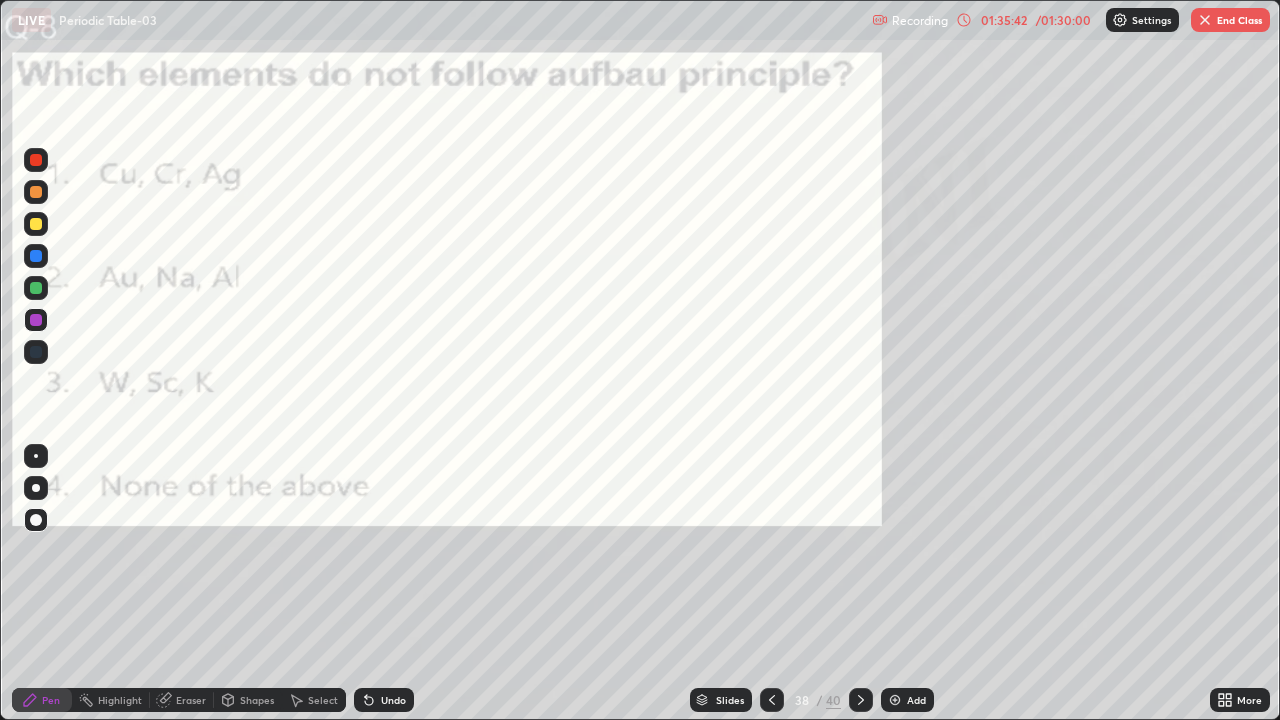 click on "End Class" at bounding box center [1230, 20] 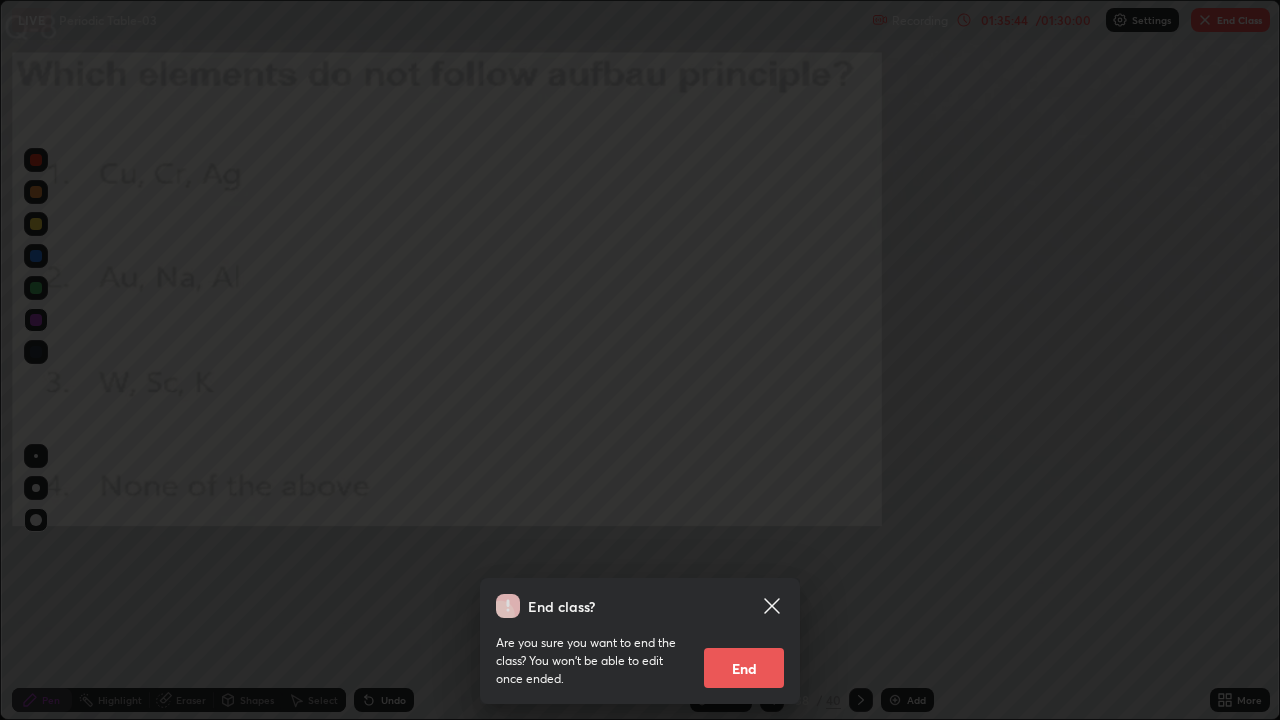 click on "End" at bounding box center (744, 668) 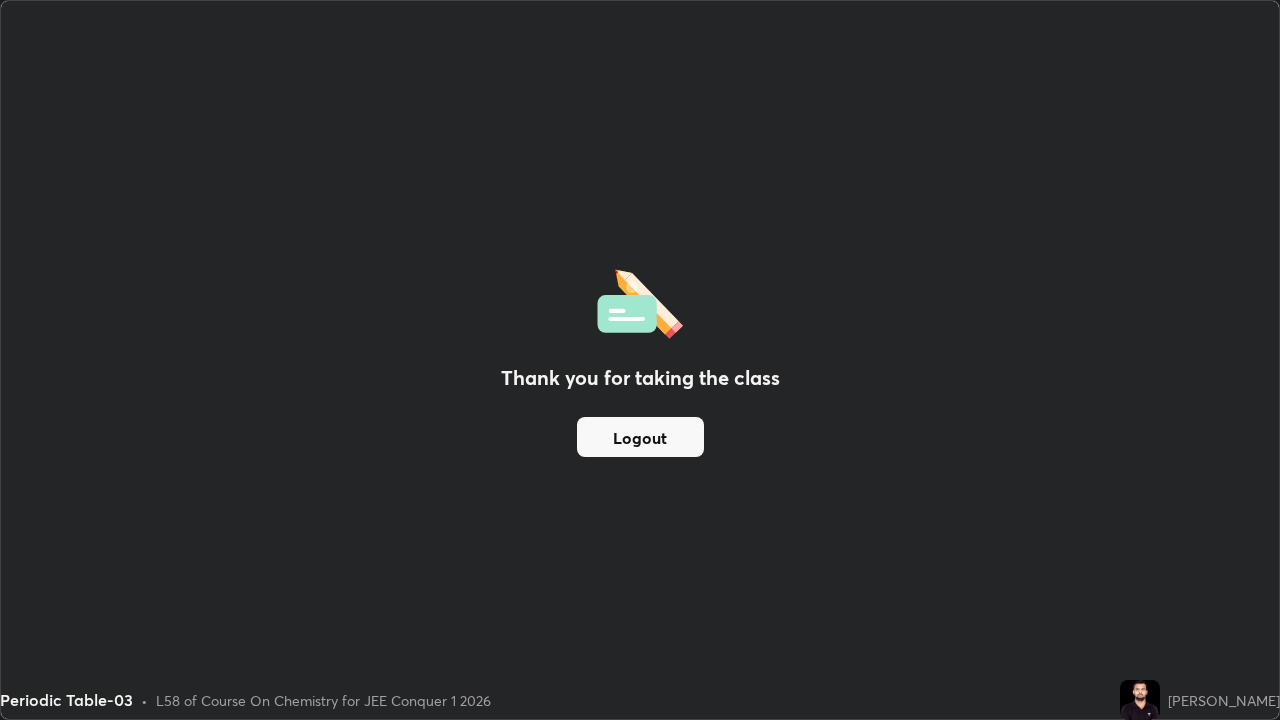 click on "Logout" at bounding box center (640, 437) 